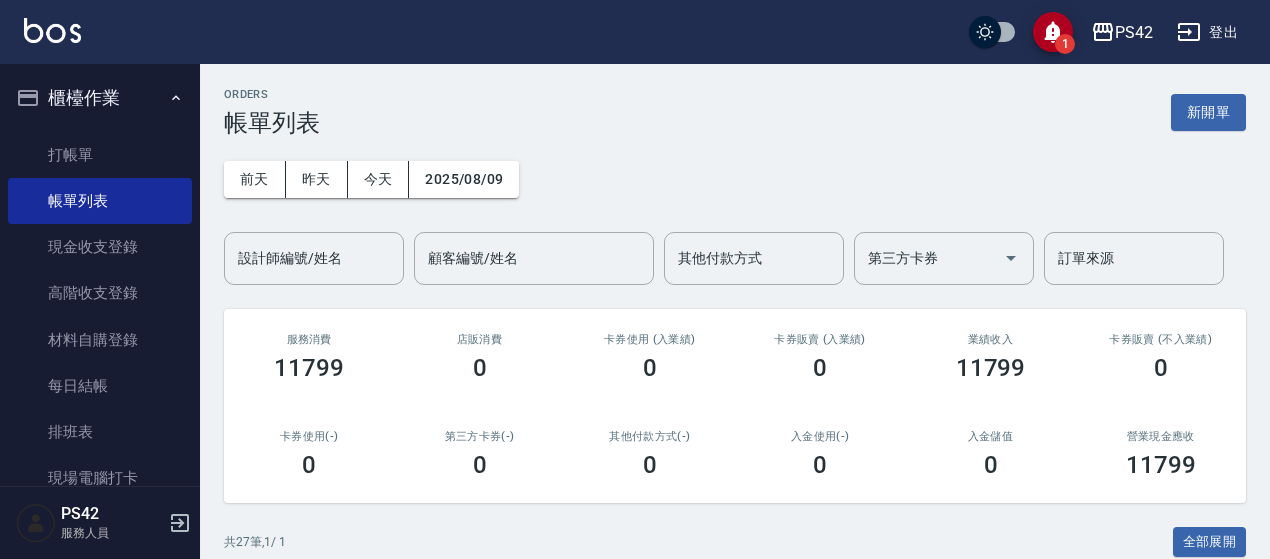 scroll, scrollTop: 300, scrollLeft: 0, axis: vertical 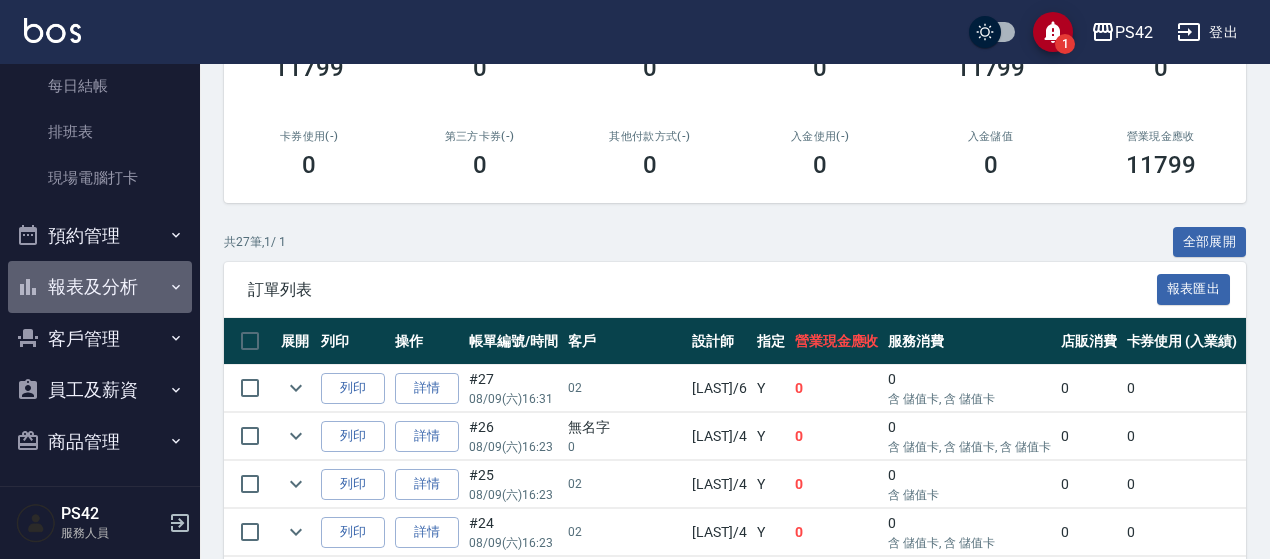 click on "報表及分析" at bounding box center [100, 287] 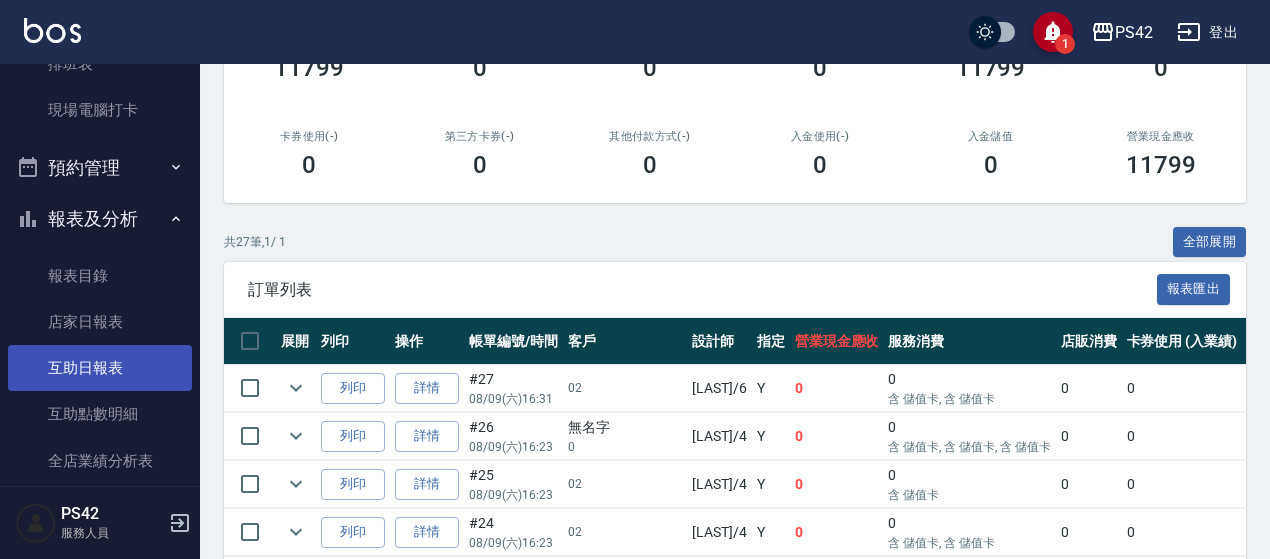scroll, scrollTop: 400, scrollLeft: 0, axis: vertical 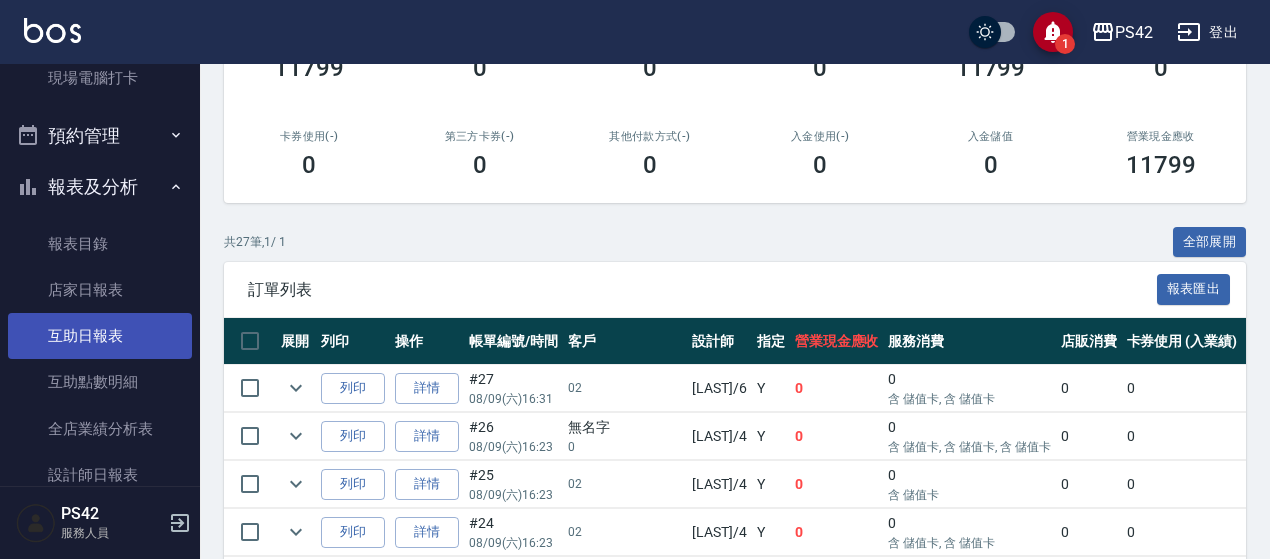 click on "互助日報表" at bounding box center (100, 336) 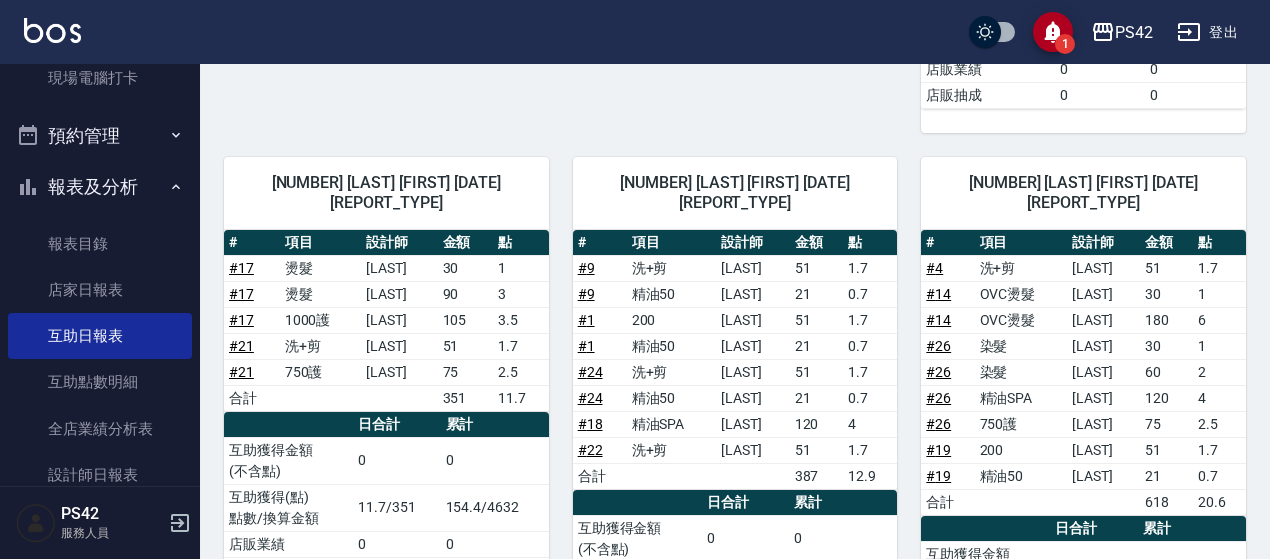 scroll, scrollTop: 1292, scrollLeft: 0, axis: vertical 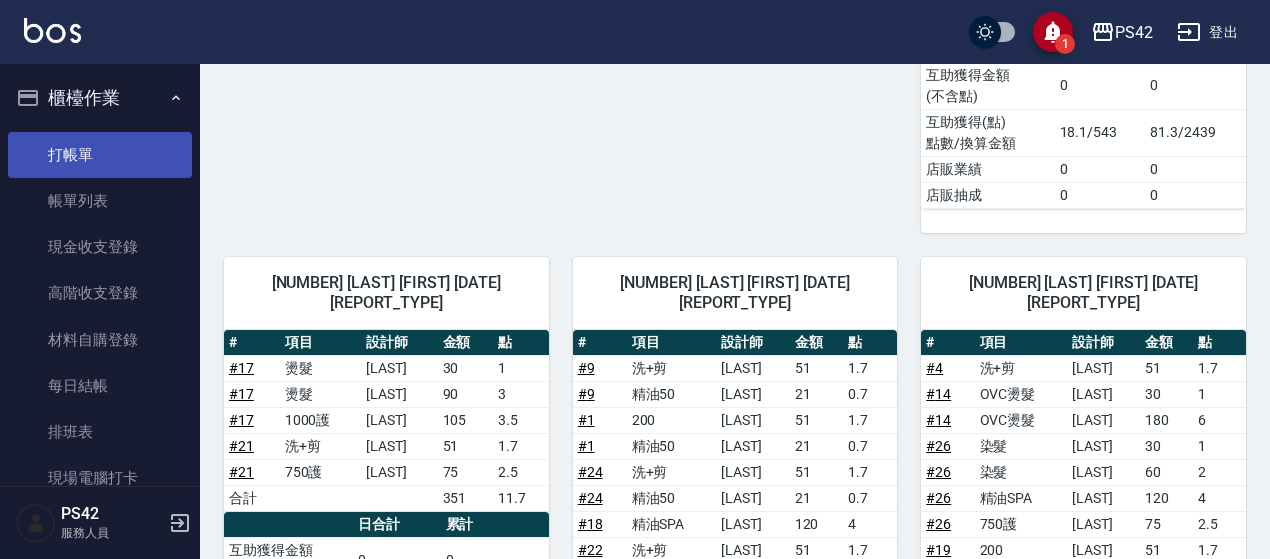 click on "打帳單" at bounding box center [100, 155] 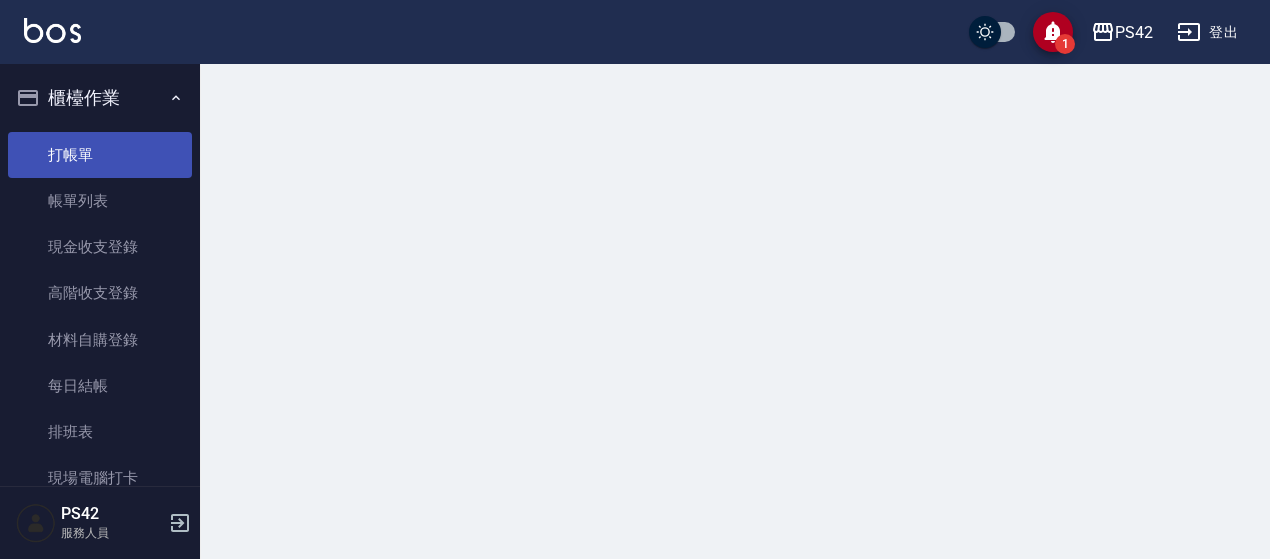 scroll, scrollTop: 0, scrollLeft: 0, axis: both 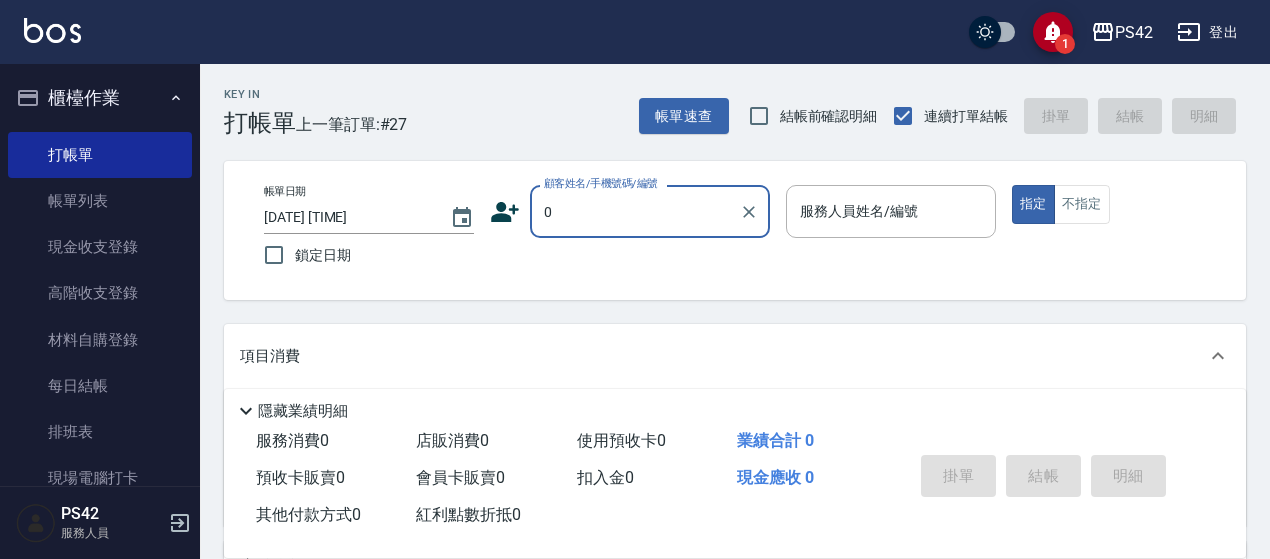type on "/02/null" 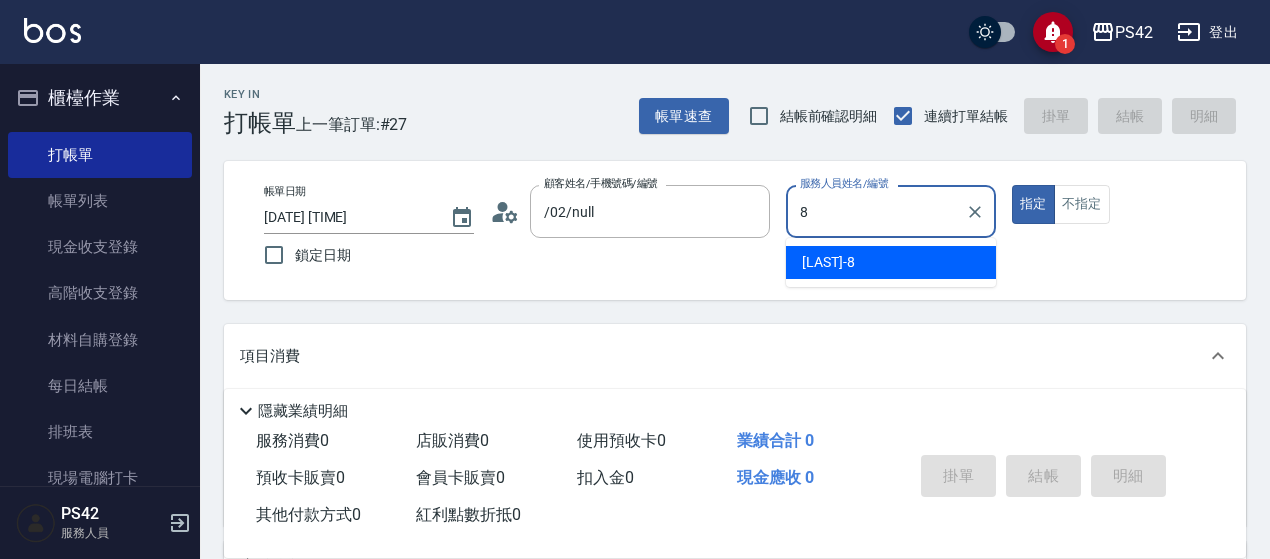 type on "[LAST] [IDENTIFIER]-[NUMBER]" 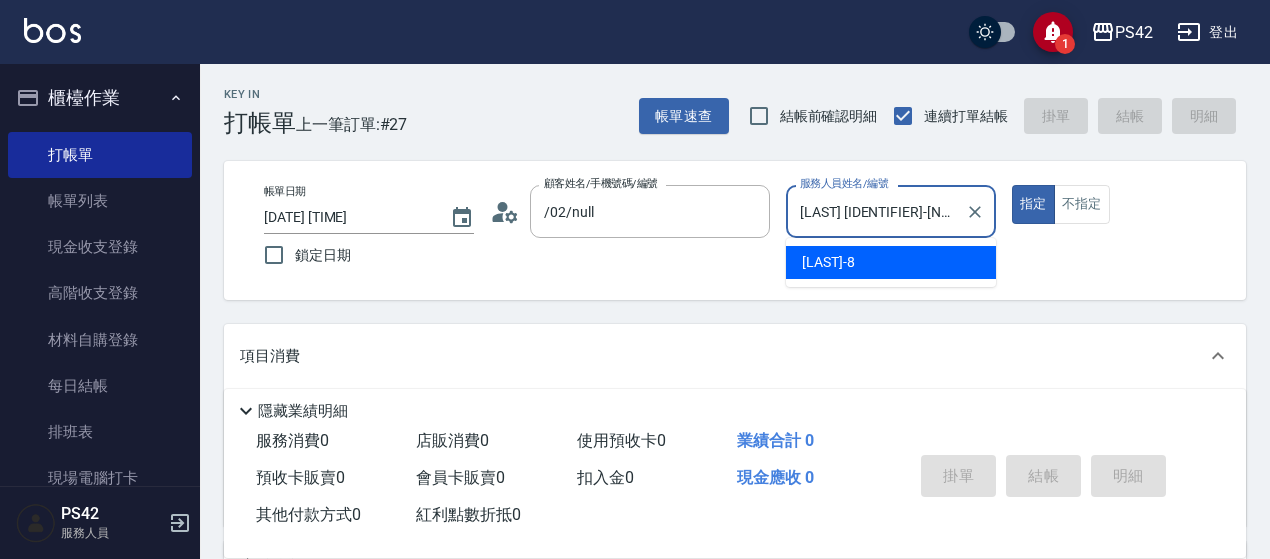 type on "true" 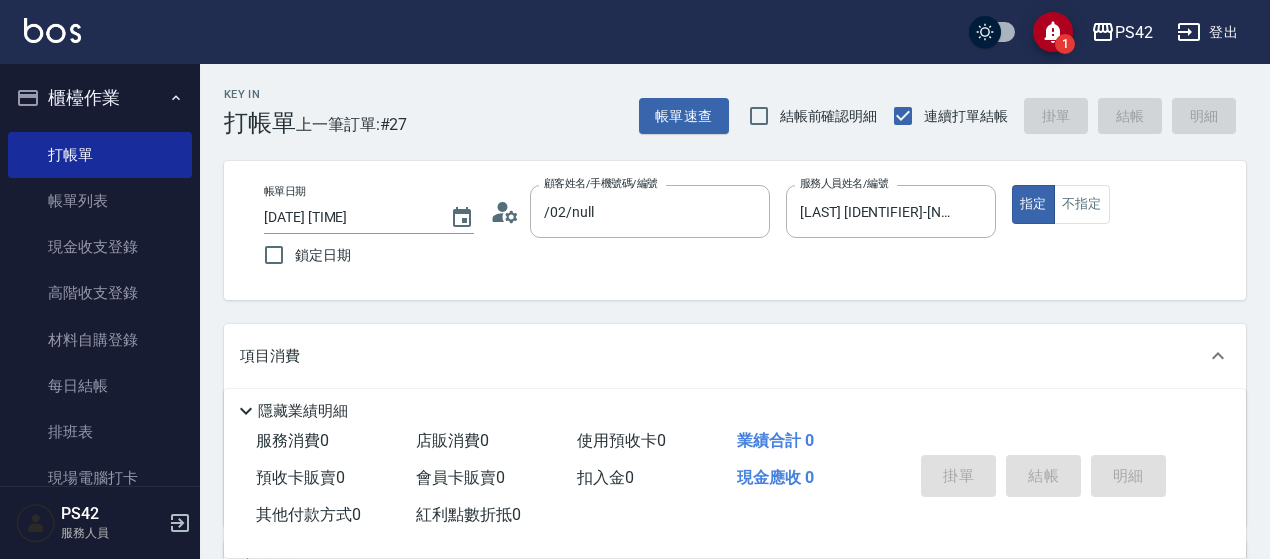 type on "無名字/0/null" 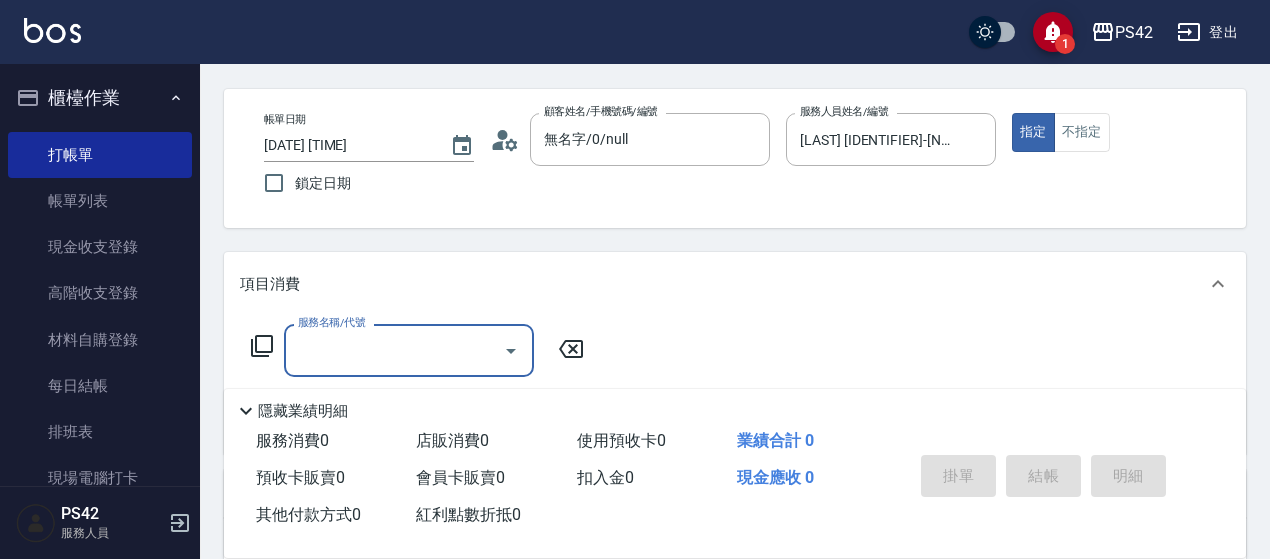 scroll, scrollTop: 100, scrollLeft: 0, axis: vertical 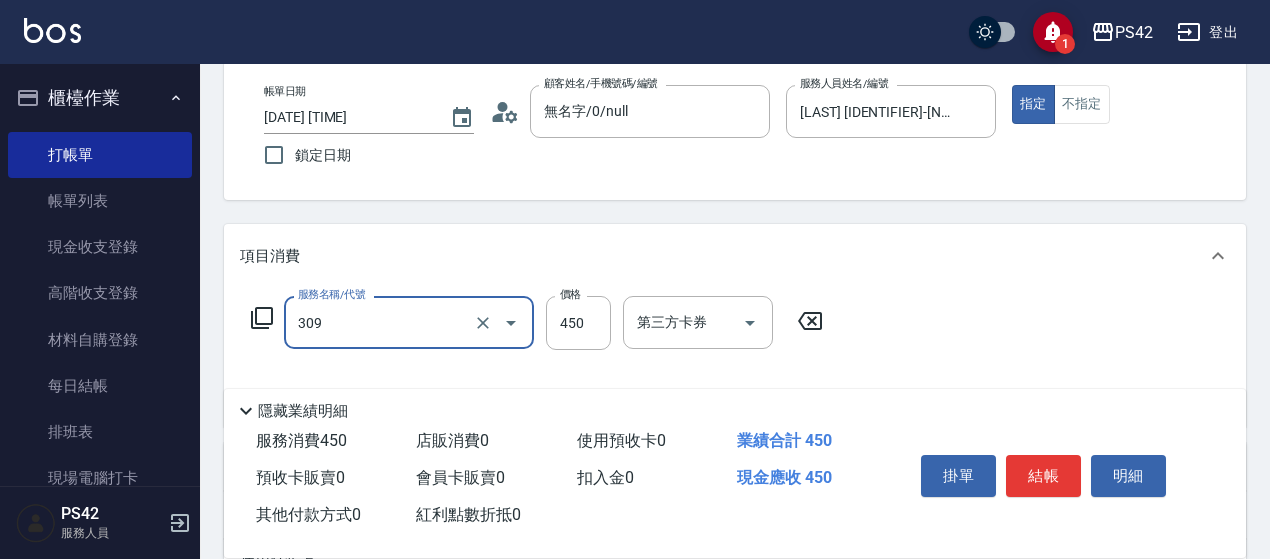 type on "洗+剪(309)" 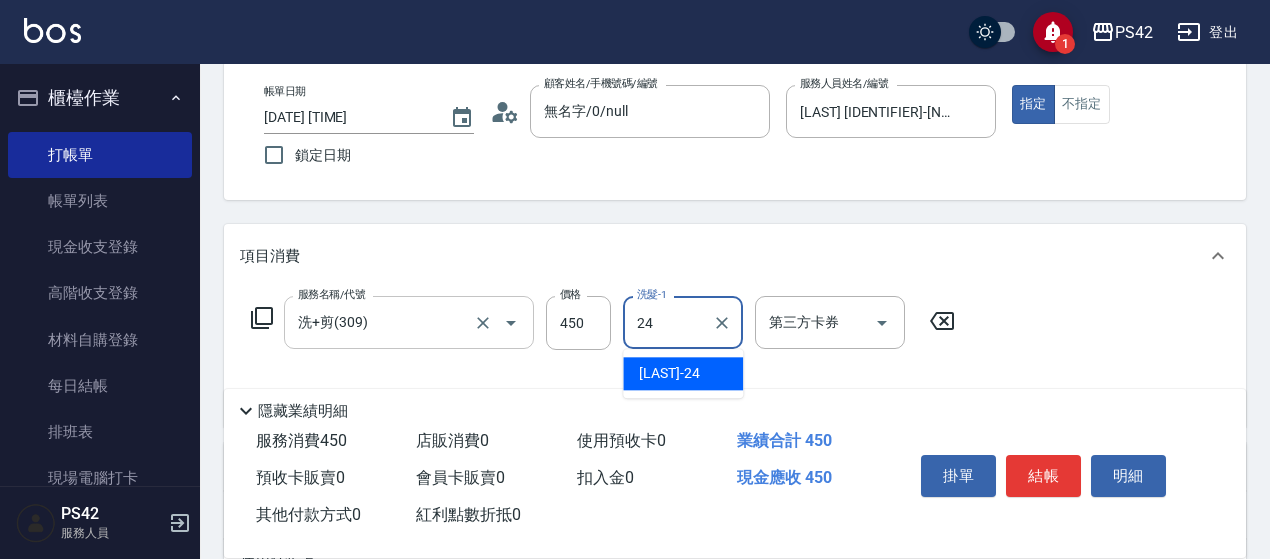 type on "[LAST]-[NUMBER]" 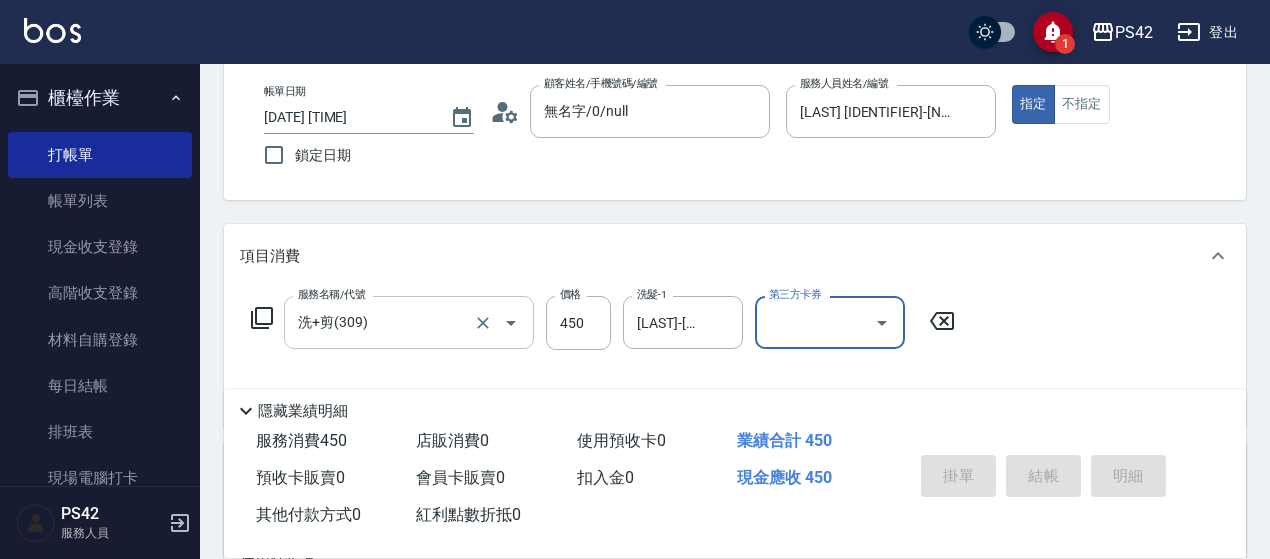type on "[DATE] [TIME]" 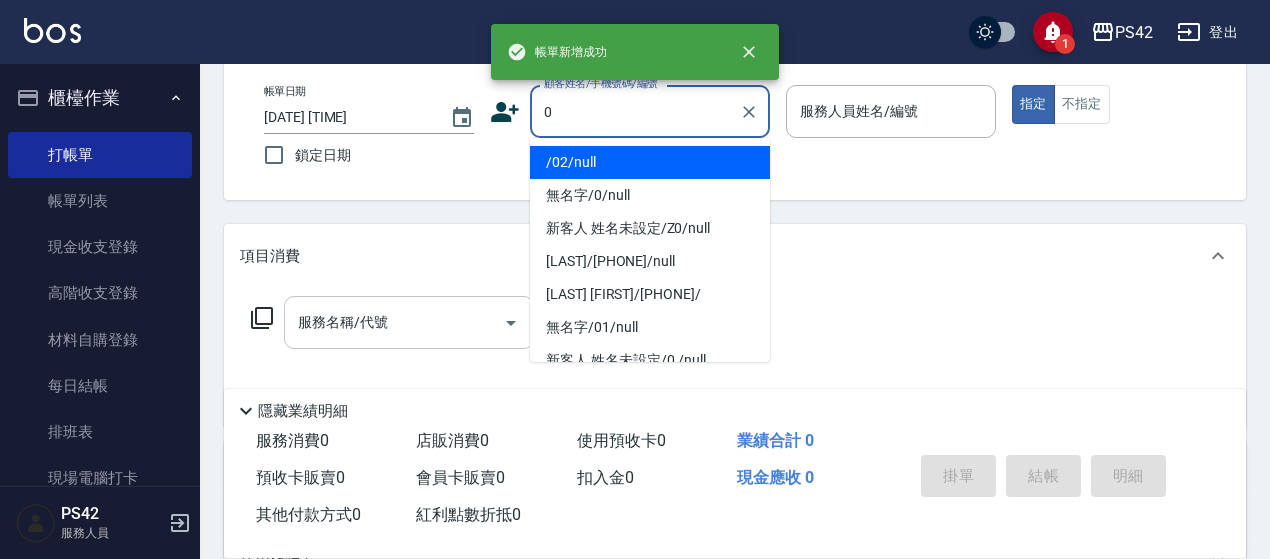 type on "/02/null" 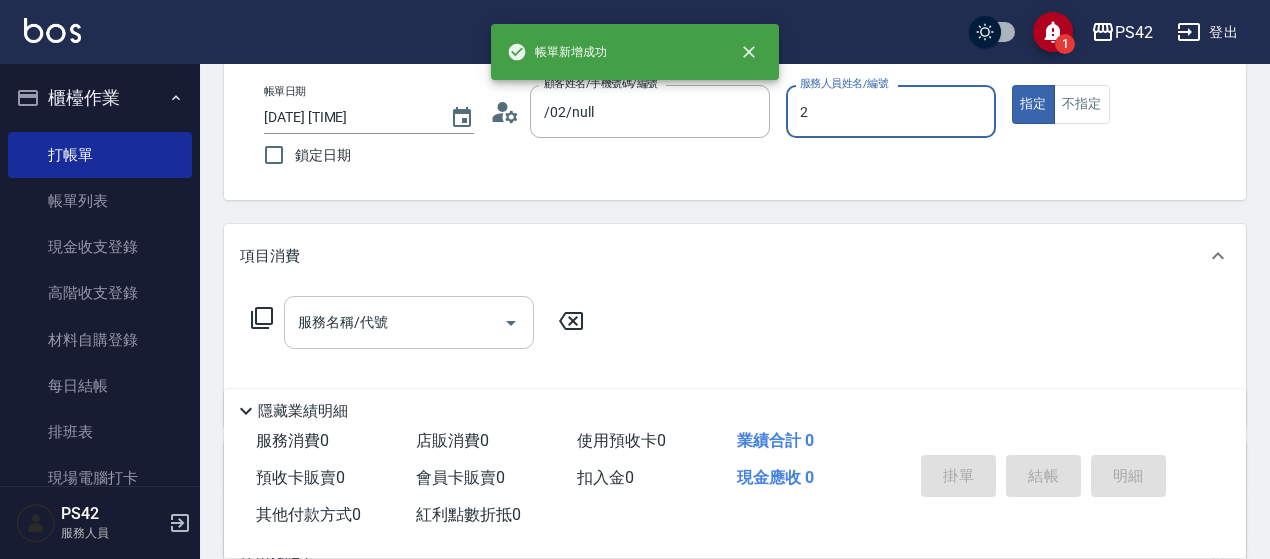 type on "[LAST]-[NUMBER]" 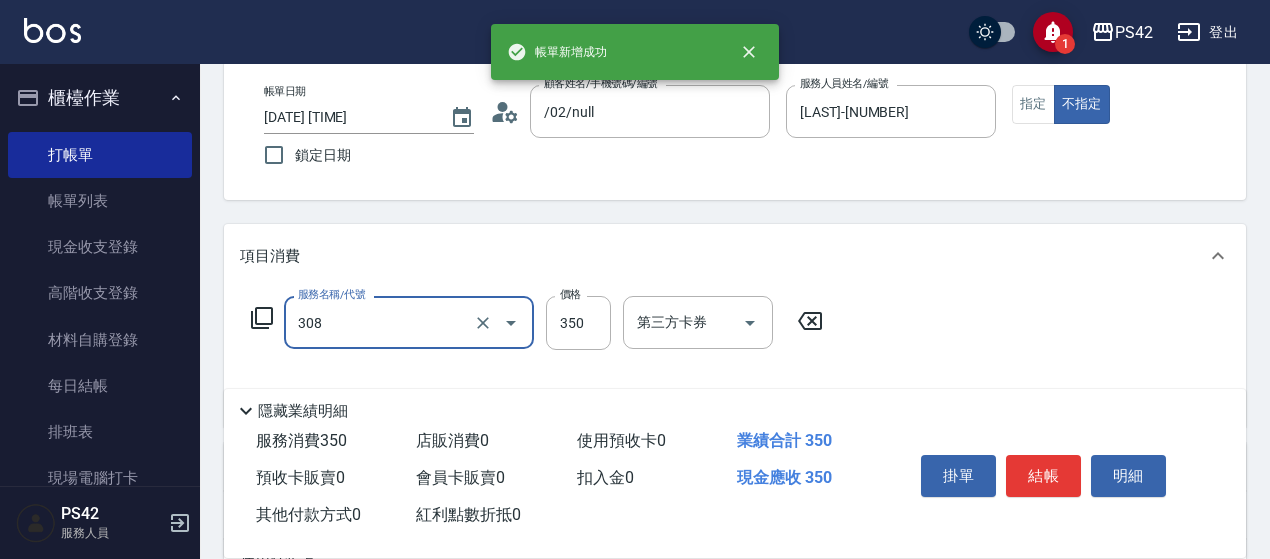 type on "洗+剪(308)" 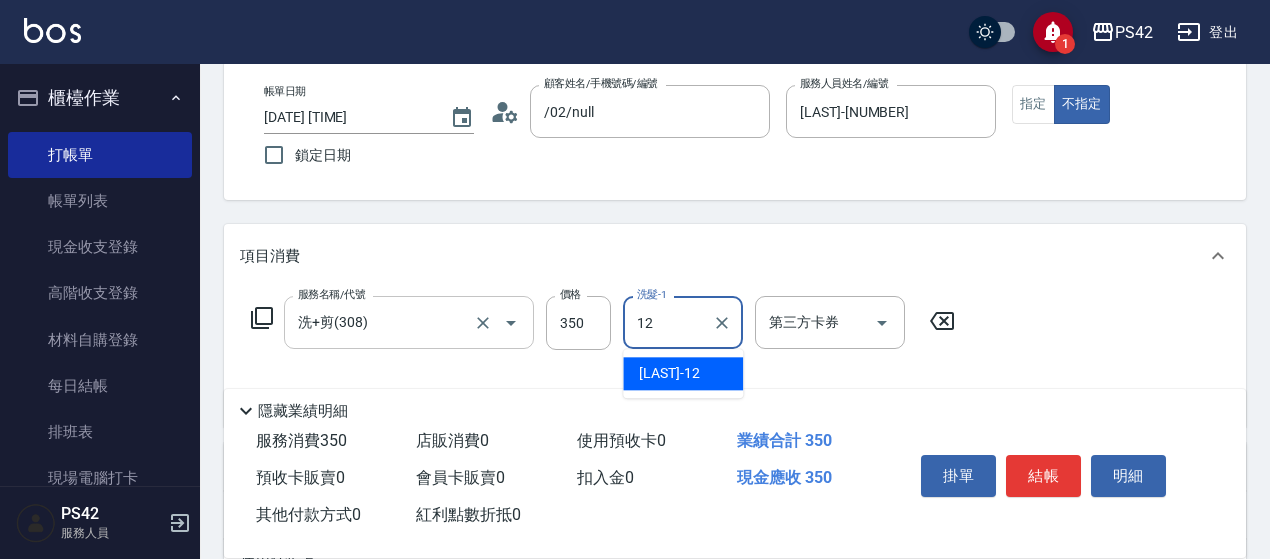 type on "[LAST]-[NUMBER]" 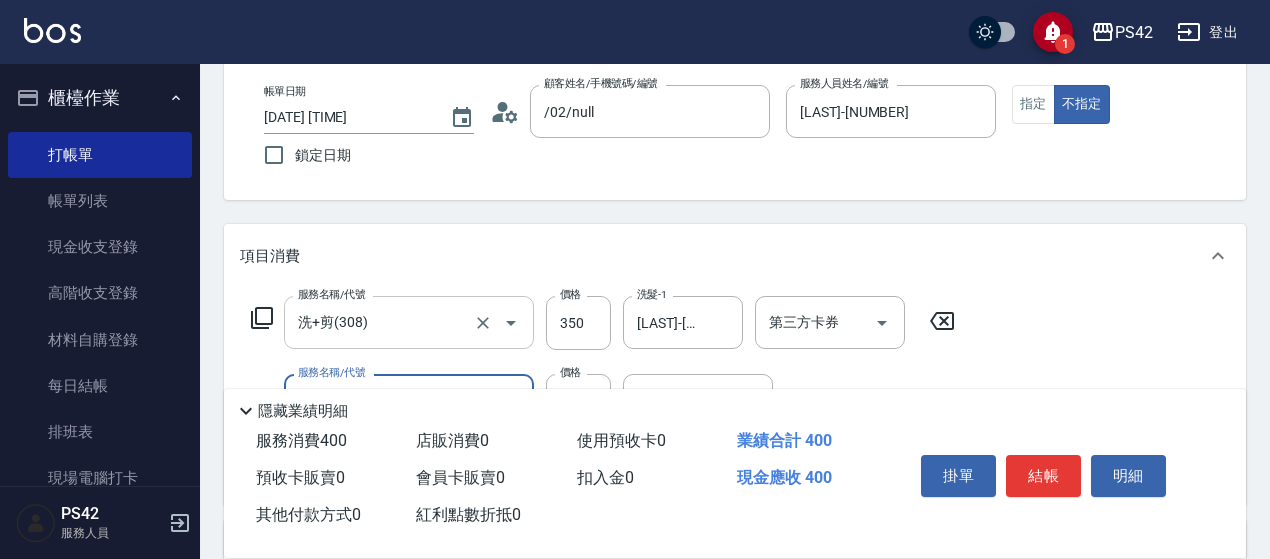 type on "精油50(112)" 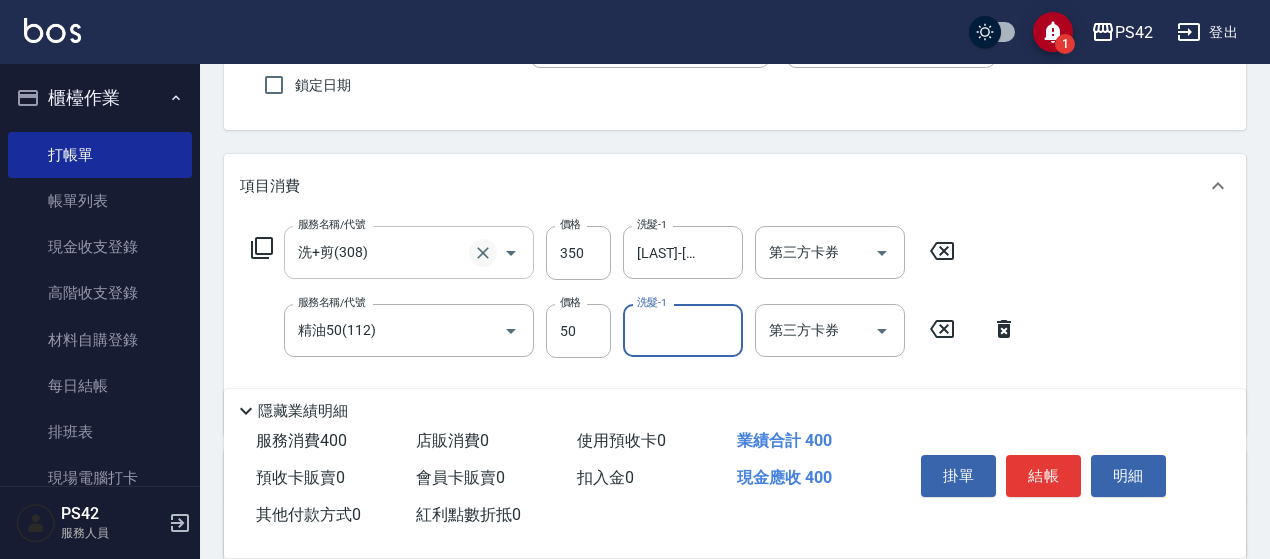 scroll, scrollTop: 200, scrollLeft: 0, axis: vertical 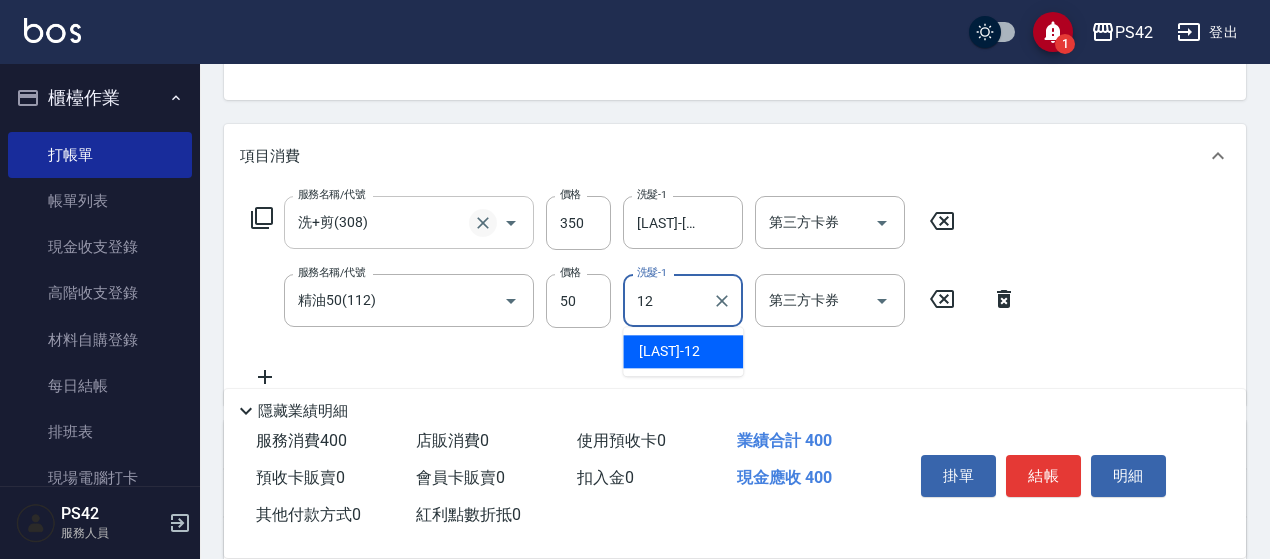 type on "[LAST]-[NUMBER]" 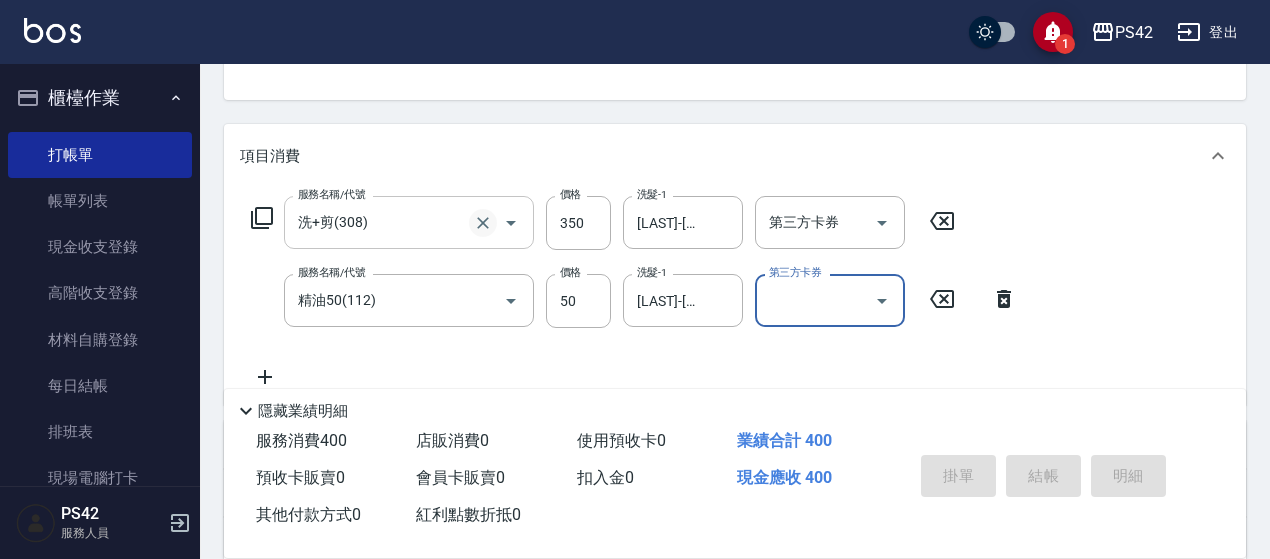 type 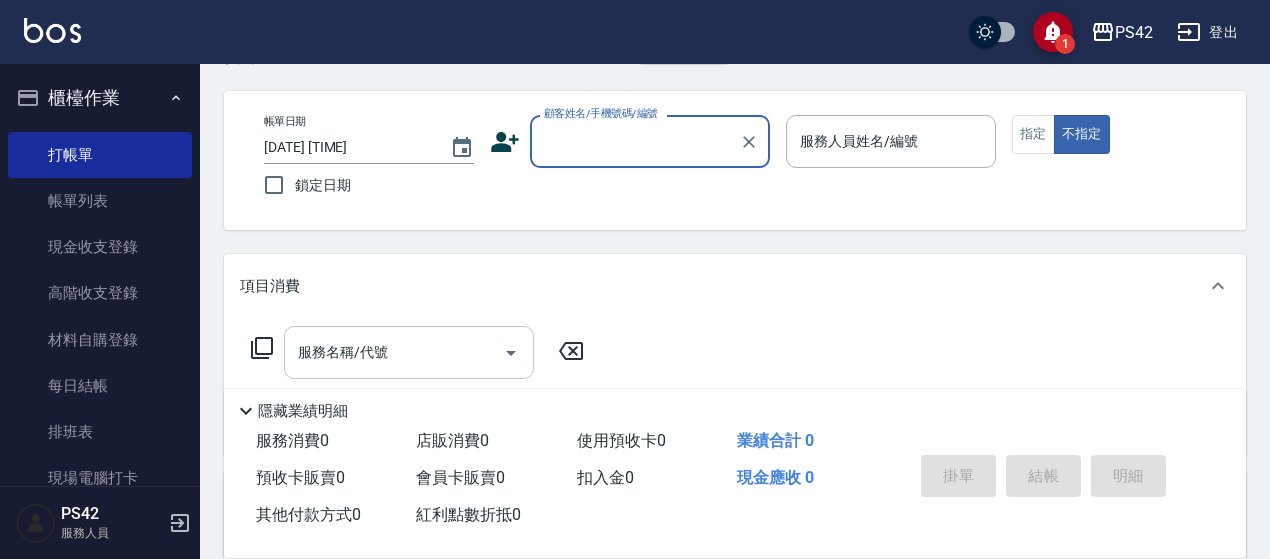 scroll, scrollTop: 0, scrollLeft: 0, axis: both 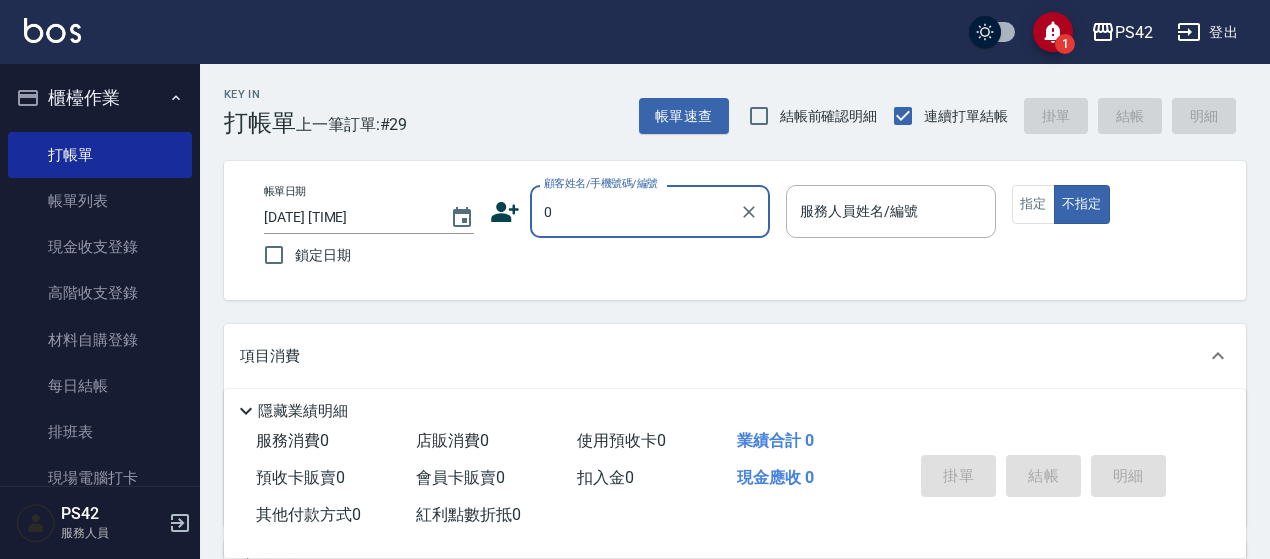 type on "/02/null" 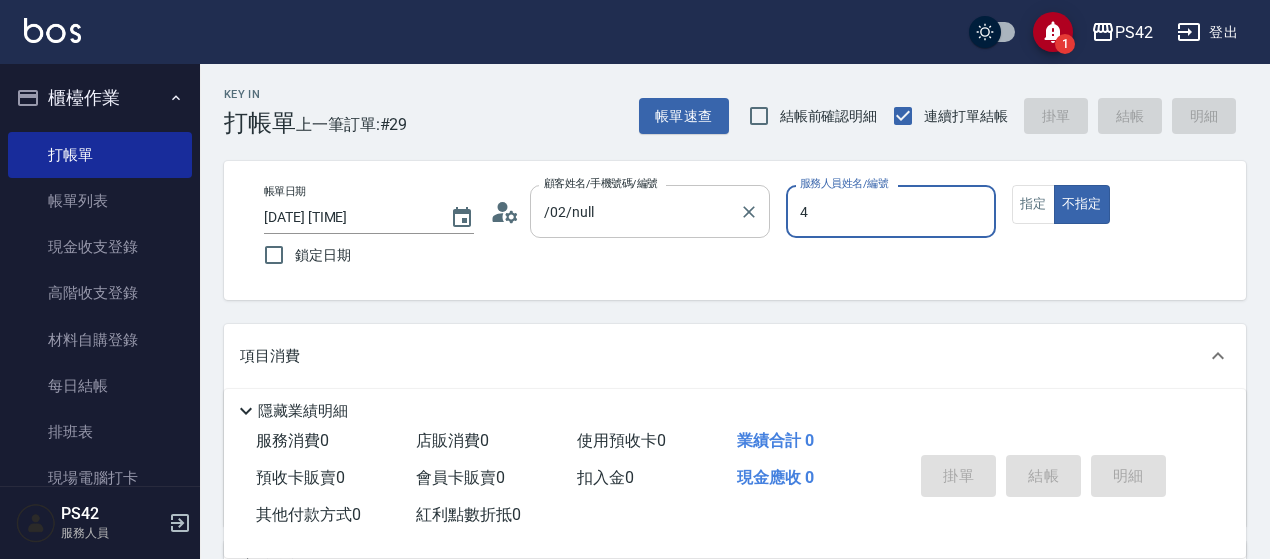 type on "4" 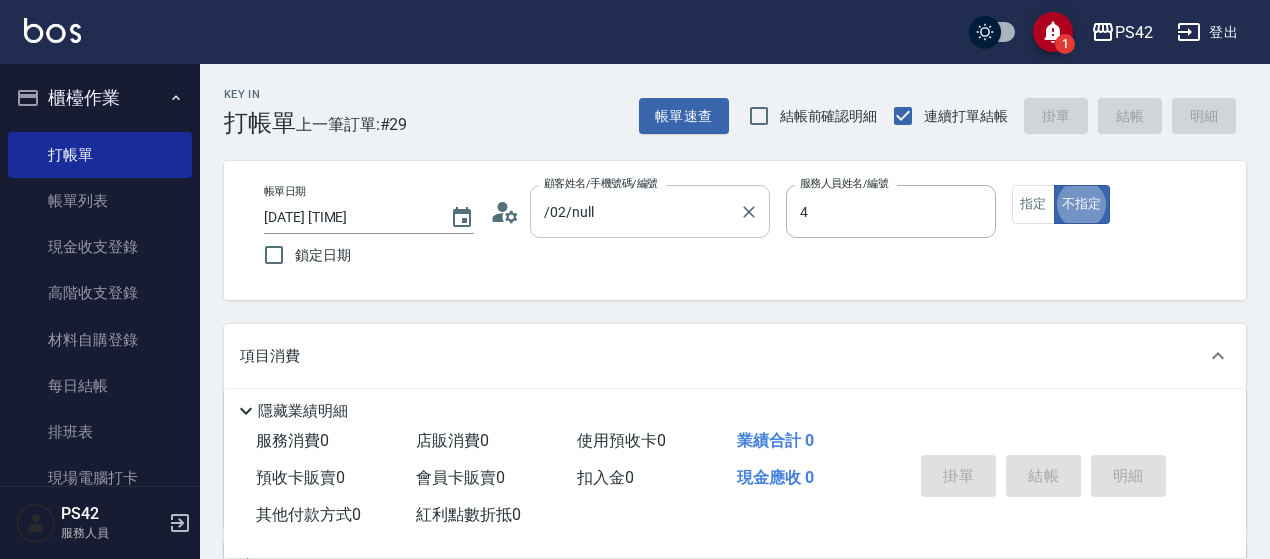type on "[LAST]-[NUMBER]" 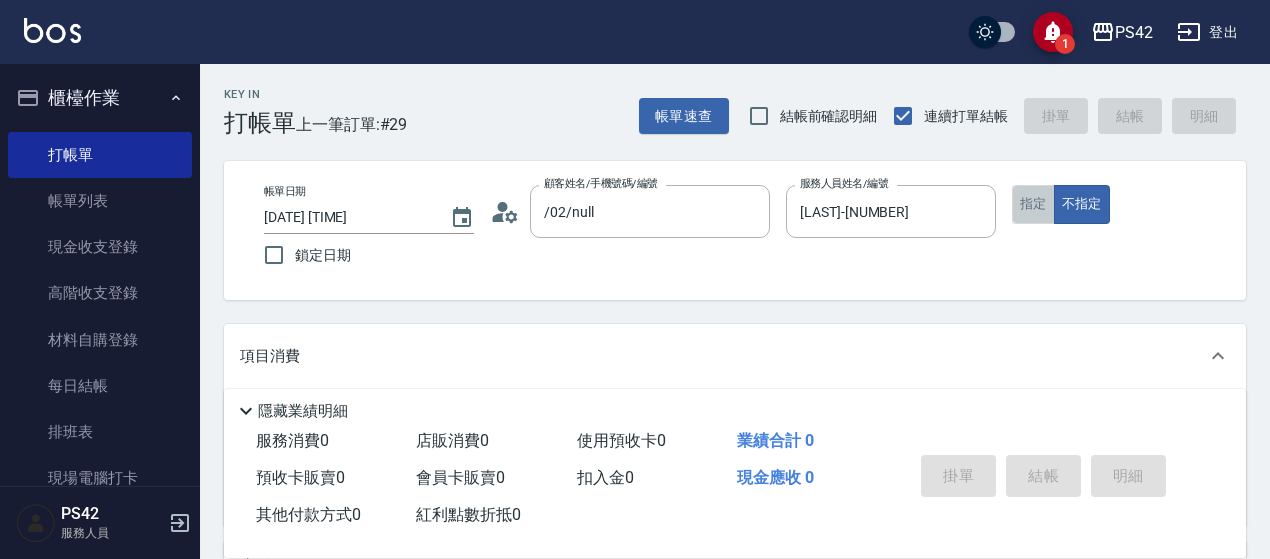 click on "指定" at bounding box center (1033, 204) 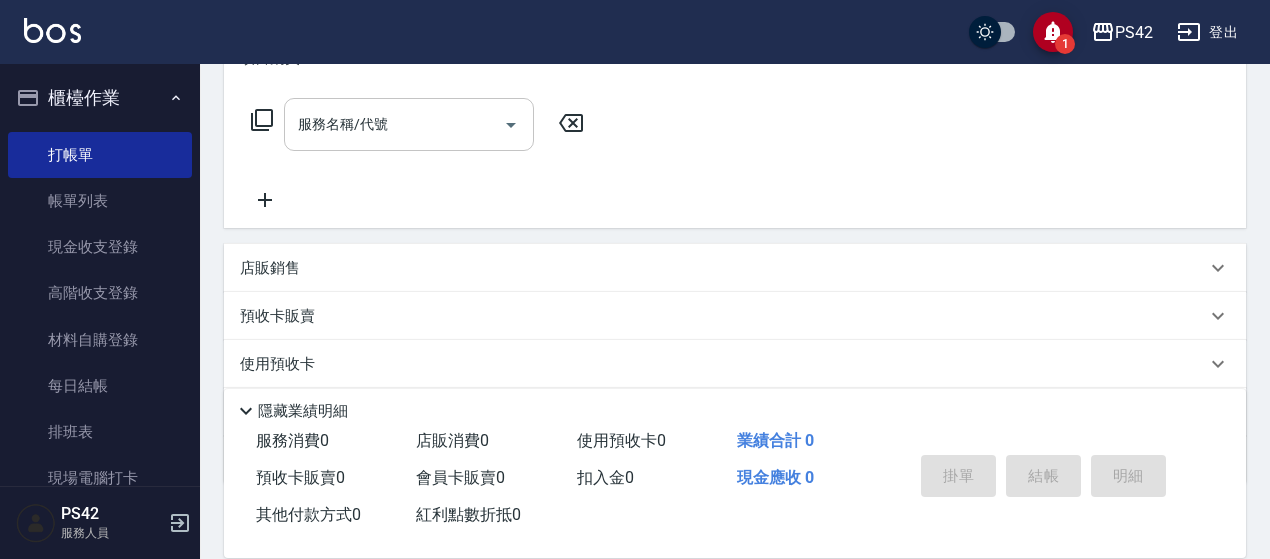 scroll, scrollTop: 300, scrollLeft: 0, axis: vertical 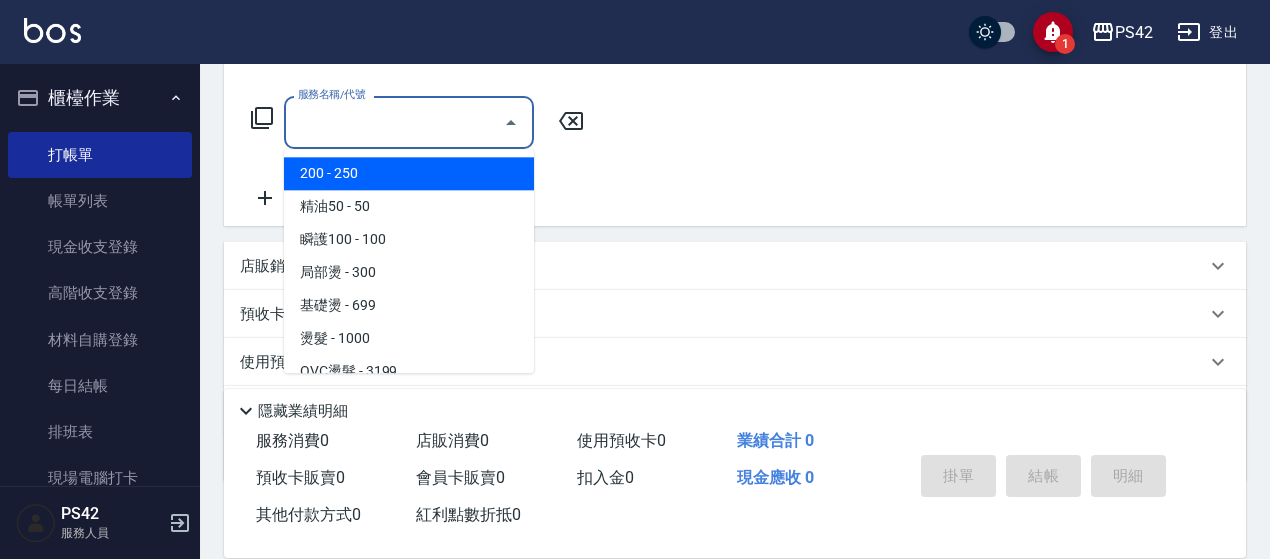 drag, startPoint x: 308, startPoint y: 107, endPoint x: 333, endPoint y: 128, distance: 32.649654 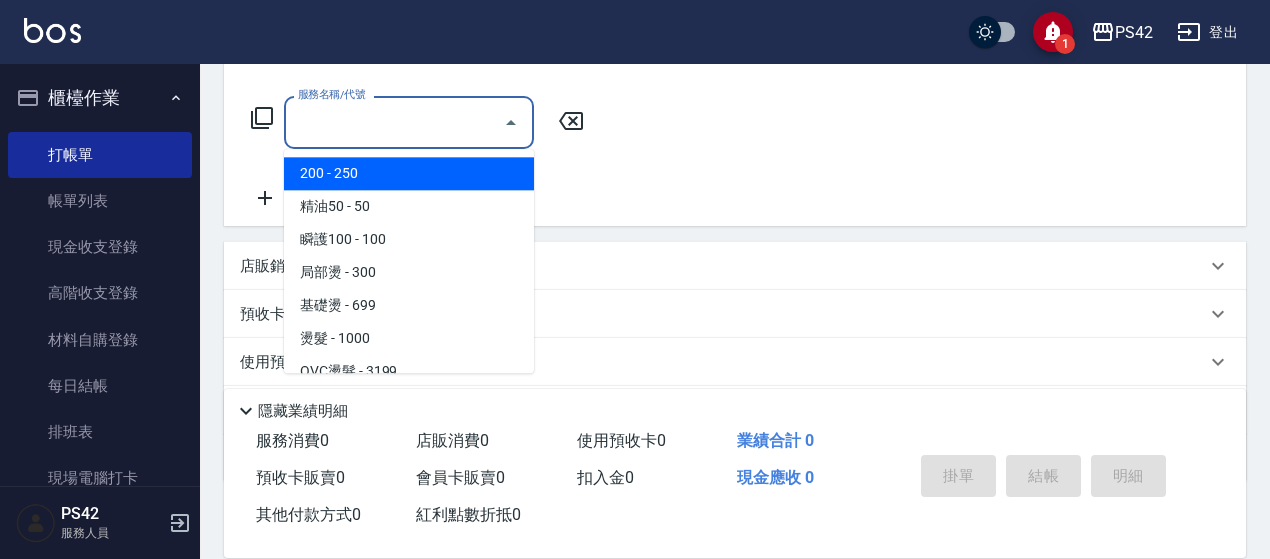 click on "服務名稱/代號" at bounding box center [394, 122] 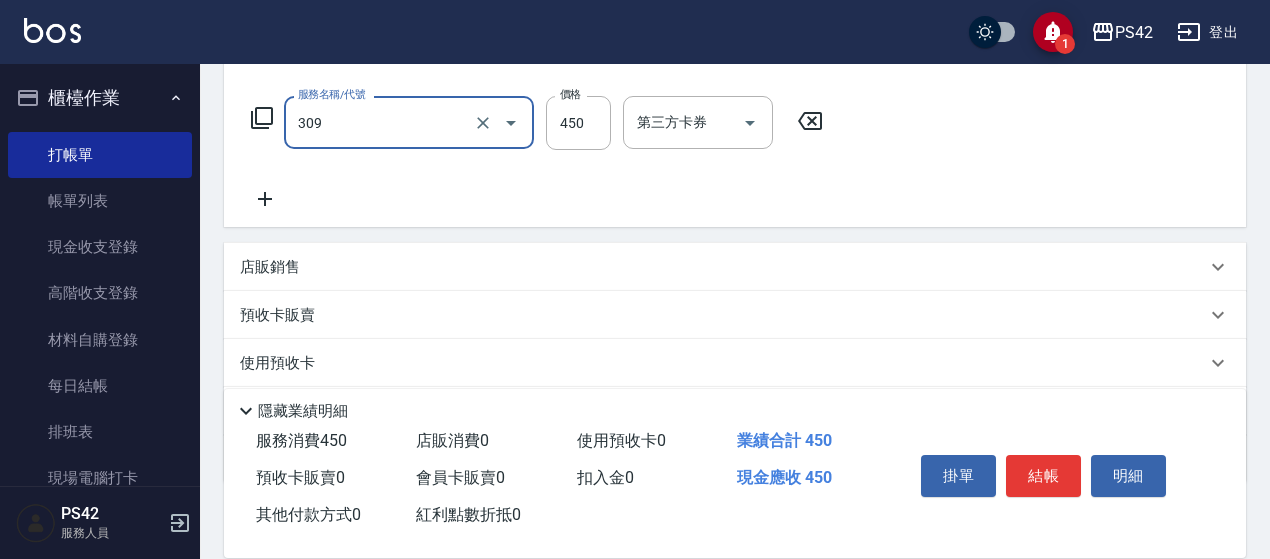 type on "洗+剪(309)" 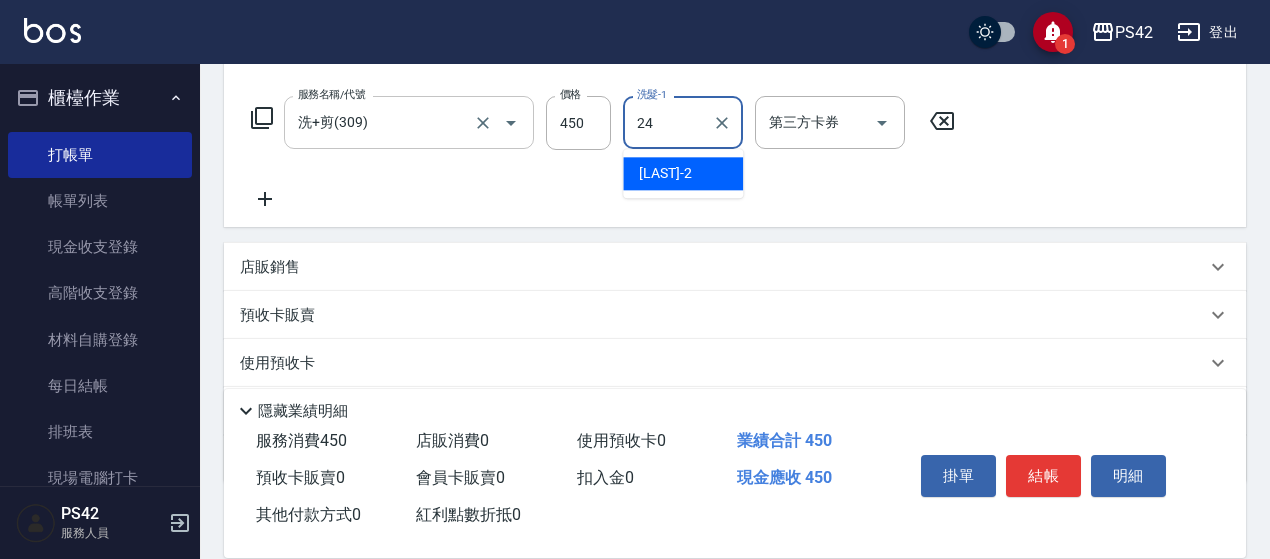 type on "[LAST]-[NUMBER]" 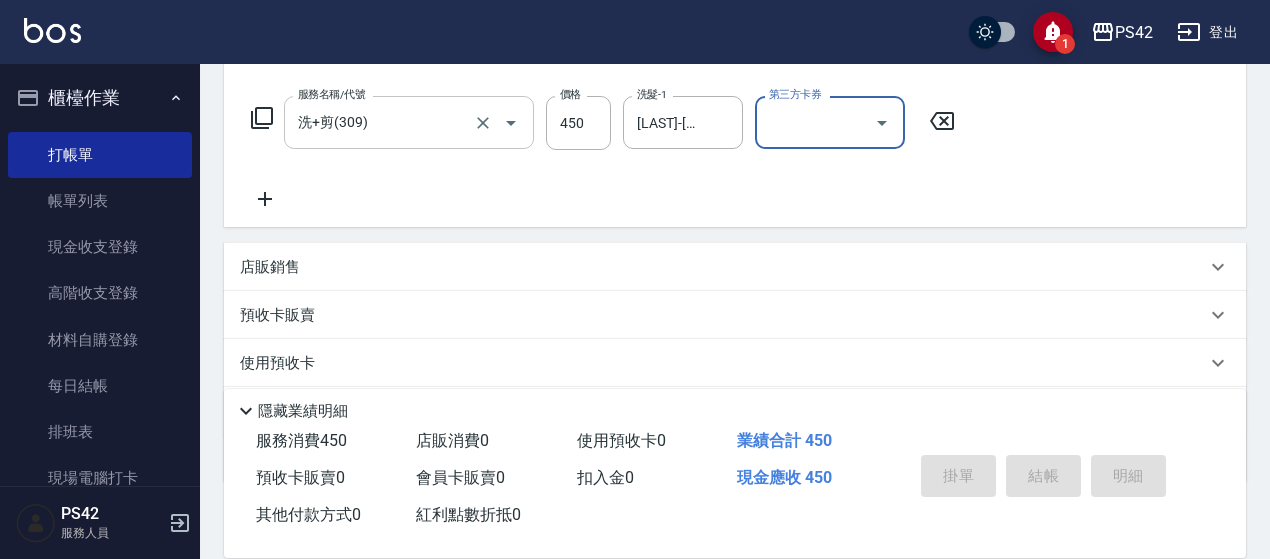 type on "[DATE] [TIME]" 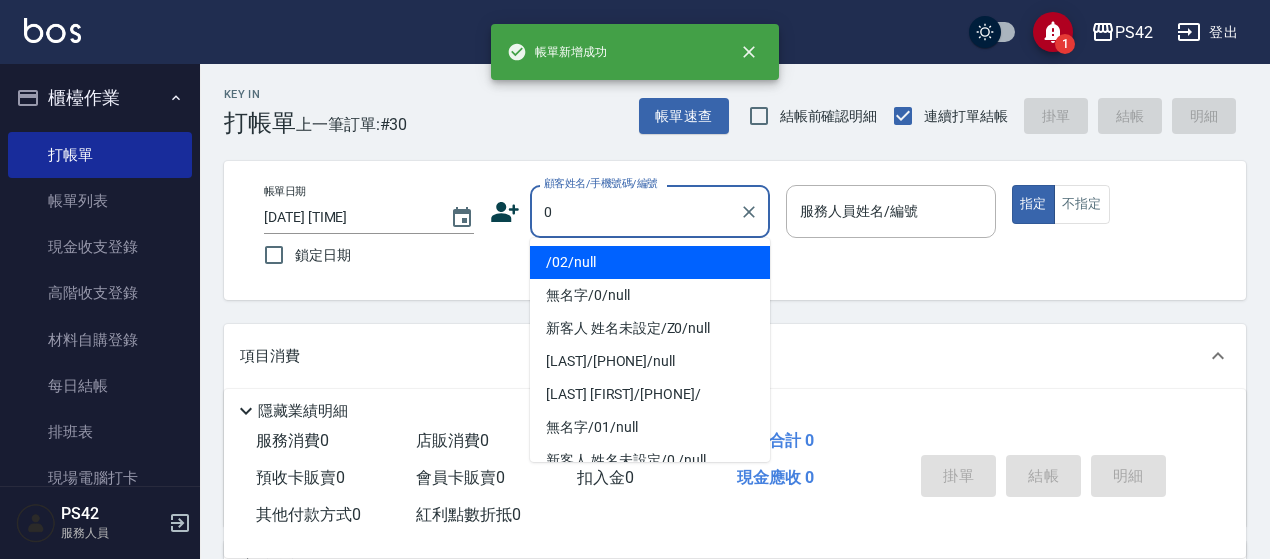 type on "/02/null" 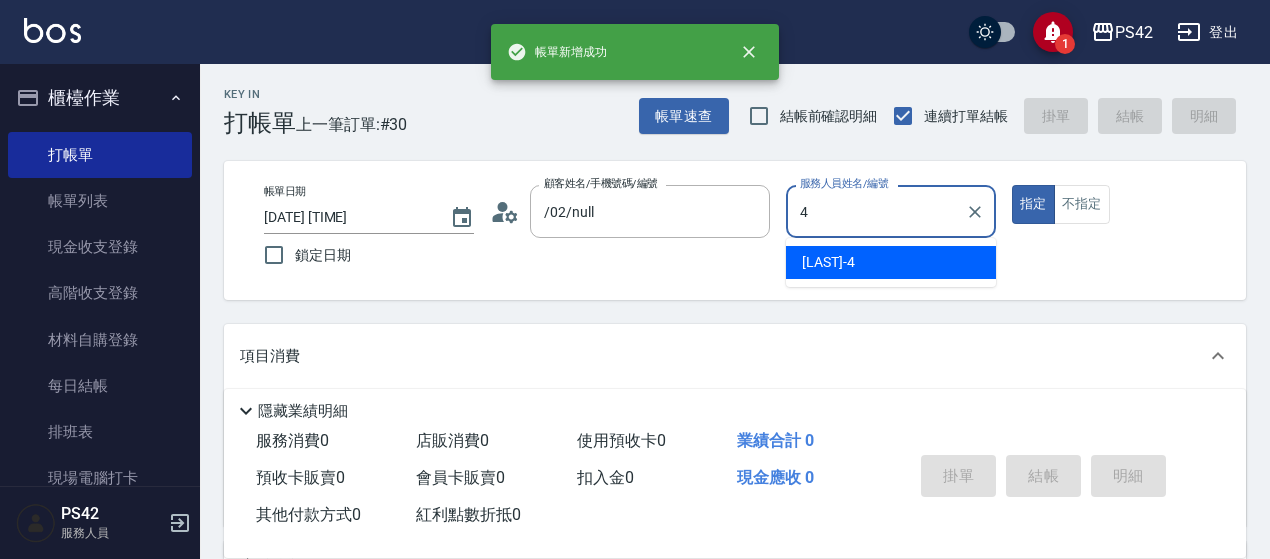 type on "[LAST]-[NUMBER]" 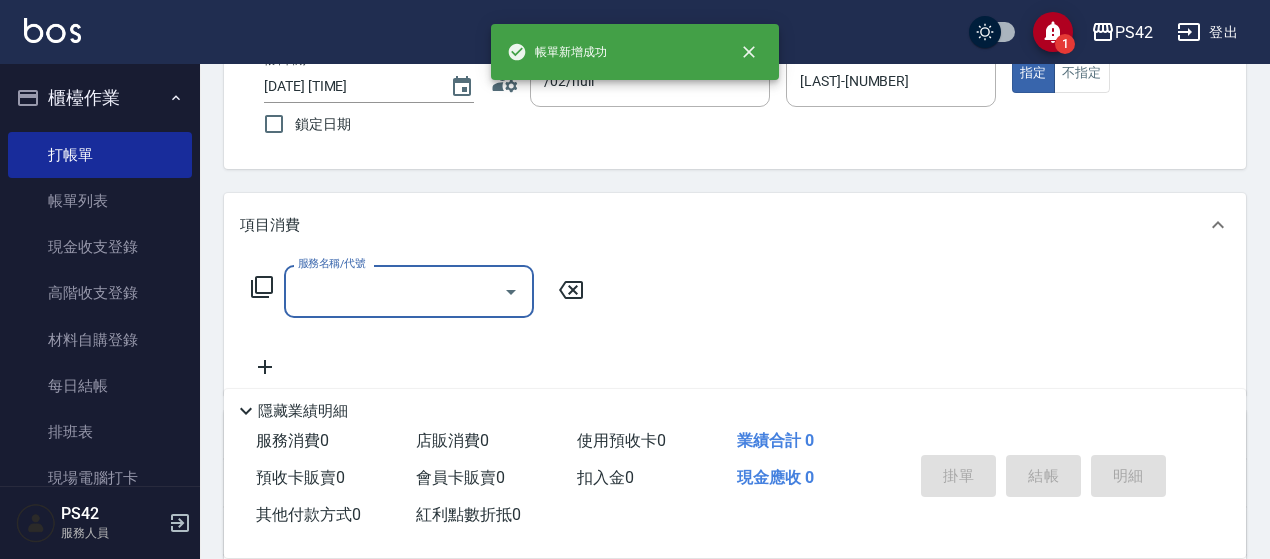 scroll, scrollTop: 200, scrollLeft: 0, axis: vertical 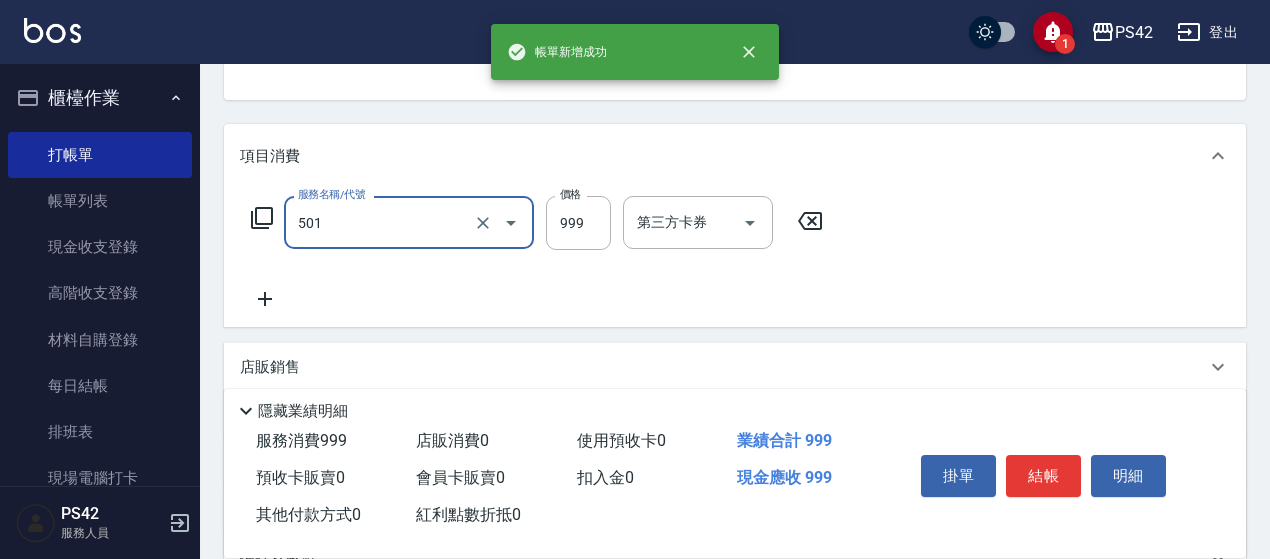 type on "染髮(501)" 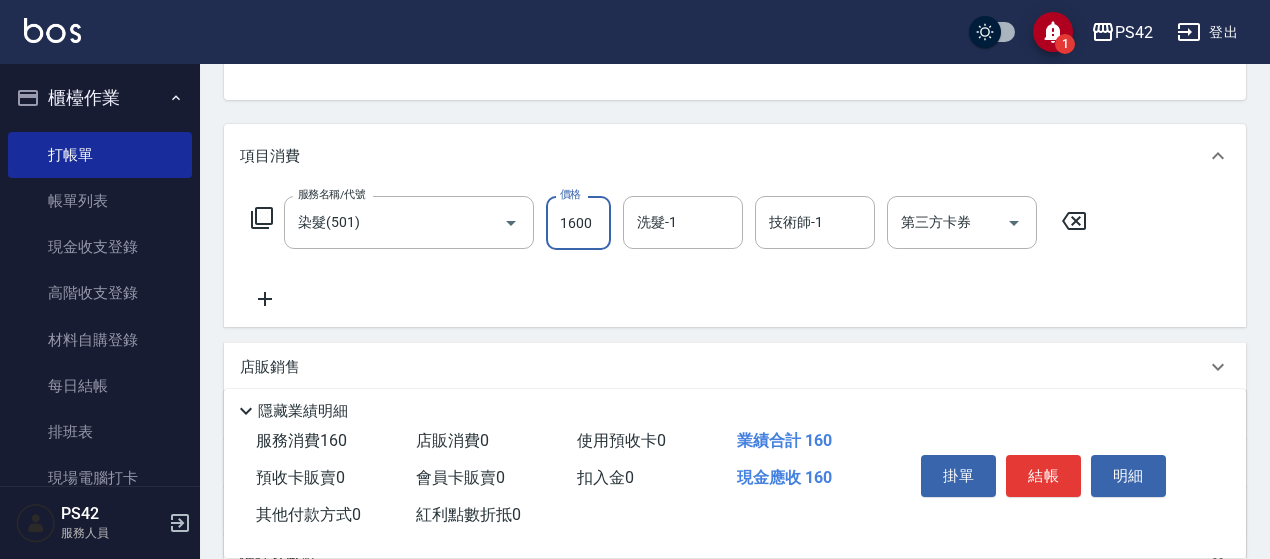 type on "1600" 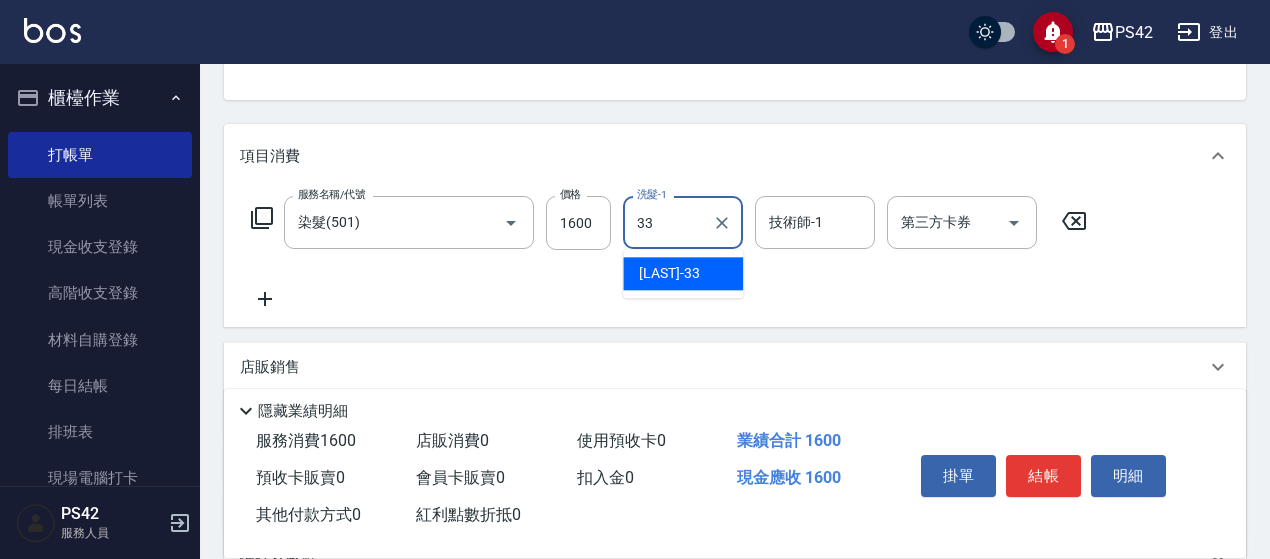 type on "[LAST]-[NUMBER]" 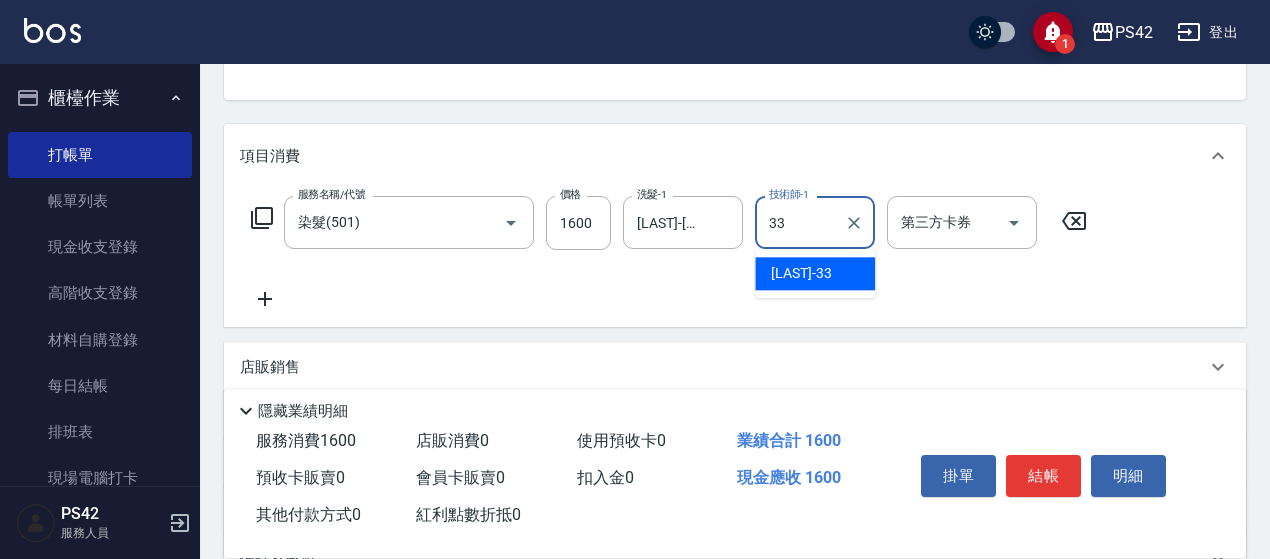 type on "[LAST]-[NUMBER]" 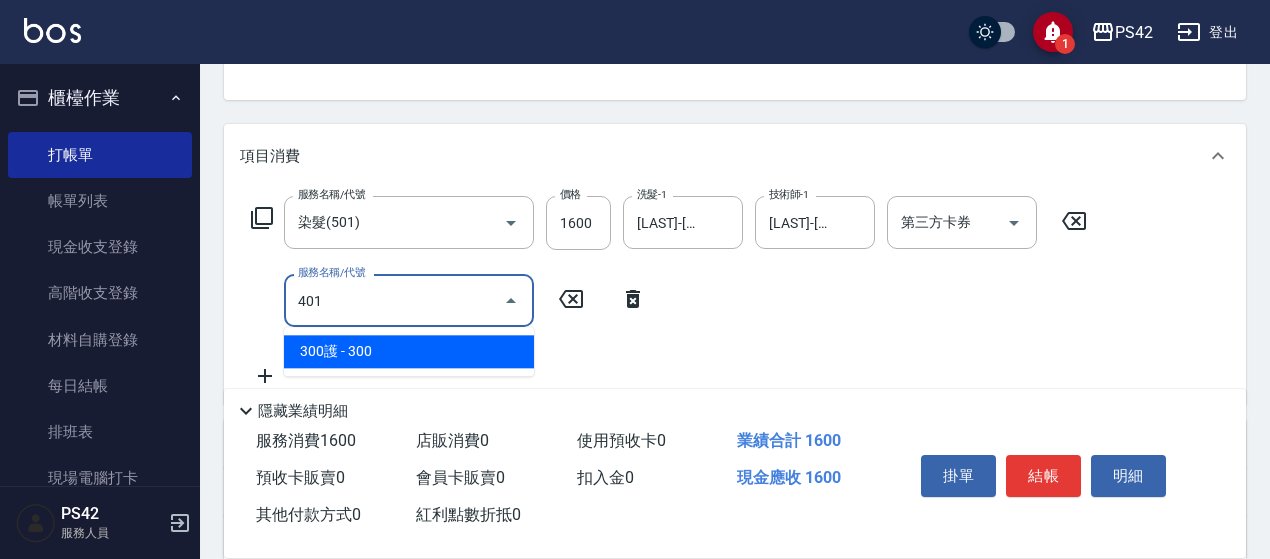 type on "300護(401)" 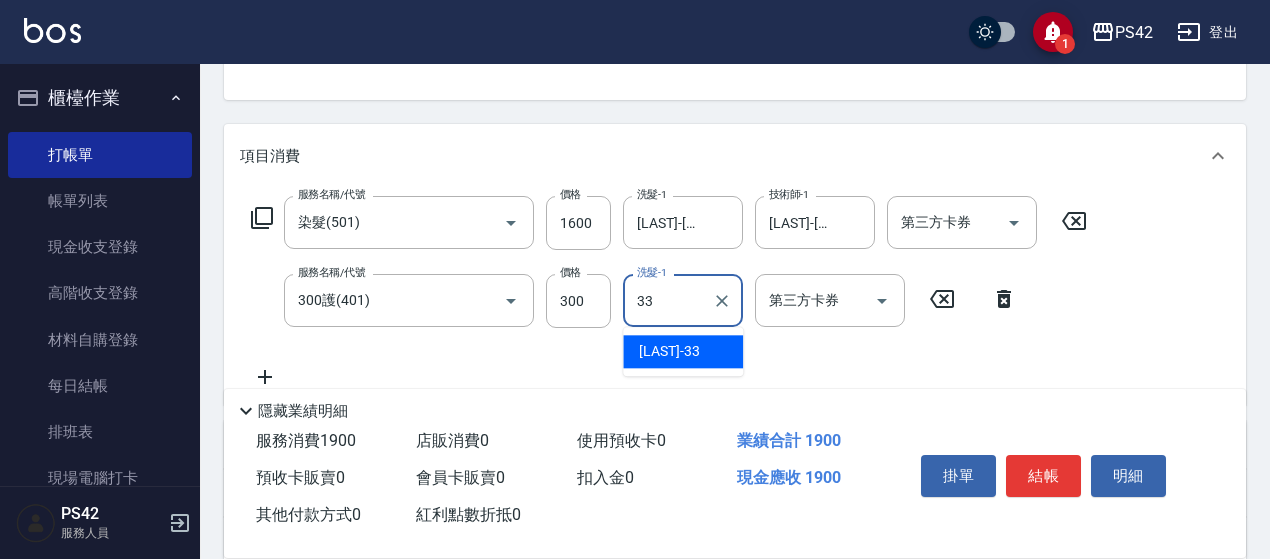 type on "[LAST]-[NUMBER]" 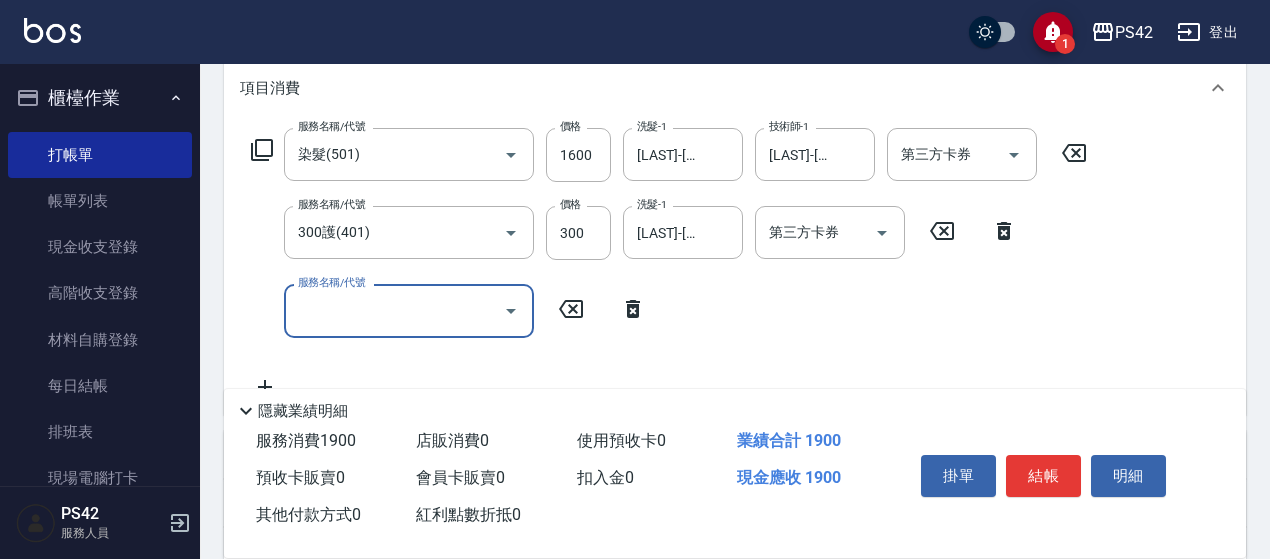 scroll, scrollTop: 300, scrollLeft: 0, axis: vertical 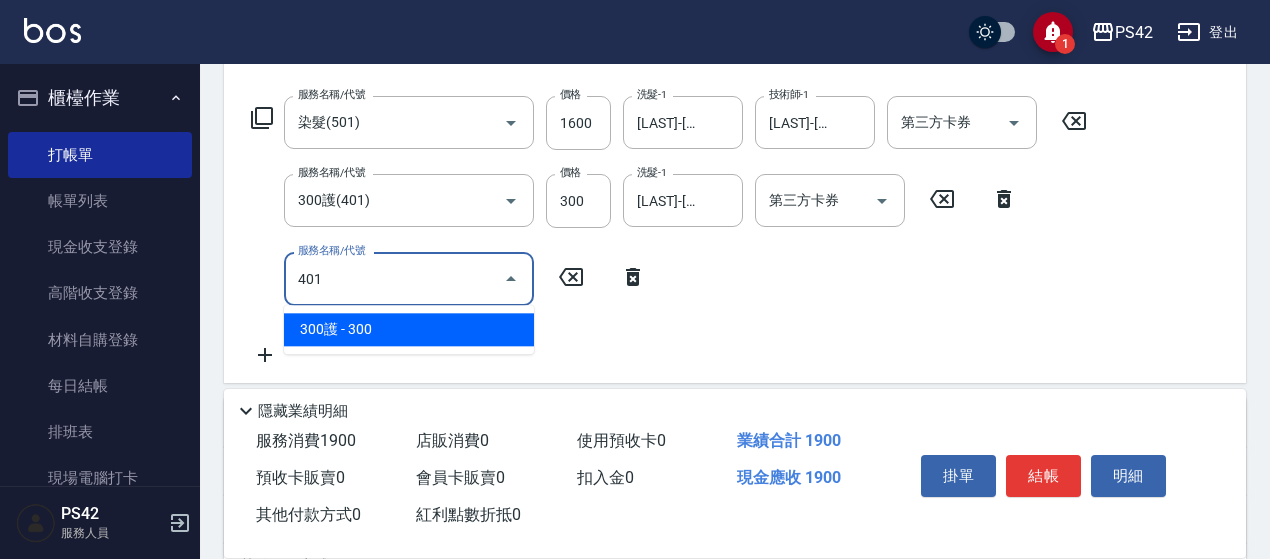 type on "300護(401)" 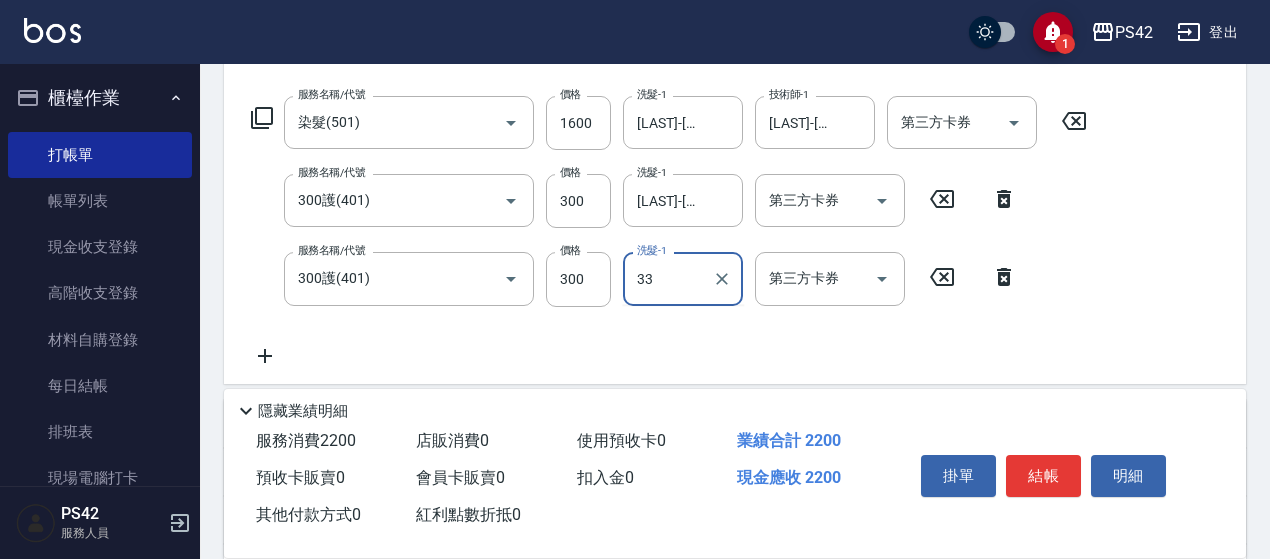 type on "[LAST]-[NUMBER]" 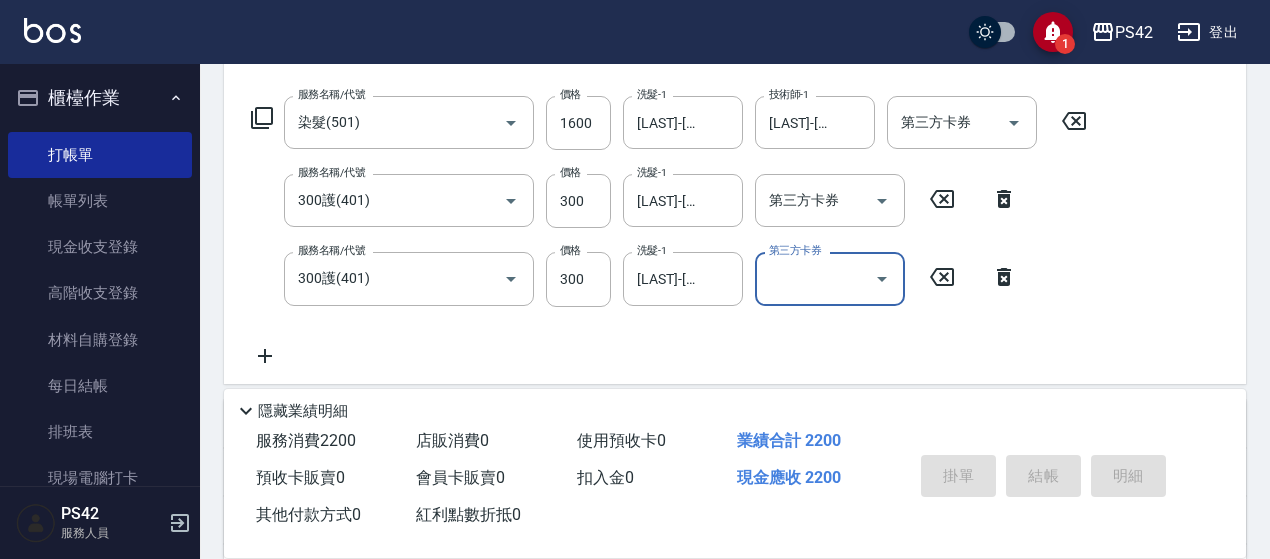type 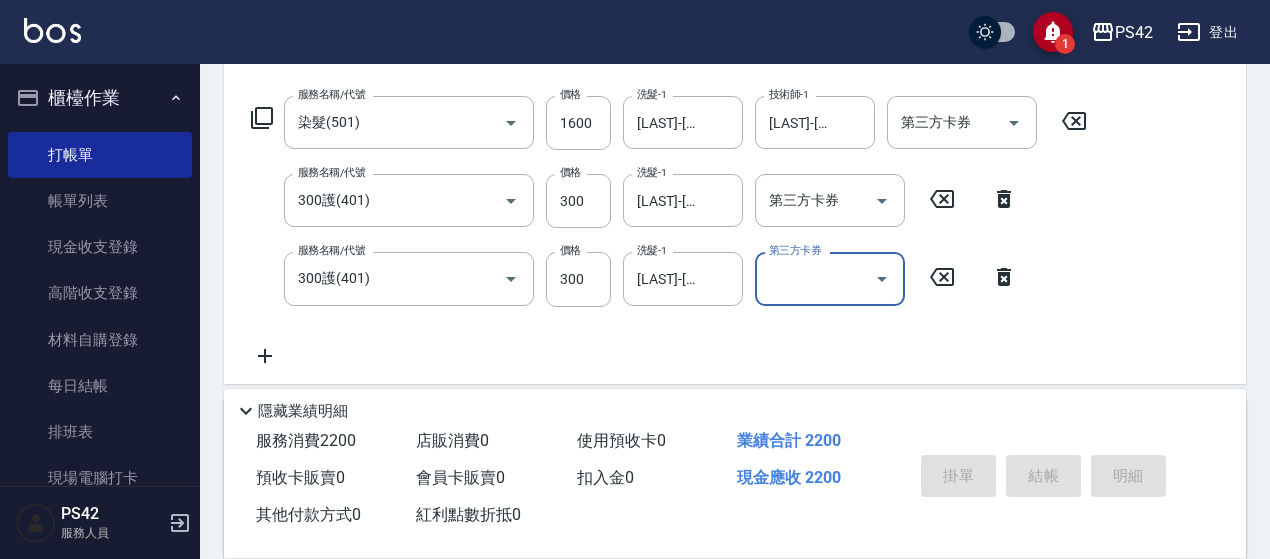 type 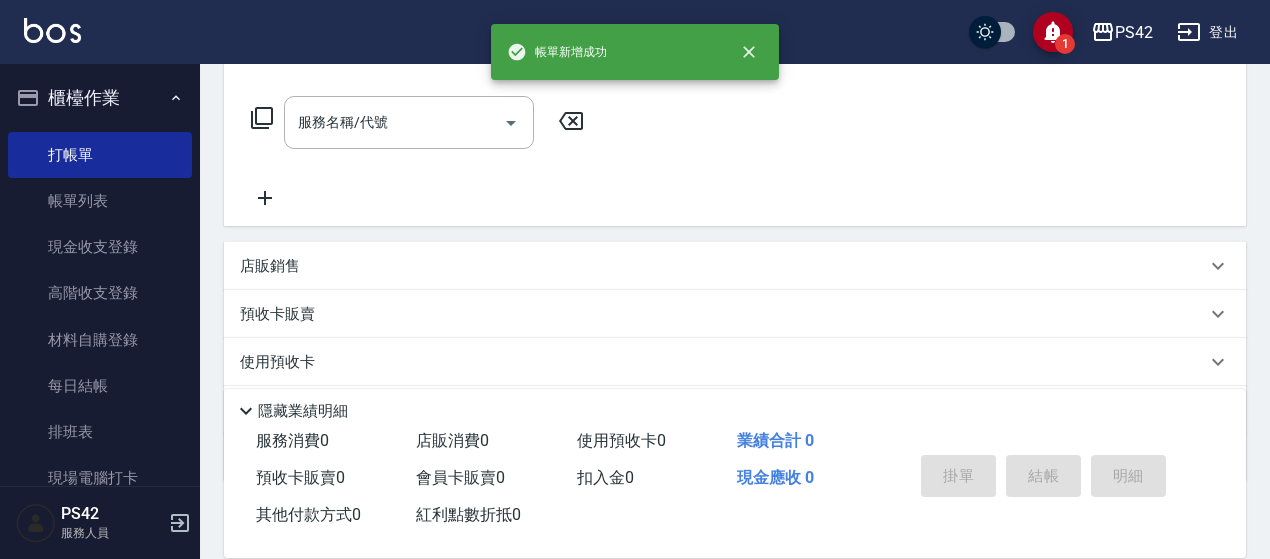 scroll, scrollTop: 0, scrollLeft: 0, axis: both 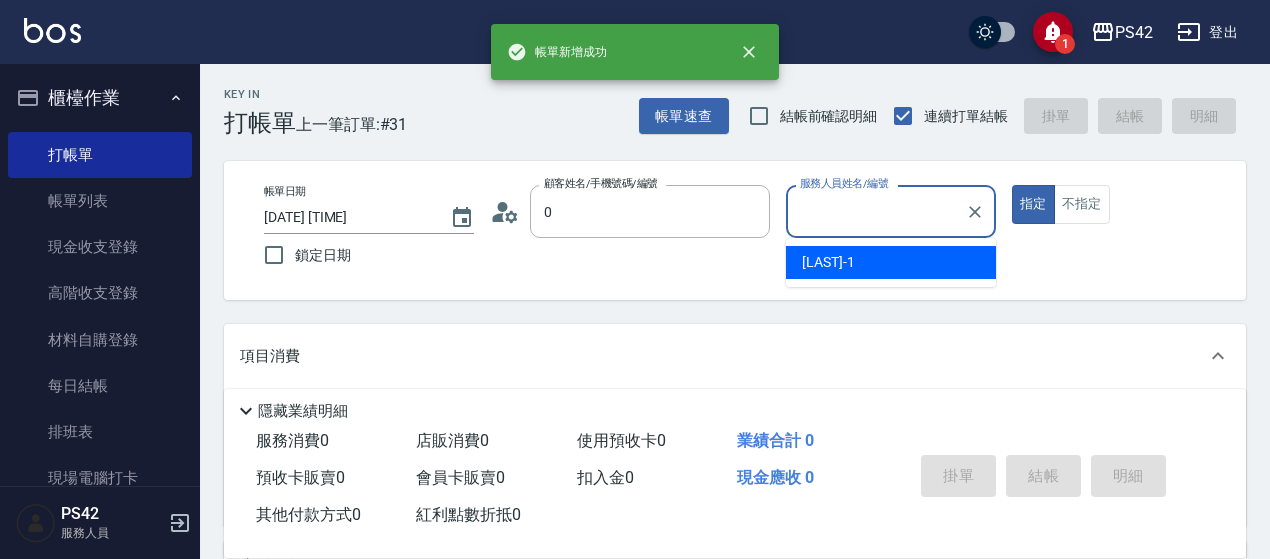 type on "/02/null" 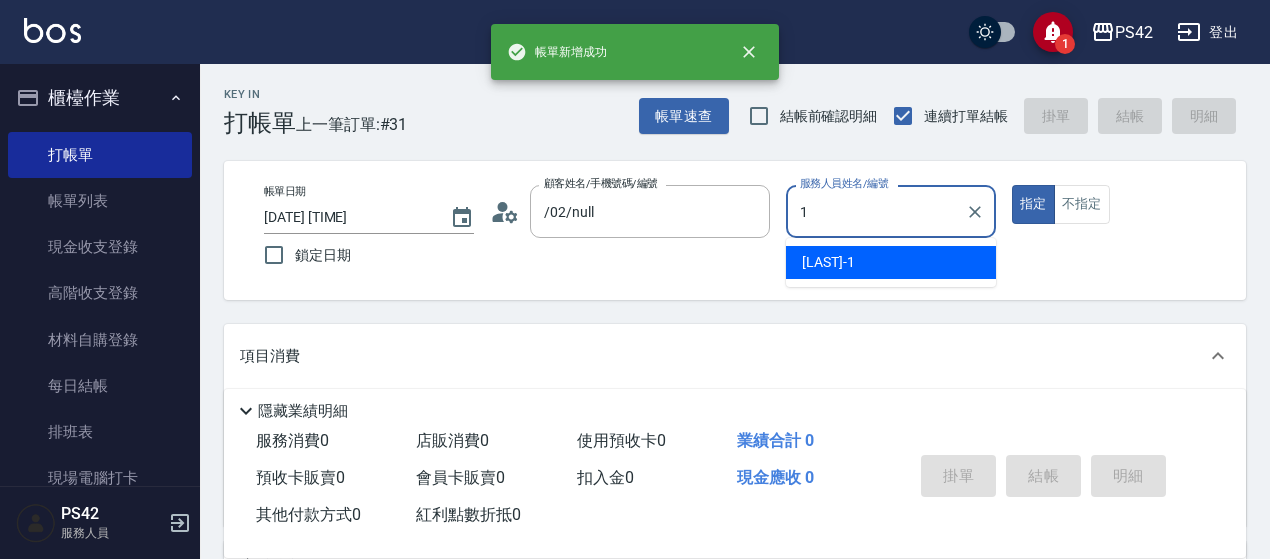 type on "[LAST]-[NUMBER]" 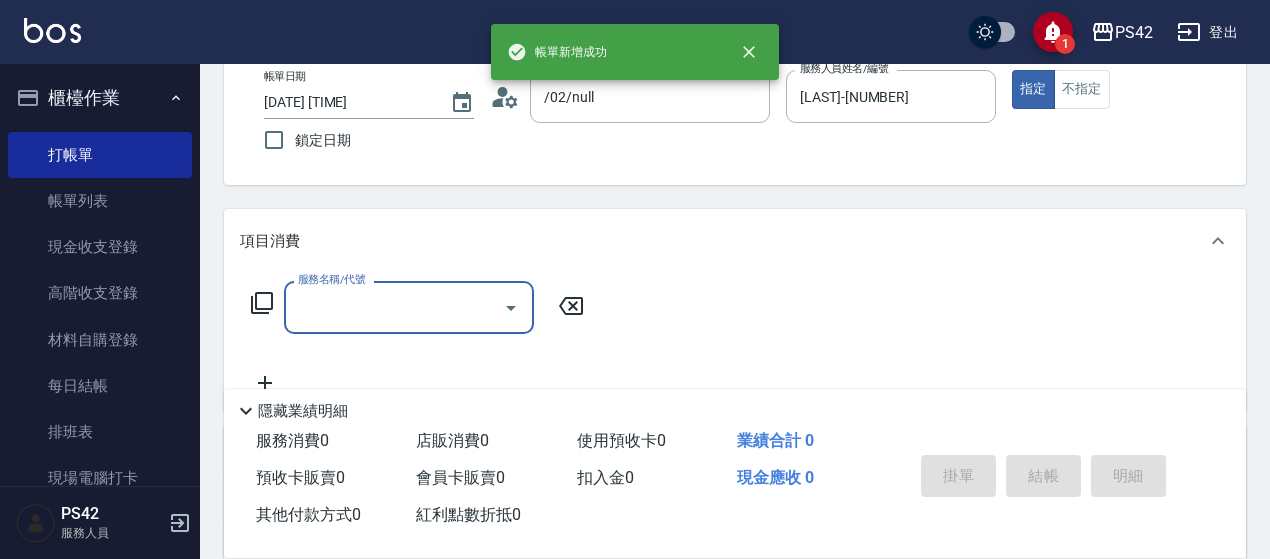scroll, scrollTop: 300, scrollLeft: 0, axis: vertical 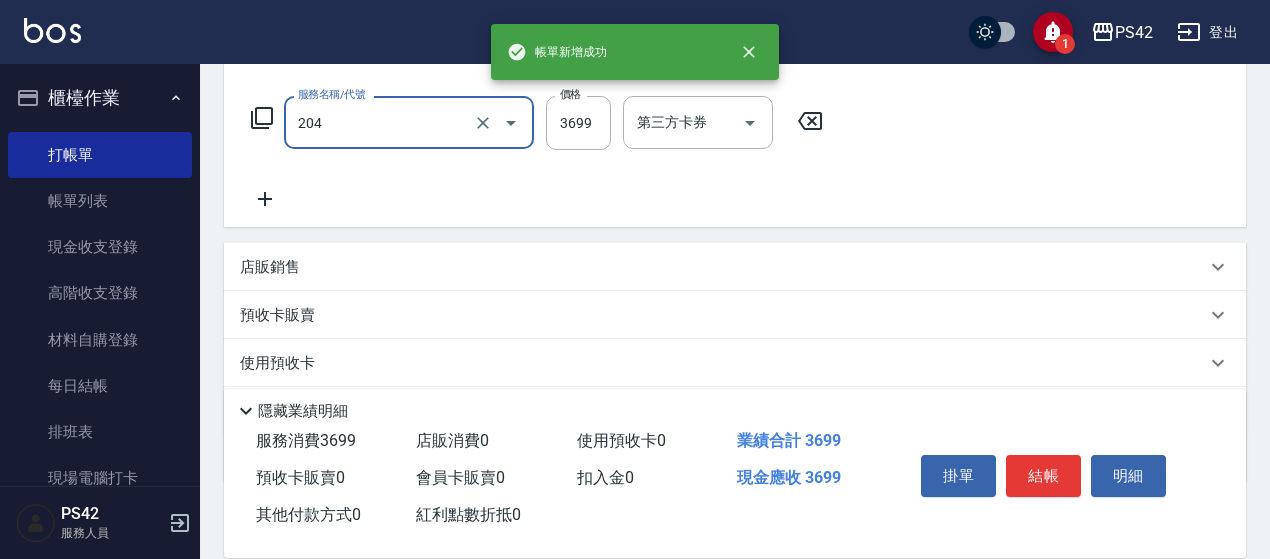 type on "OVC燙髮(204)" 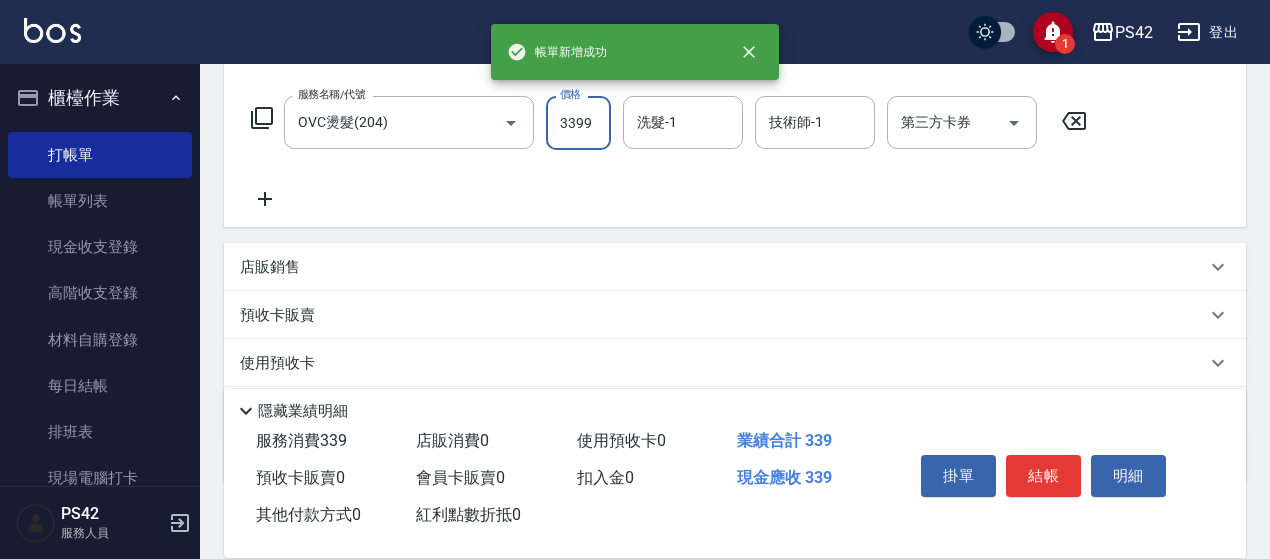 type on "3399" 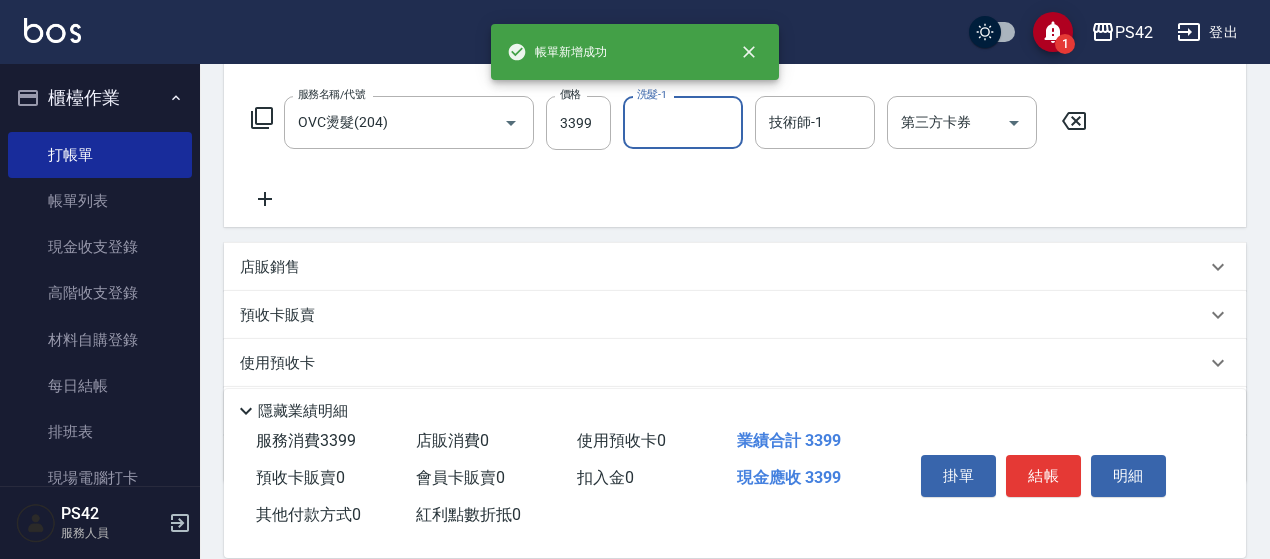 type on "3" 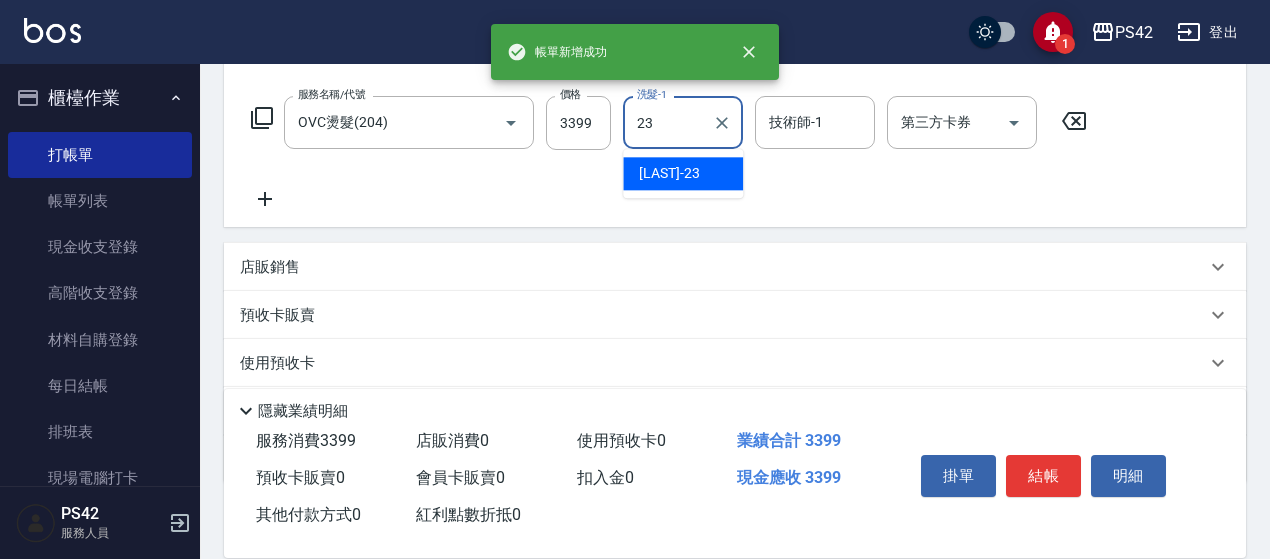 type on "[LAST]-[NUMBER]" 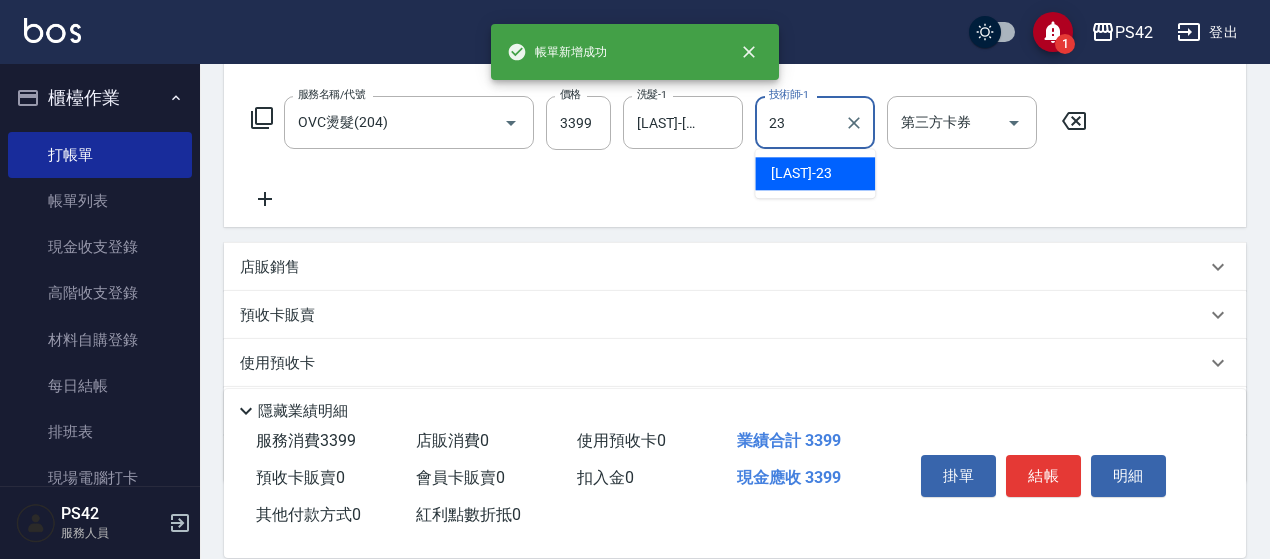 type on "[LAST]-[NUMBER]" 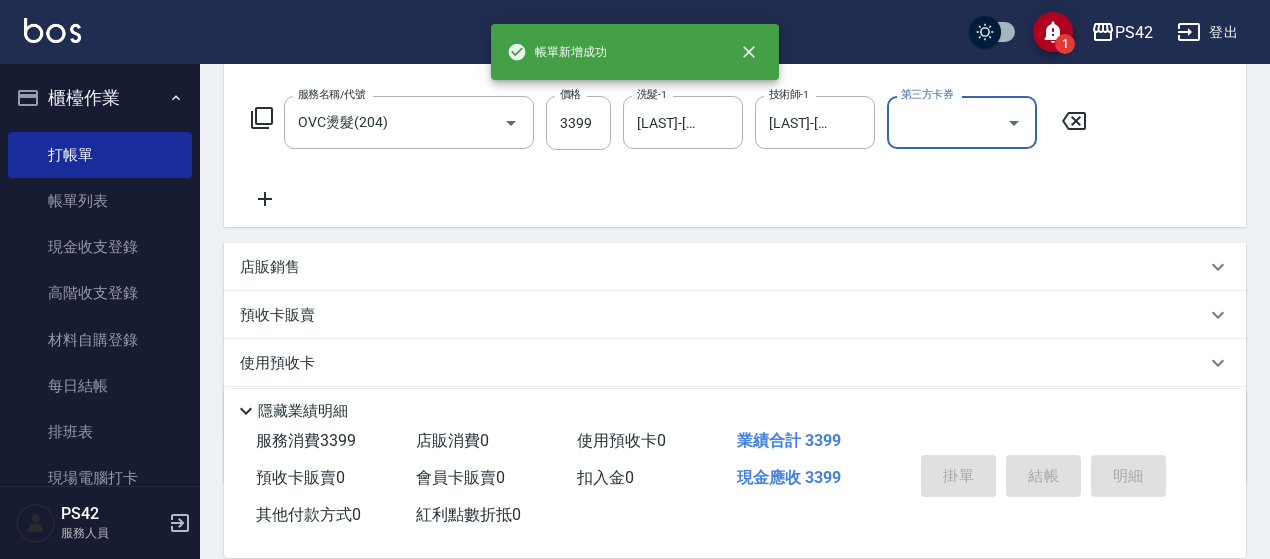 type 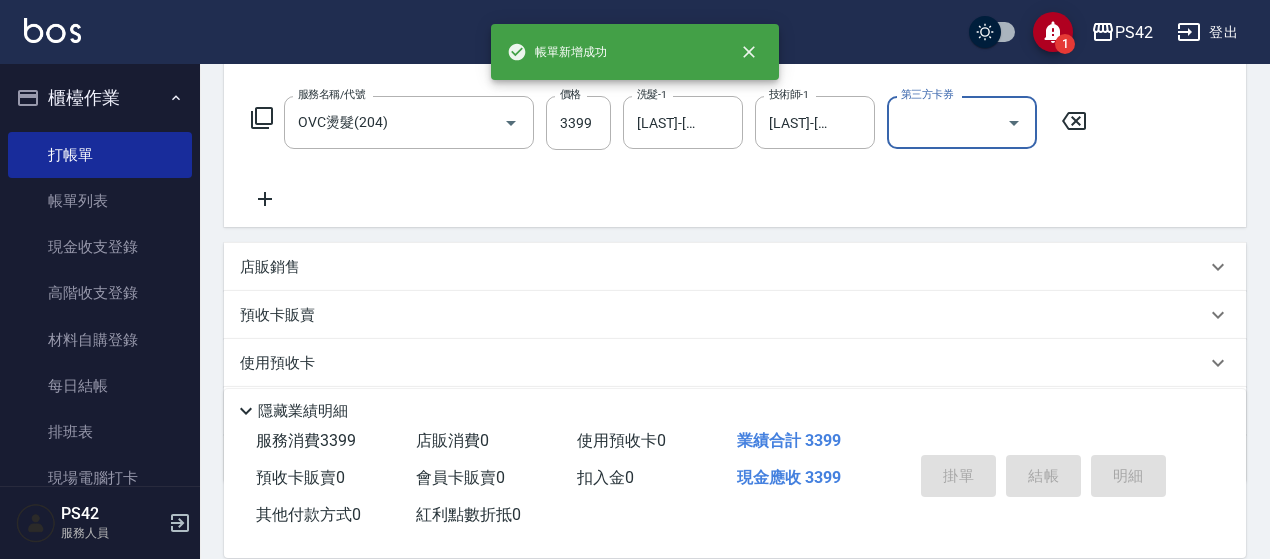 type 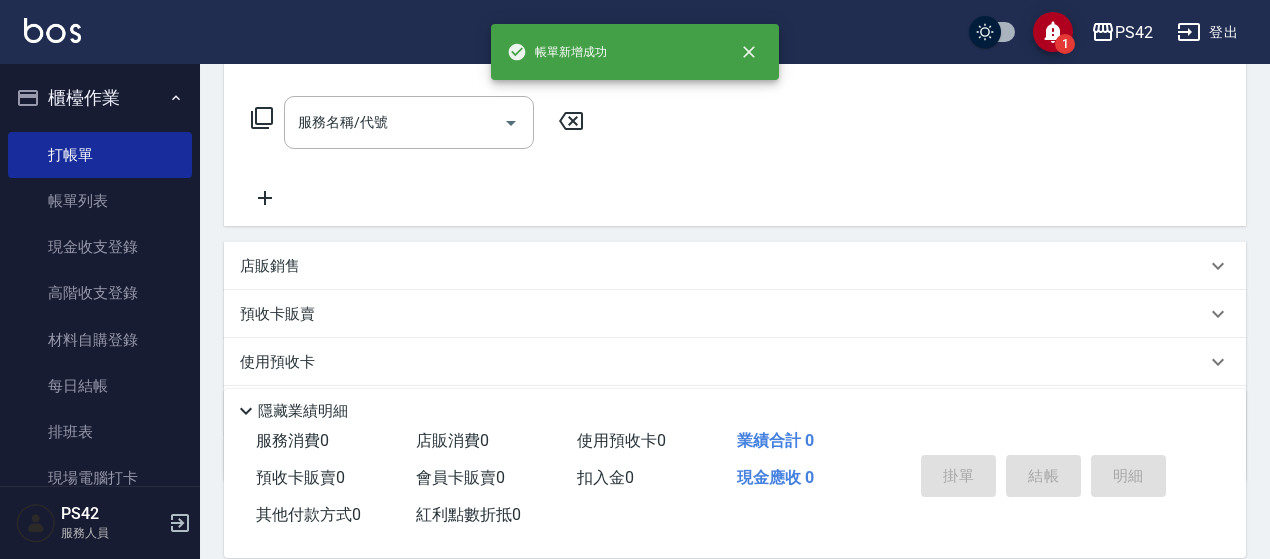 scroll, scrollTop: 0, scrollLeft: 0, axis: both 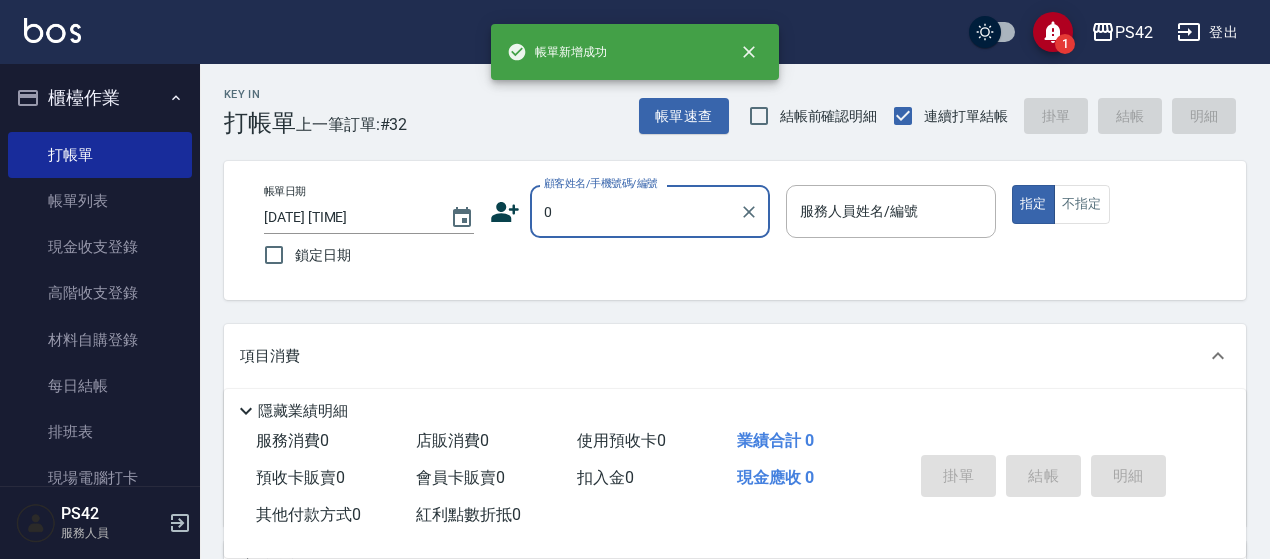 type on "/02/null" 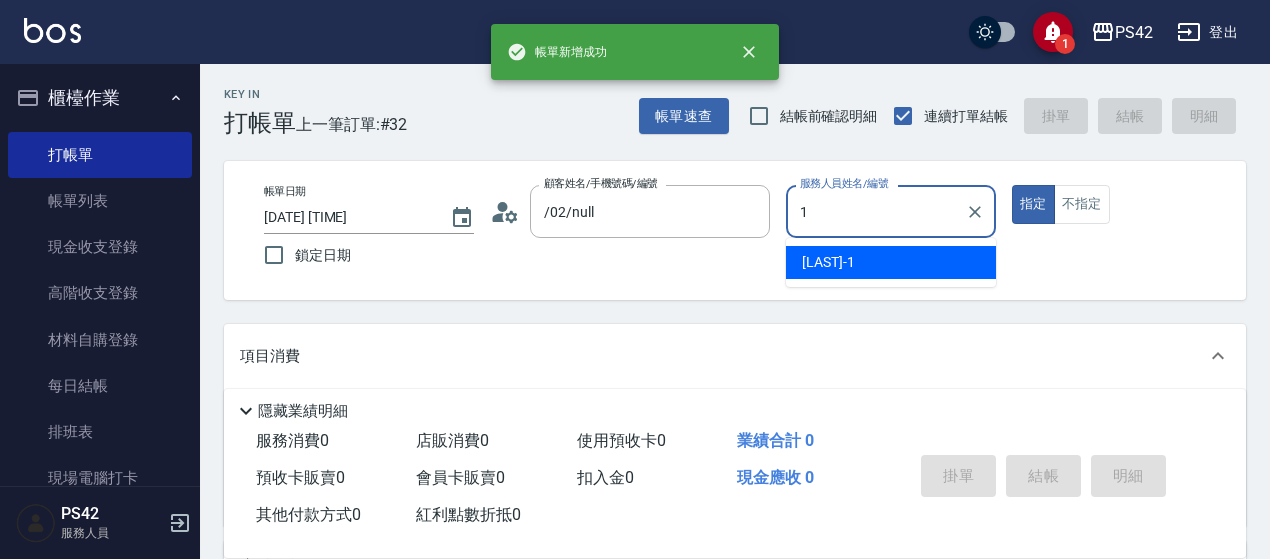 type on "[LAST]-[NUMBER]" 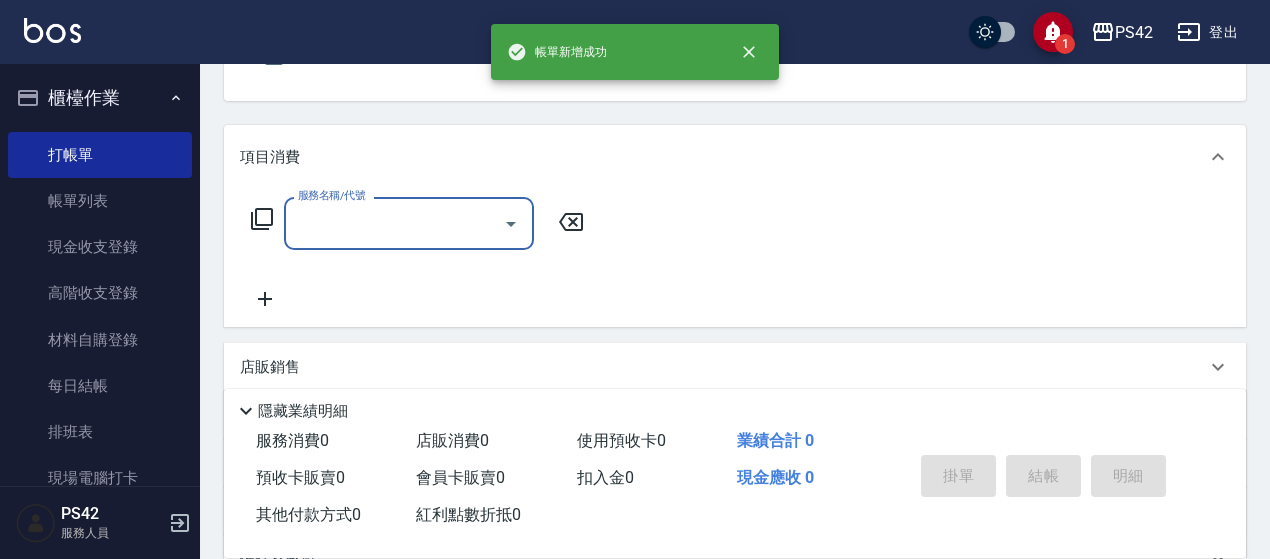 scroll, scrollTop: 200, scrollLeft: 0, axis: vertical 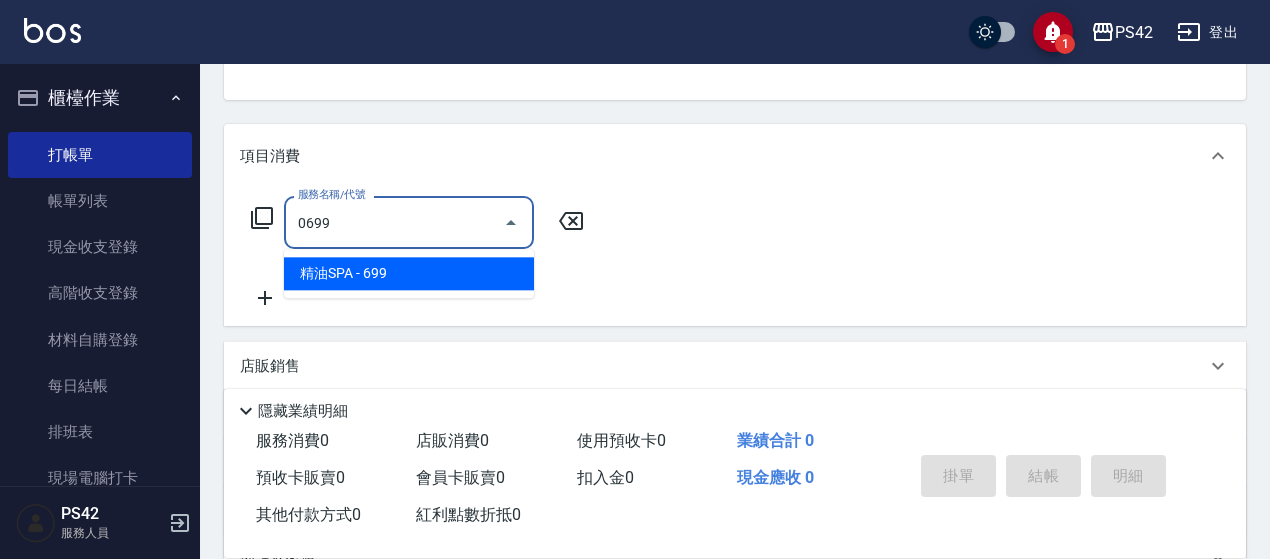 type on "精油SPA(0699)" 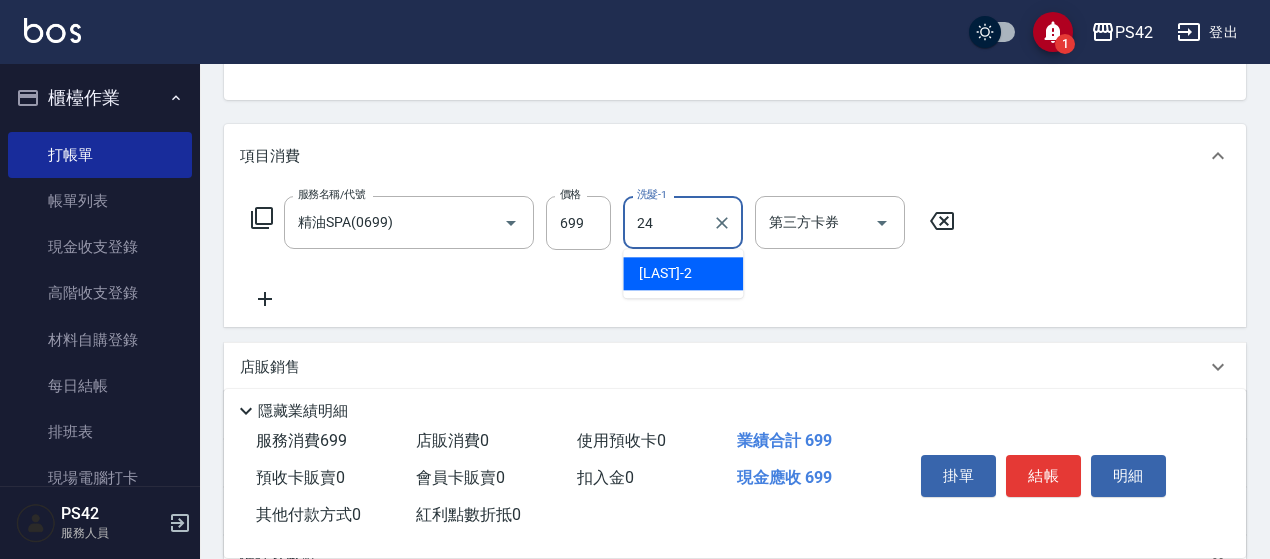 type on "[LAST]-[NUMBER]" 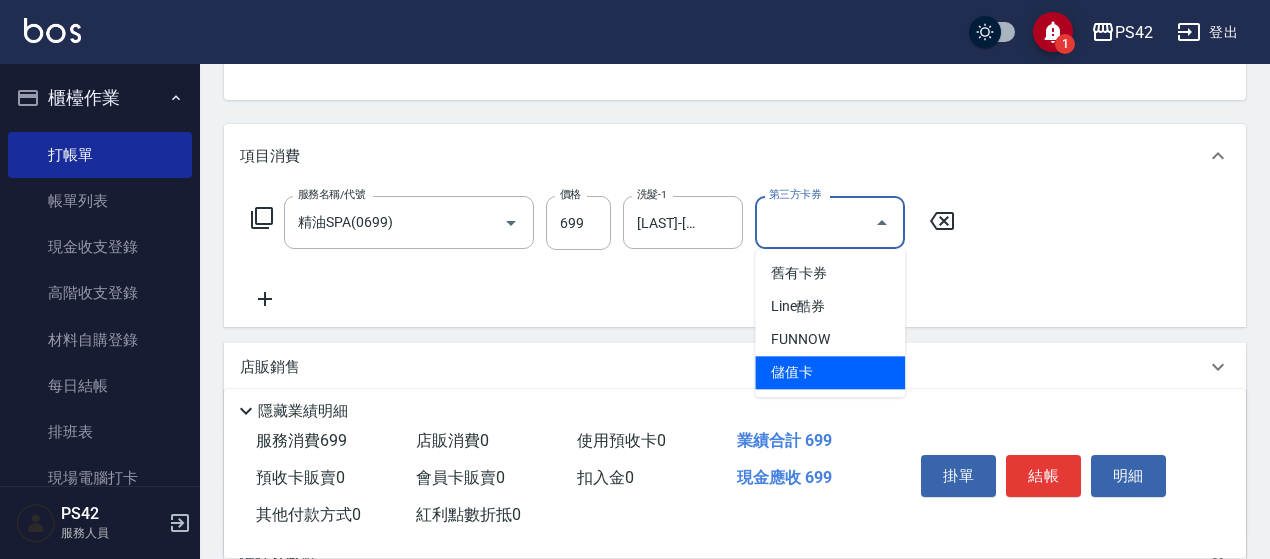 type on "儲值卡" 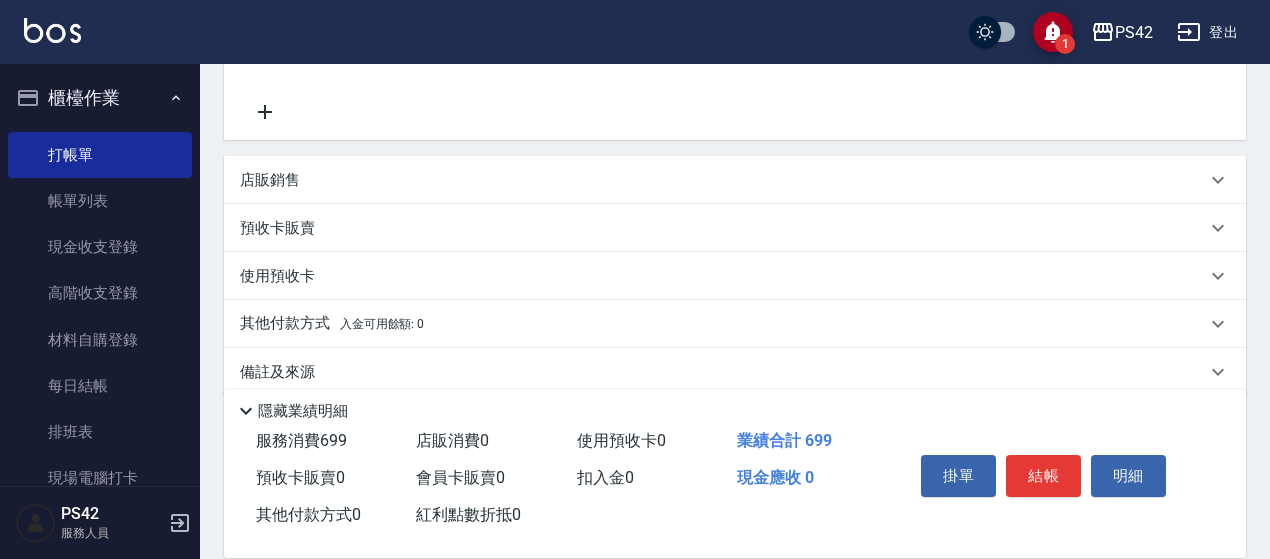 scroll, scrollTop: 500, scrollLeft: 0, axis: vertical 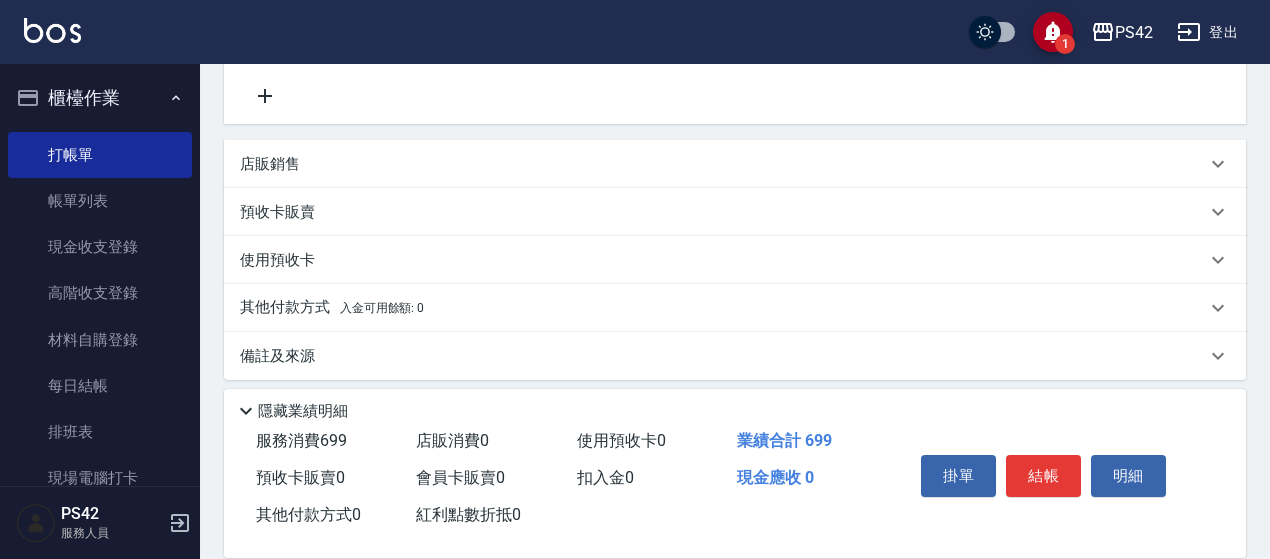 click on "店販銷售" at bounding box center [723, 164] 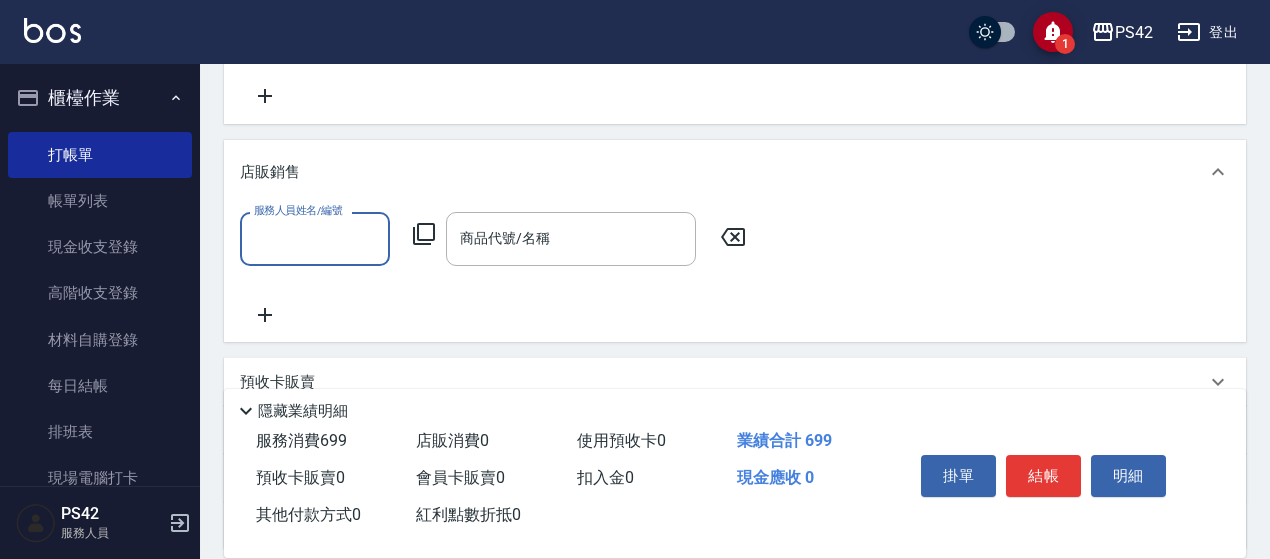 scroll, scrollTop: 0, scrollLeft: 0, axis: both 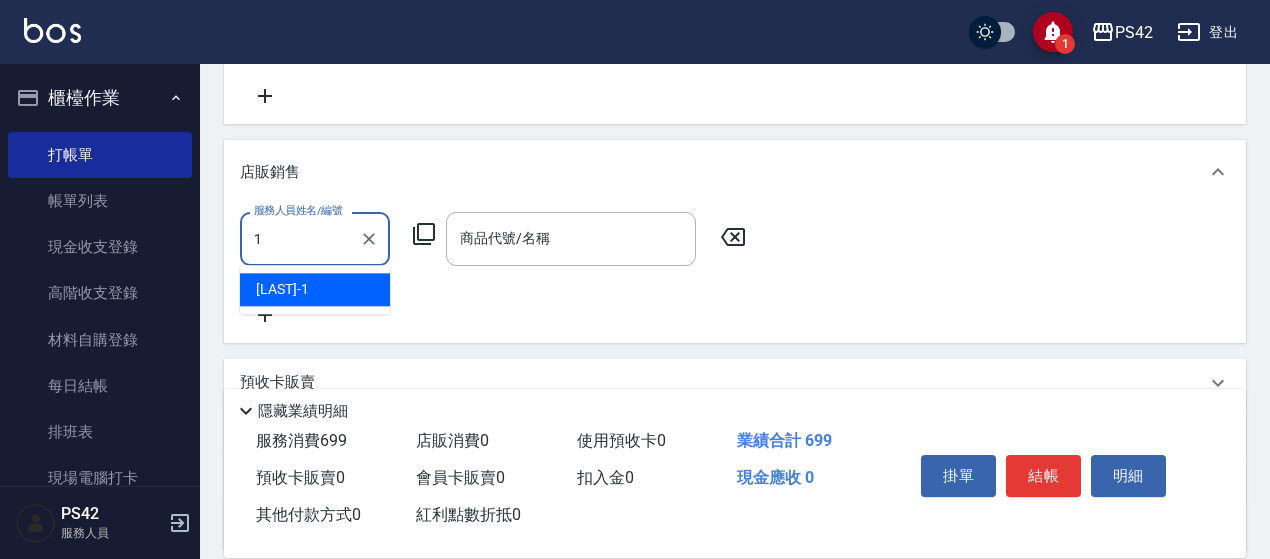 type on "[LAST]-[NUMBER]" 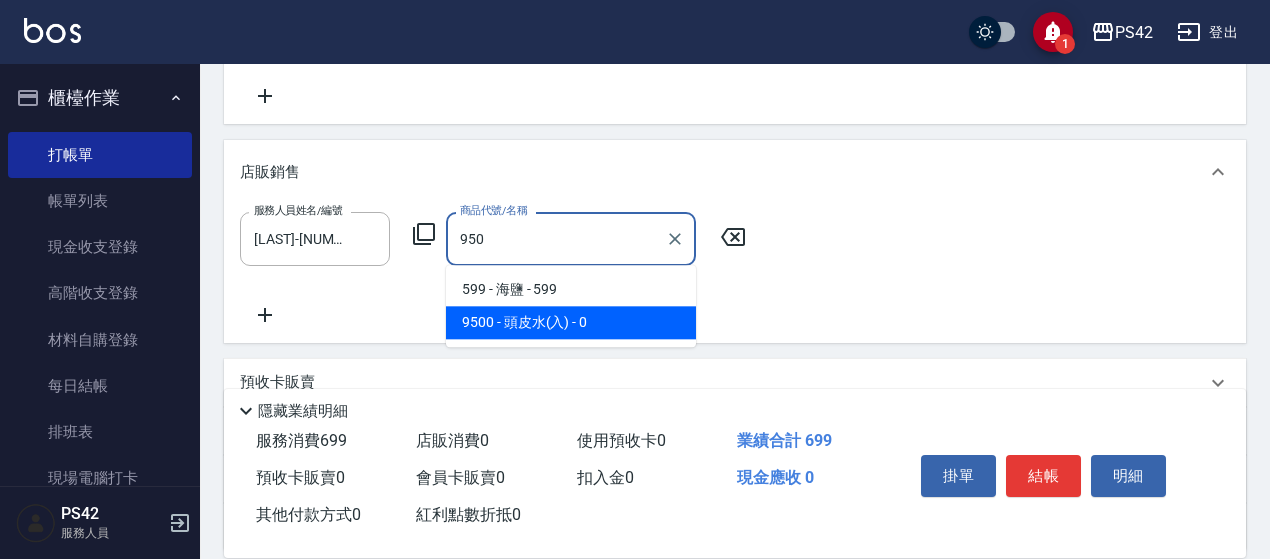 type on "頭皮水(入)" 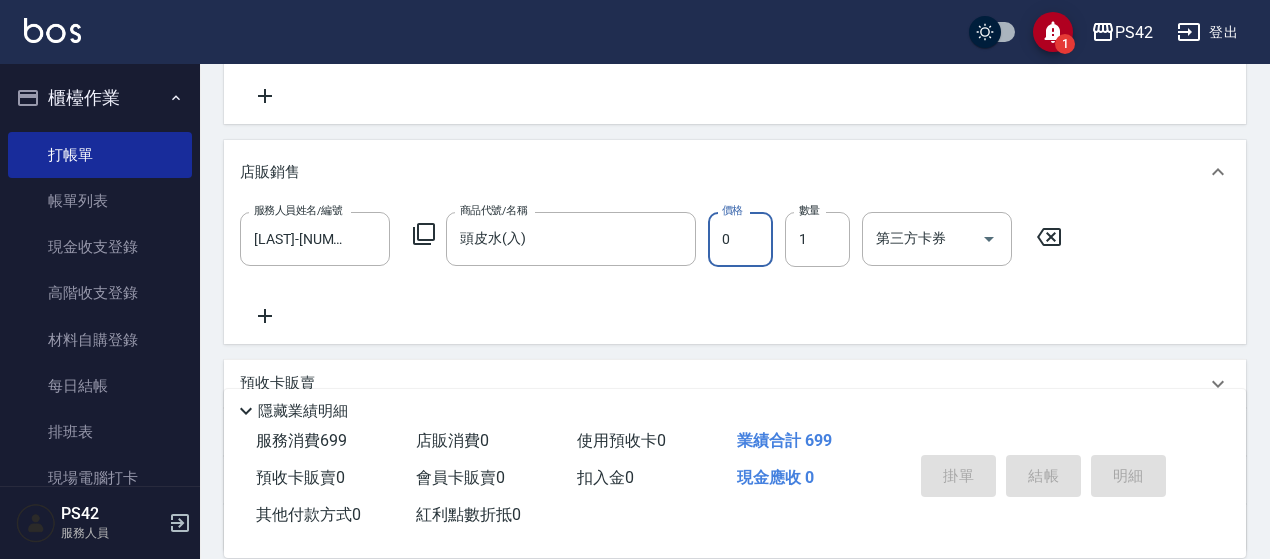 type on "[DATE] [TIME]" 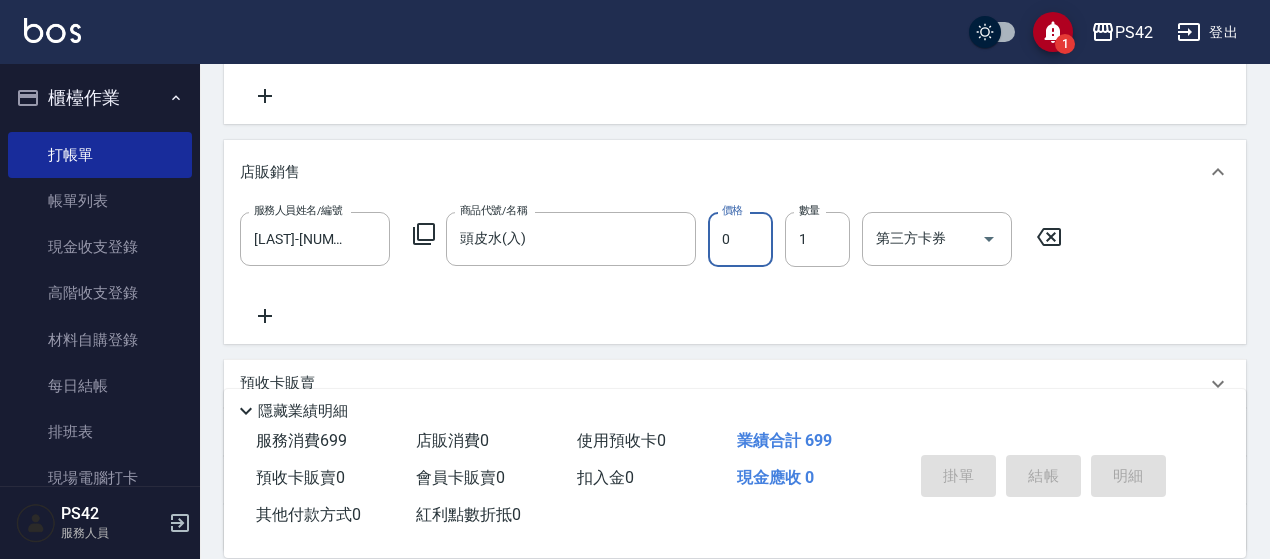 type 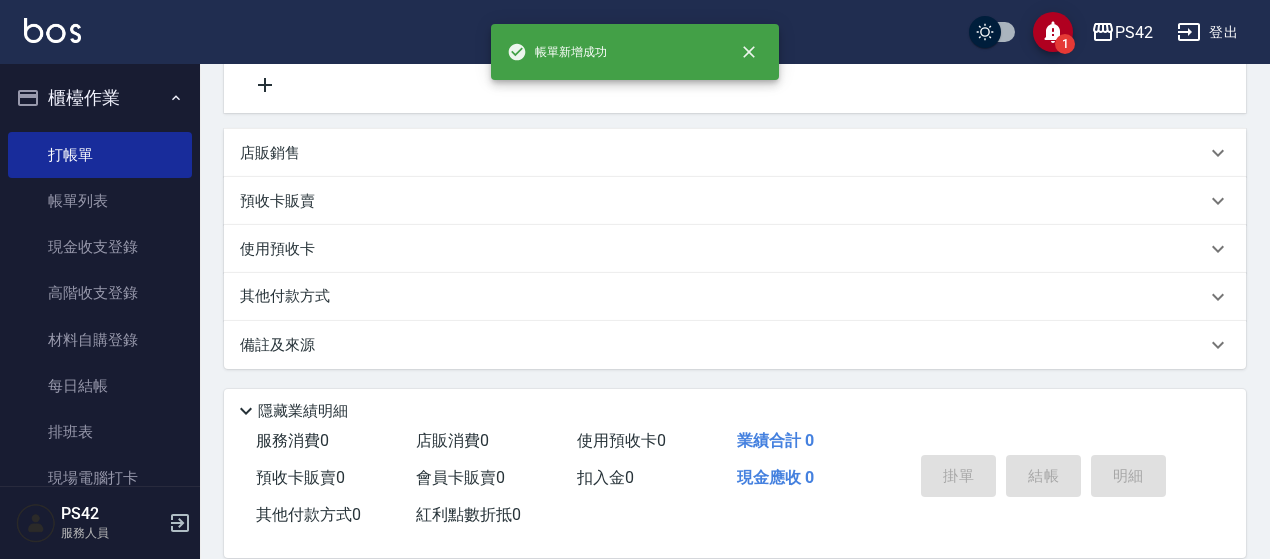 scroll, scrollTop: 0, scrollLeft: 0, axis: both 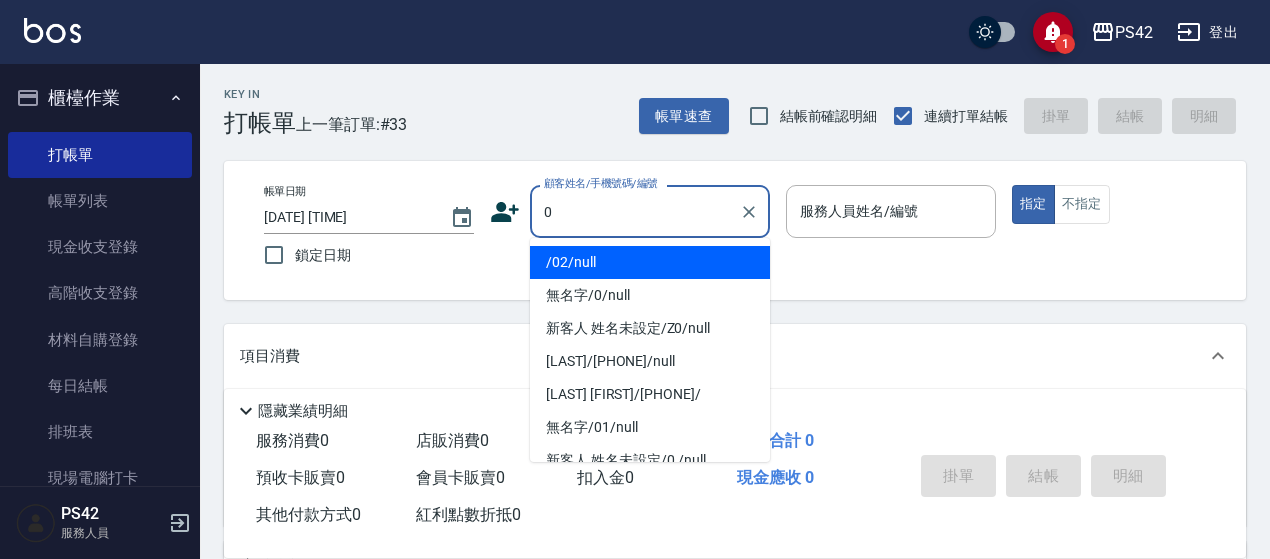 type on "/02/null" 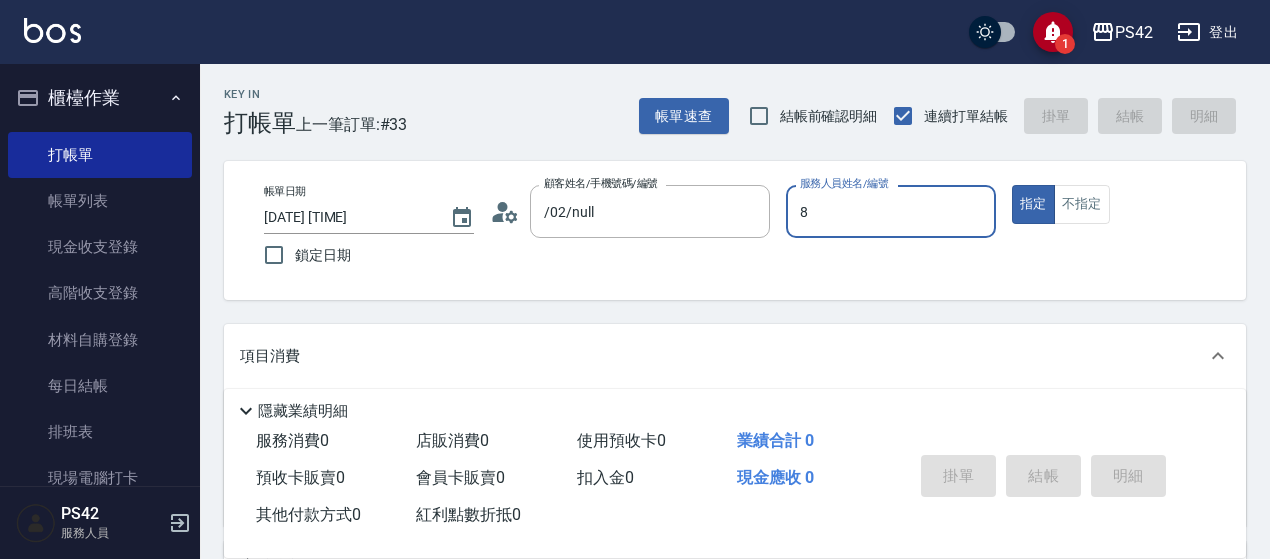 type on "[LAST] [IDENTIFIER]-[NUMBER]" 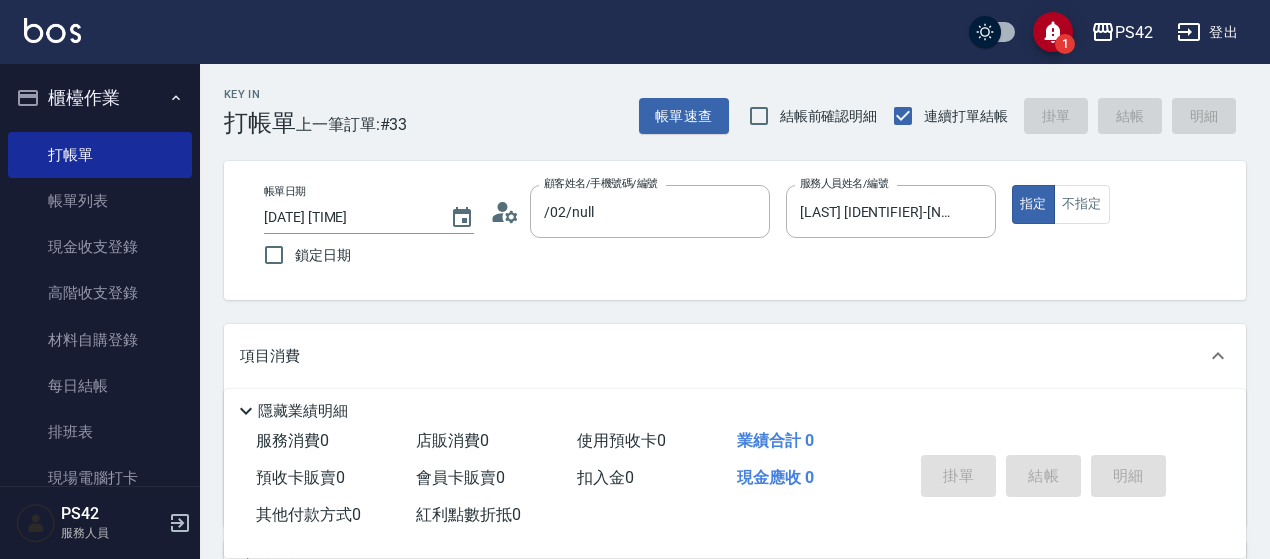 scroll, scrollTop: 200, scrollLeft: 0, axis: vertical 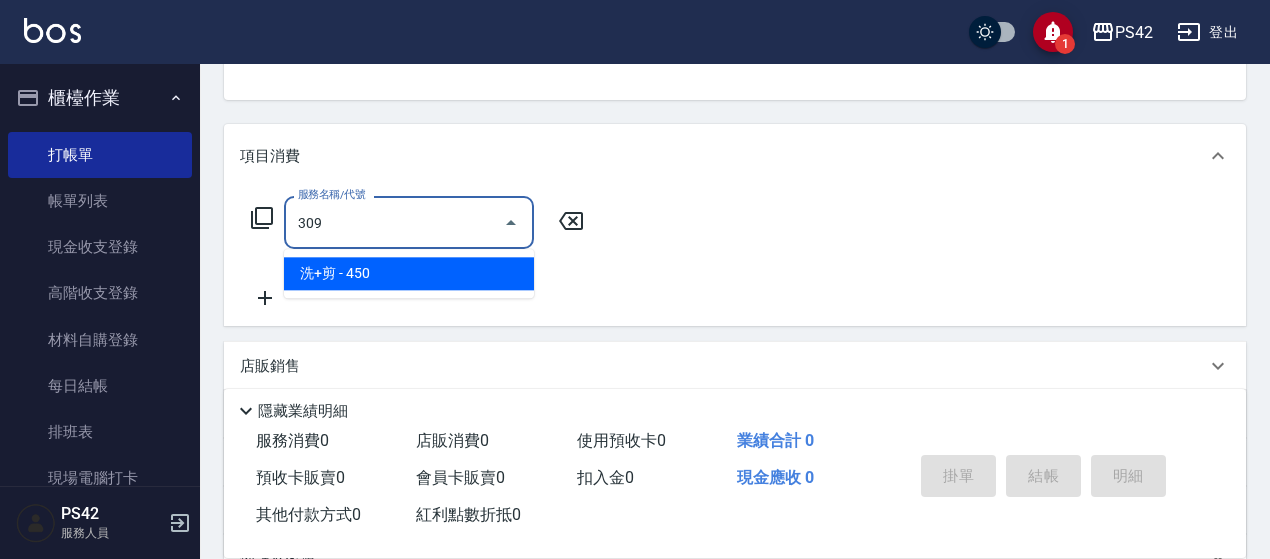 type on "洗+剪(309)" 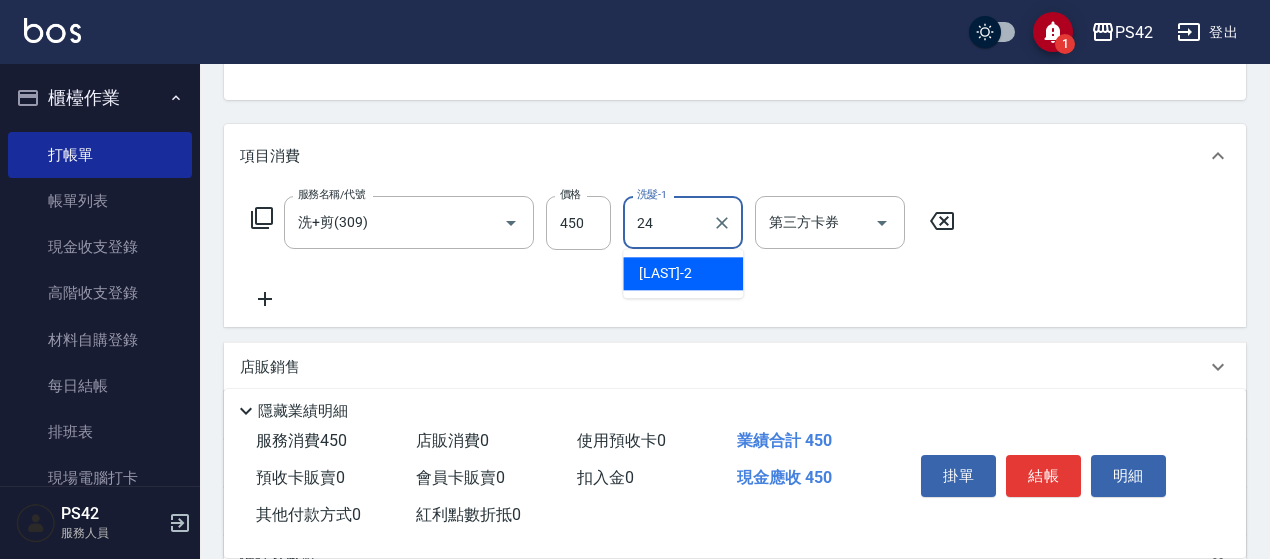 type on "[LAST]-[NUMBER]" 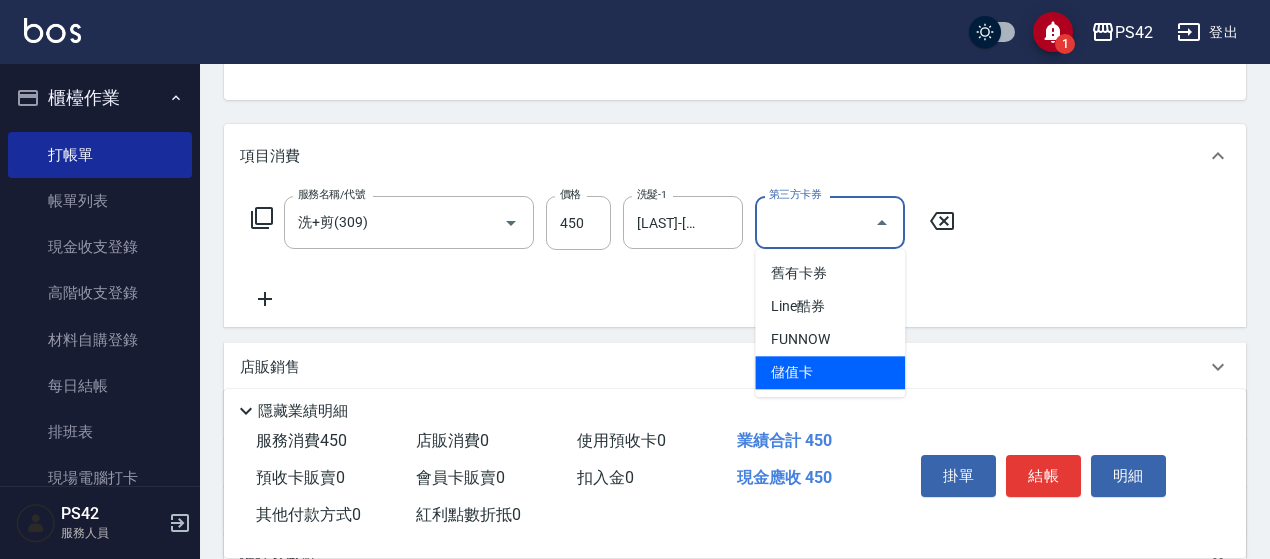 type on "儲值卡" 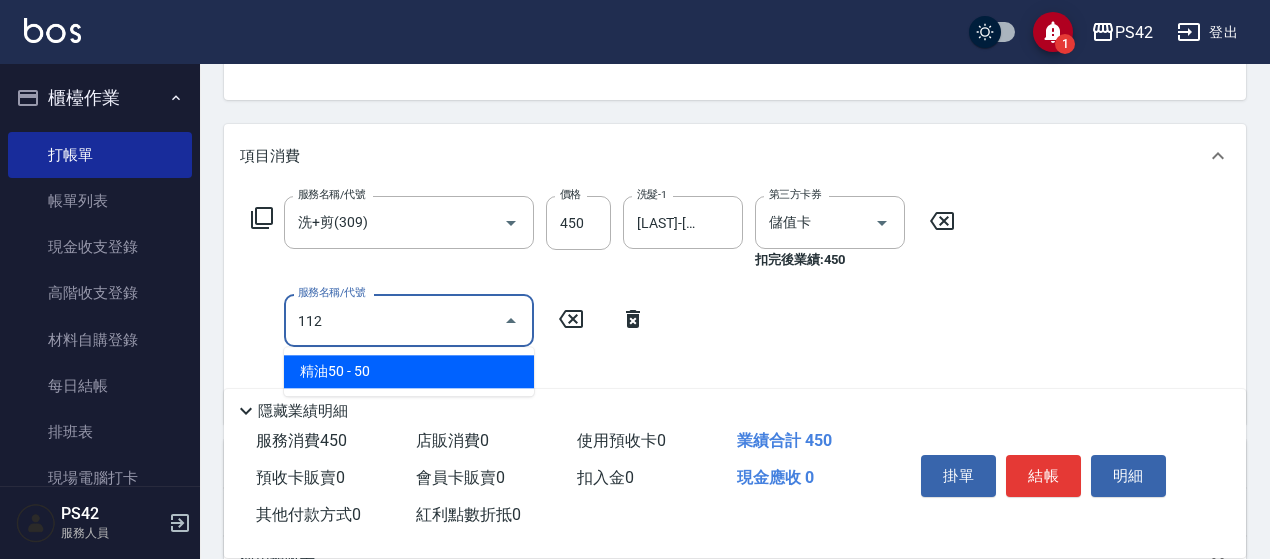 type on "精油50(112)" 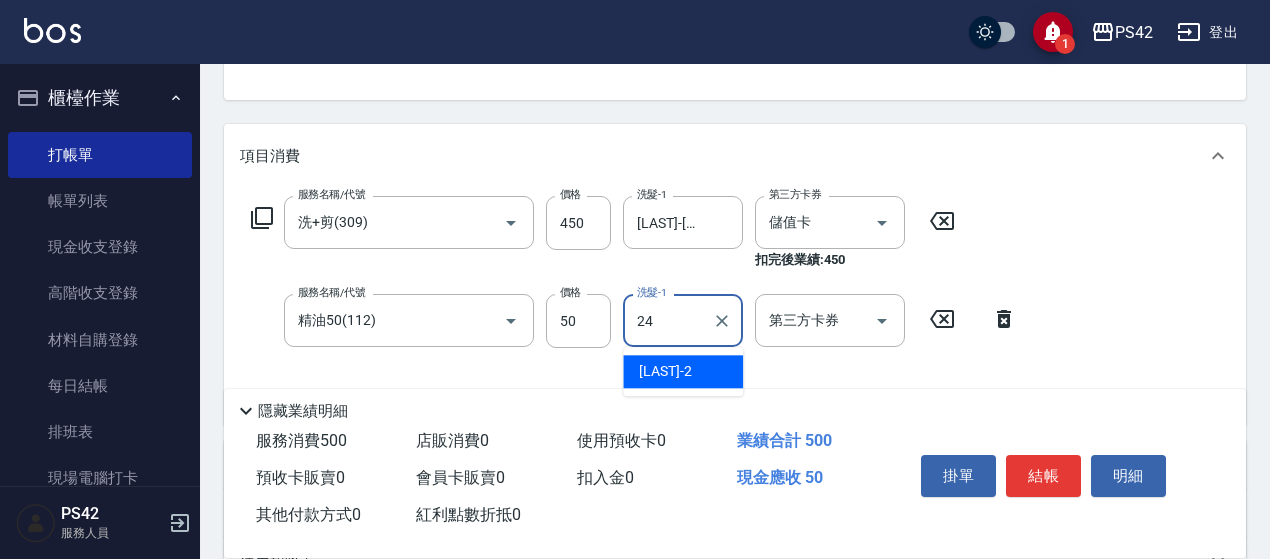 type on "[LAST]-[NUMBER]" 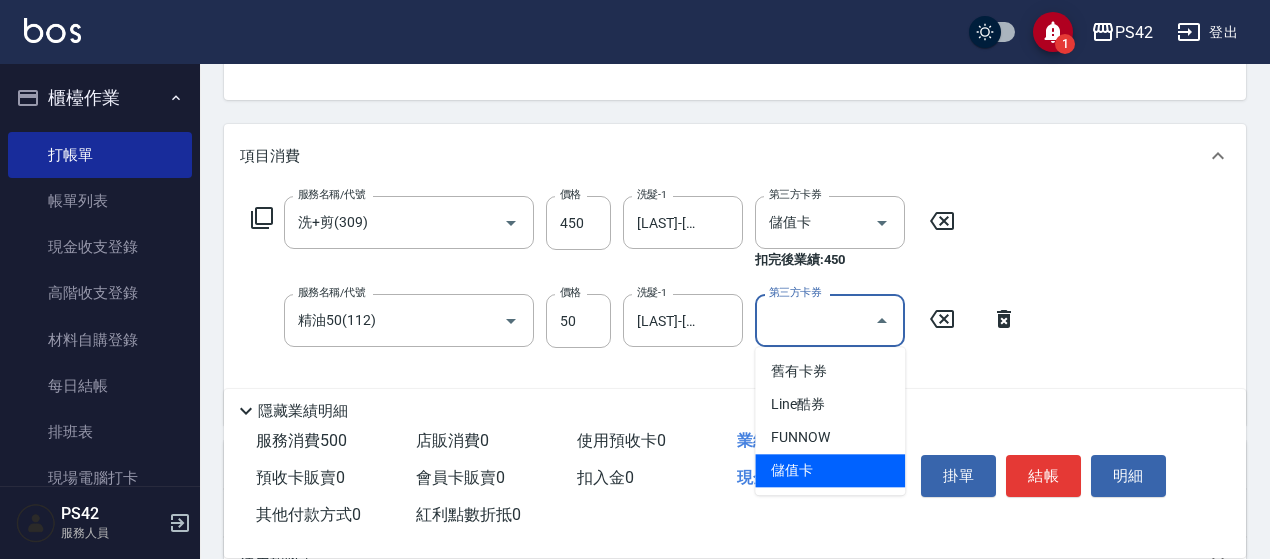 type on "儲值卡" 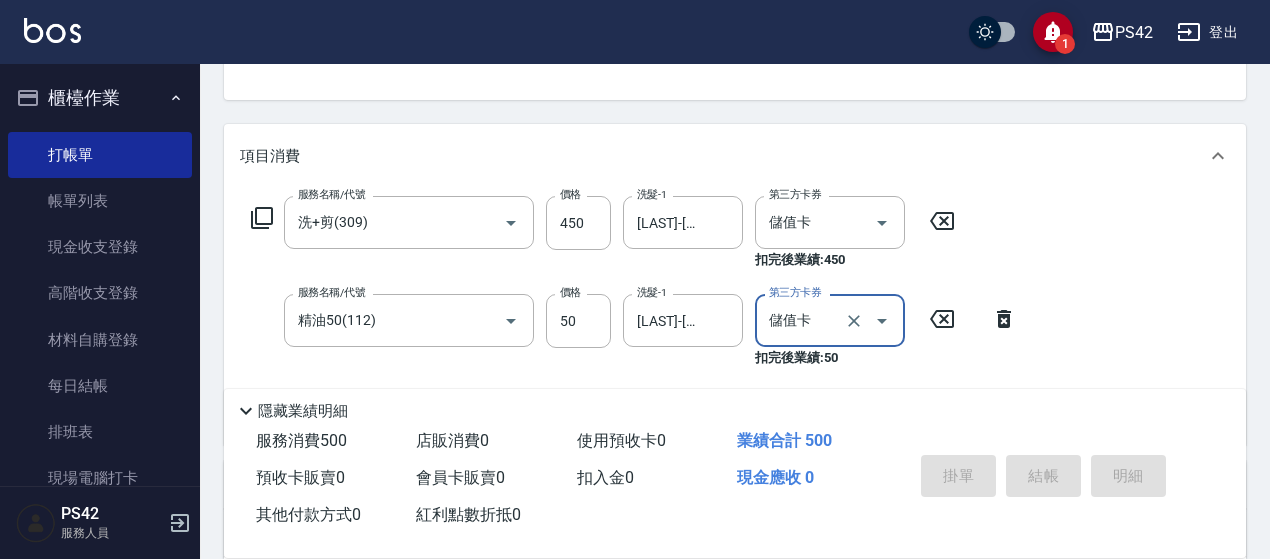 type 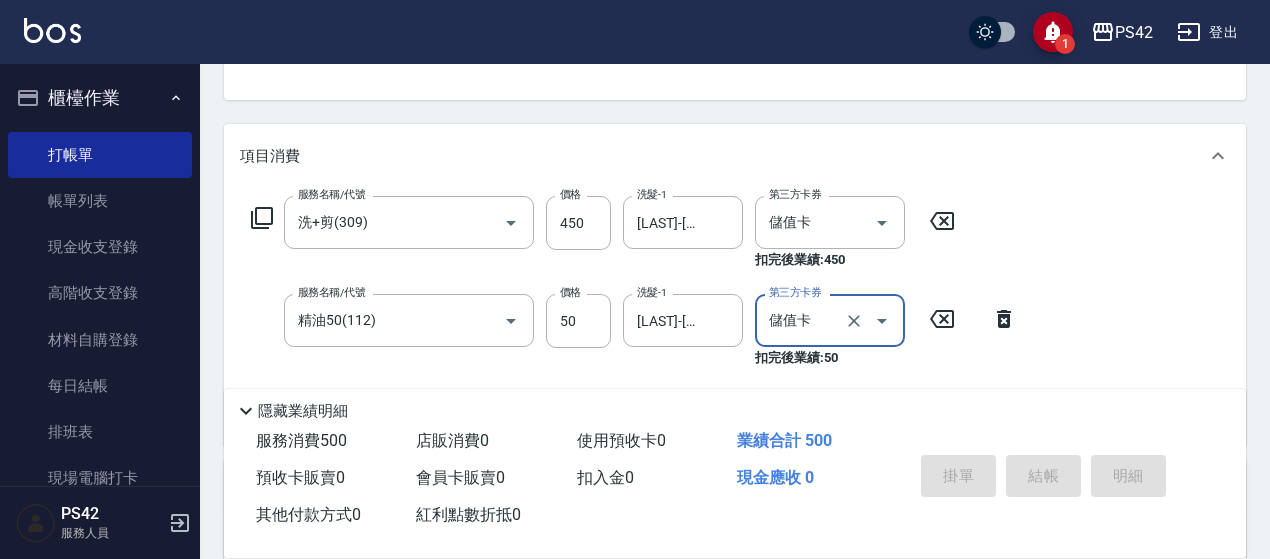 type 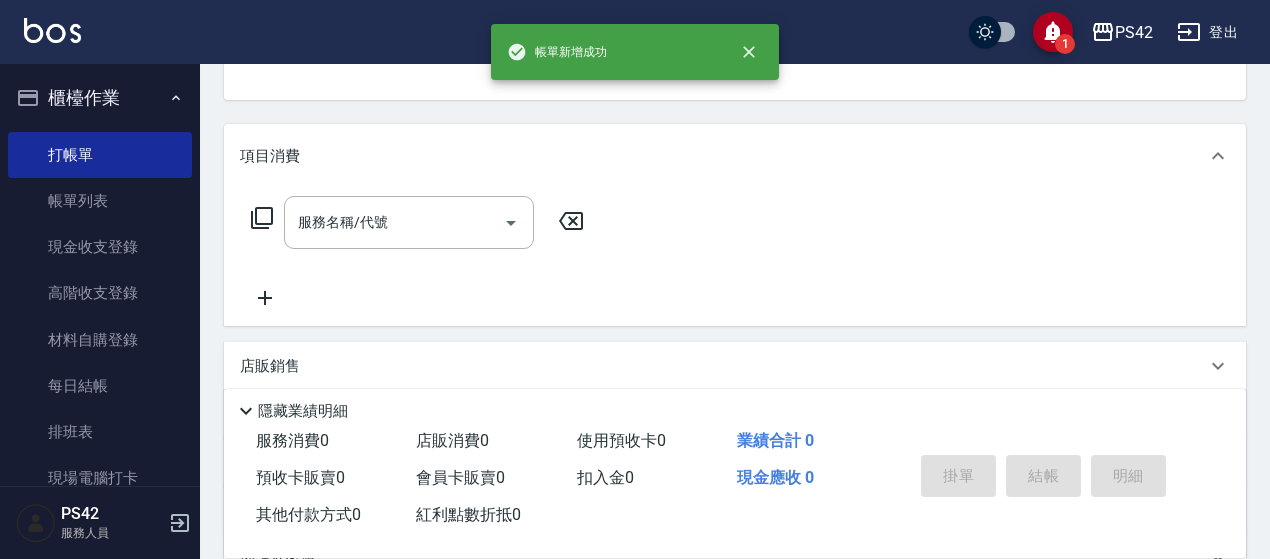 scroll, scrollTop: 194, scrollLeft: 0, axis: vertical 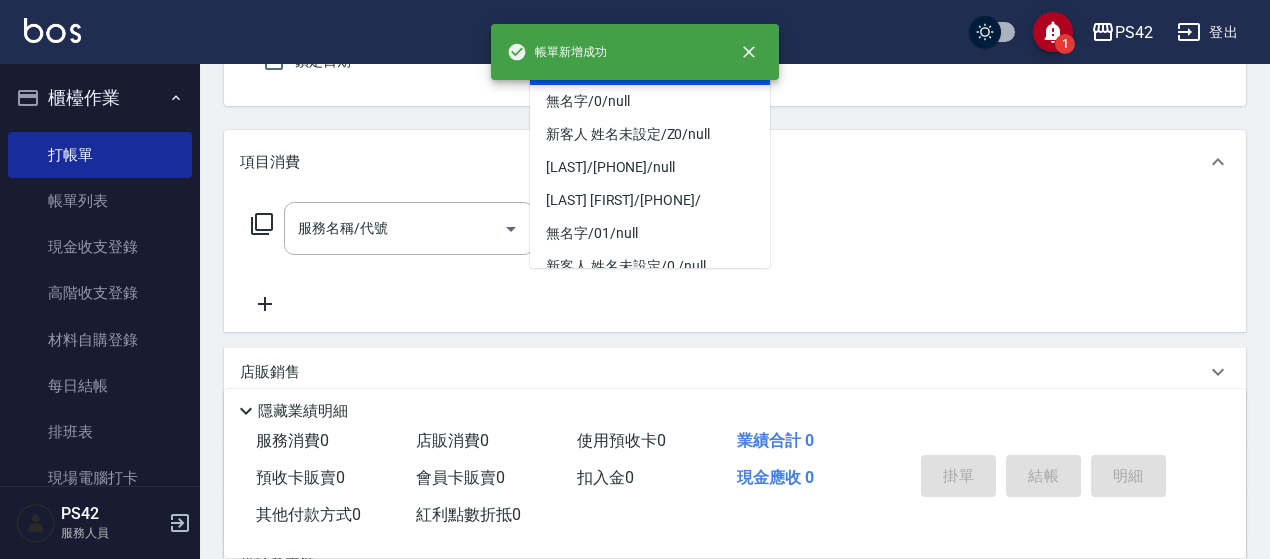 type on "/02/null" 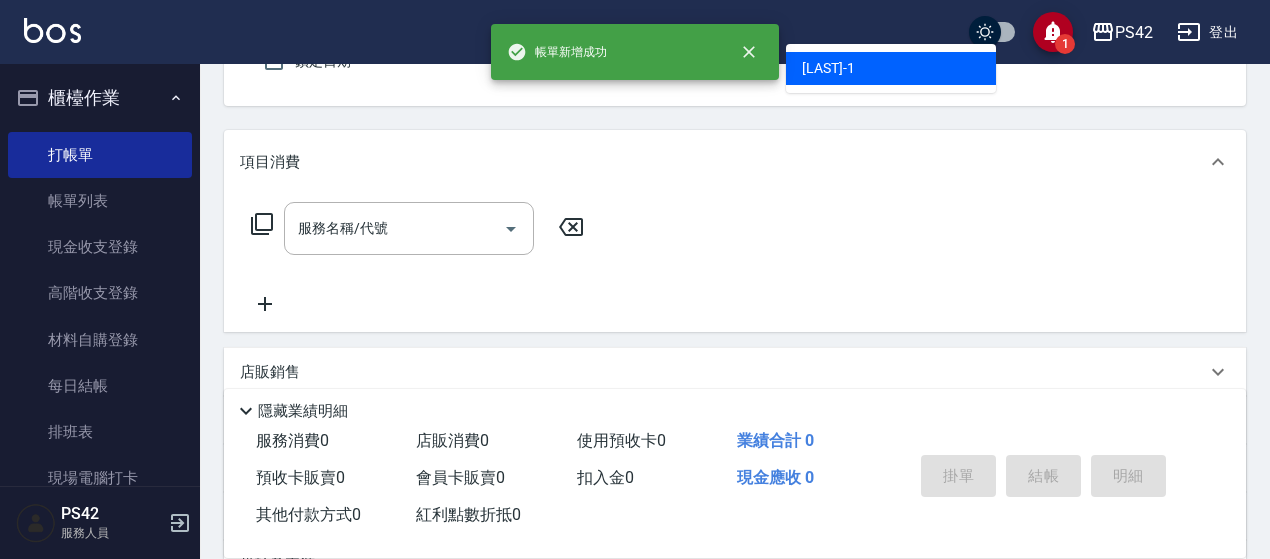 type on "[LAST]-[NUMBER]" 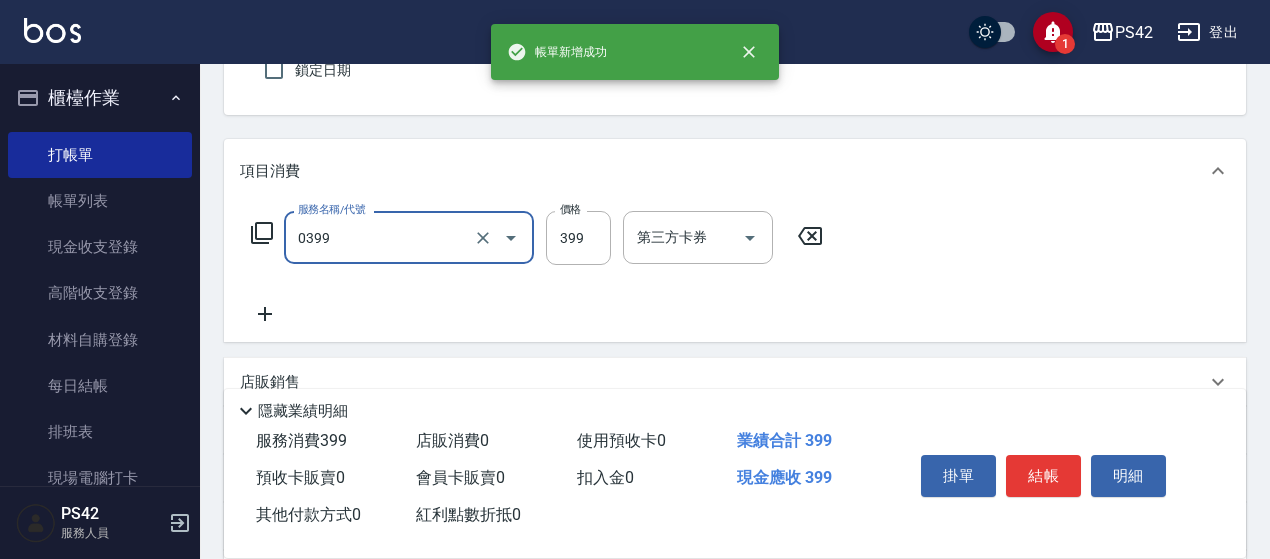 type on "海鹽399(0399)" 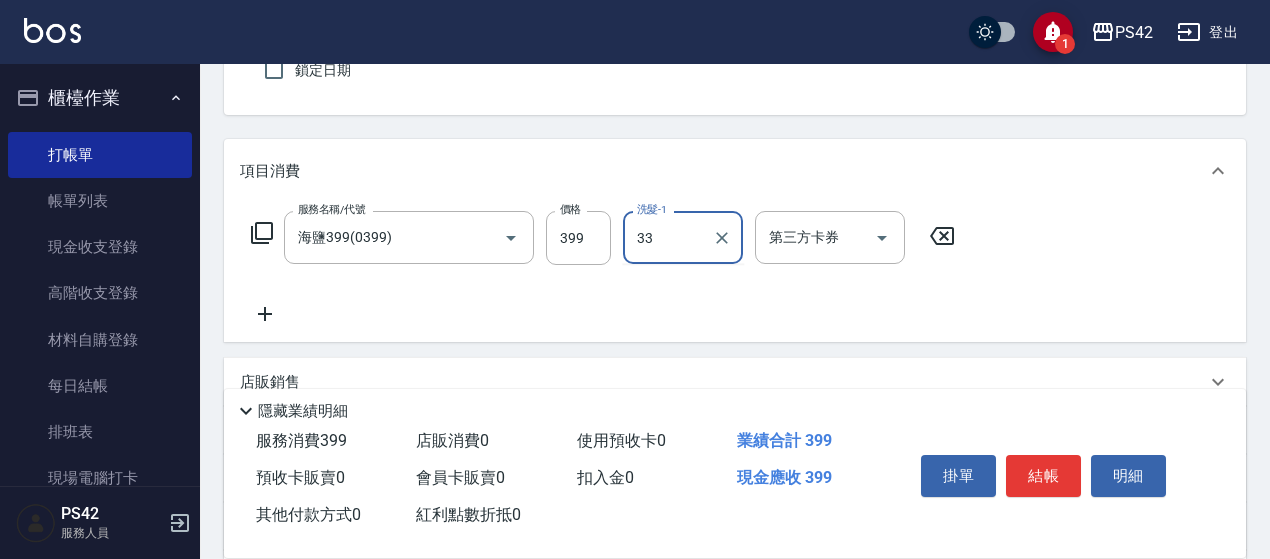 type on "[LAST]-[NUMBER]" 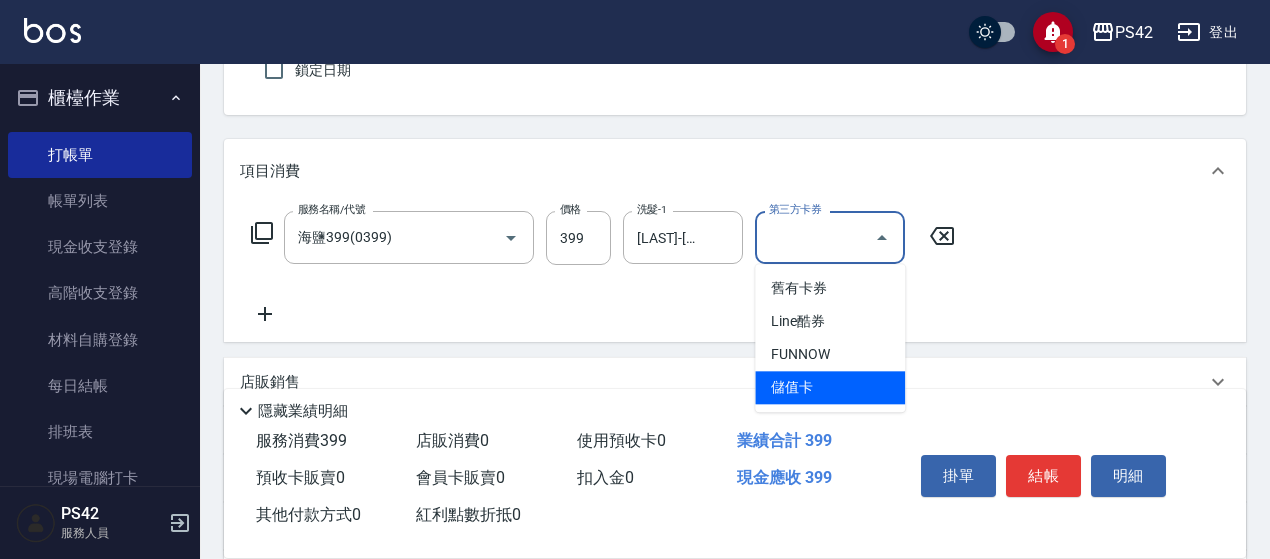 type on "儲值卡" 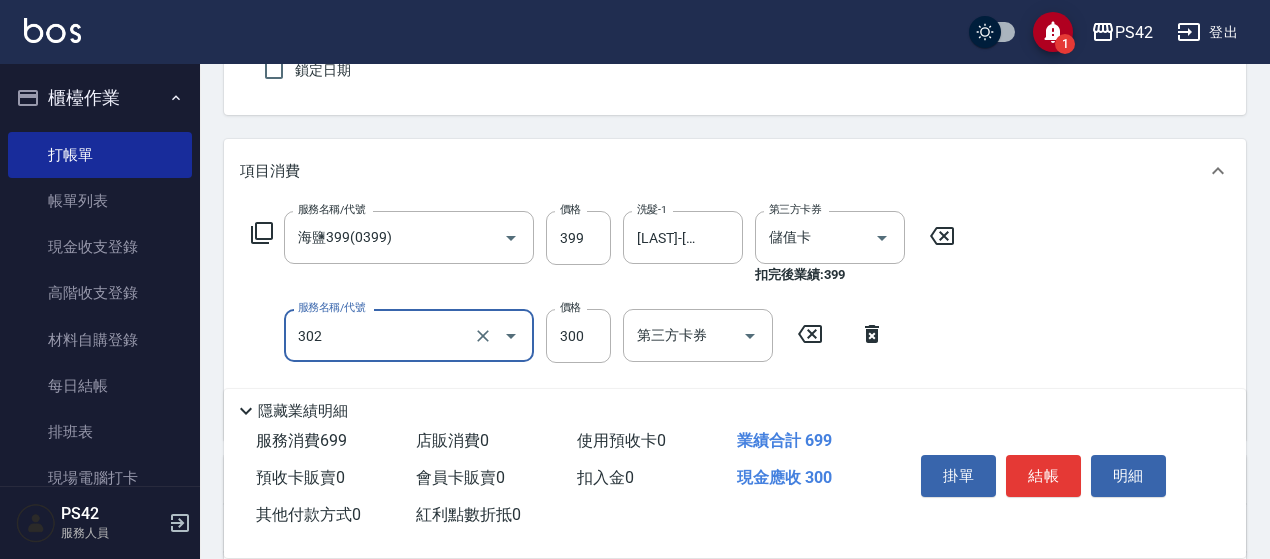 type on "剪髮(302)" 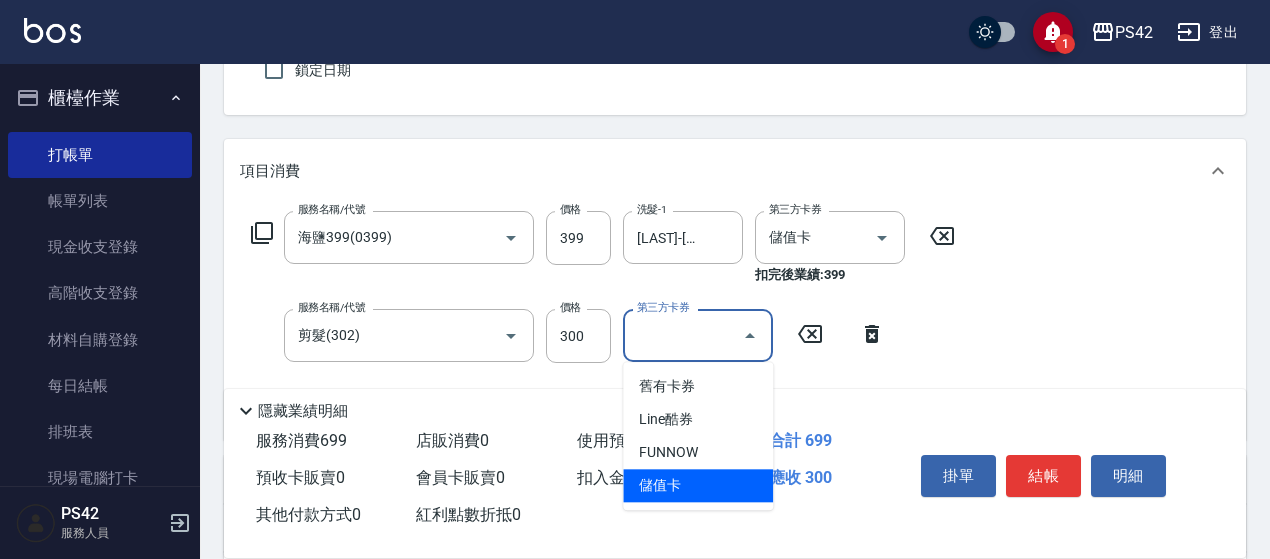 type on "儲值卡" 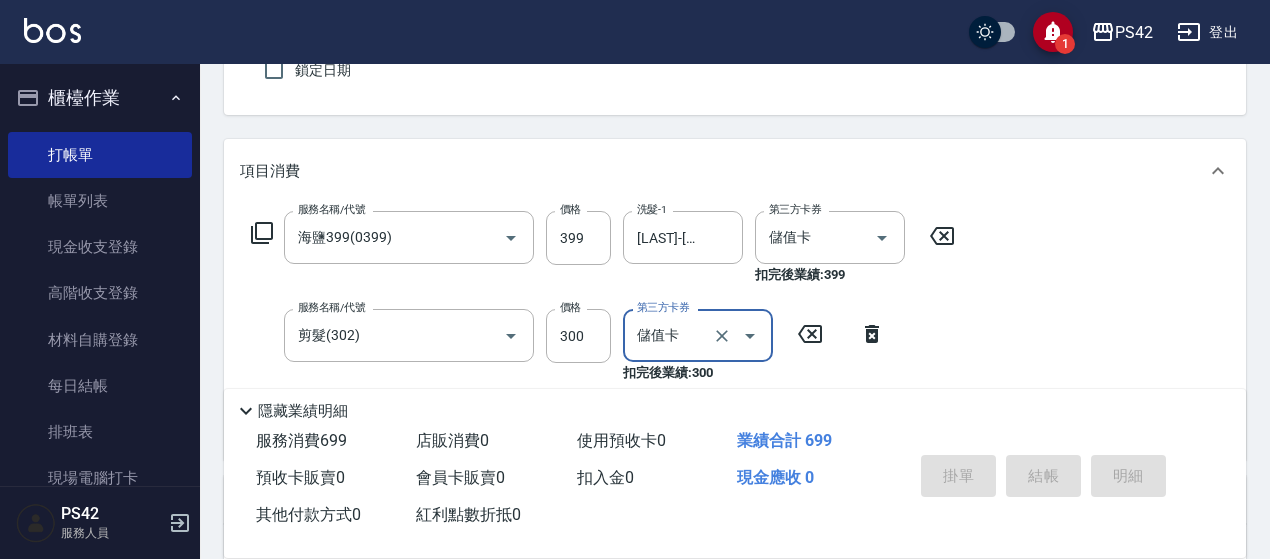 type 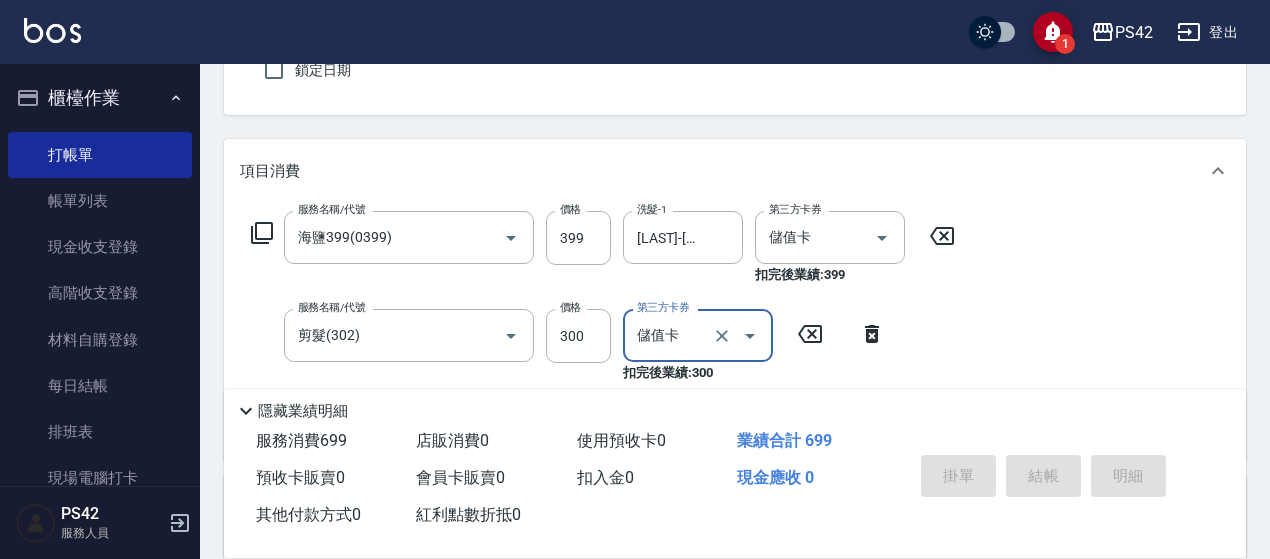 type 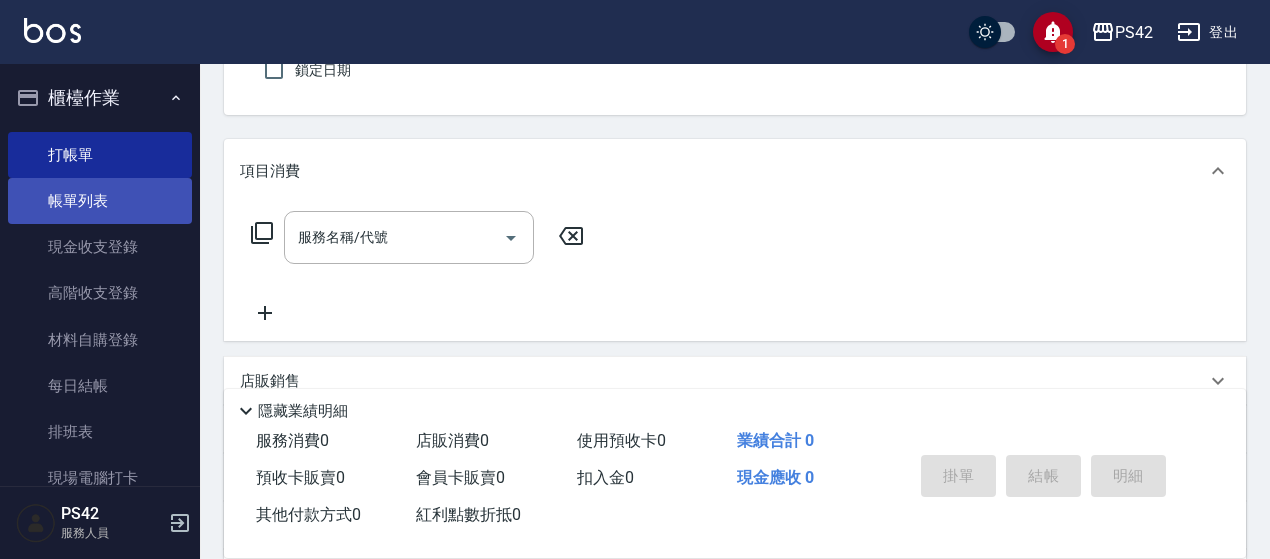 click on "帳單列表" at bounding box center [100, 201] 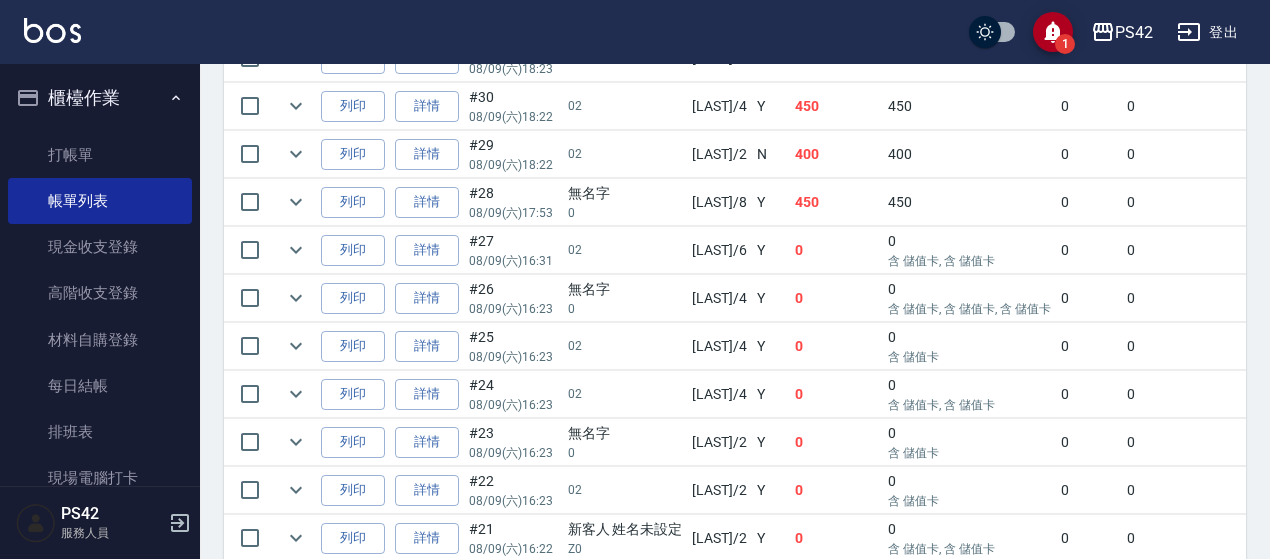 scroll, scrollTop: 900, scrollLeft: 0, axis: vertical 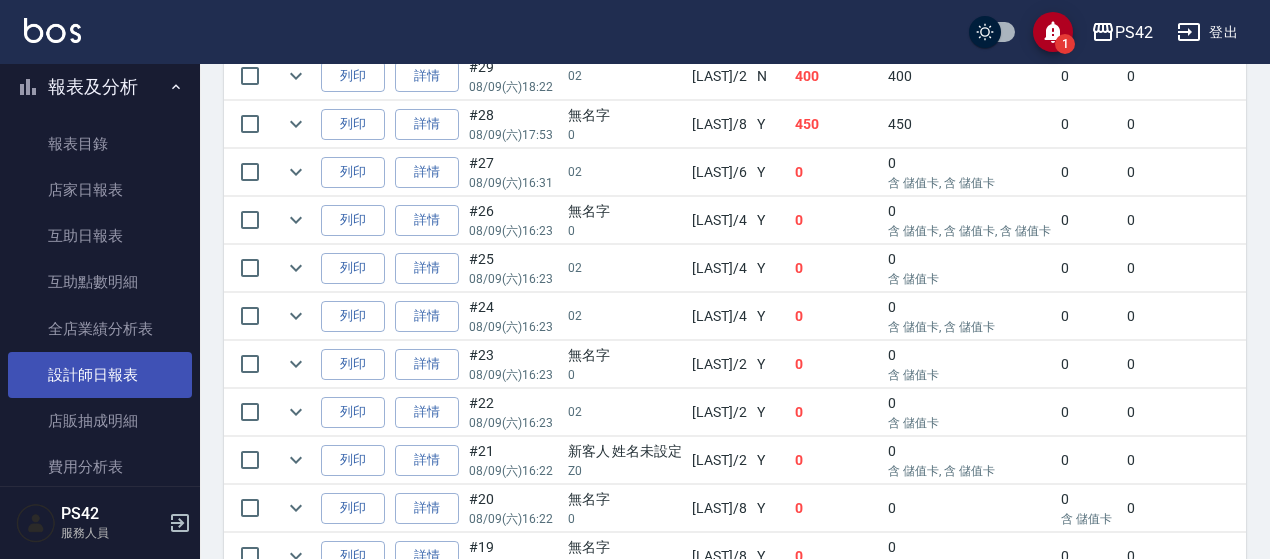 click on "設計師日報表" at bounding box center (100, 375) 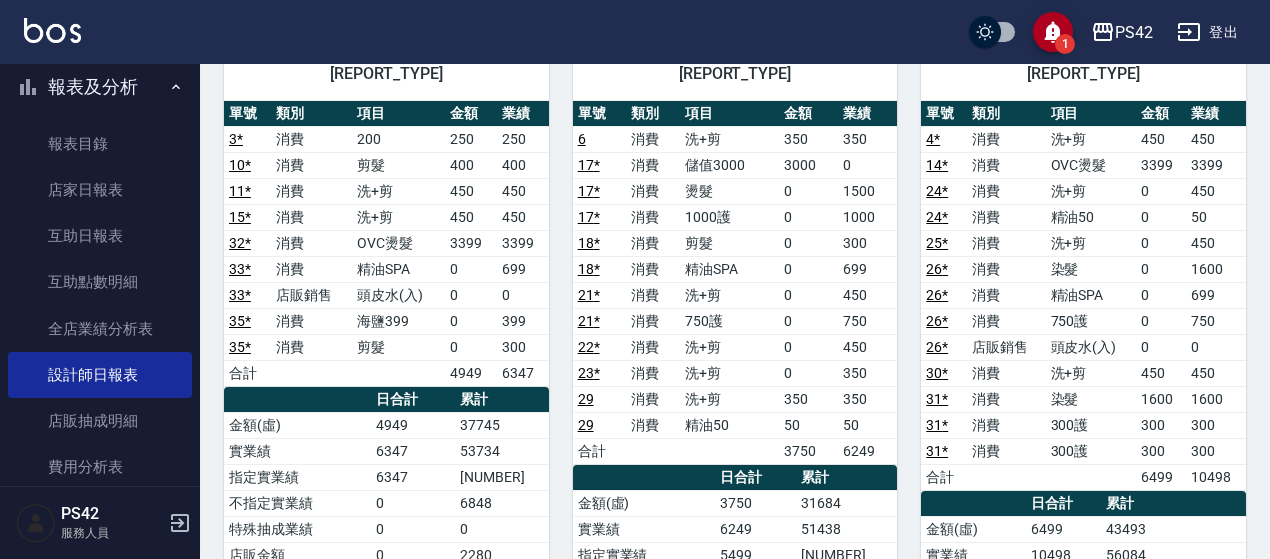 scroll, scrollTop: 257, scrollLeft: 0, axis: vertical 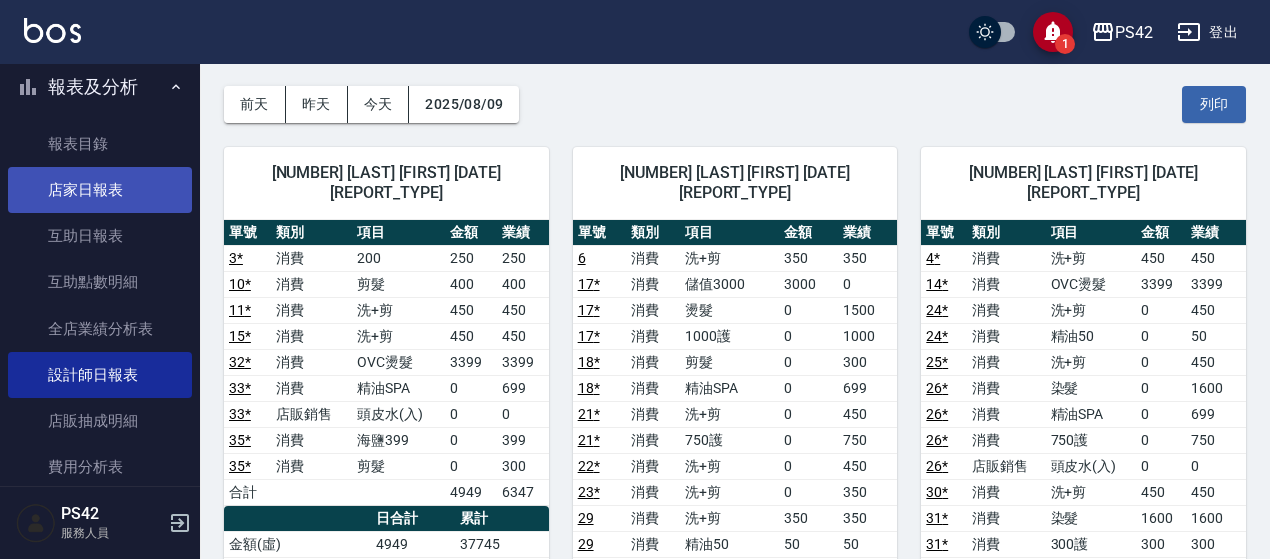 click on "店家日報表" at bounding box center (100, 190) 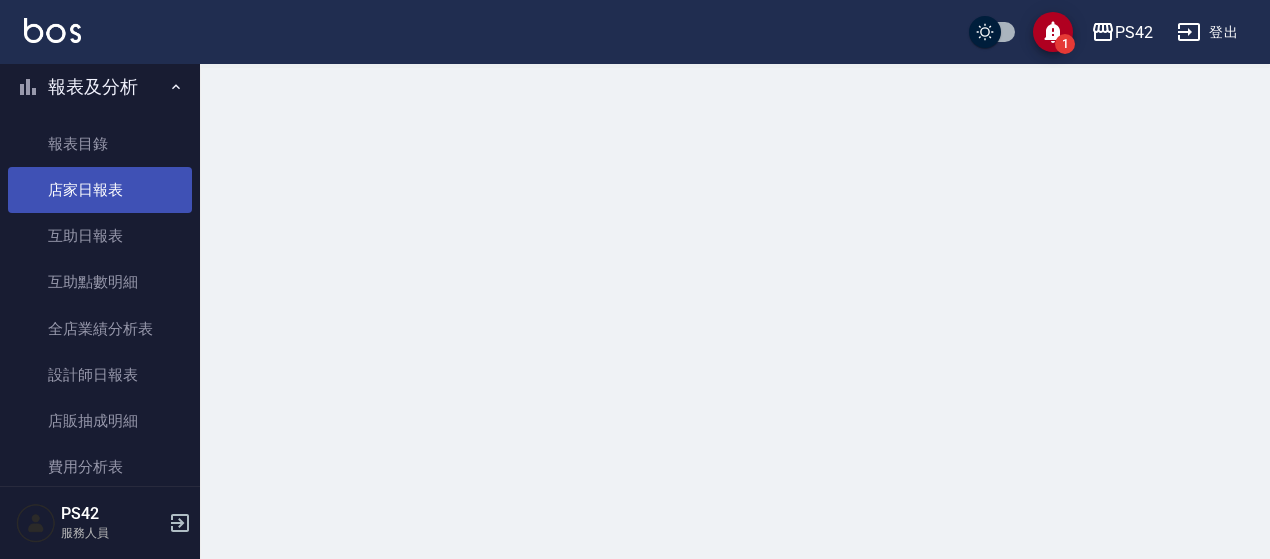 scroll, scrollTop: 0, scrollLeft: 0, axis: both 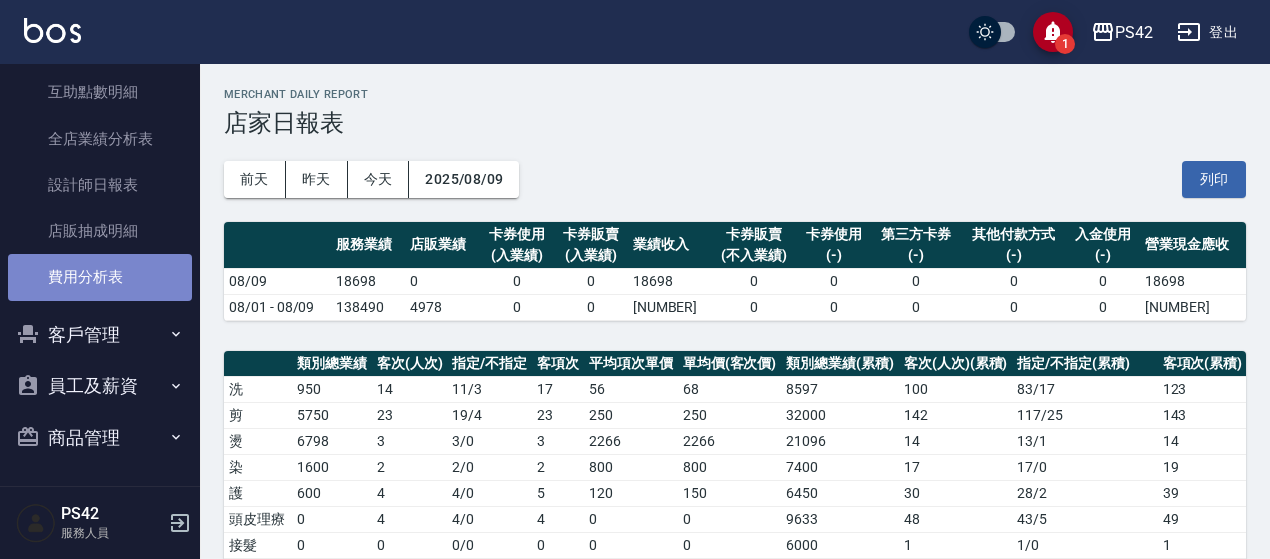 click on "費用分析表" at bounding box center (100, 277) 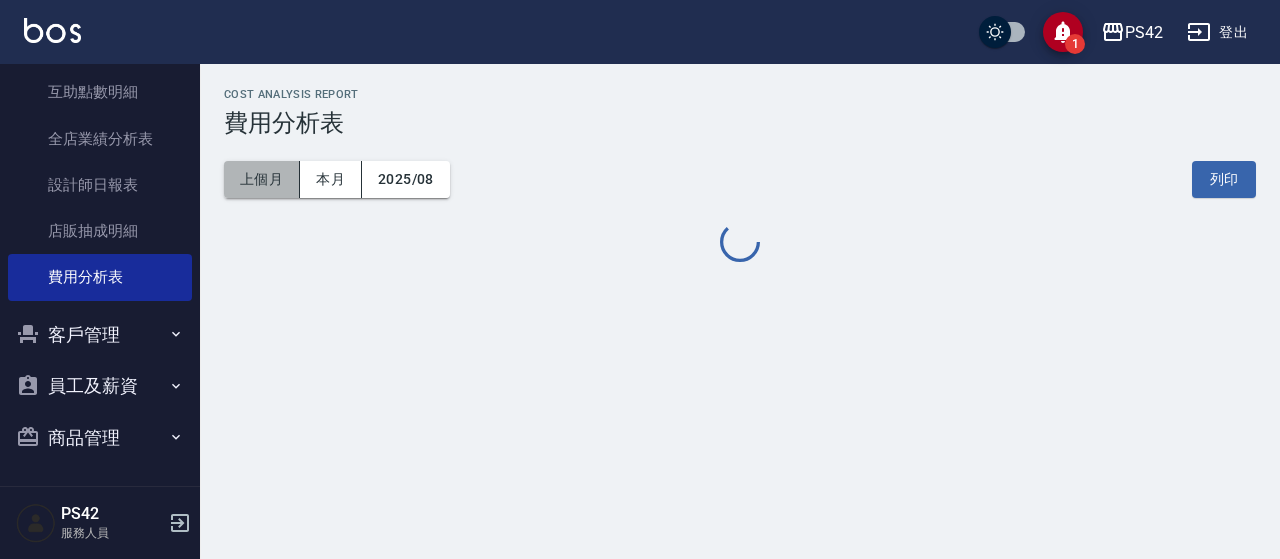 click on "上個月" at bounding box center [262, 179] 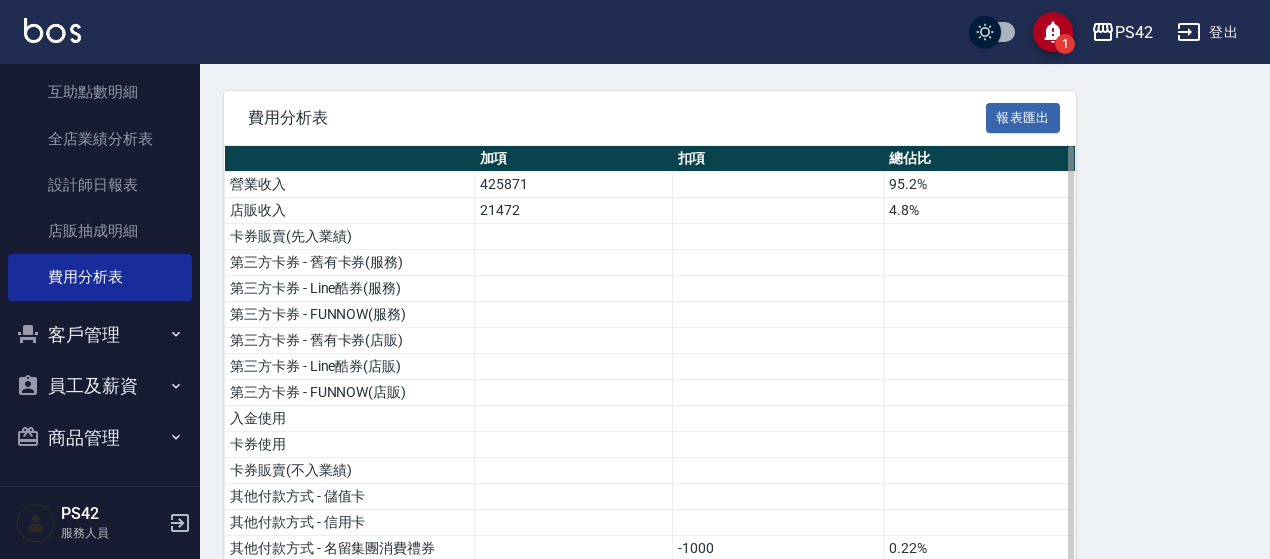 scroll, scrollTop: 0, scrollLeft: 0, axis: both 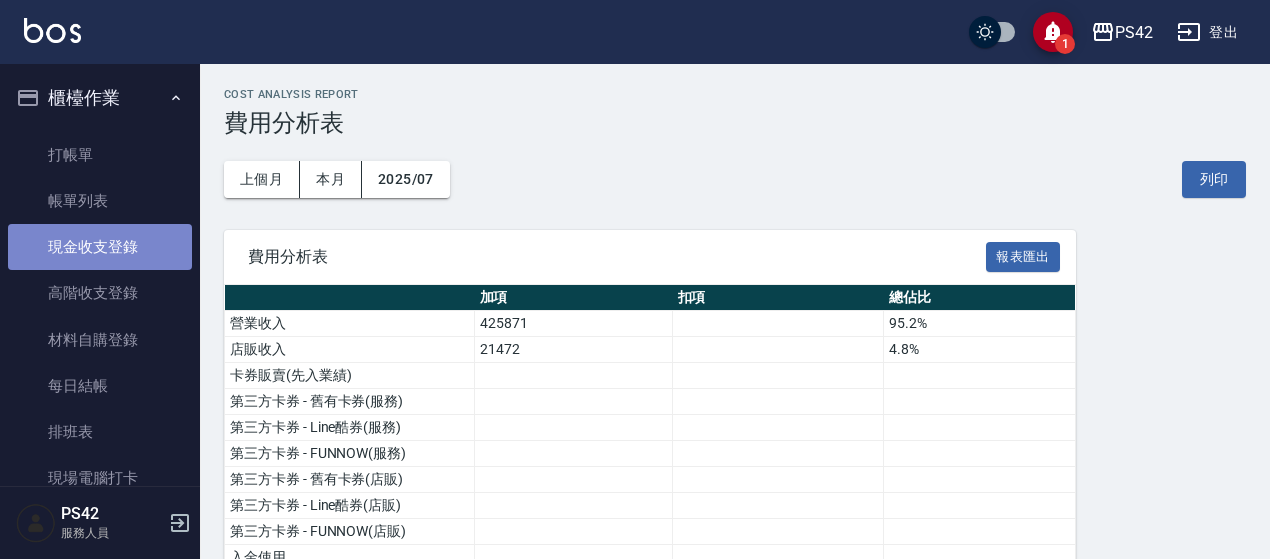 click on "現金收支登錄" at bounding box center (100, 247) 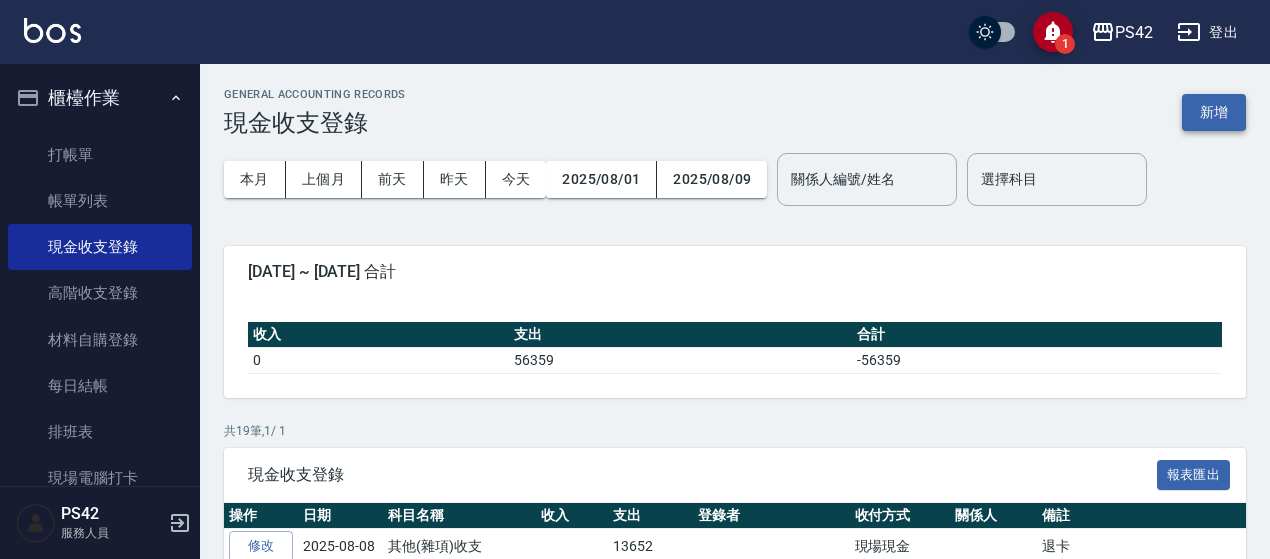 click on "新增" at bounding box center (1214, 112) 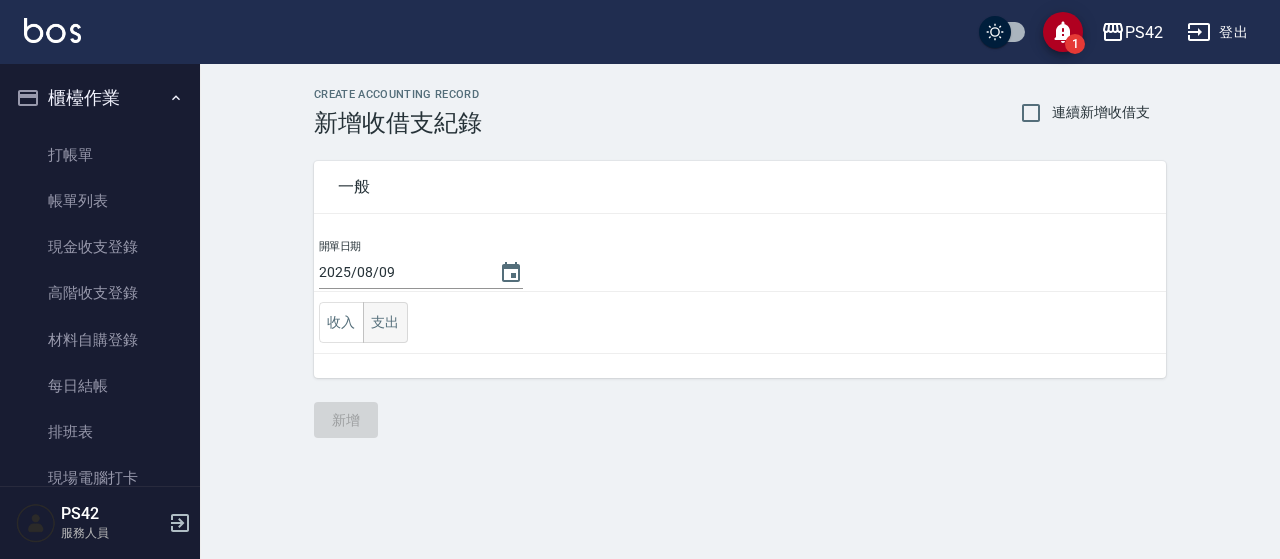 click on "支出" at bounding box center [385, 322] 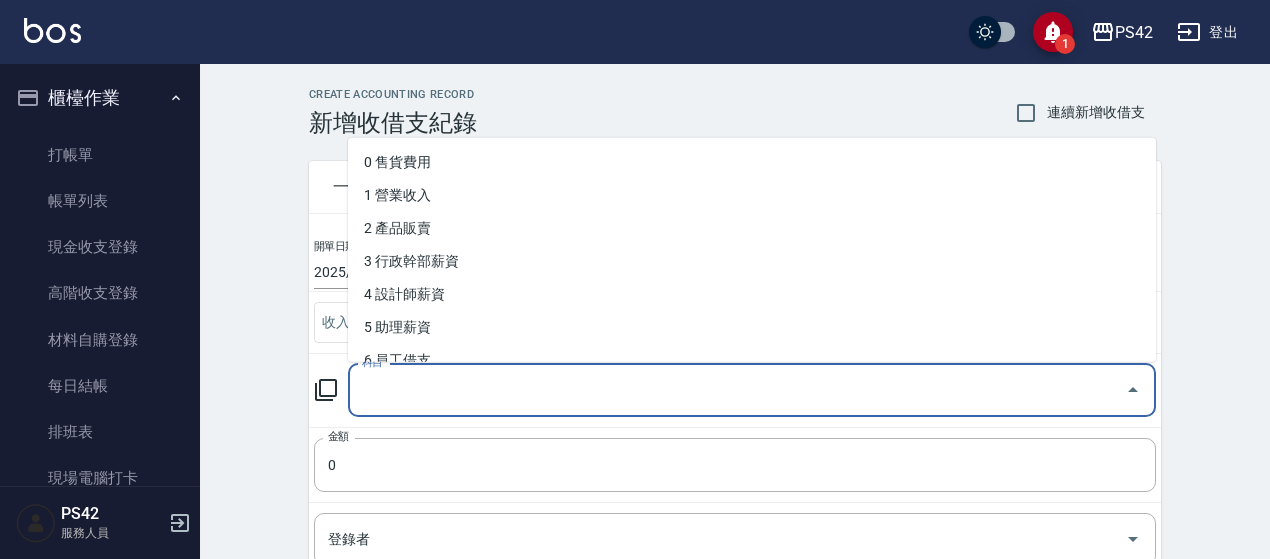 click on "科目" at bounding box center (737, 390) 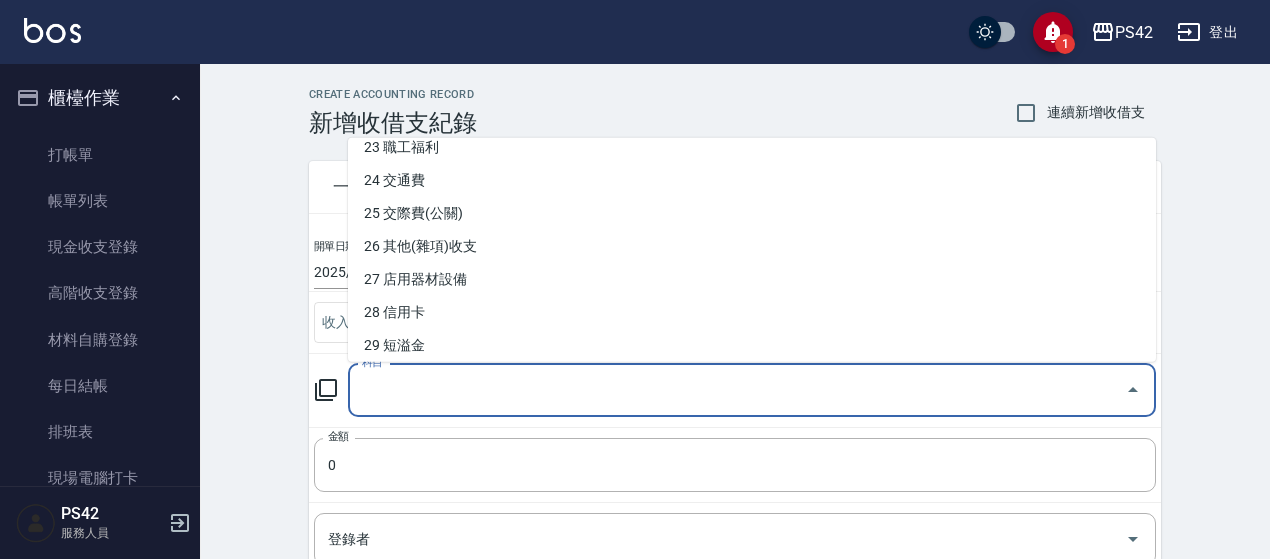 scroll, scrollTop: 800, scrollLeft: 0, axis: vertical 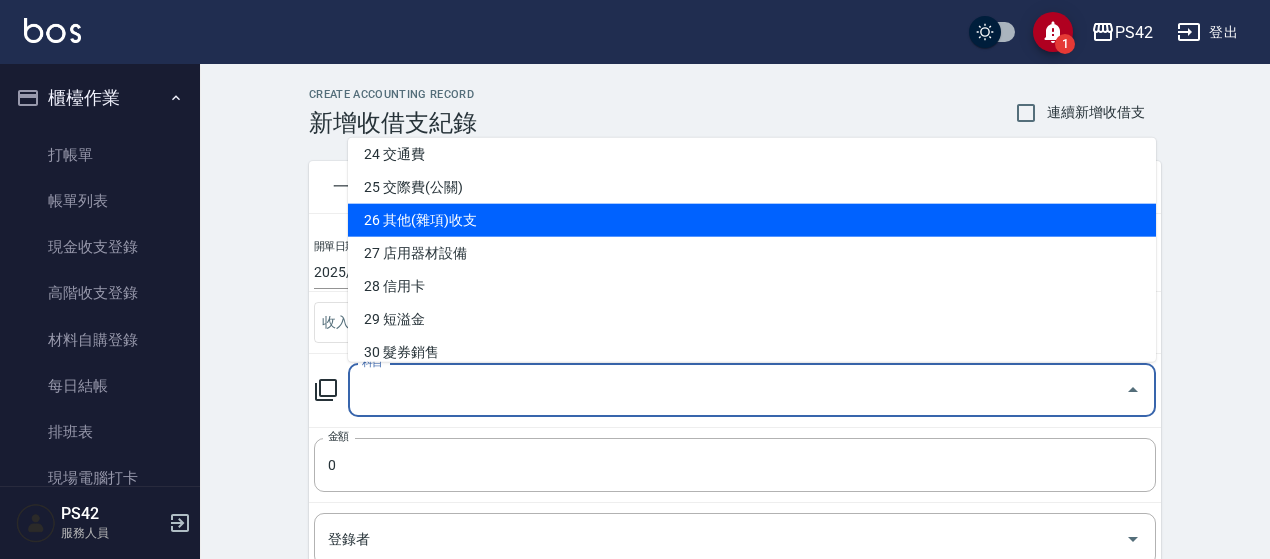 click on "26 其他(雜項)收支" at bounding box center [752, 220] 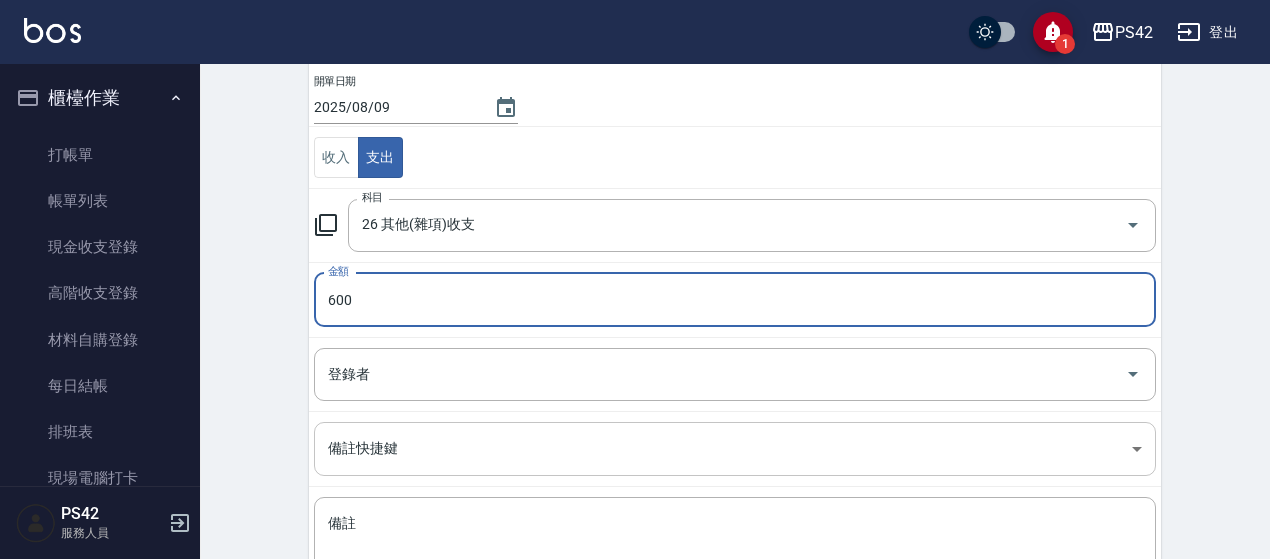 scroll, scrollTop: 300, scrollLeft: 0, axis: vertical 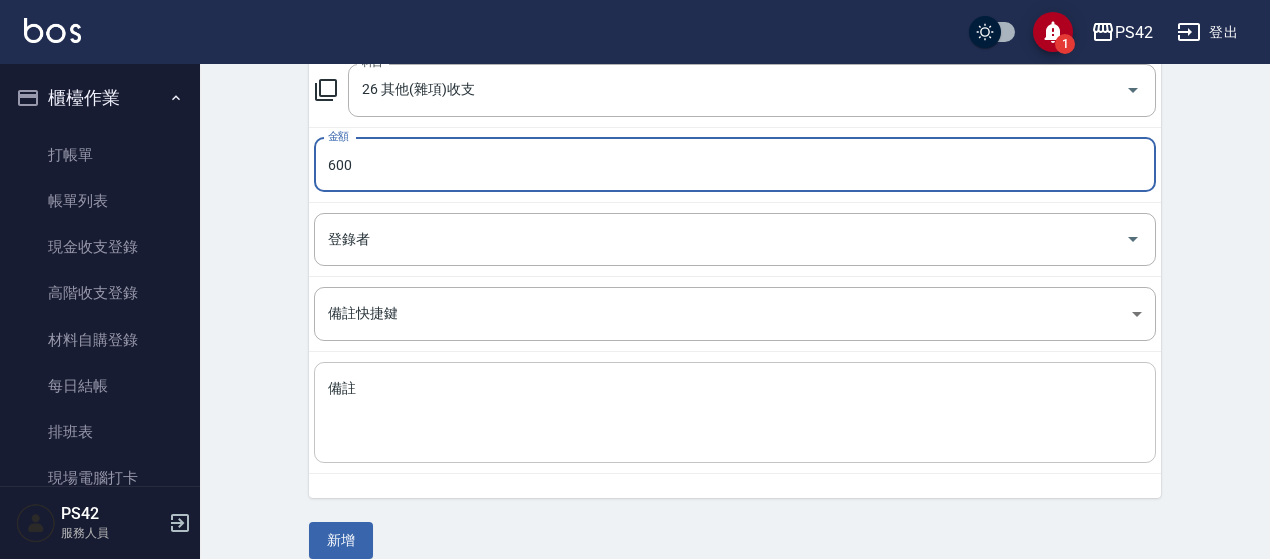 type on "600" 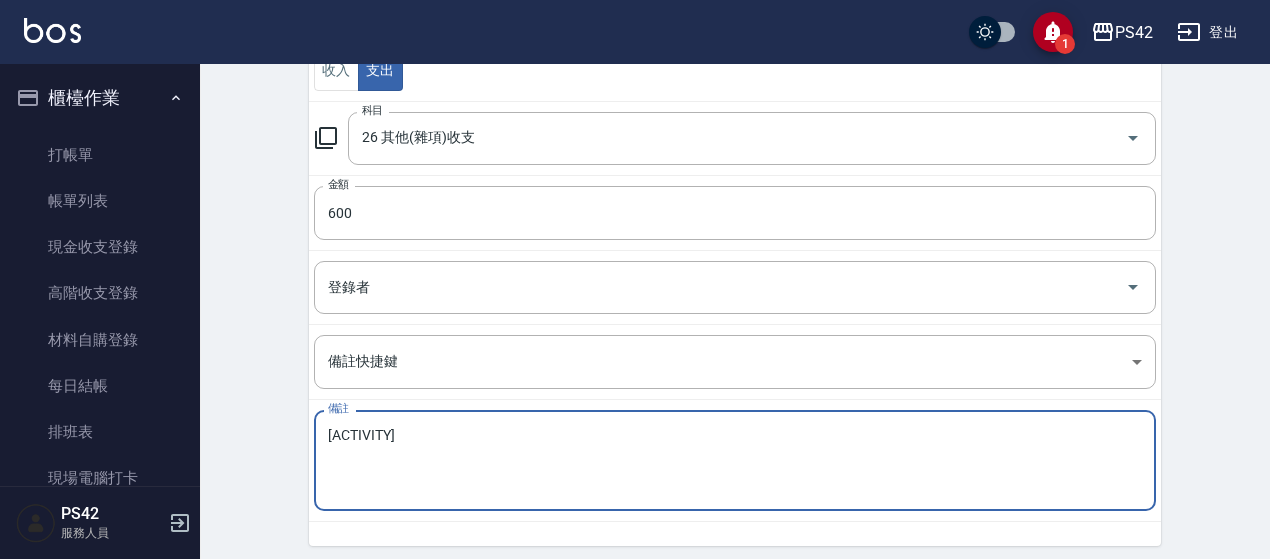 scroll, scrollTop: 320, scrollLeft: 0, axis: vertical 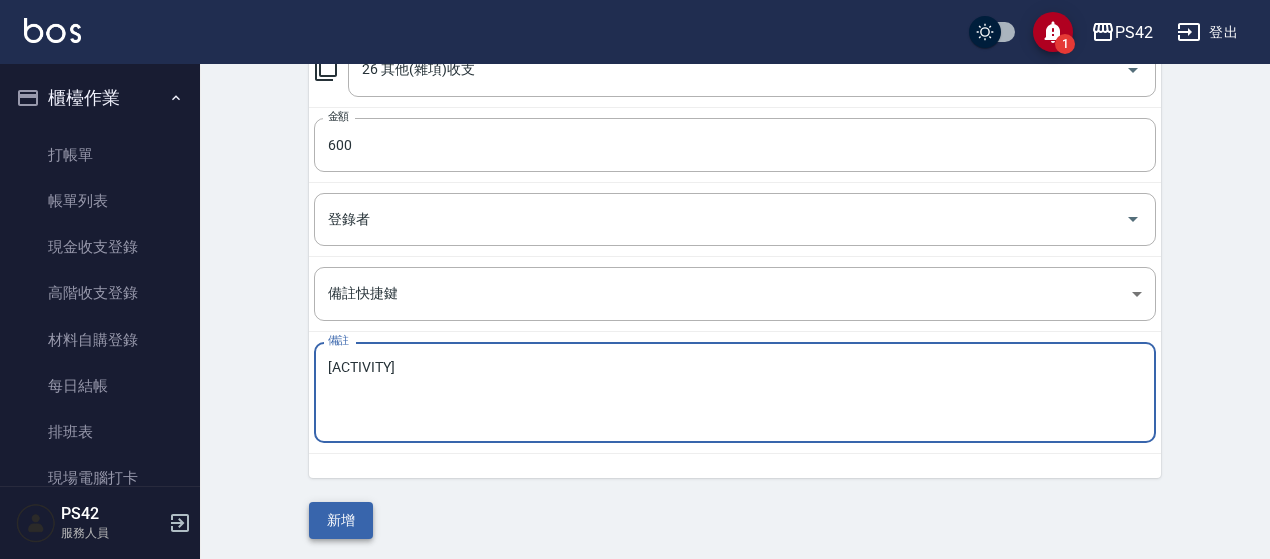 type on "[ACTIVITY]" 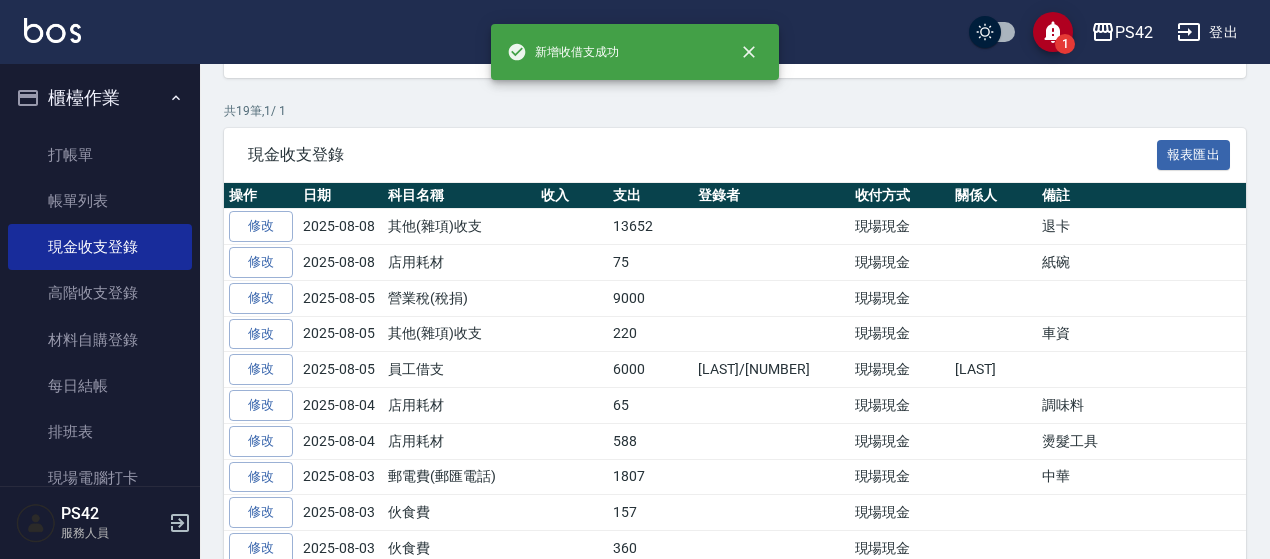 scroll, scrollTop: 0, scrollLeft: 0, axis: both 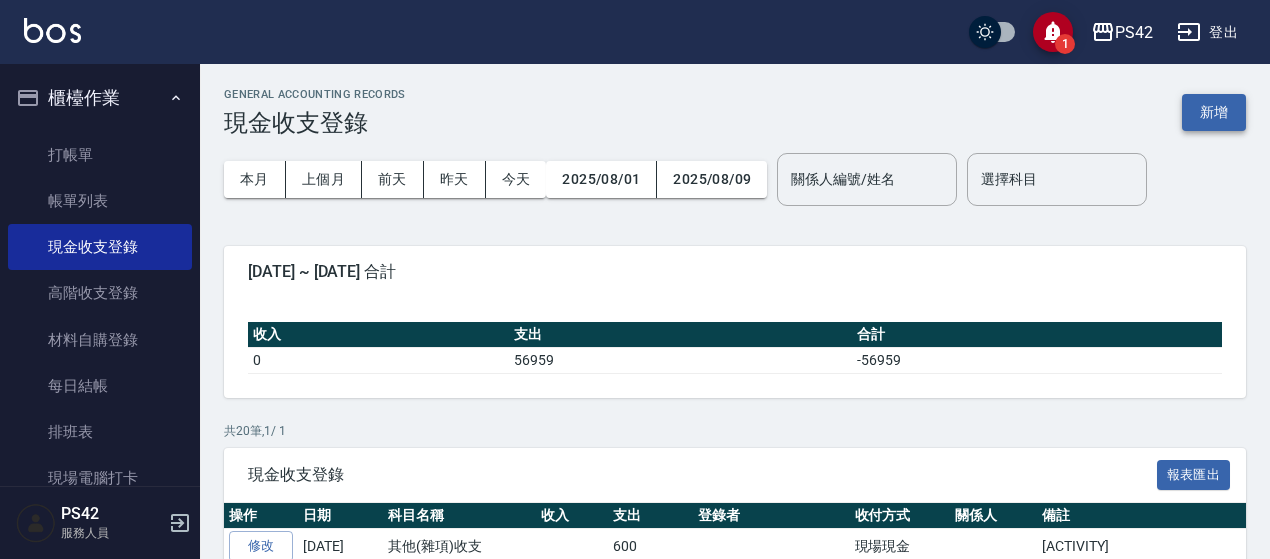 click on "新增" at bounding box center (1214, 112) 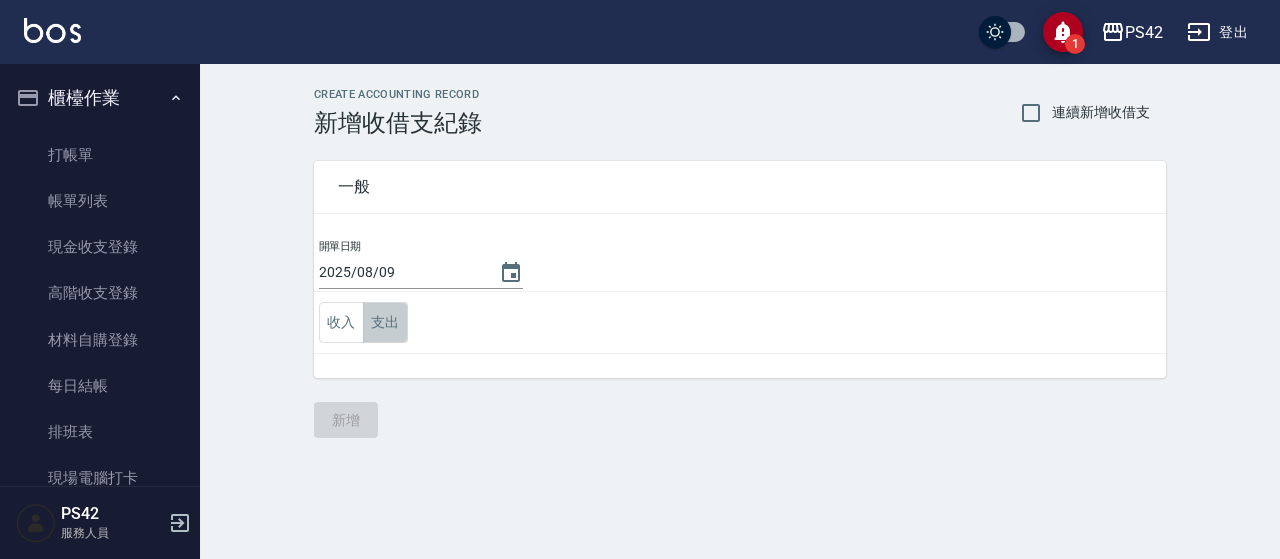 click on "支出" at bounding box center (385, 322) 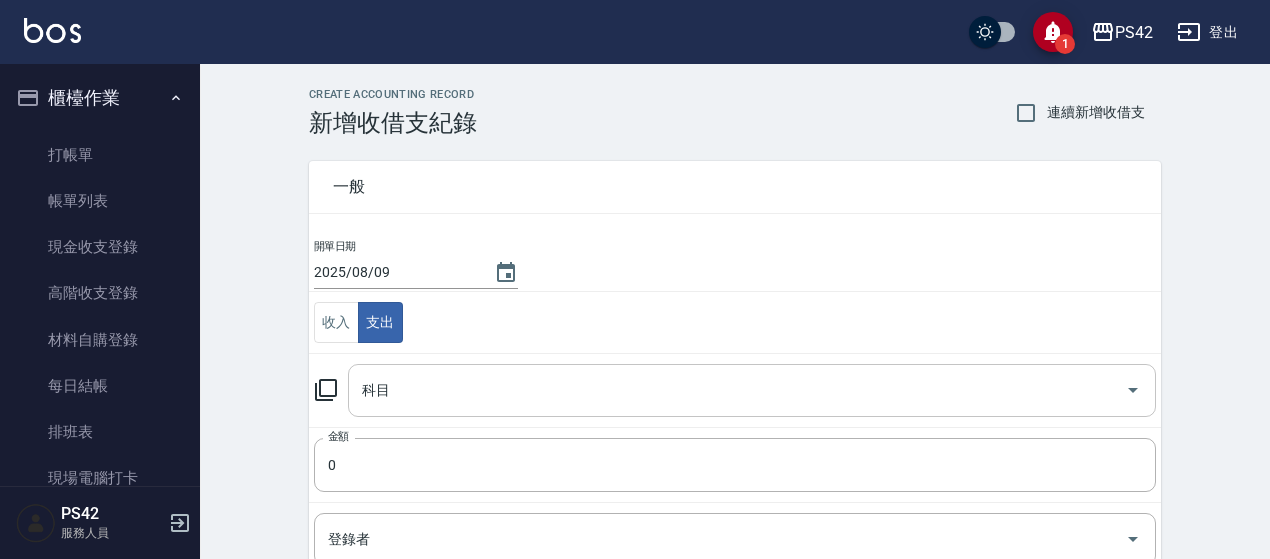 drag, startPoint x: 389, startPoint y: 389, endPoint x: 403, endPoint y: 386, distance: 14.3178215 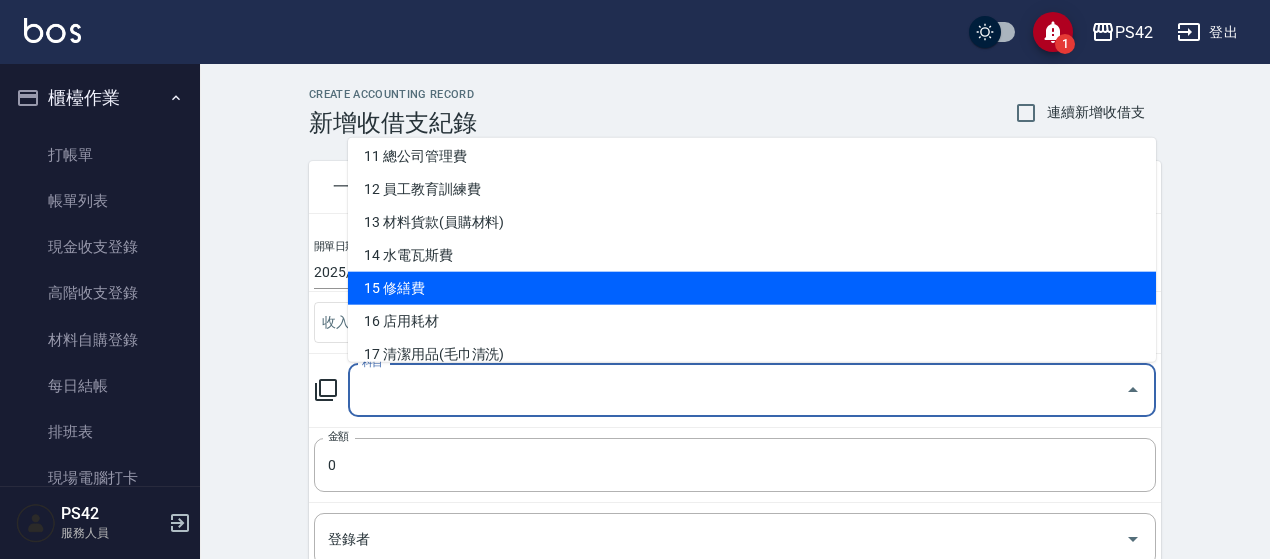 scroll, scrollTop: 400, scrollLeft: 0, axis: vertical 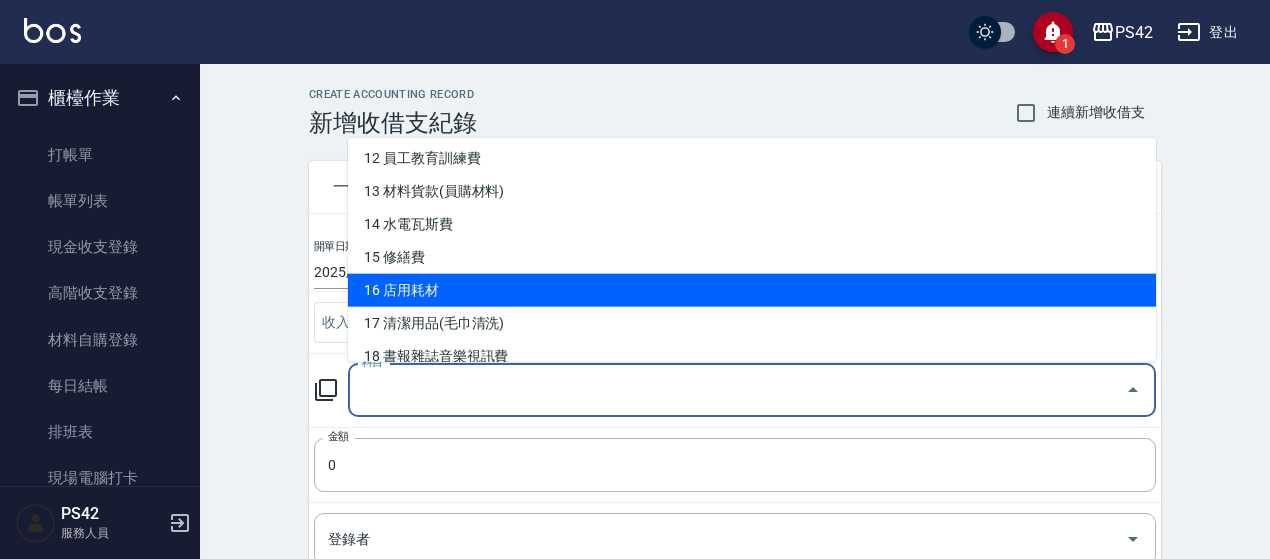 click on "16 店用耗材" at bounding box center (752, 290) 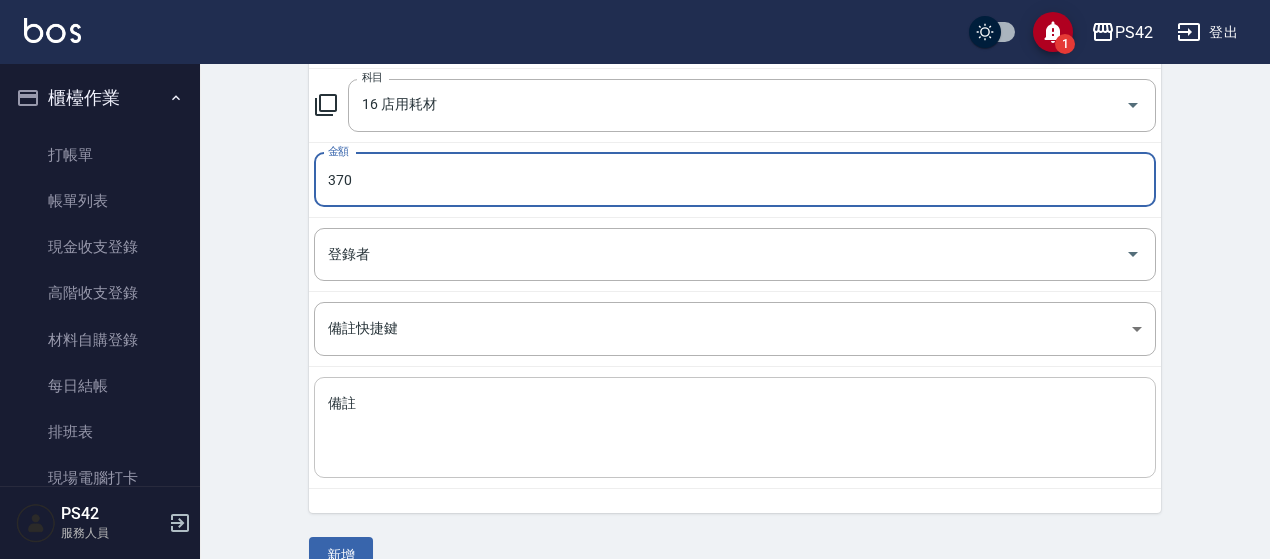 scroll, scrollTop: 320, scrollLeft: 0, axis: vertical 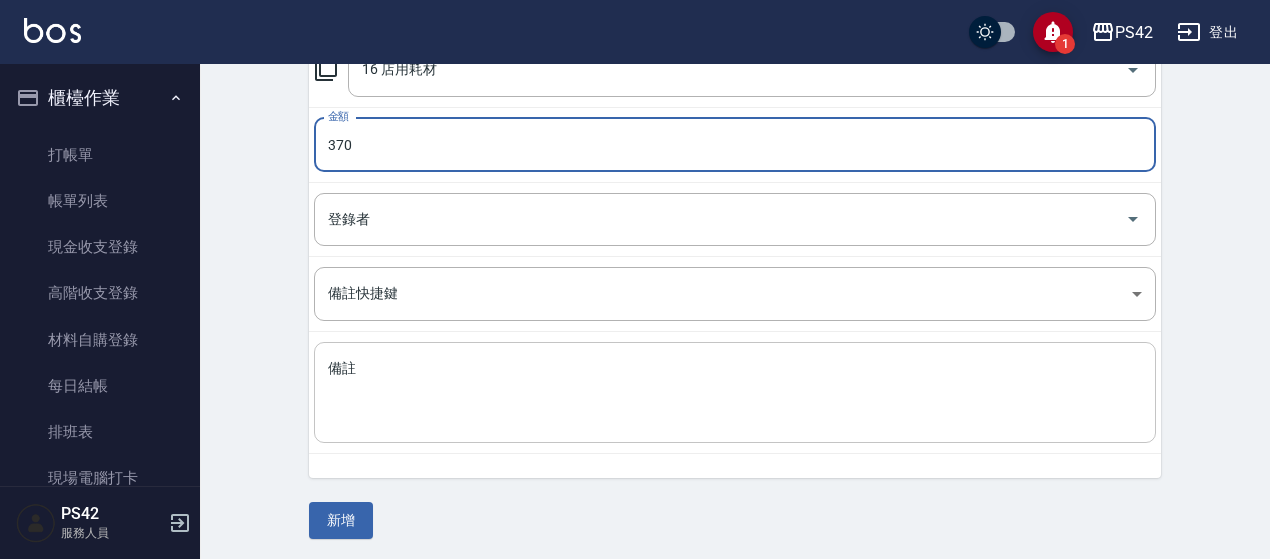 type on "370" 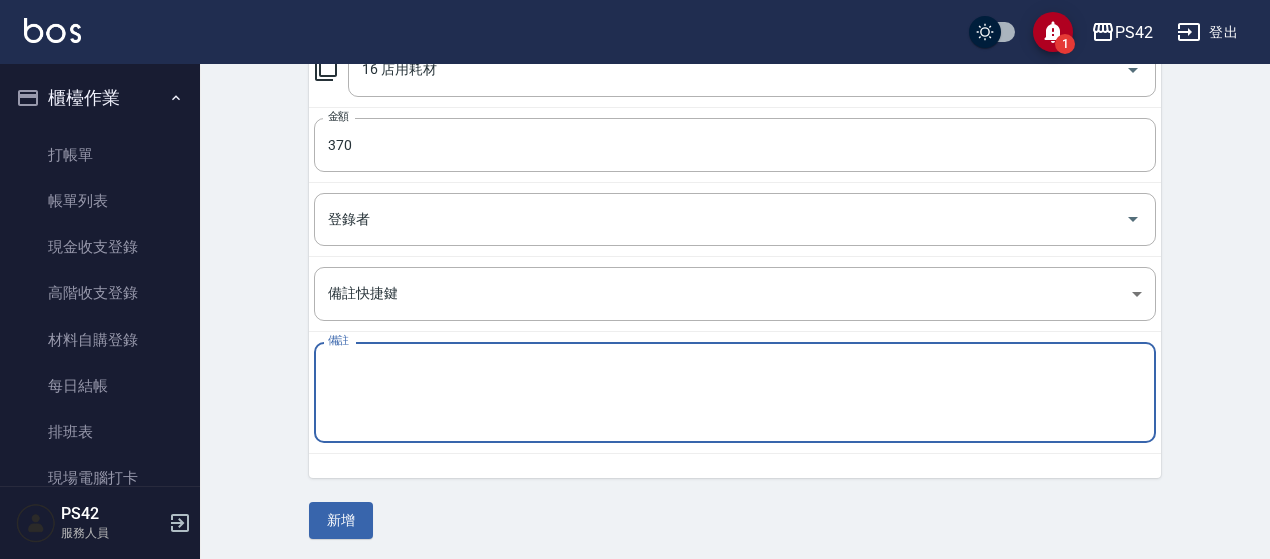click on "備註" at bounding box center [735, 393] 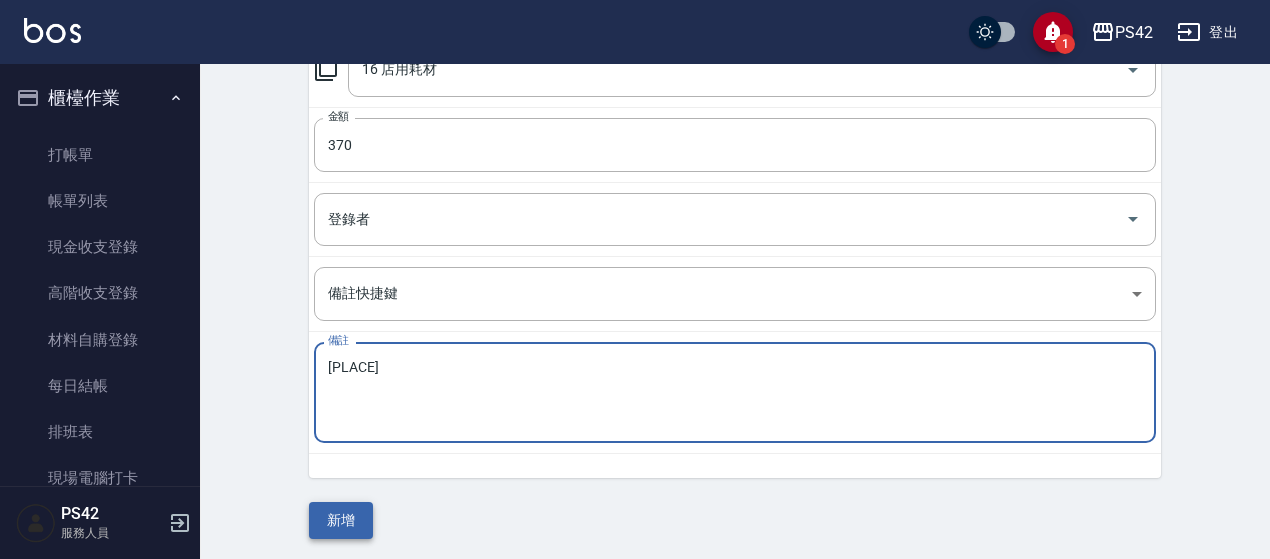 type on "[PLACE]" 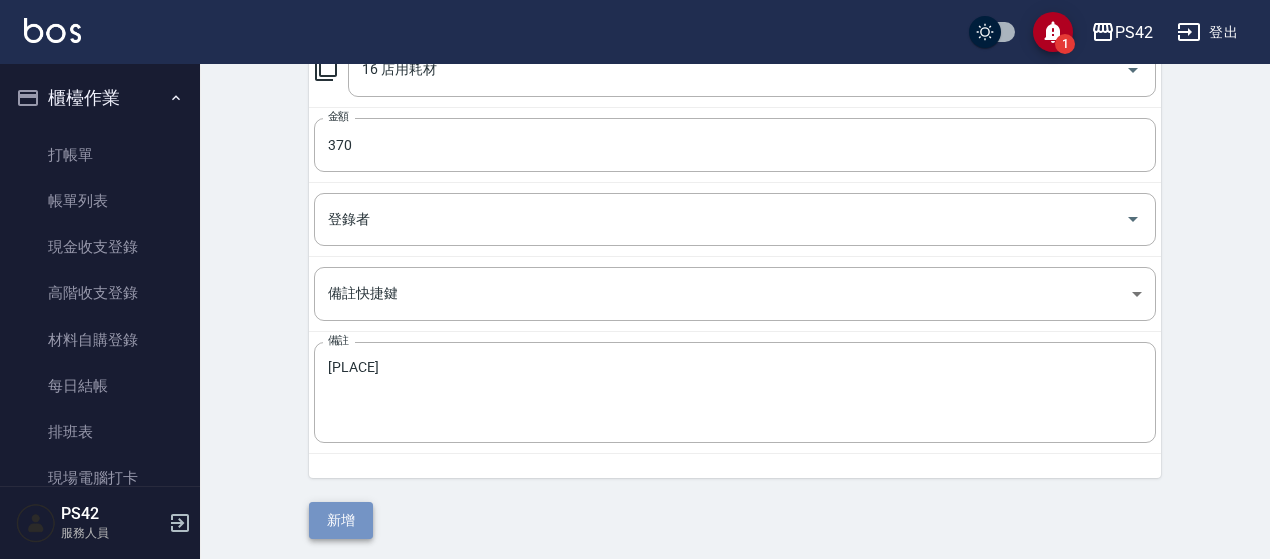 click on "新增" at bounding box center (341, 520) 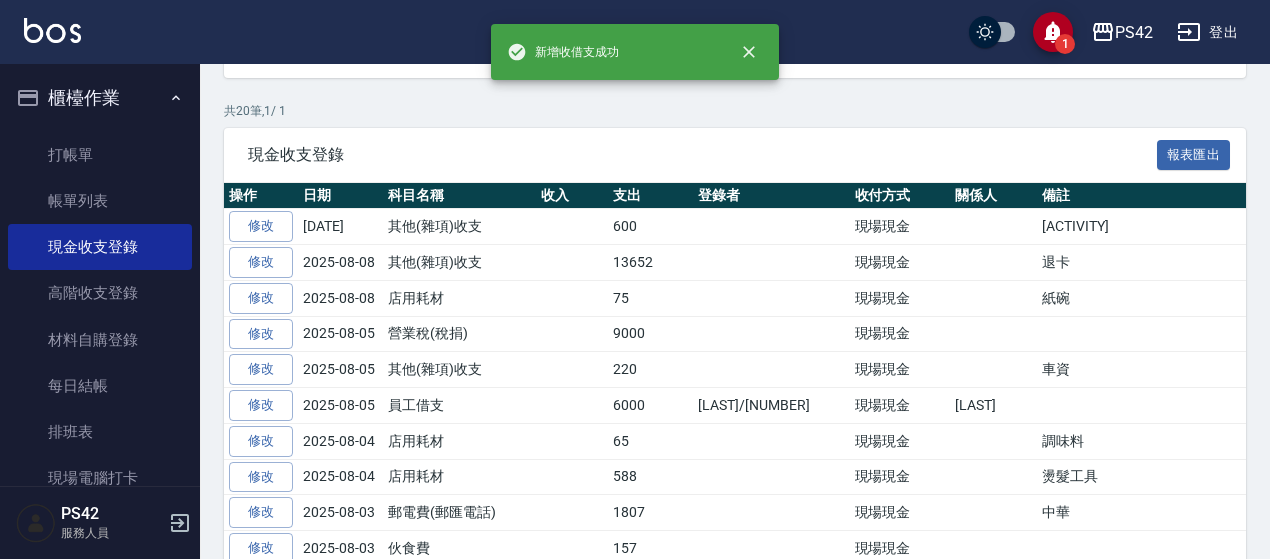 scroll, scrollTop: 0, scrollLeft: 0, axis: both 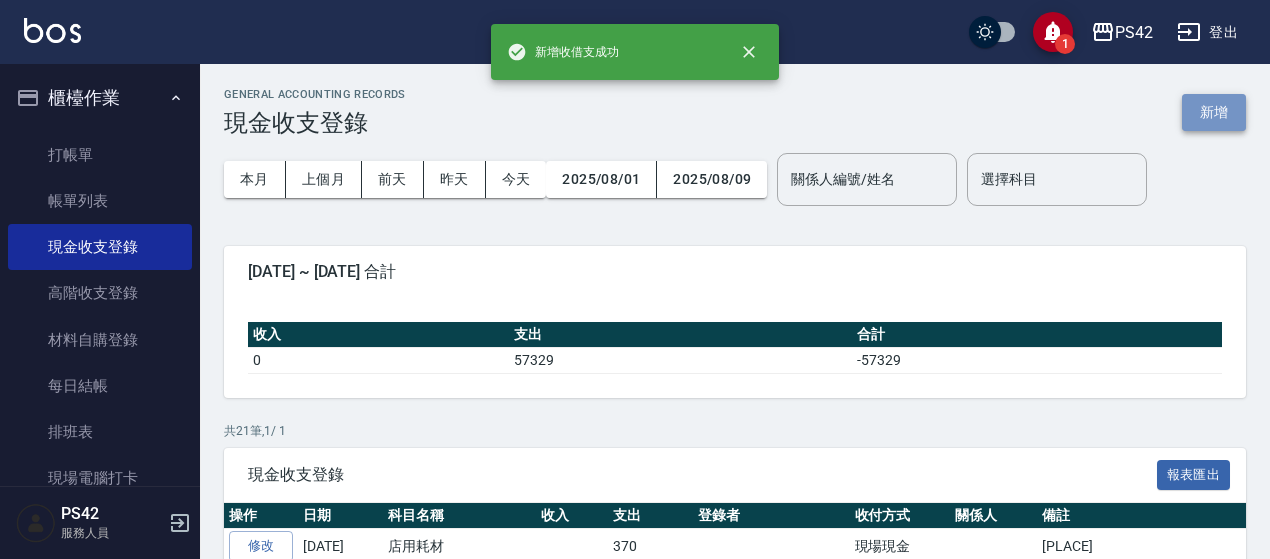 click on "新增" at bounding box center (1214, 112) 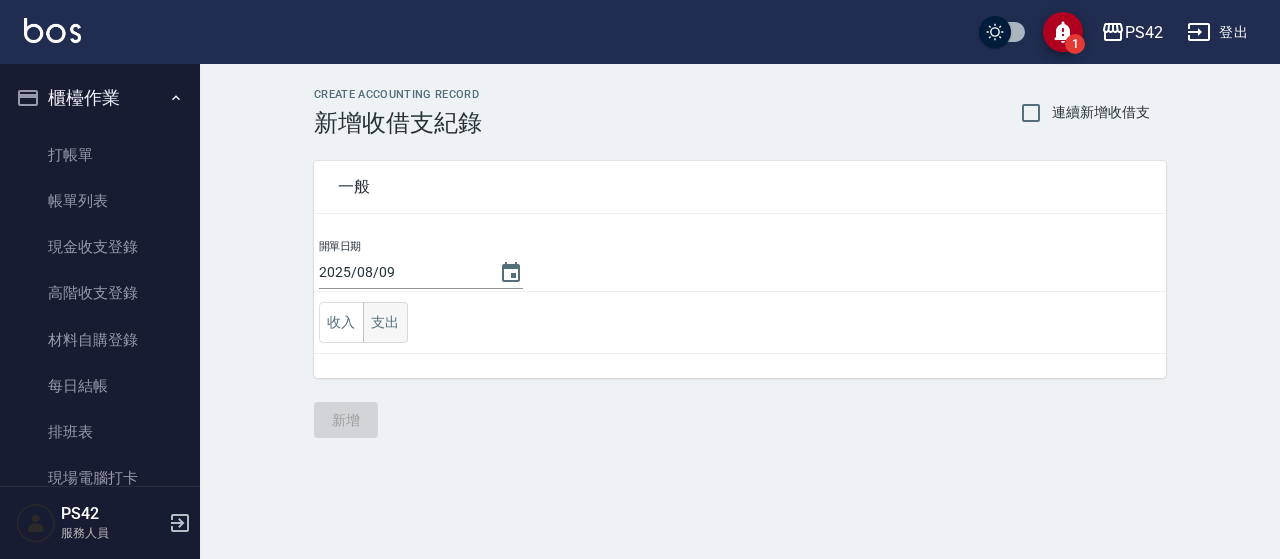 click on "支出" at bounding box center [385, 322] 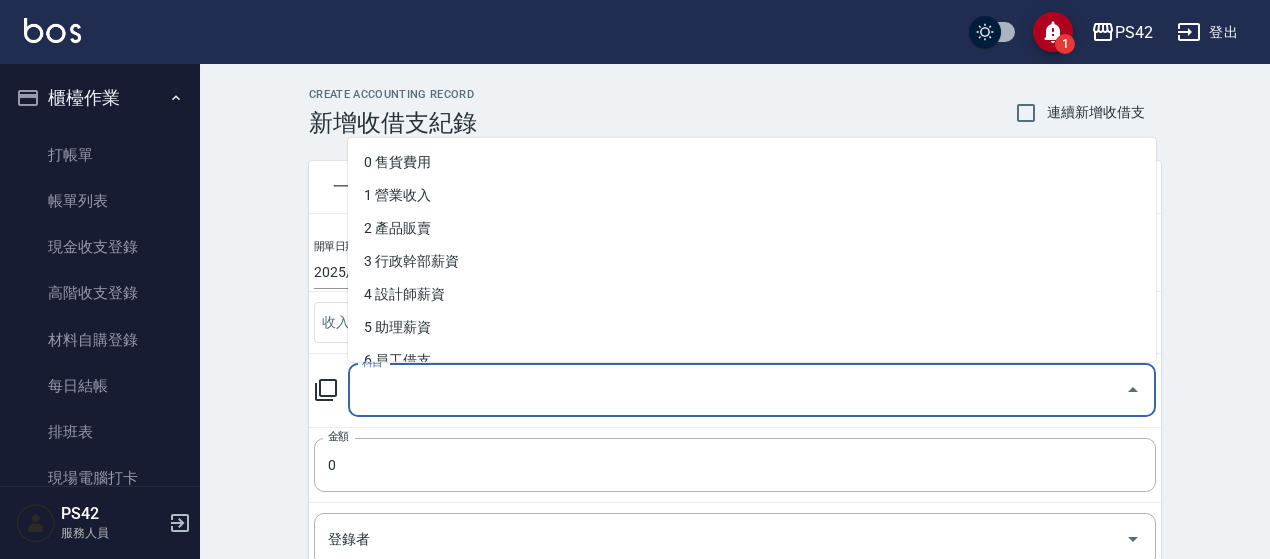 click on "科目" at bounding box center (737, 390) 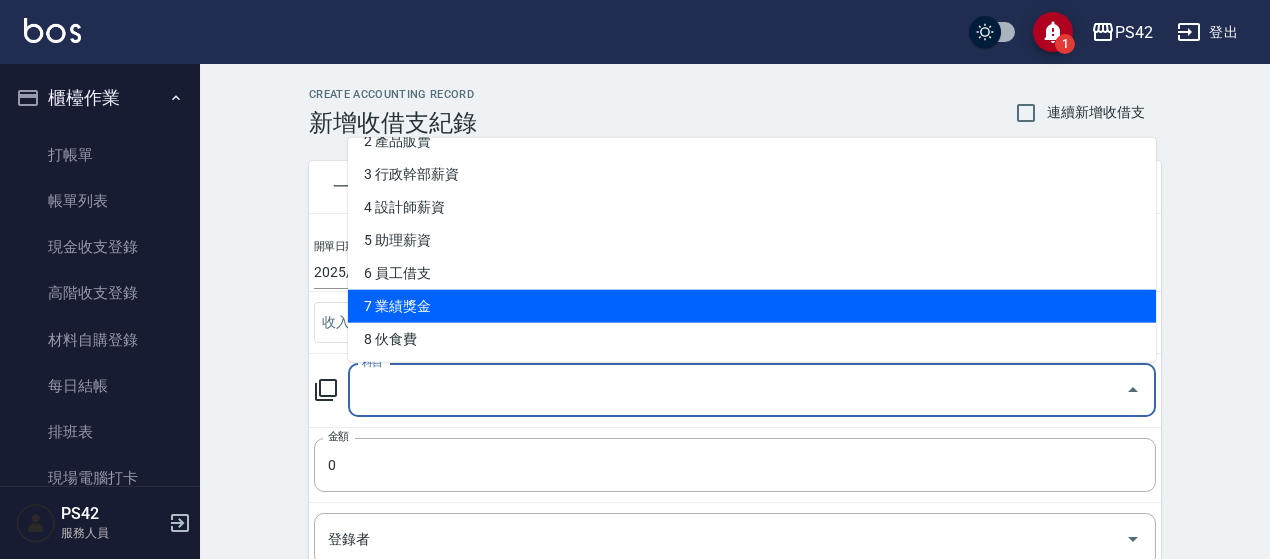 scroll, scrollTop: 200, scrollLeft: 0, axis: vertical 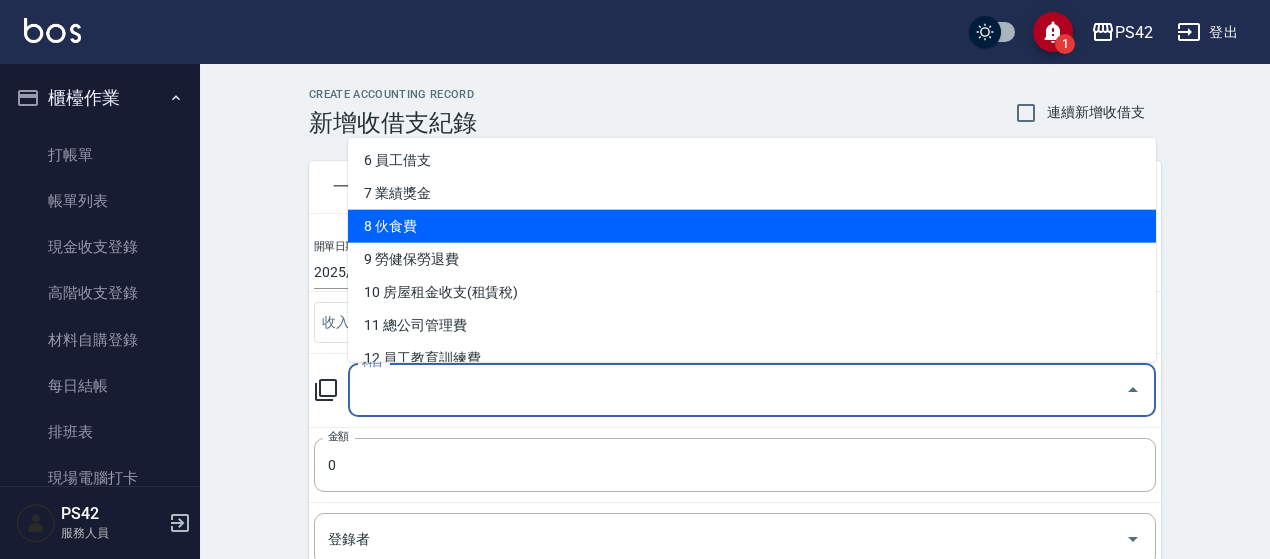 click on "8 伙食費" at bounding box center (752, 226) 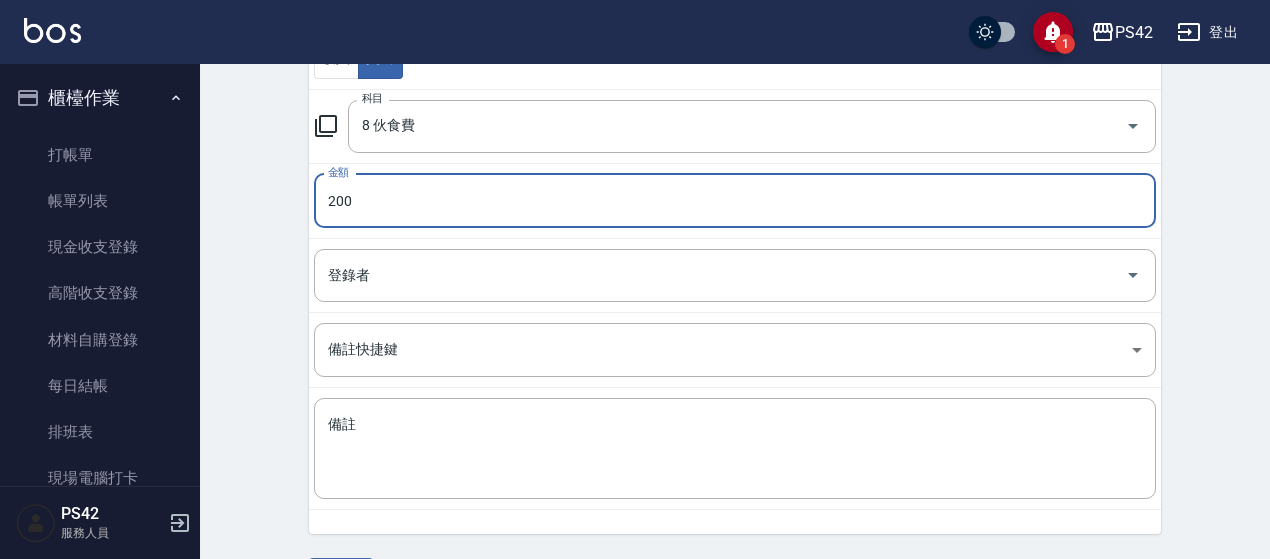 scroll, scrollTop: 300, scrollLeft: 0, axis: vertical 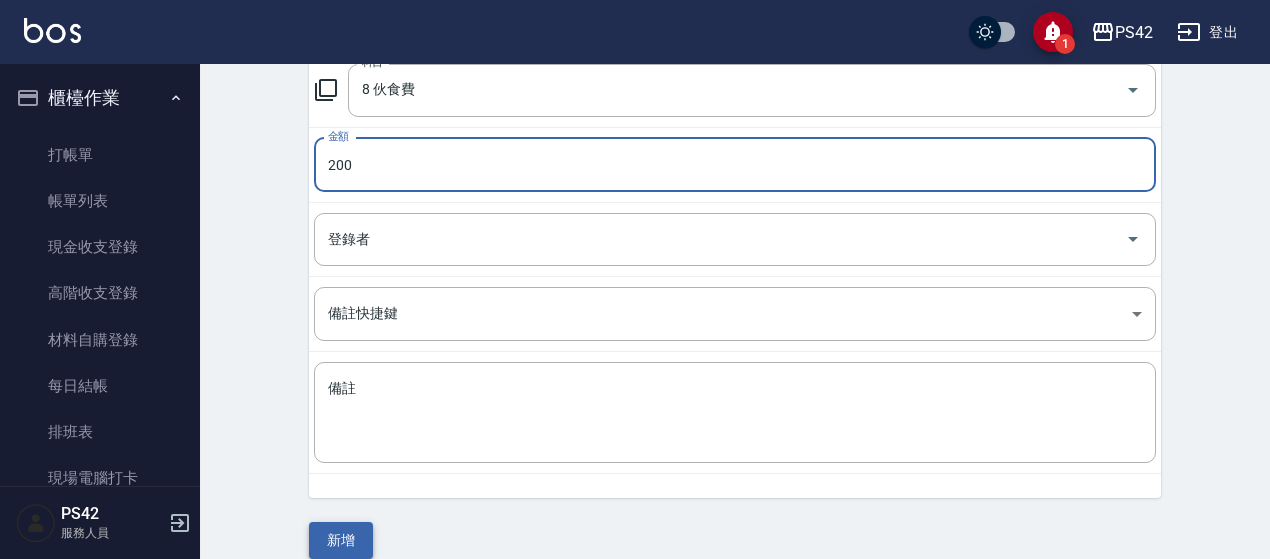 type on "200" 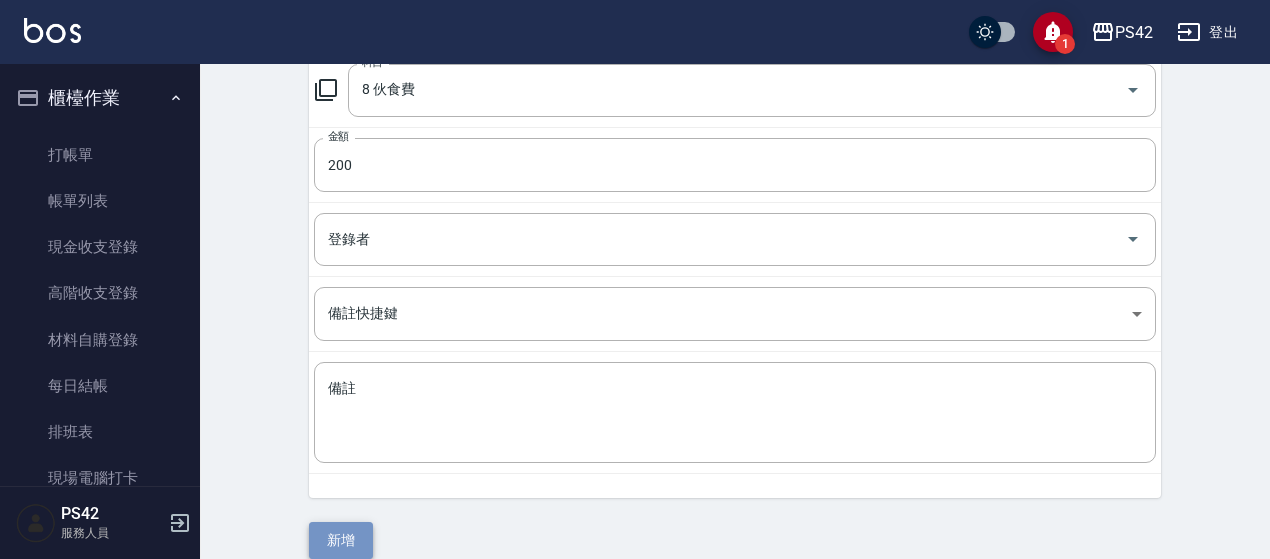click on "新增" at bounding box center [341, 540] 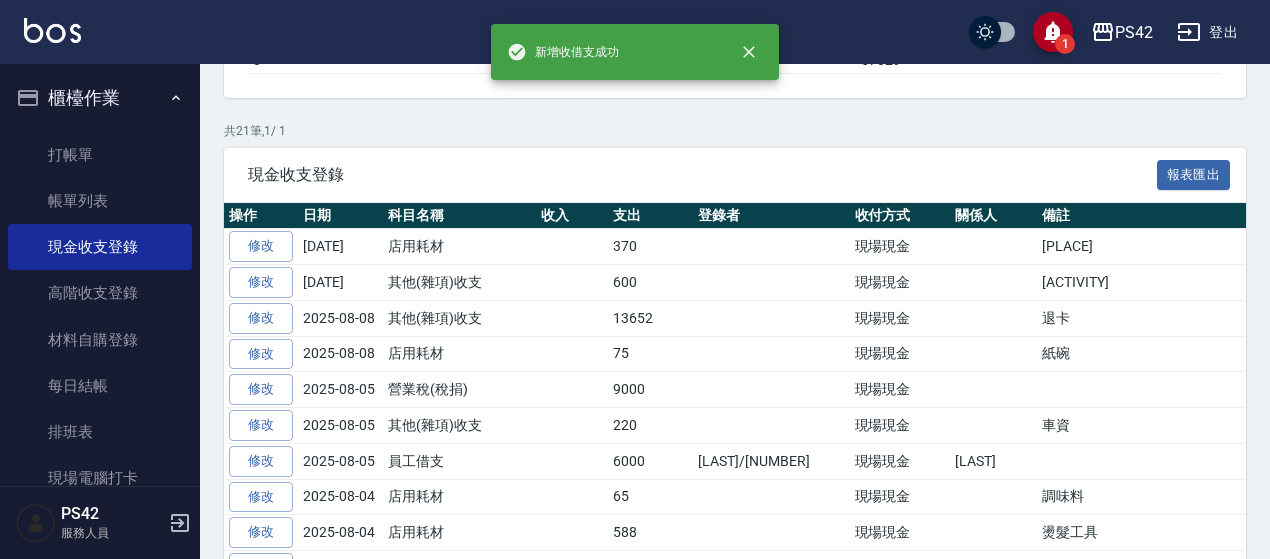 scroll, scrollTop: 0, scrollLeft: 0, axis: both 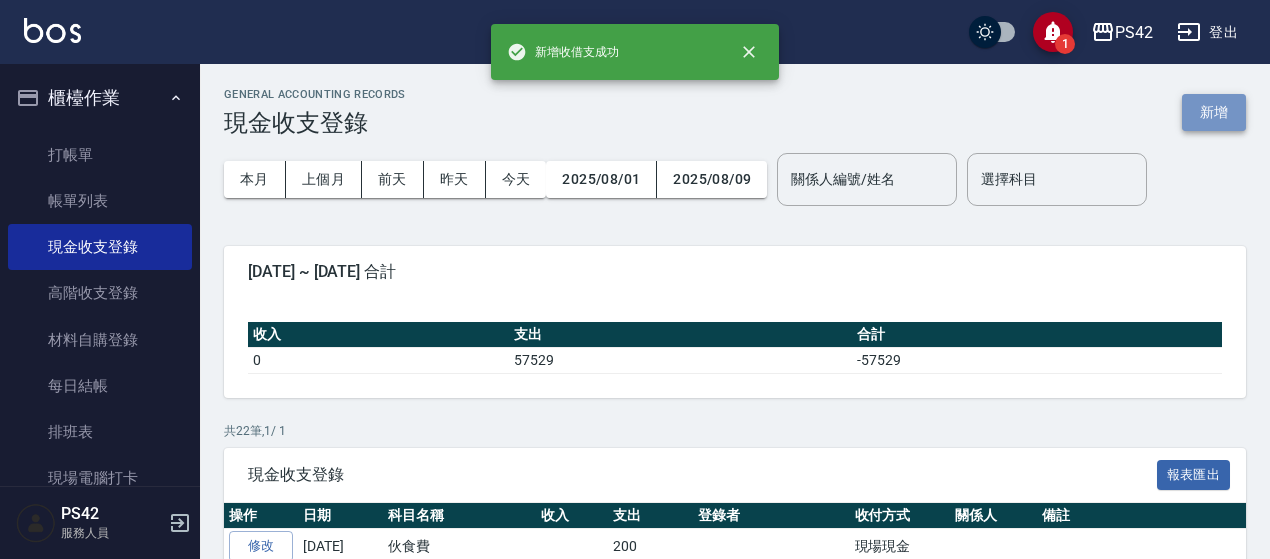 click on "新增" at bounding box center (1214, 112) 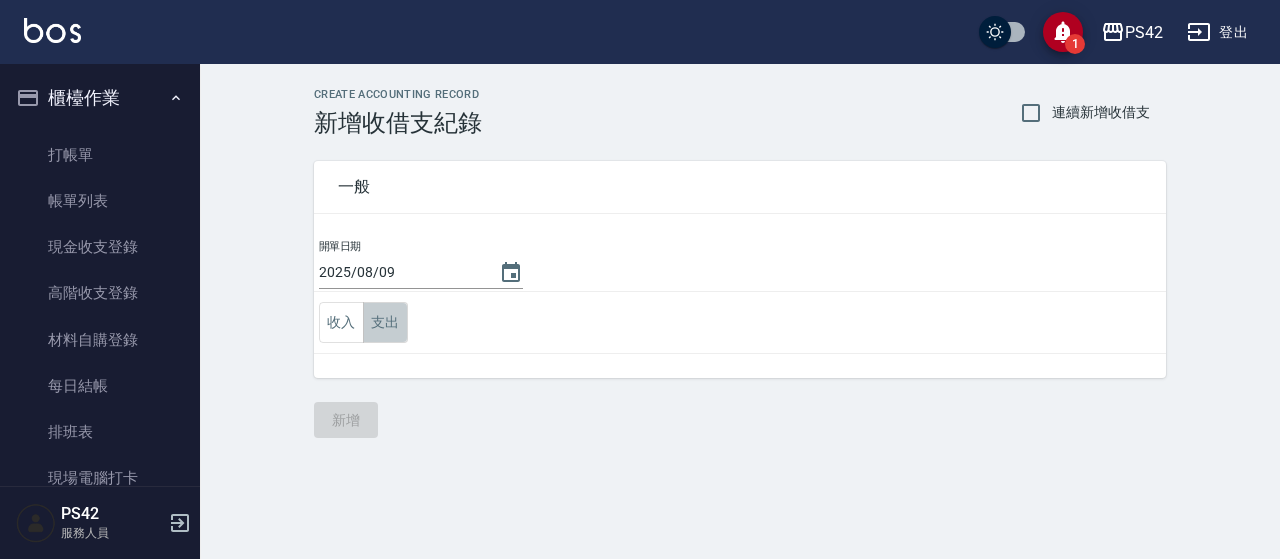 click on "支出" at bounding box center (385, 322) 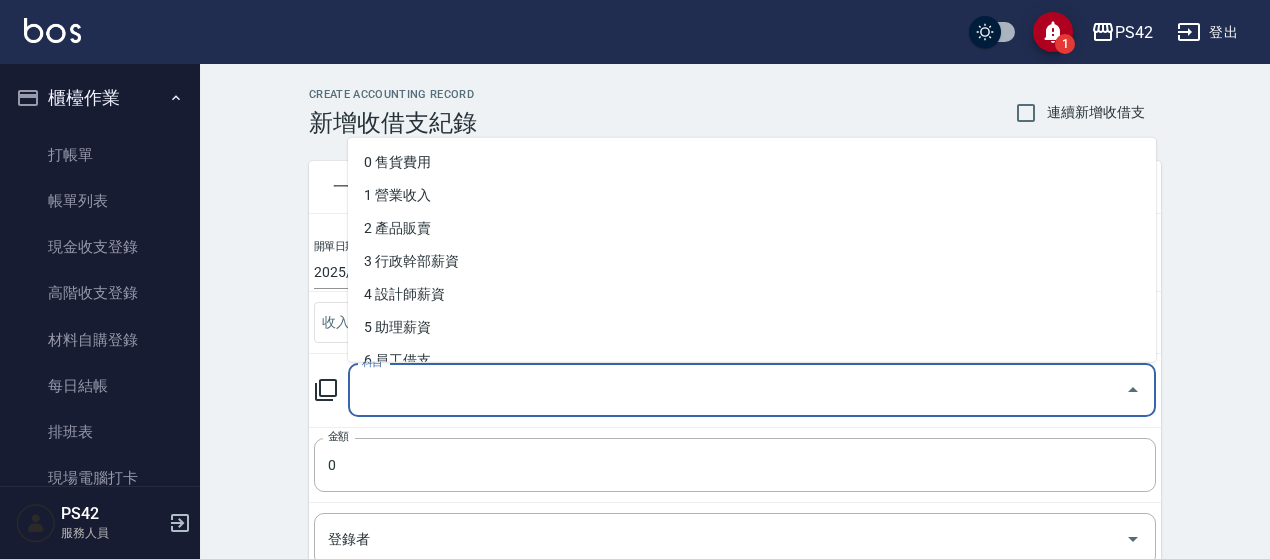 click on "科目" at bounding box center (737, 390) 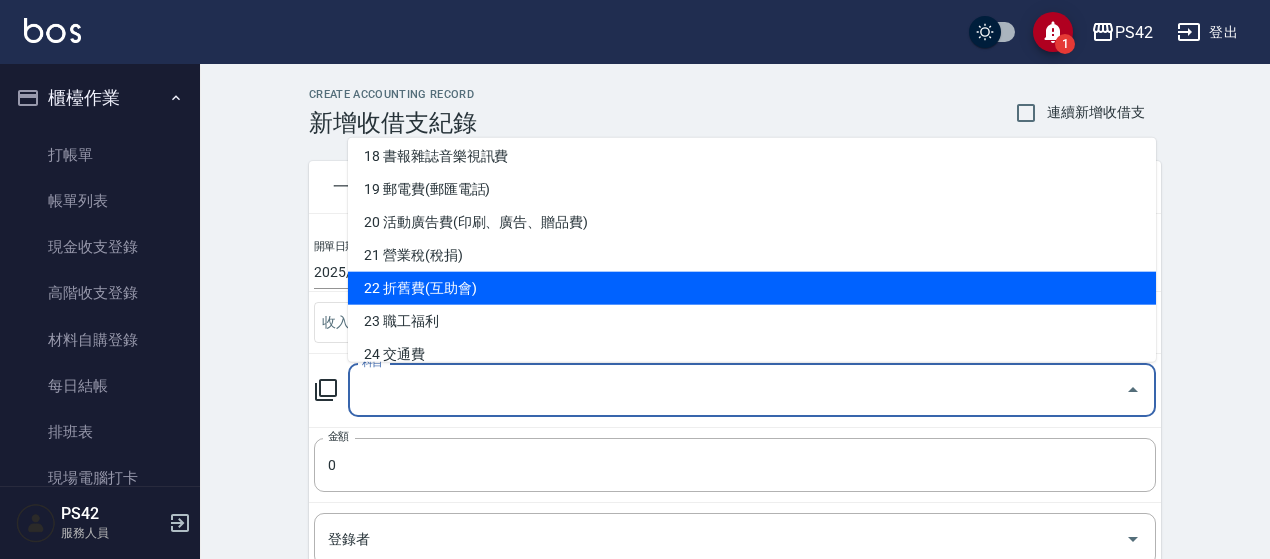 scroll, scrollTop: 800, scrollLeft: 0, axis: vertical 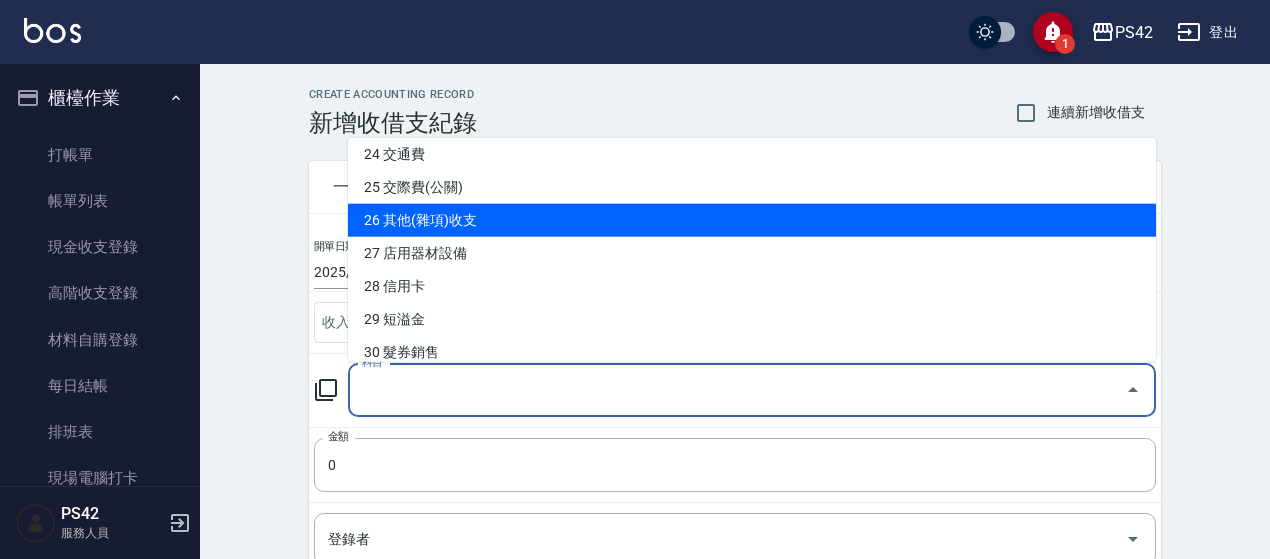 click on "26 其他(雜項)收支" at bounding box center [752, 220] 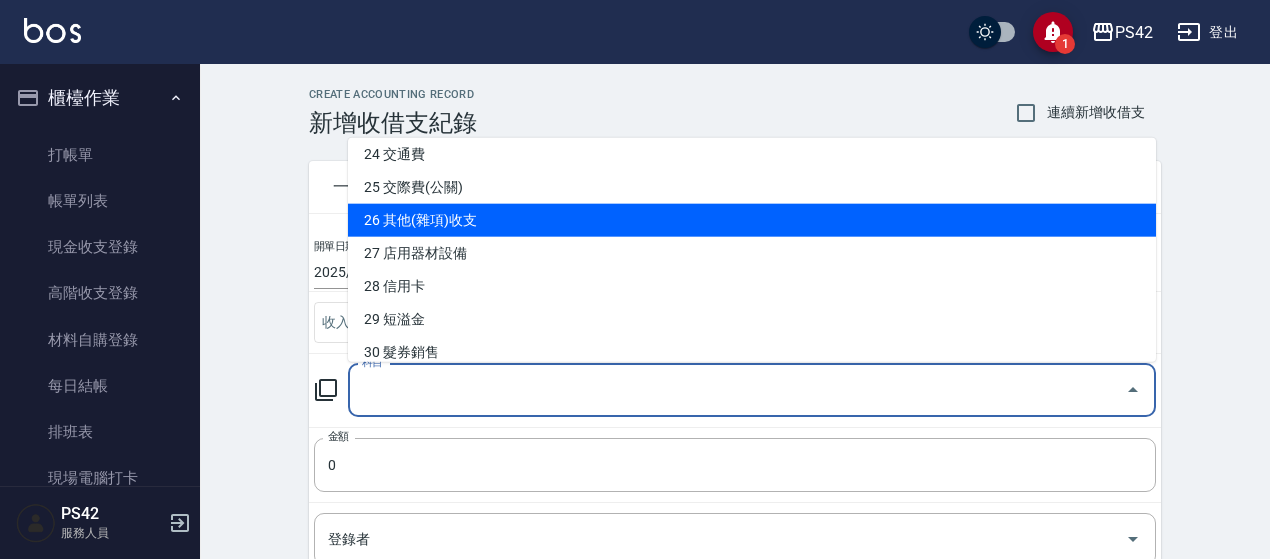 type on "26 其他(雜項)收支" 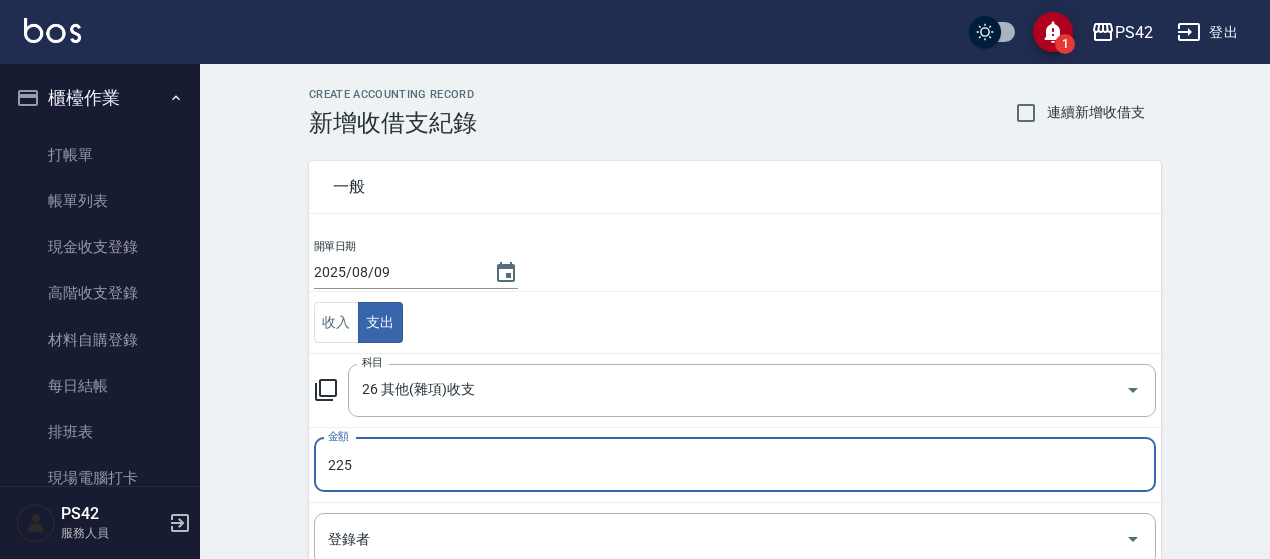 type on "225" 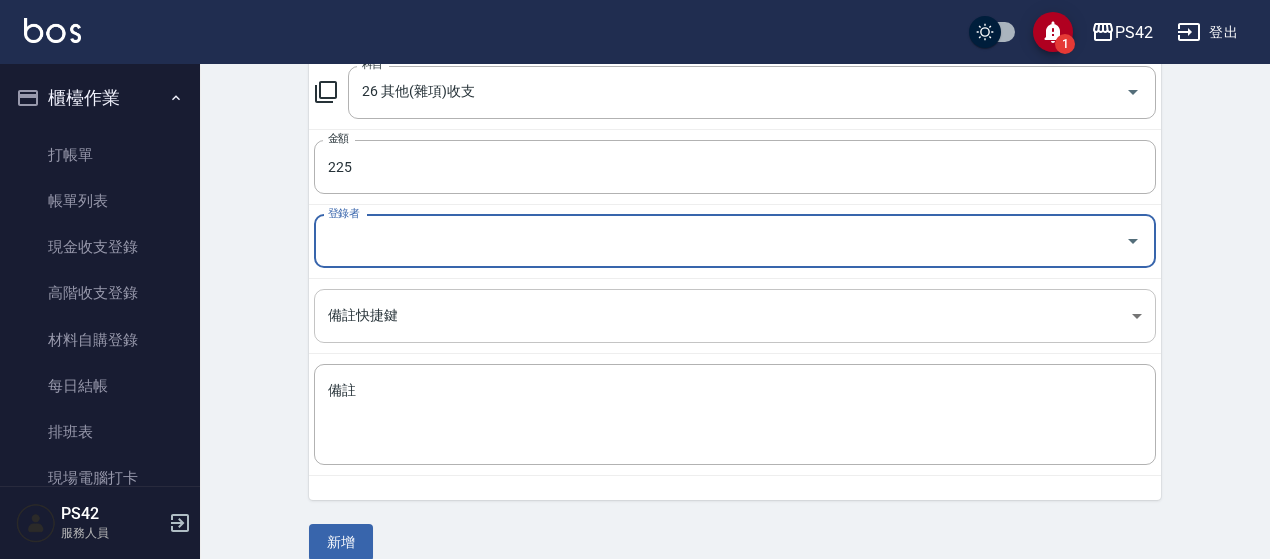 scroll, scrollTop: 300, scrollLeft: 0, axis: vertical 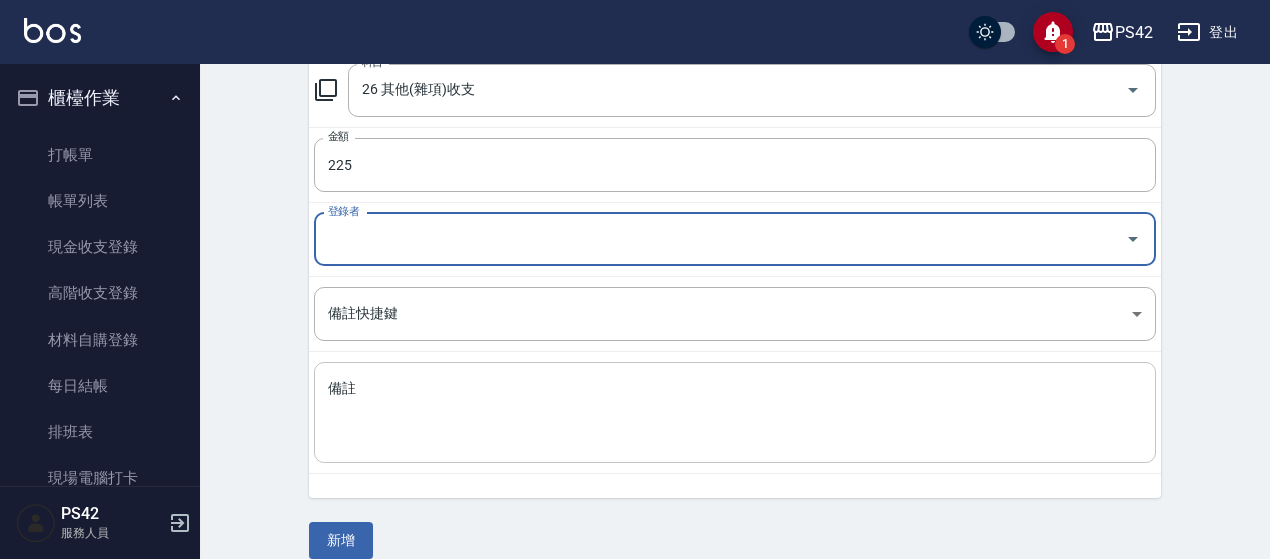 click on "備註" at bounding box center [735, 413] 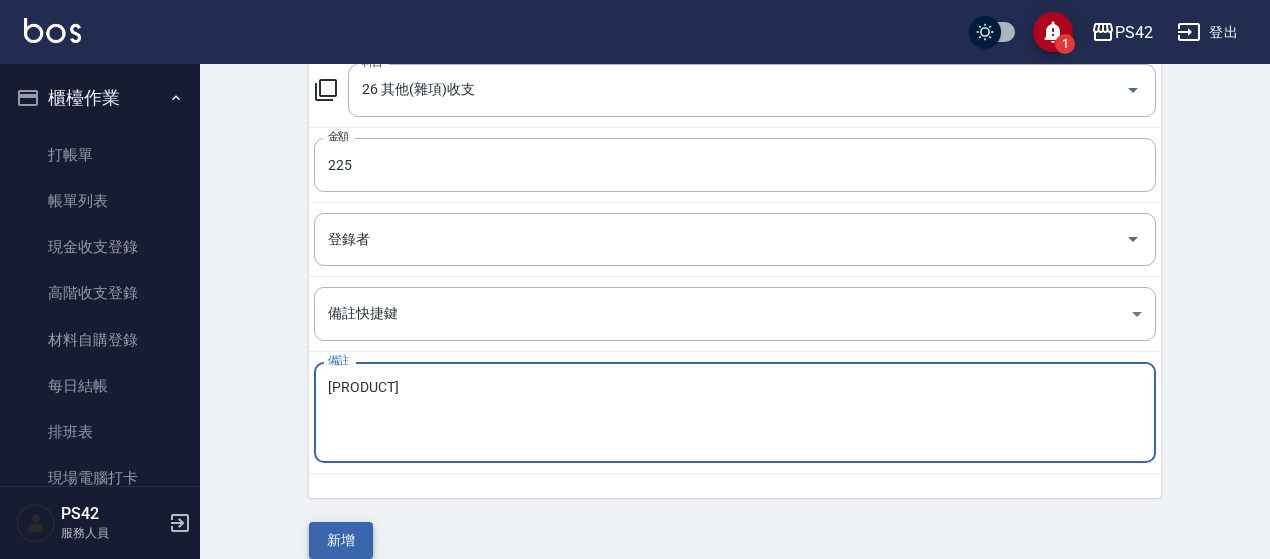 type on "[PRODUCT]" 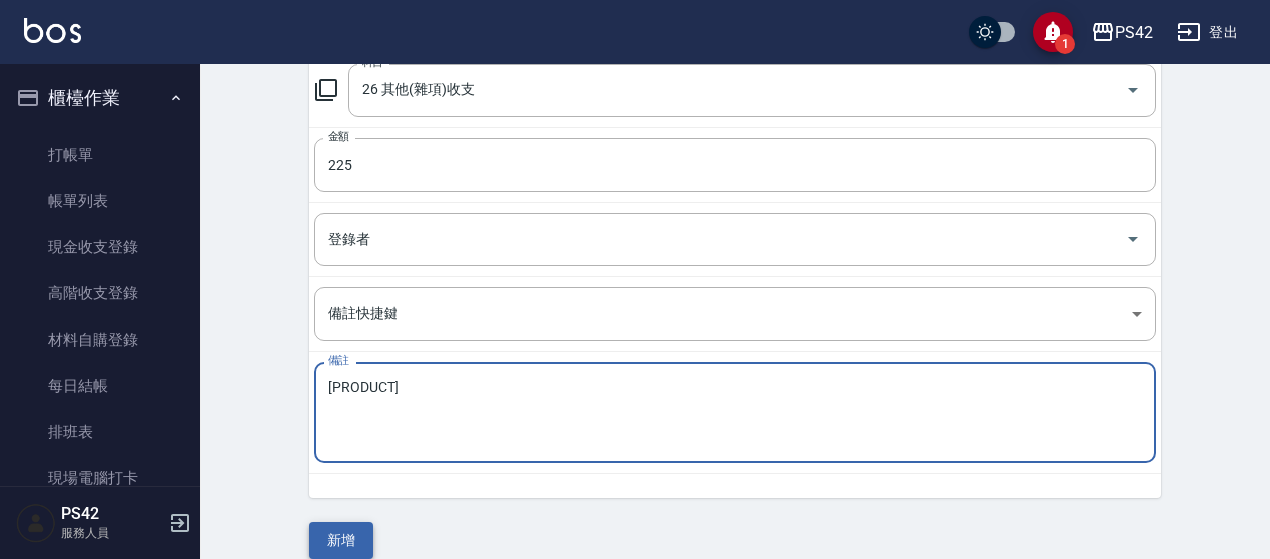 click on "新增" at bounding box center [341, 540] 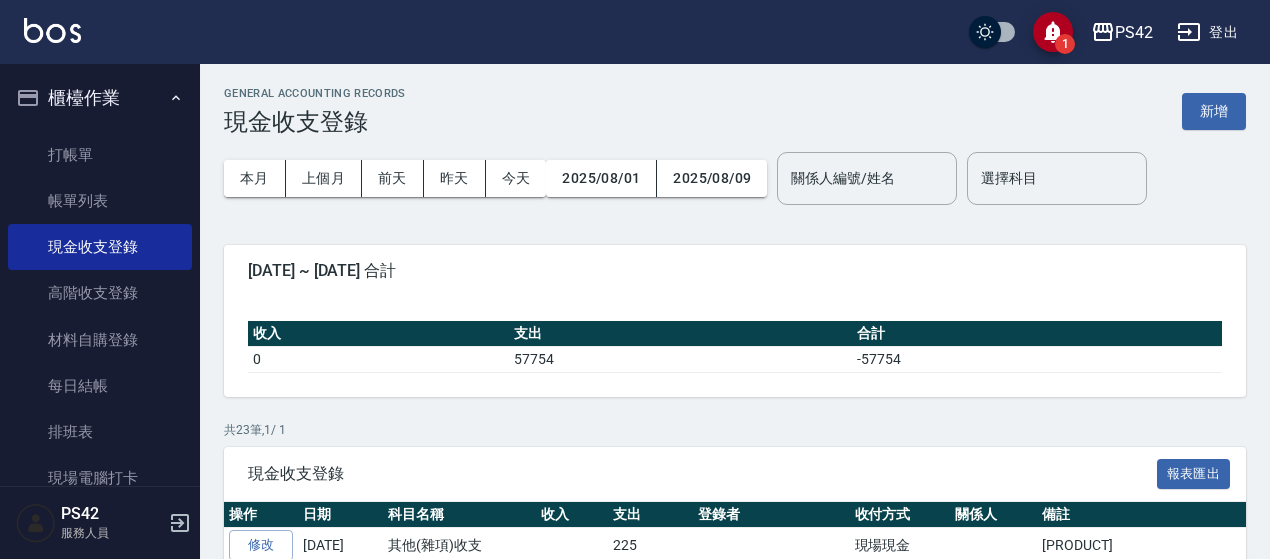 scroll, scrollTop: 0, scrollLeft: 0, axis: both 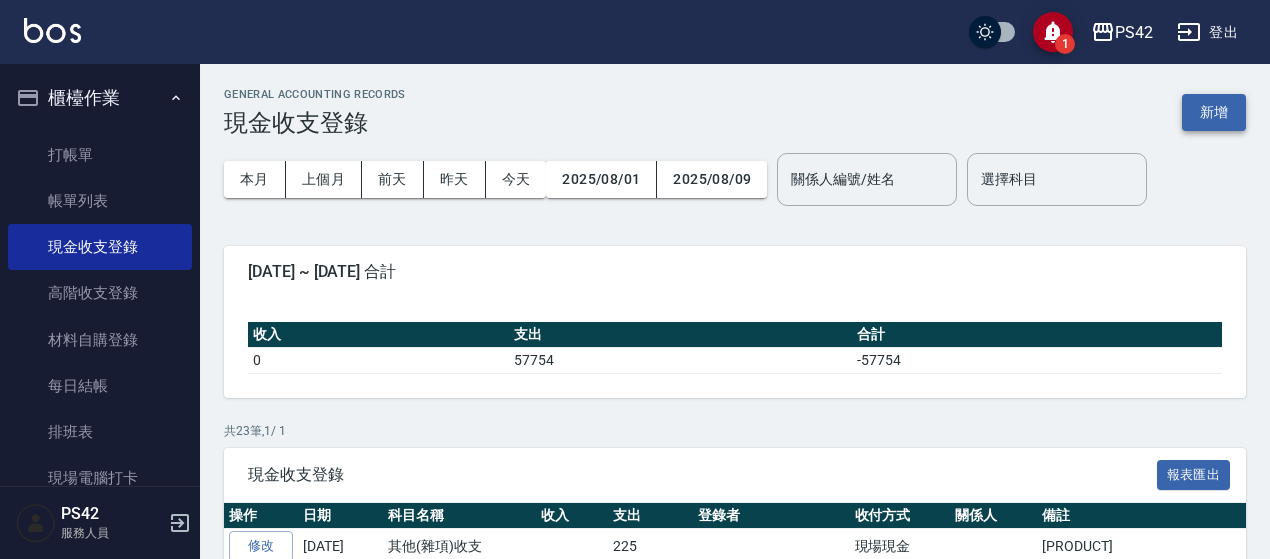 click on "新增" at bounding box center [1214, 112] 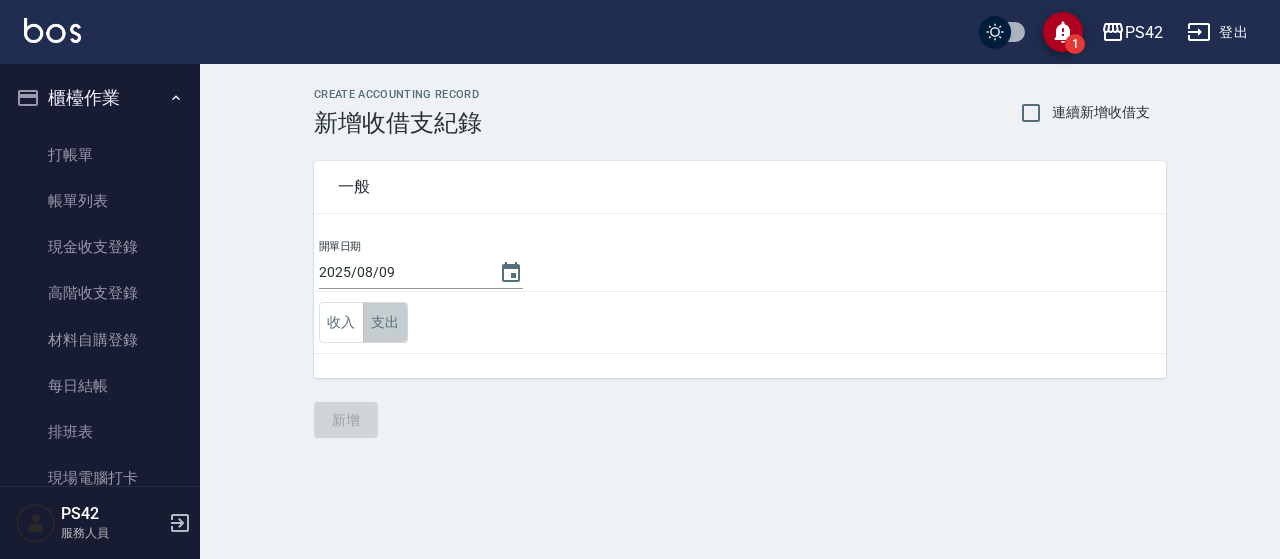 click on "支出" at bounding box center (385, 322) 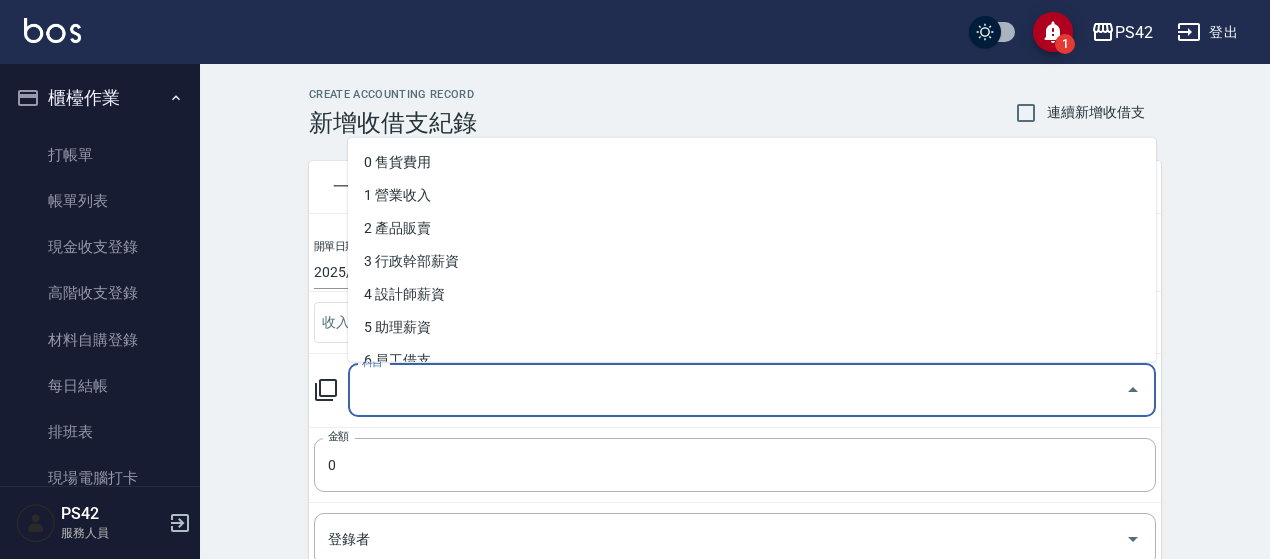 click on "科目" at bounding box center [737, 390] 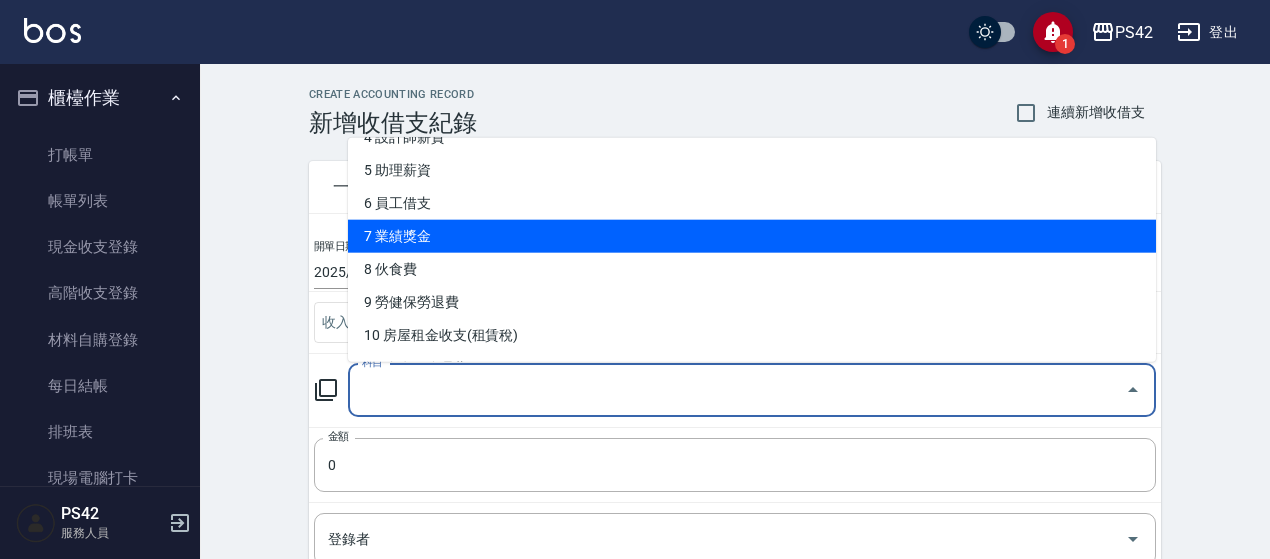 scroll, scrollTop: 200, scrollLeft: 0, axis: vertical 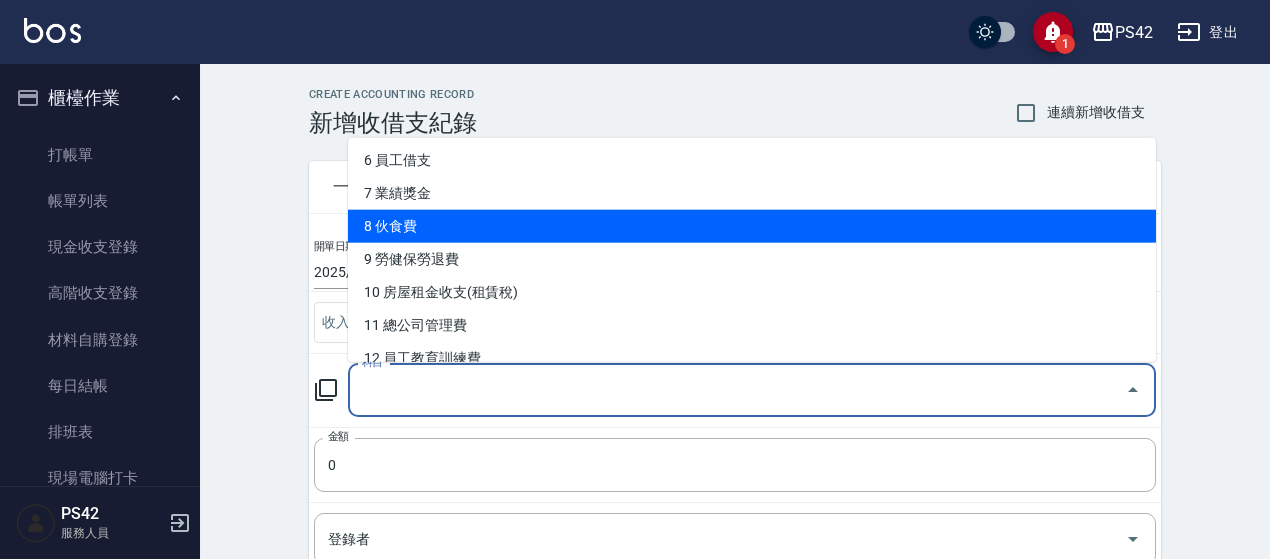click on "8 伙食費" at bounding box center [752, 226] 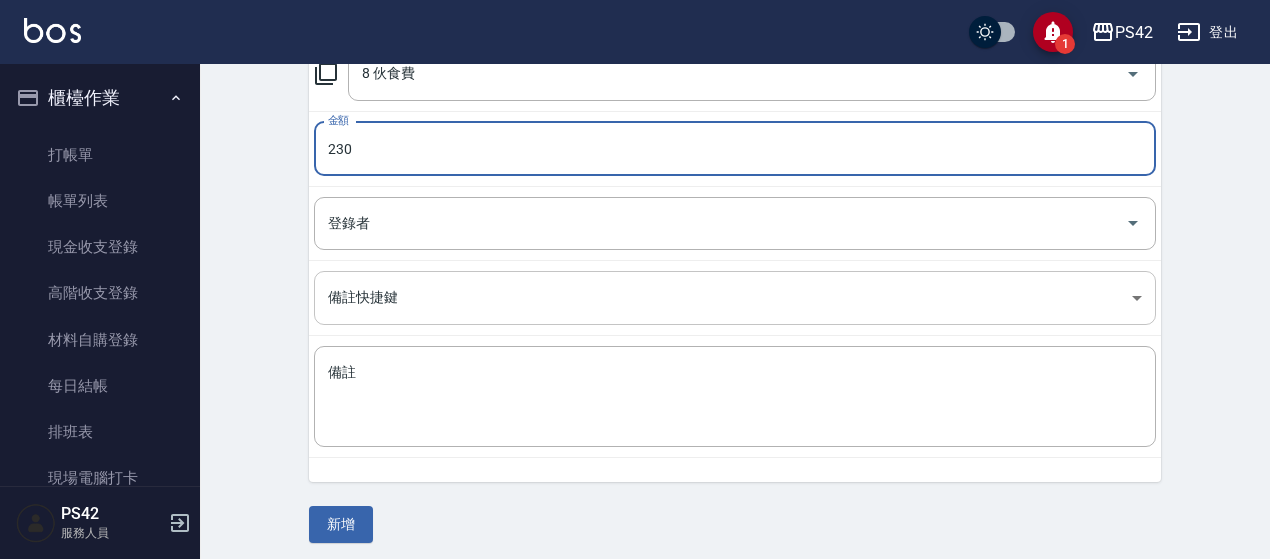 scroll, scrollTop: 320, scrollLeft: 0, axis: vertical 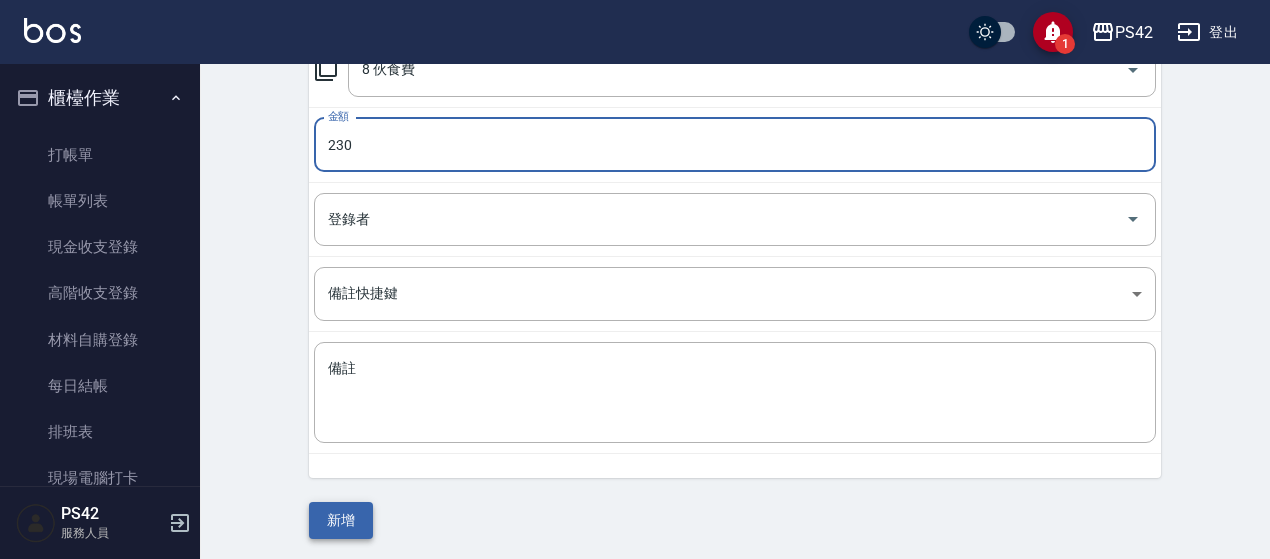 type on "230" 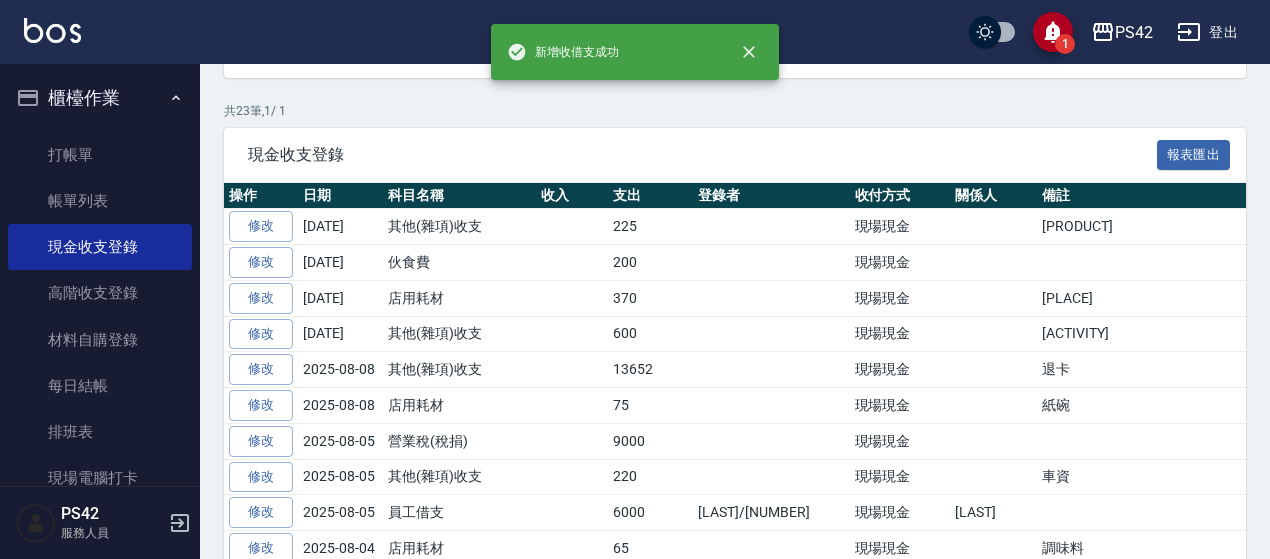 scroll, scrollTop: 0, scrollLeft: 0, axis: both 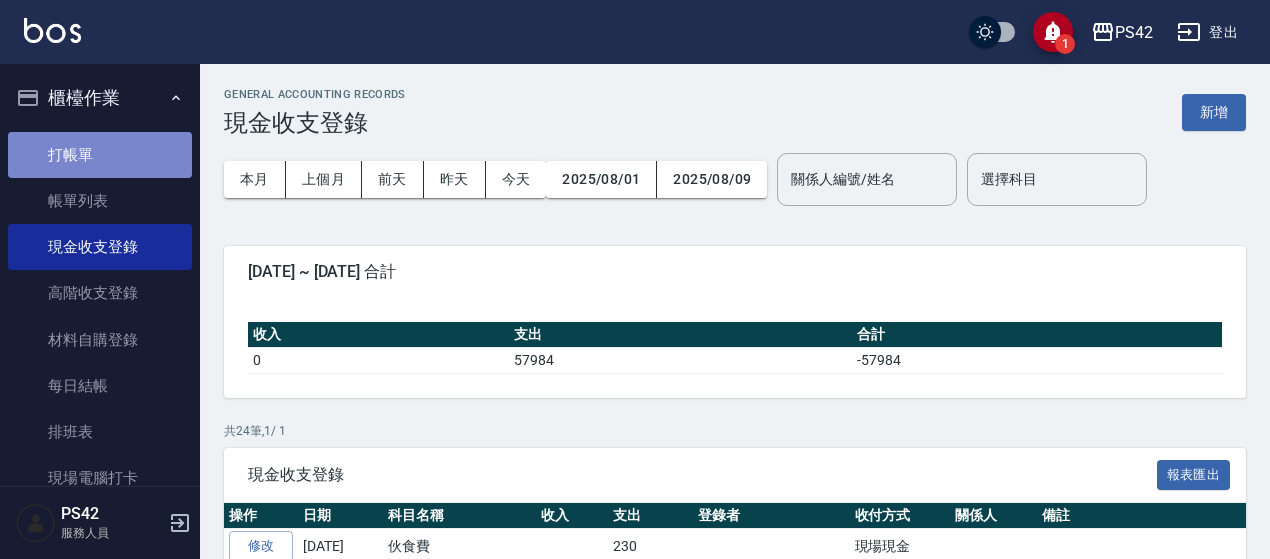 click on "打帳單" at bounding box center [100, 155] 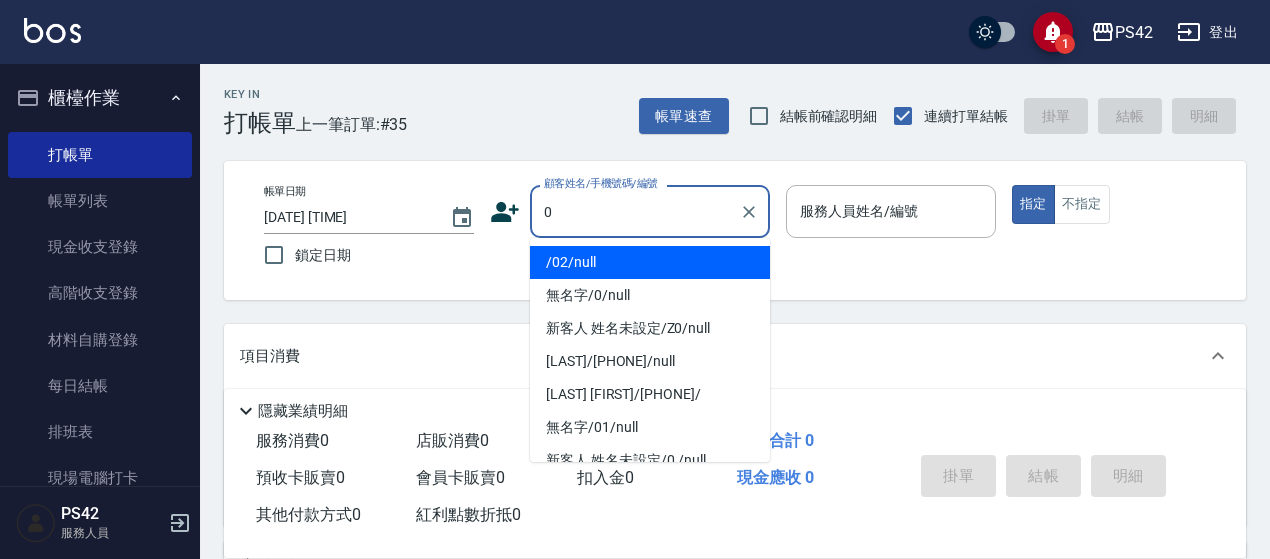 type on "/02/null" 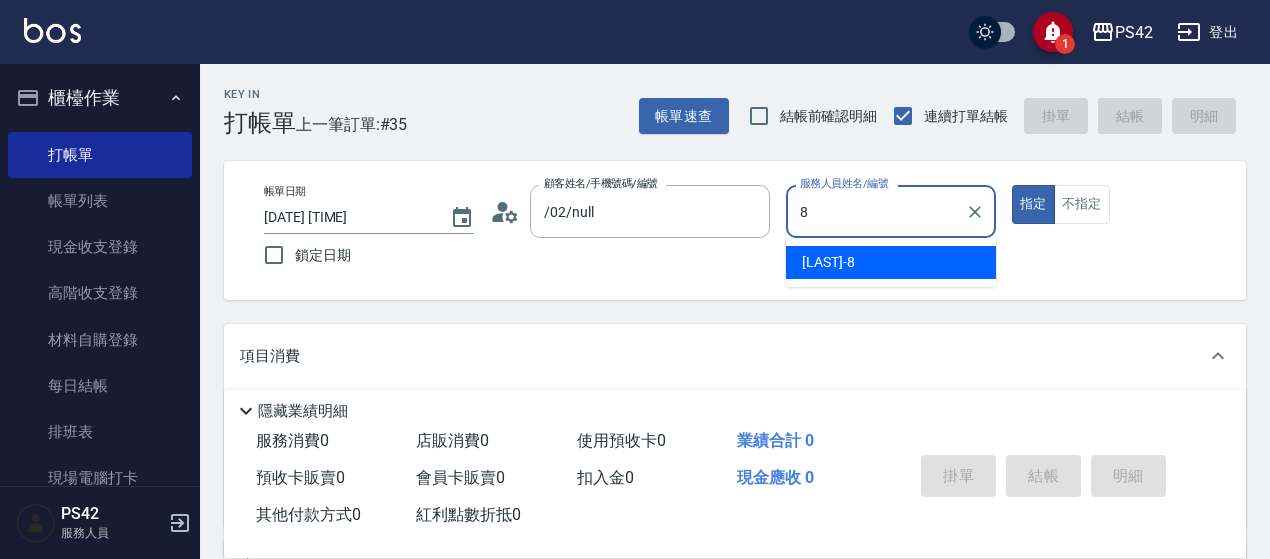 type on "8" 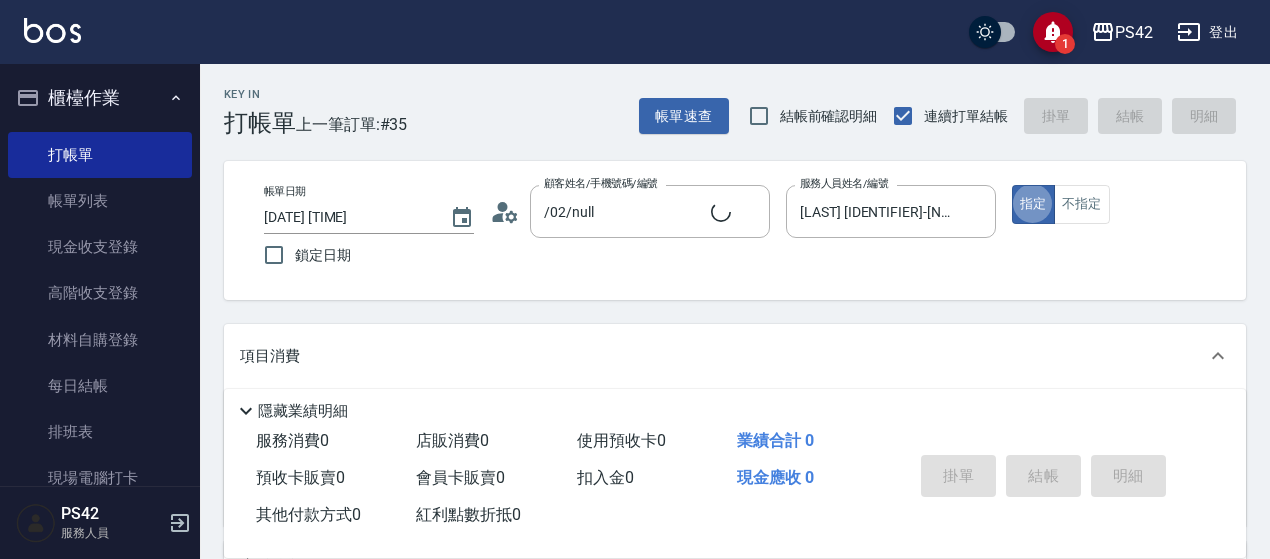 type on "無名字/0/null" 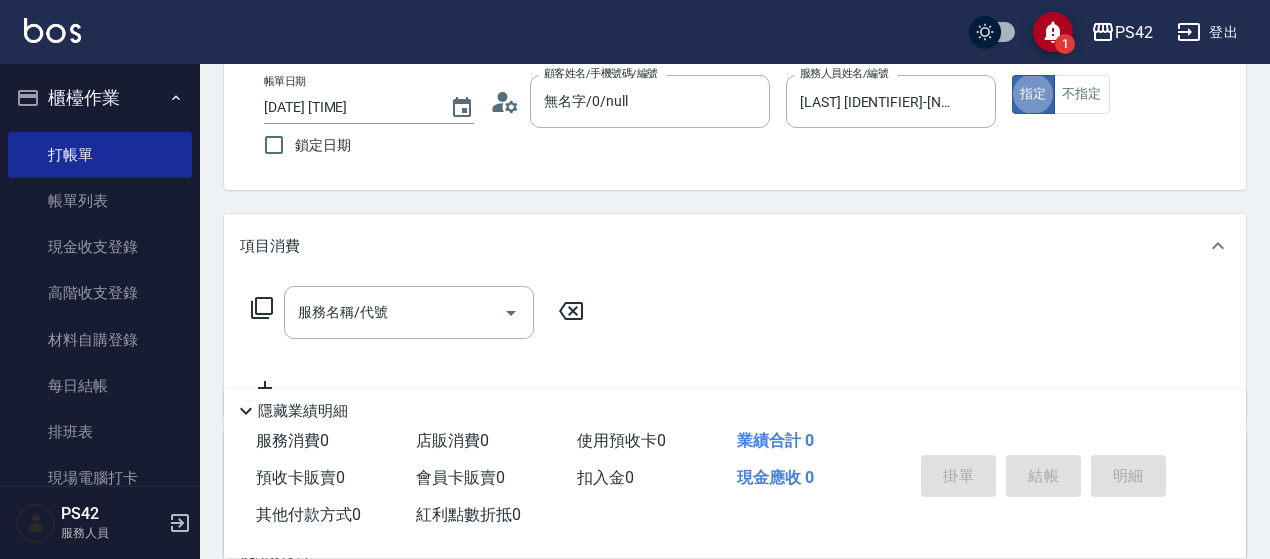scroll, scrollTop: 200, scrollLeft: 0, axis: vertical 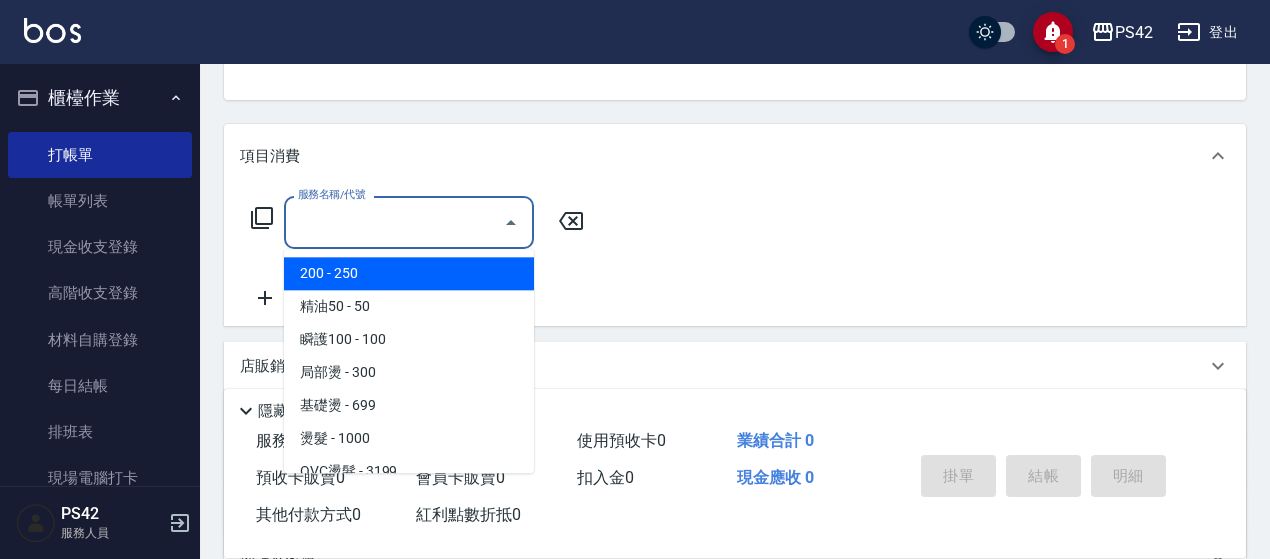 click on "服務名稱/代號" at bounding box center (394, 222) 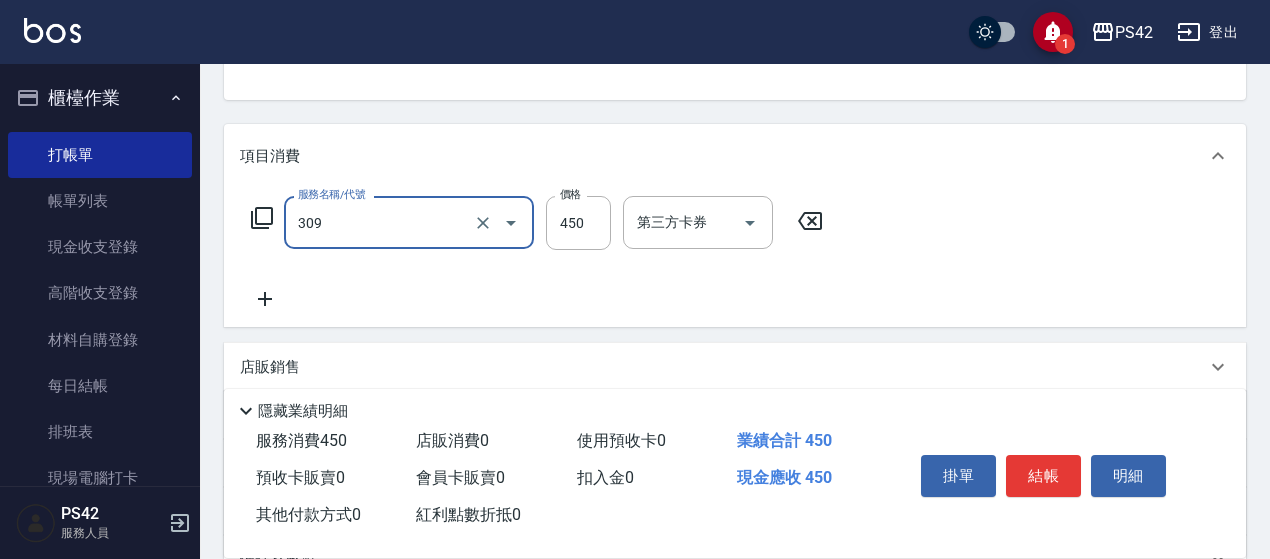 type on "洗+剪(309)" 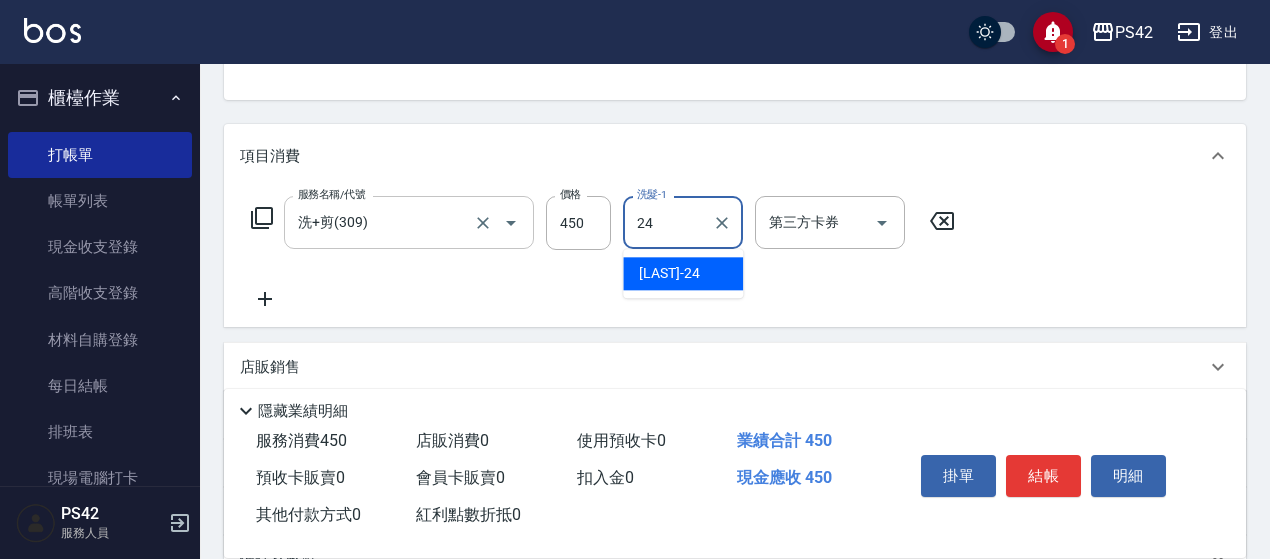 type on "[LAST]-[NUMBER]" 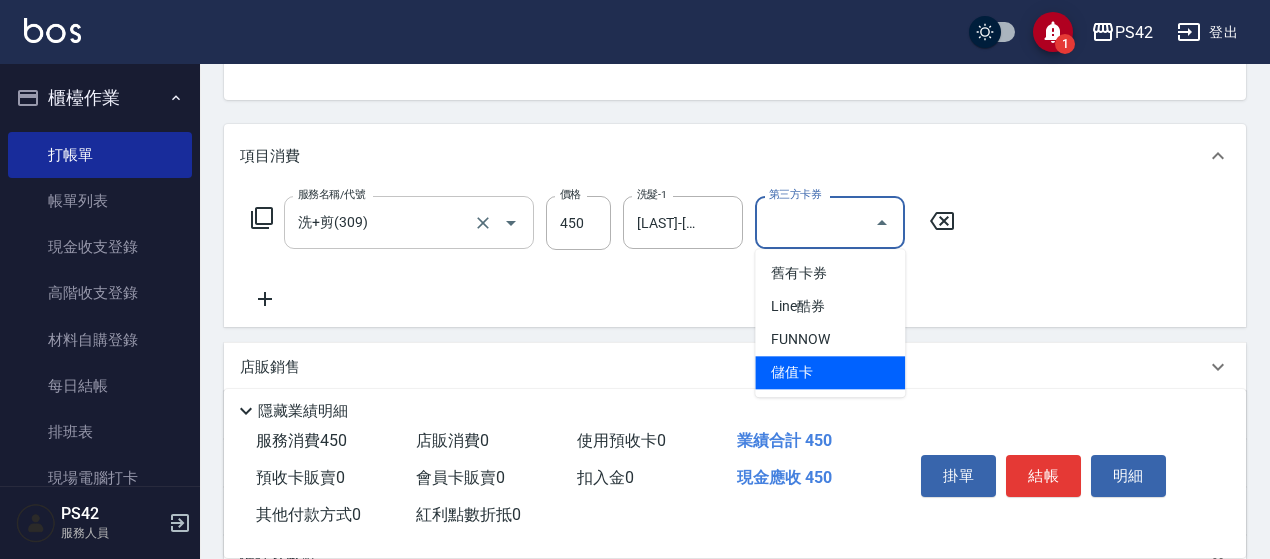 type on "儲值卡" 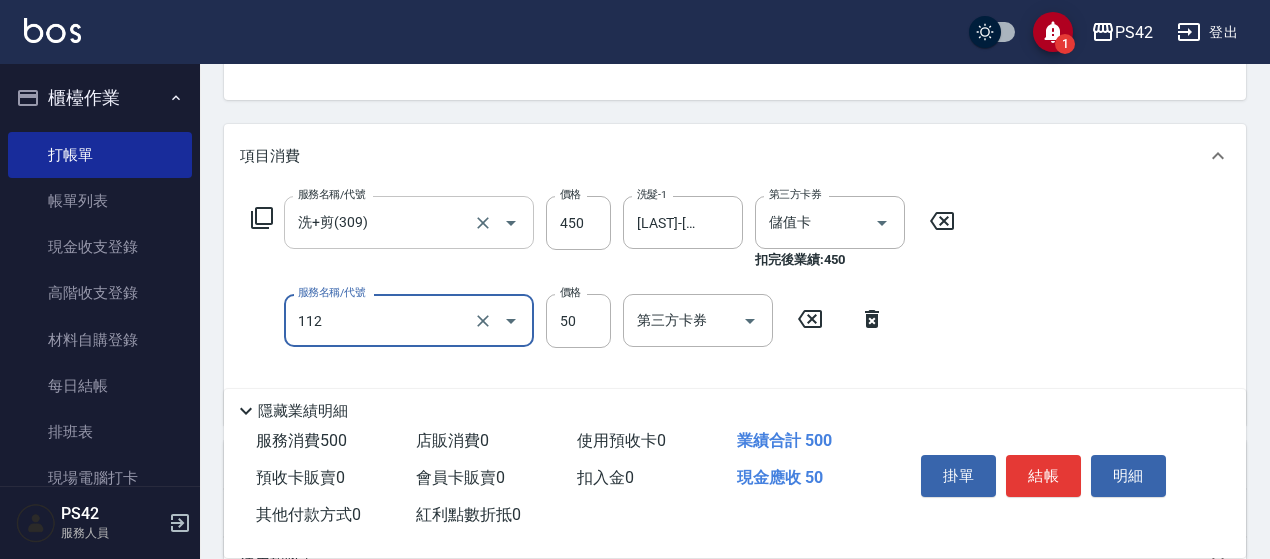 type on "精油50(112)" 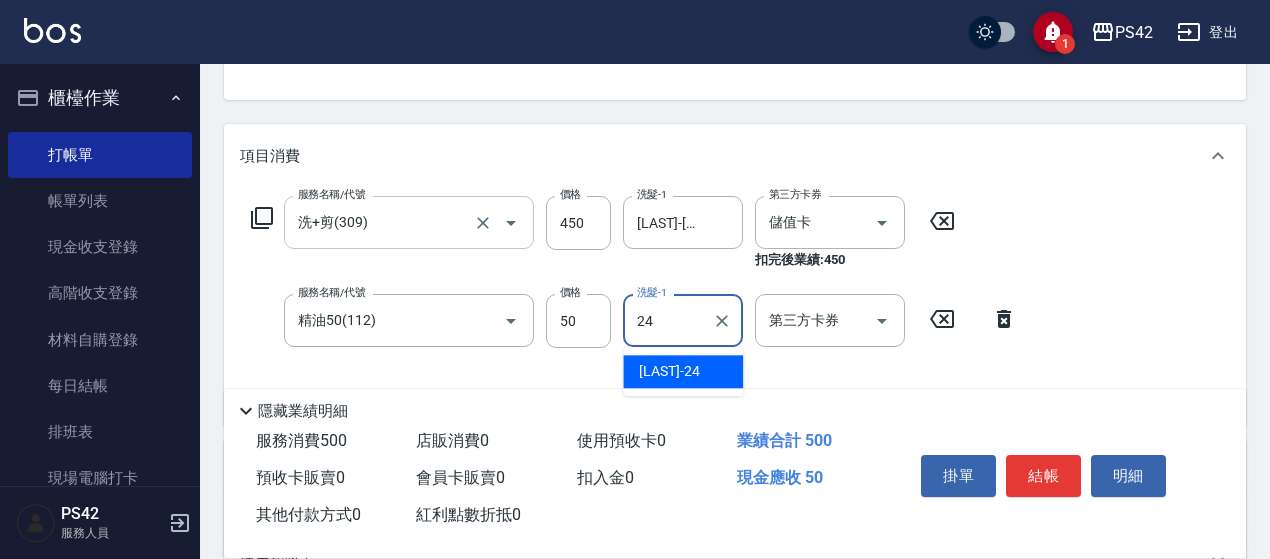 type on "[LAST]-[NUMBER]" 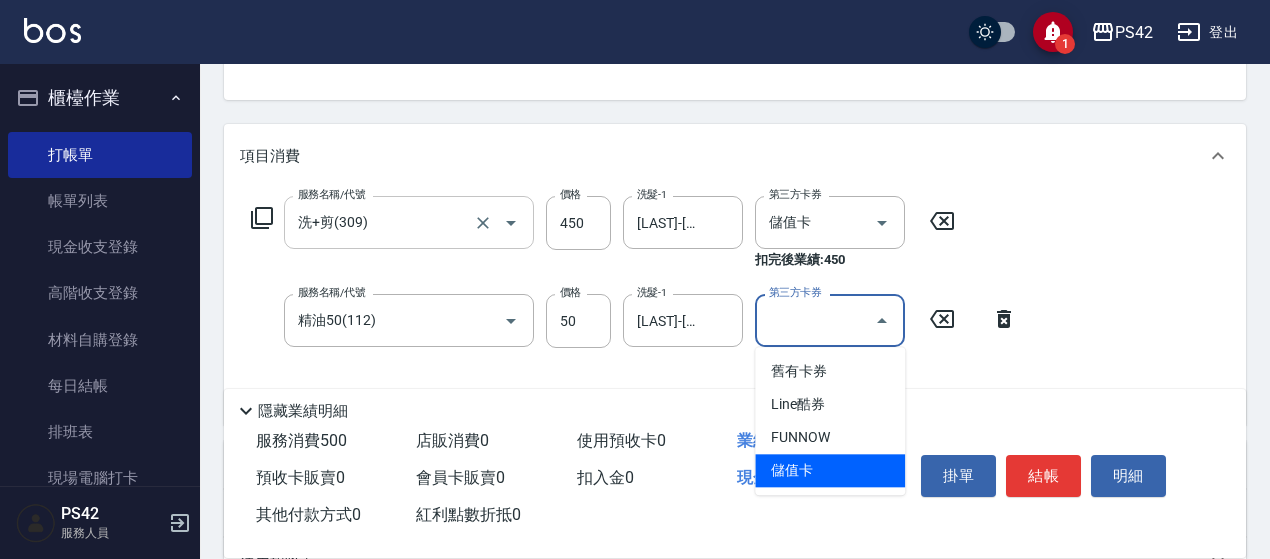 type on "儲值卡" 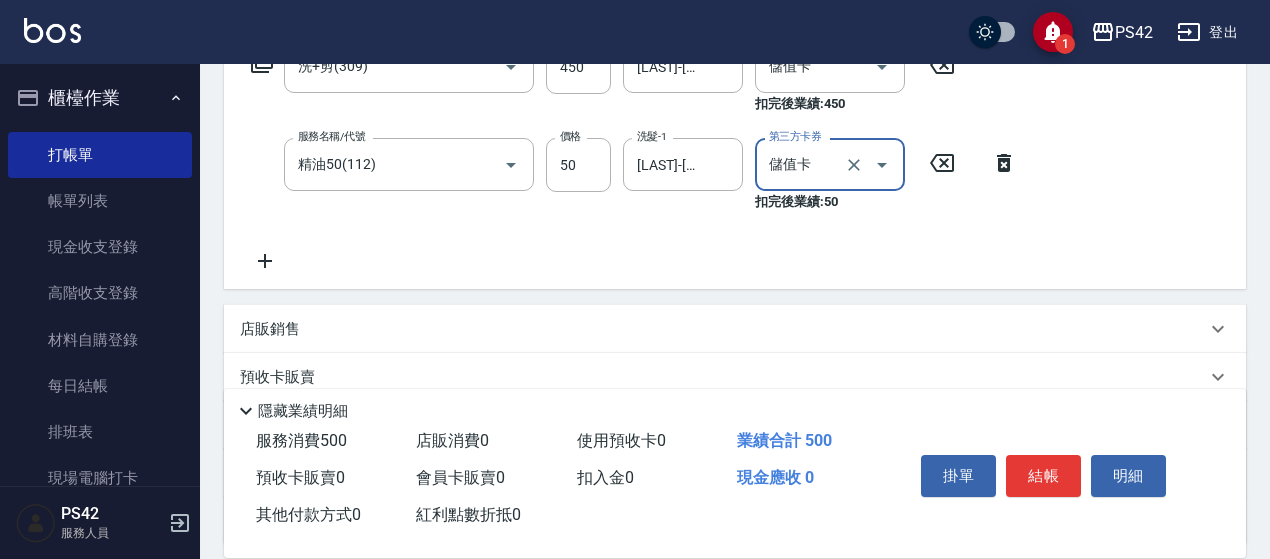 scroll, scrollTop: 400, scrollLeft: 0, axis: vertical 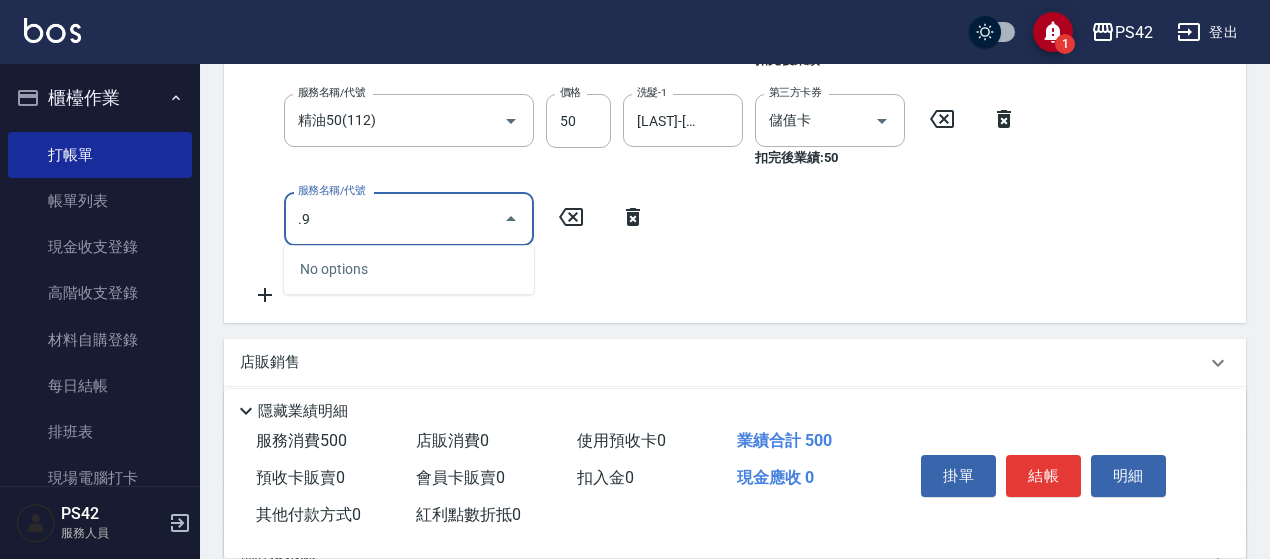 type on "." 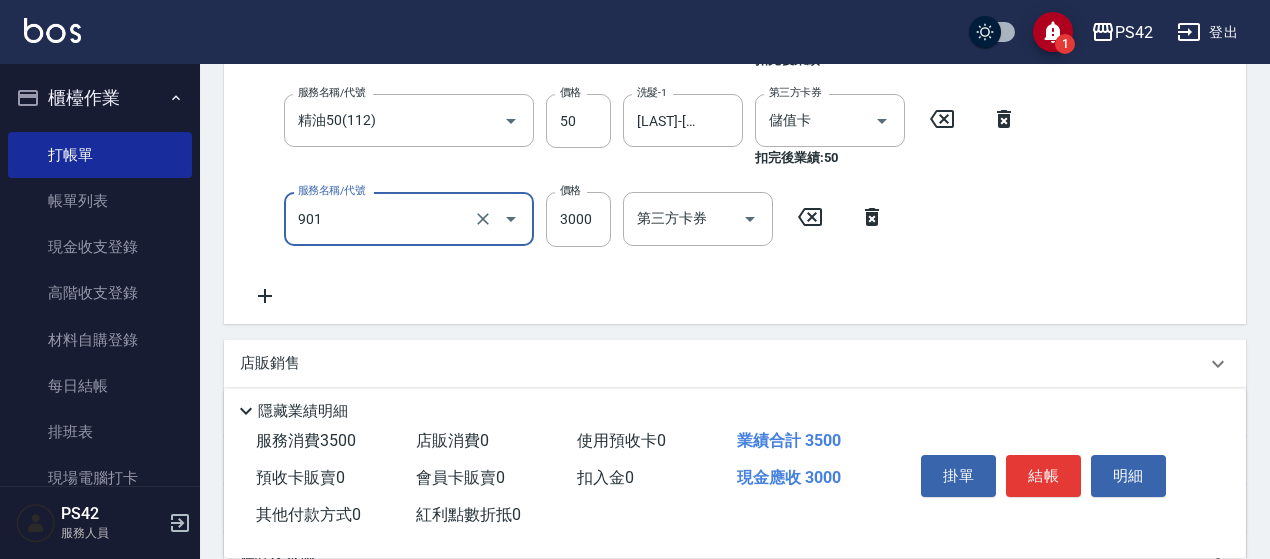 type on "儲值3000(901)" 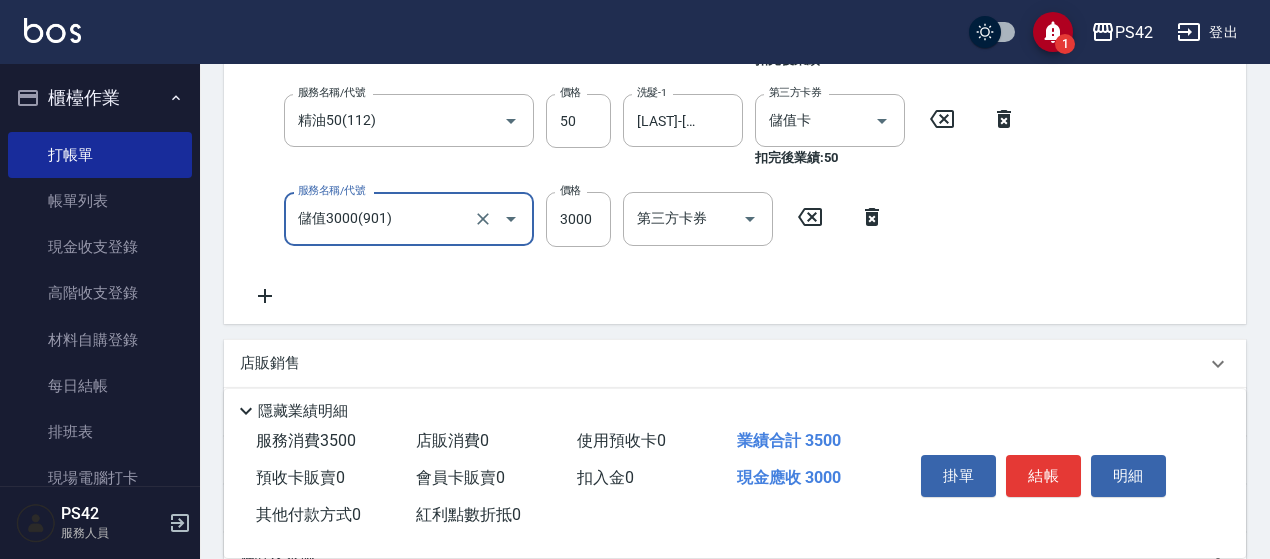 scroll, scrollTop: 396, scrollLeft: 0, axis: vertical 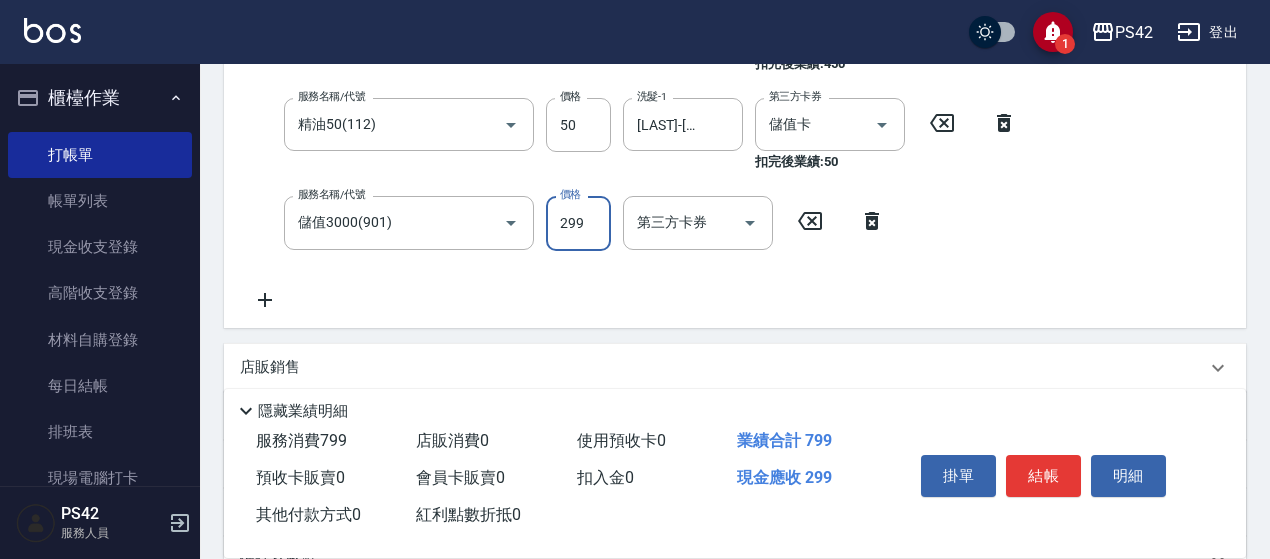type on "299" 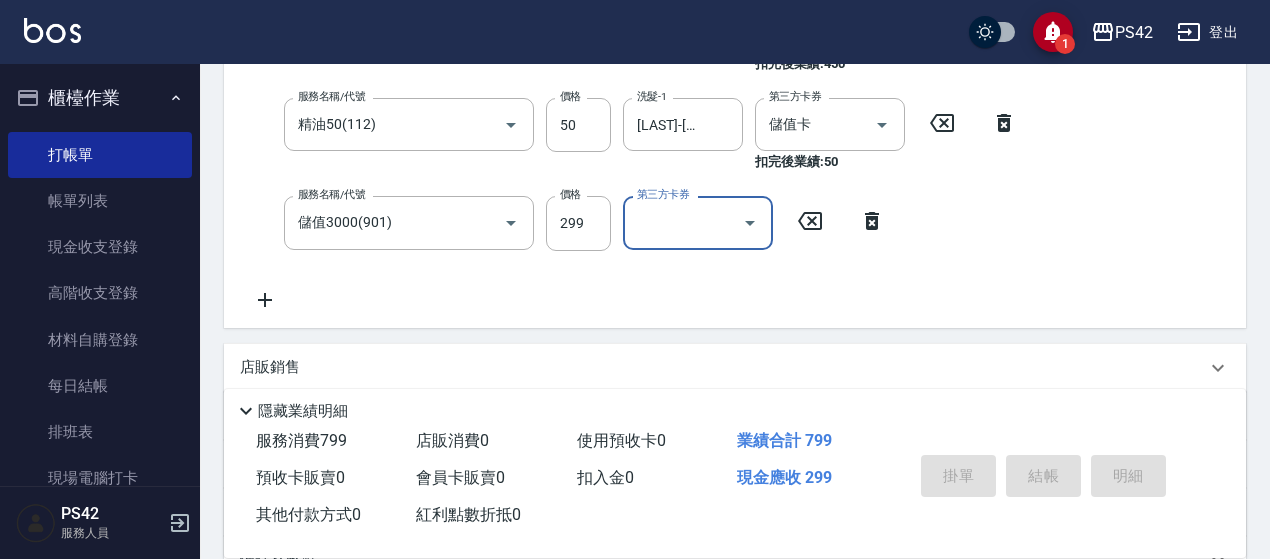 type on "[DATE] [TIME]" 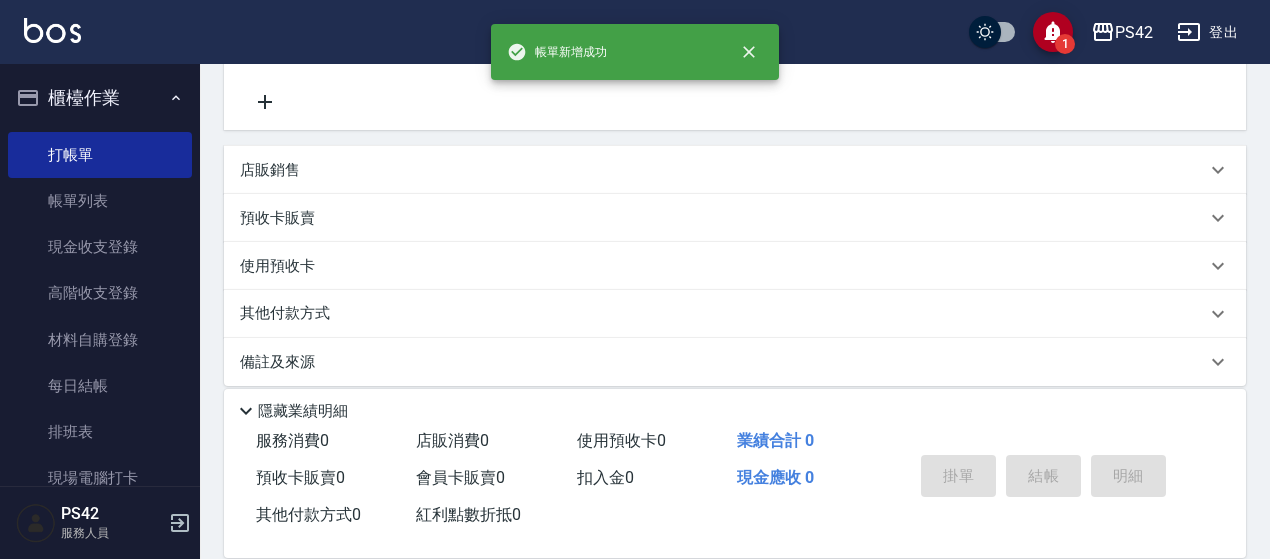 scroll, scrollTop: 0, scrollLeft: 0, axis: both 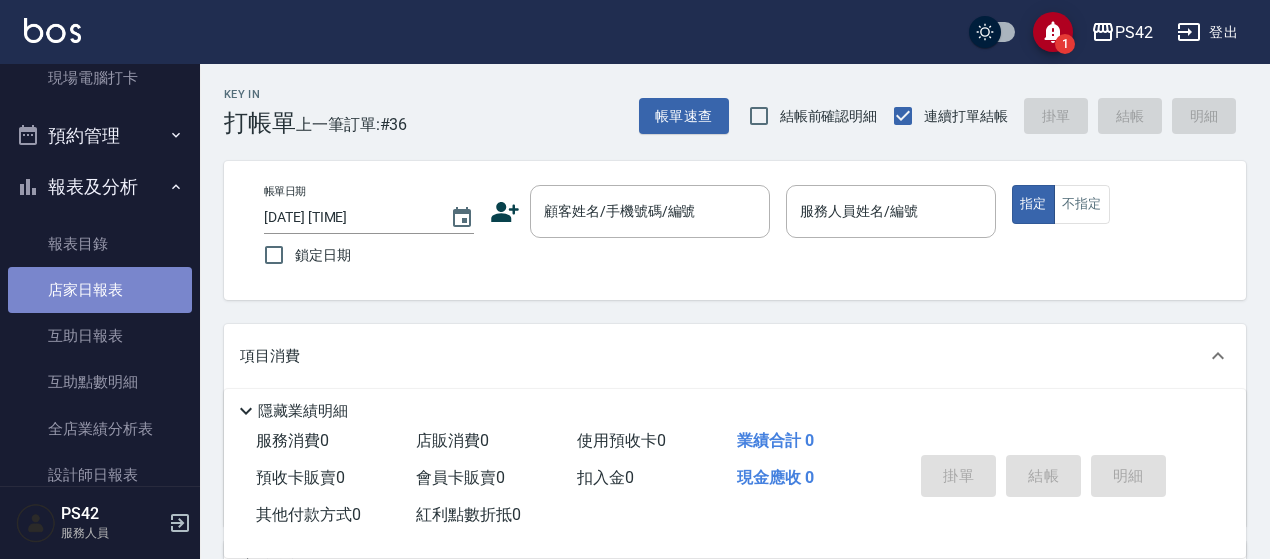 click on "店家日報表" at bounding box center [100, 290] 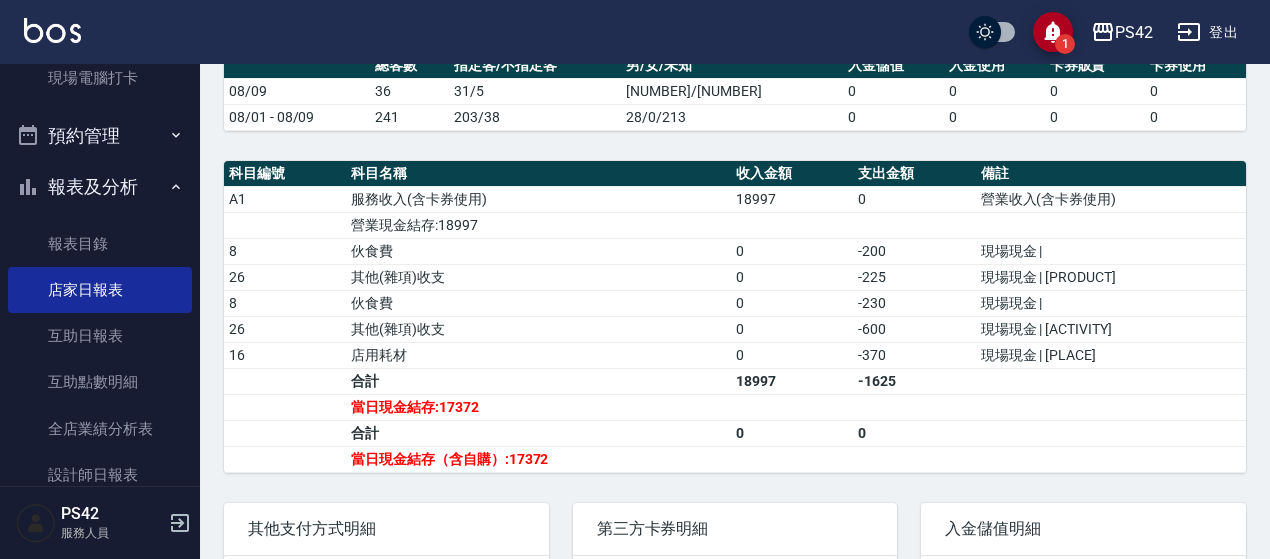 scroll, scrollTop: 600, scrollLeft: 0, axis: vertical 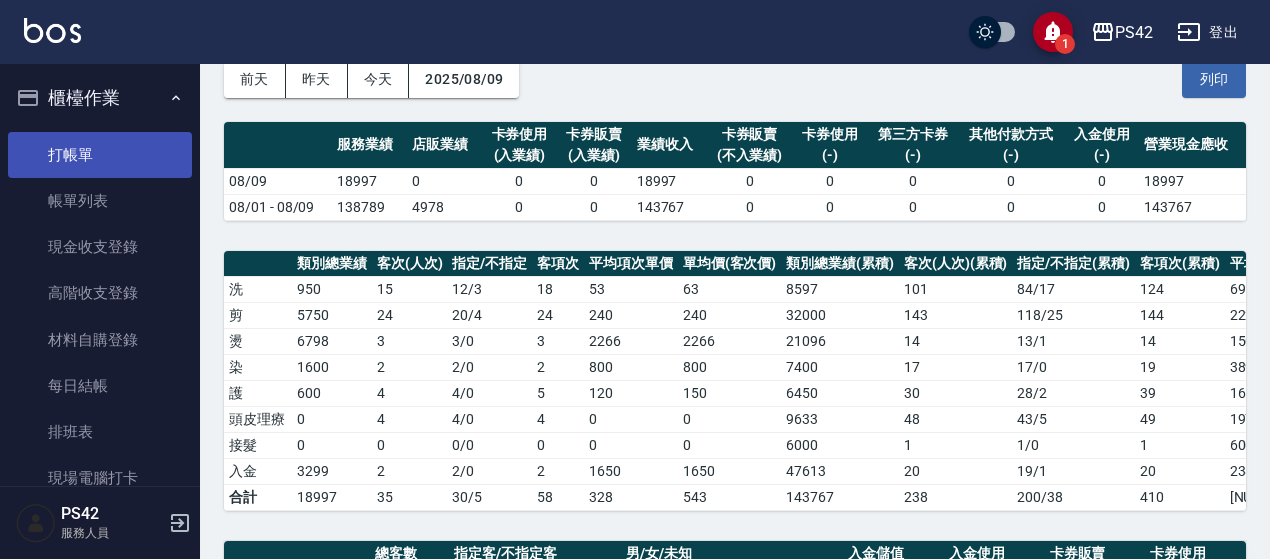 click on "打帳單" at bounding box center (100, 155) 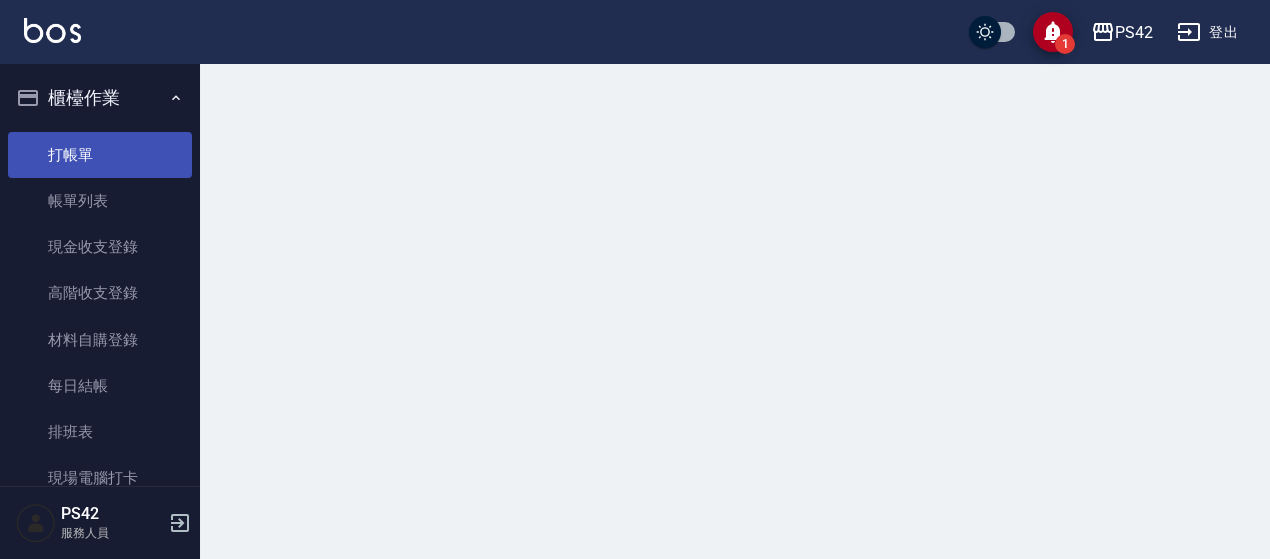scroll, scrollTop: 0, scrollLeft: 0, axis: both 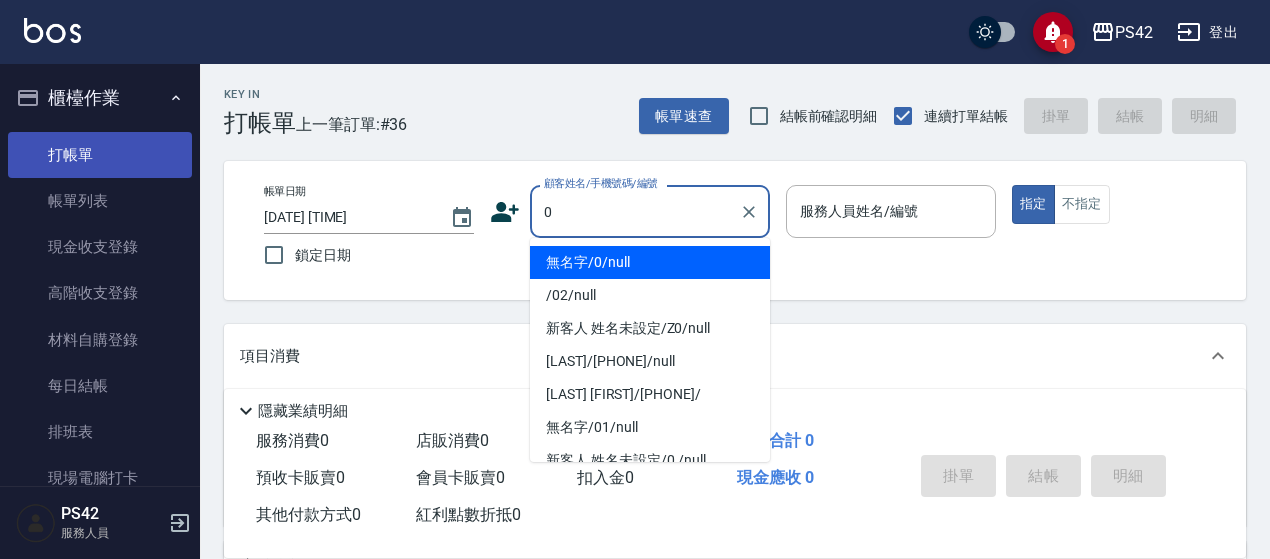 type on "無名字/0/null" 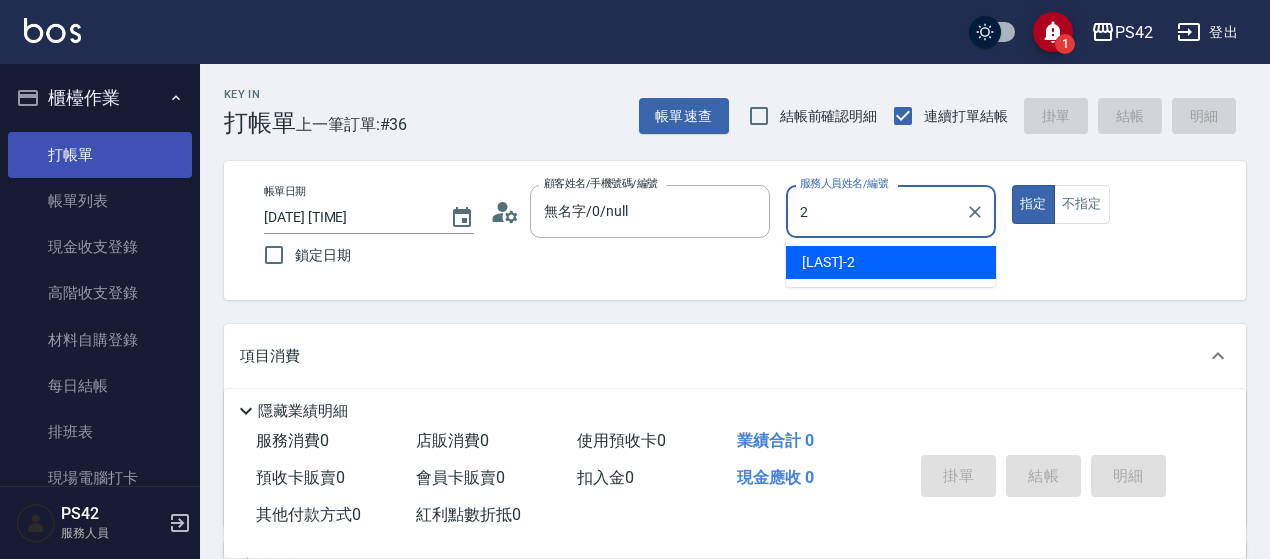 type on "2" 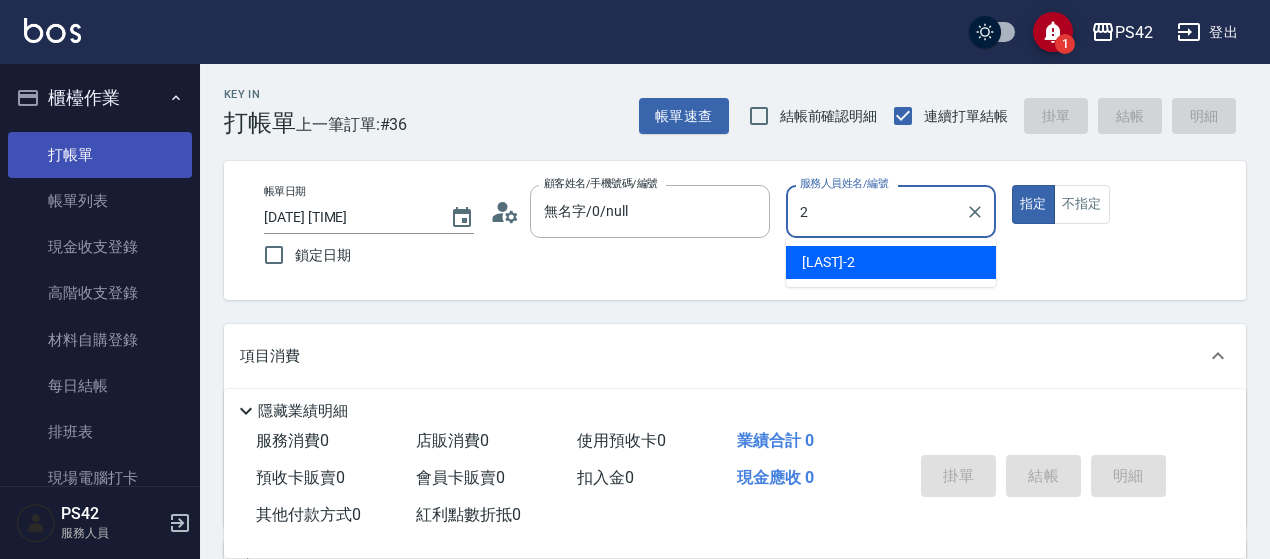 type on "true" 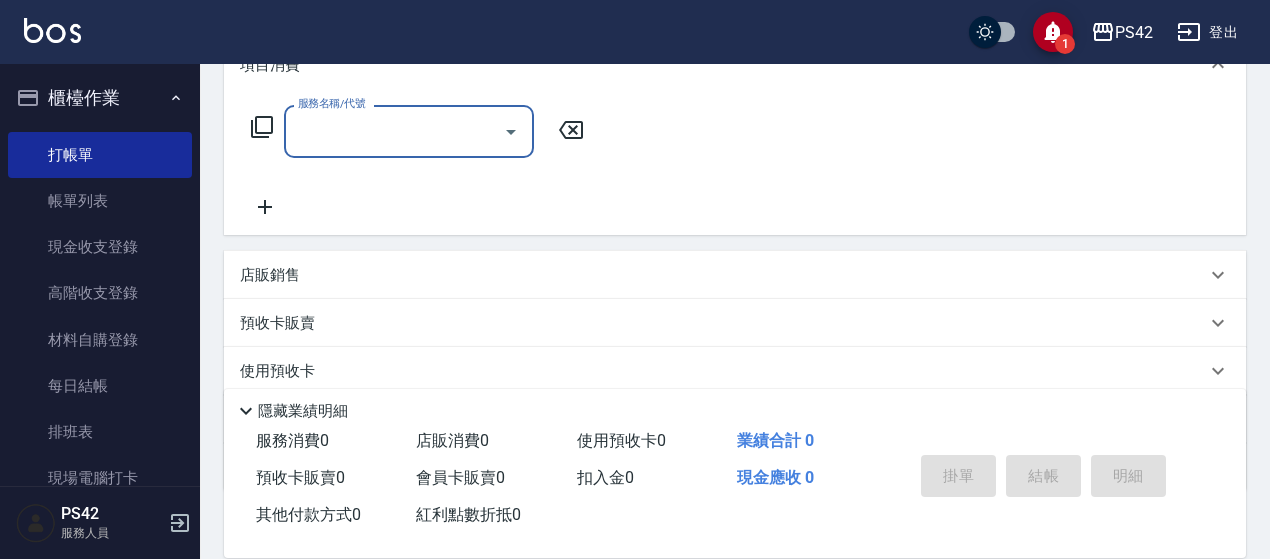 scroll, scrollTop: 300, scrollLeft: 0, axis: vertical 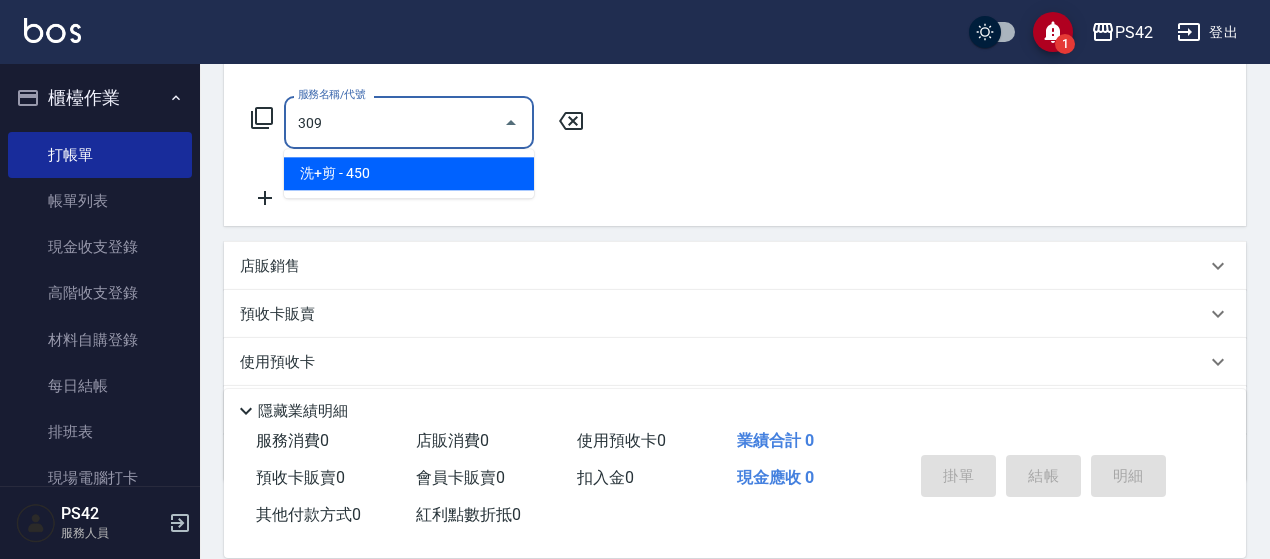 type on "洗+剪(309)" 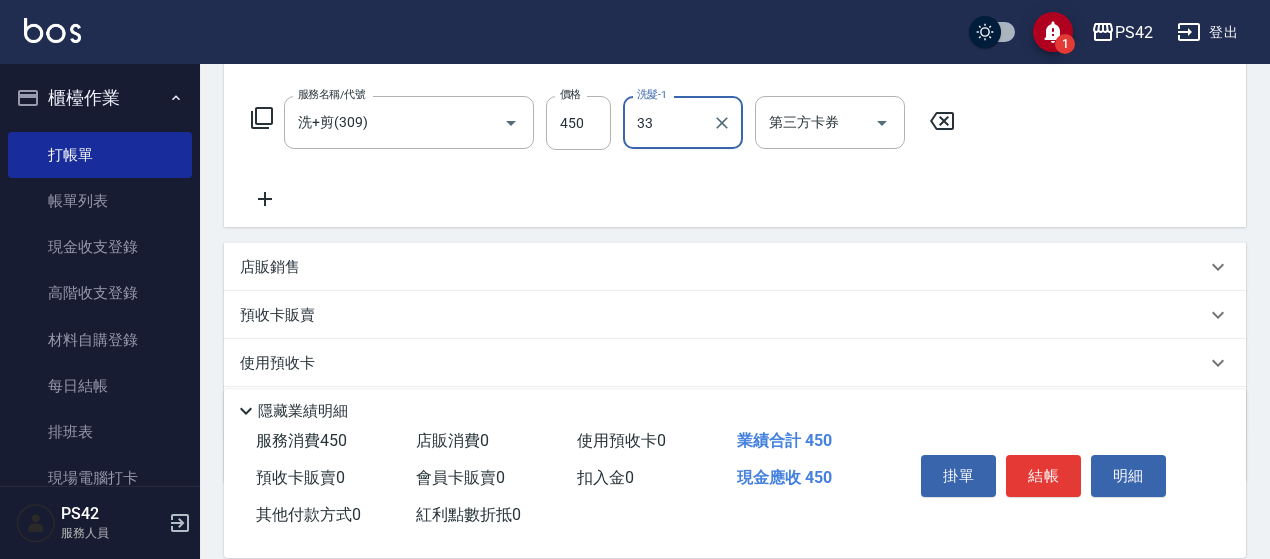 type on "[LAST]-[NUMBER]" 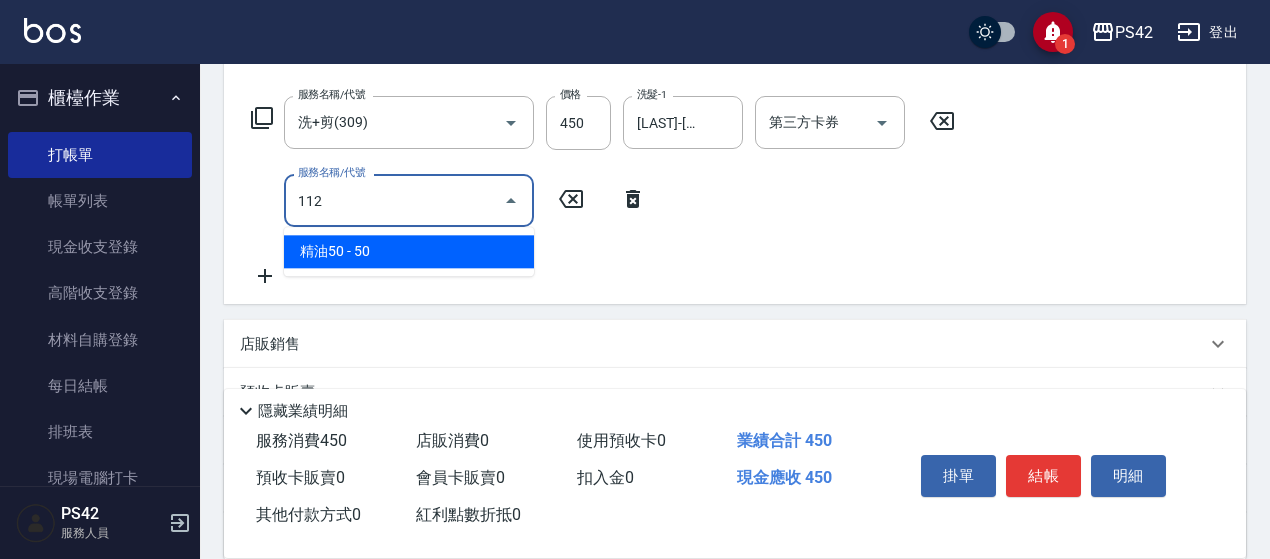 type on "精油50(112)" 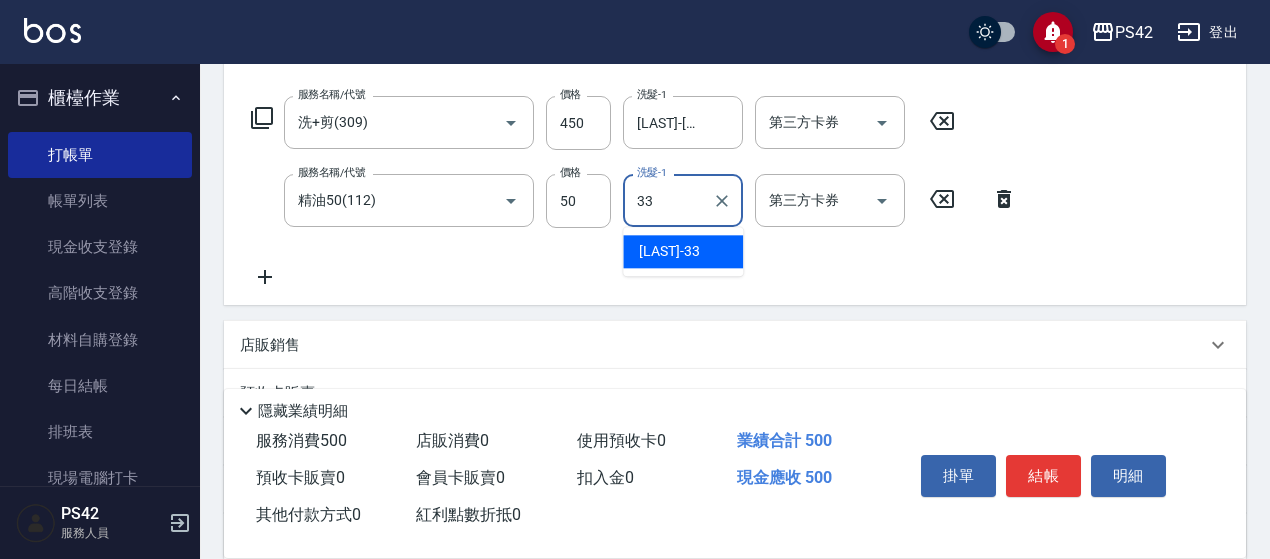 type on "[LAST]-[NUMBER]" 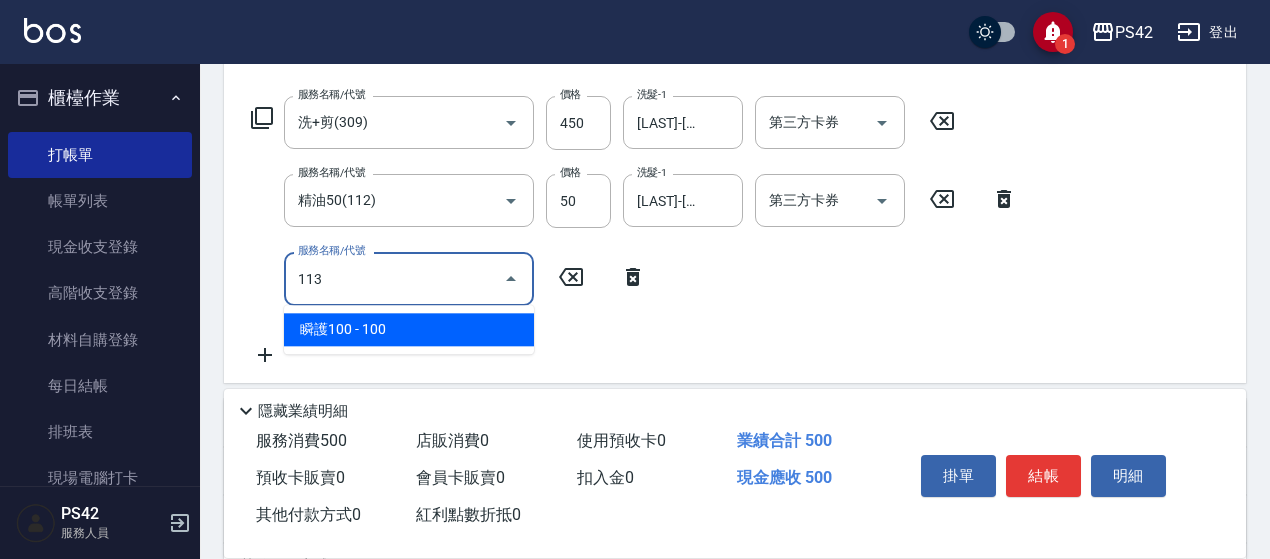 type on "瞬護100(113)" 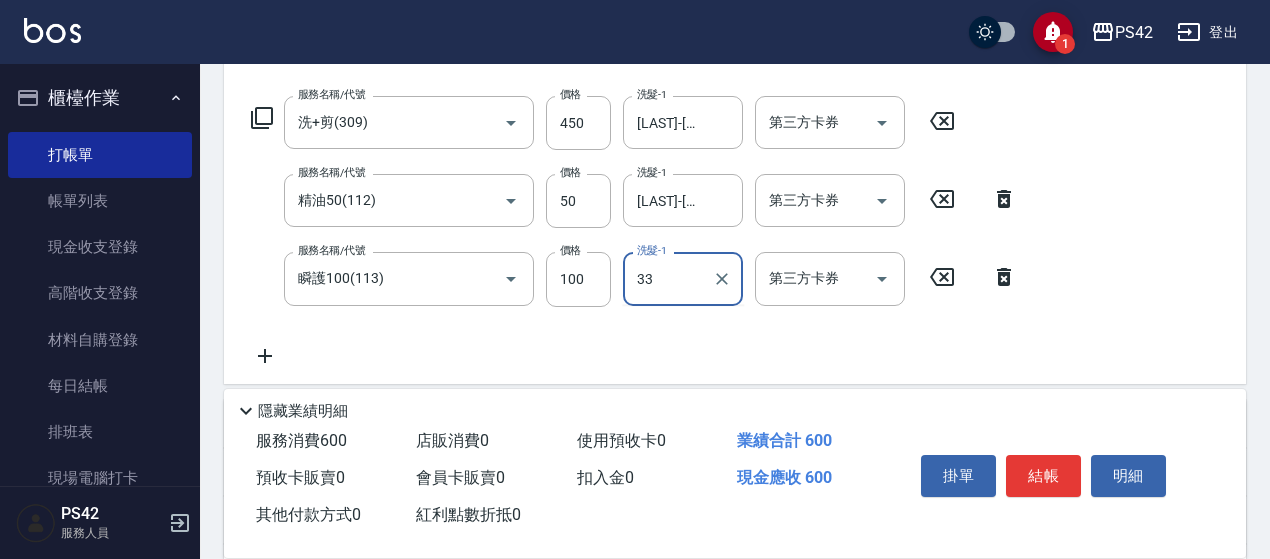 type on "[LAST]-[NUMBER]" 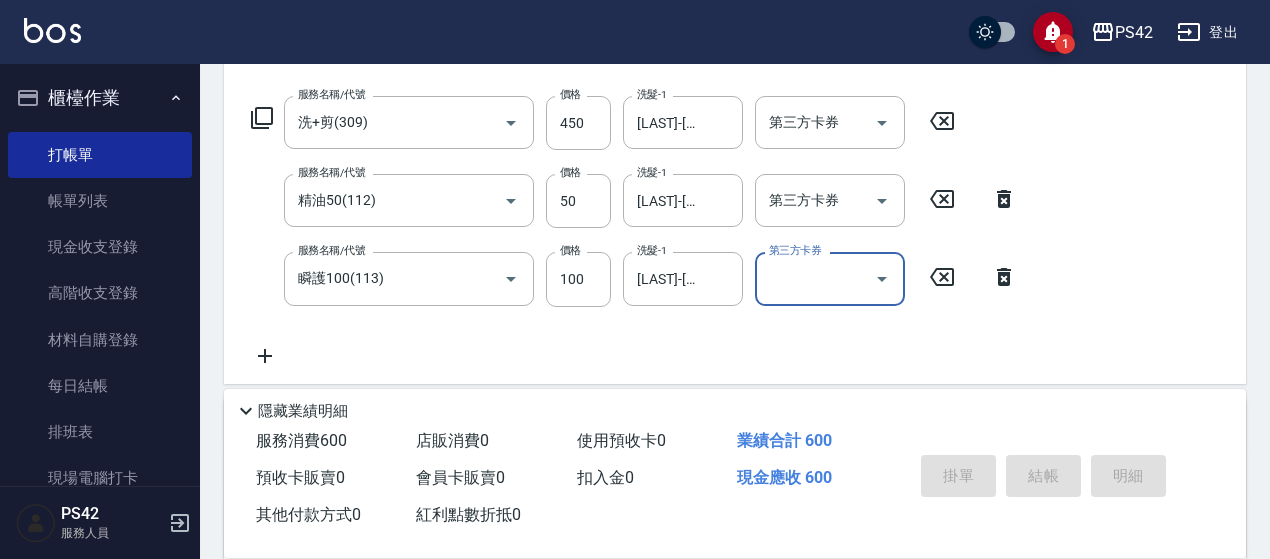 type on "[DATE] [TIME]" 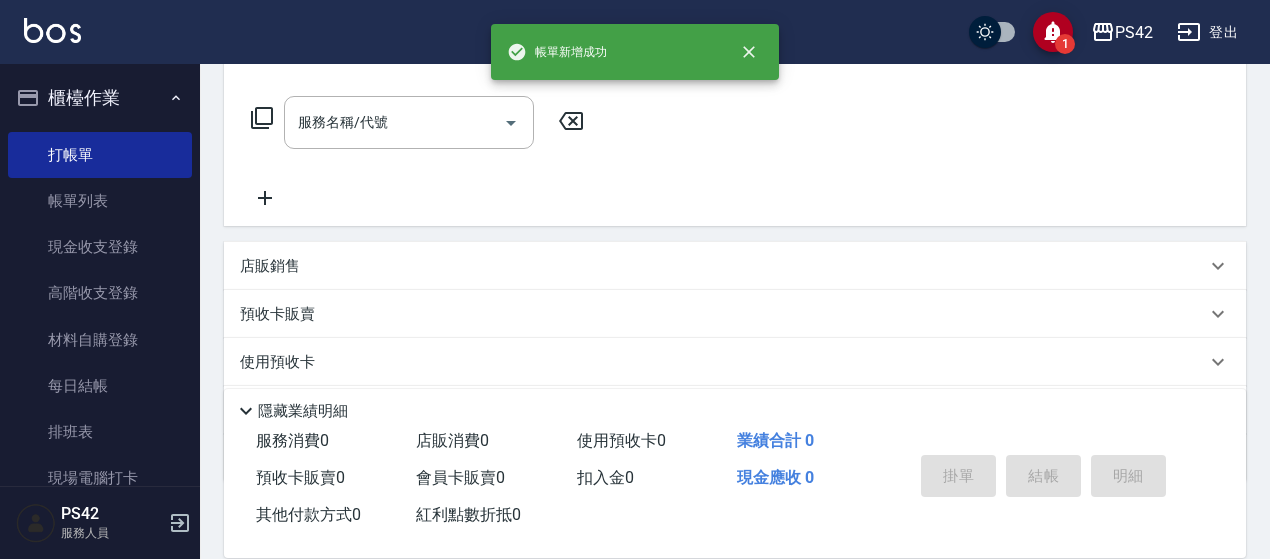 scroll, scrollTop: 0, scrollLeft: 0, axis: both 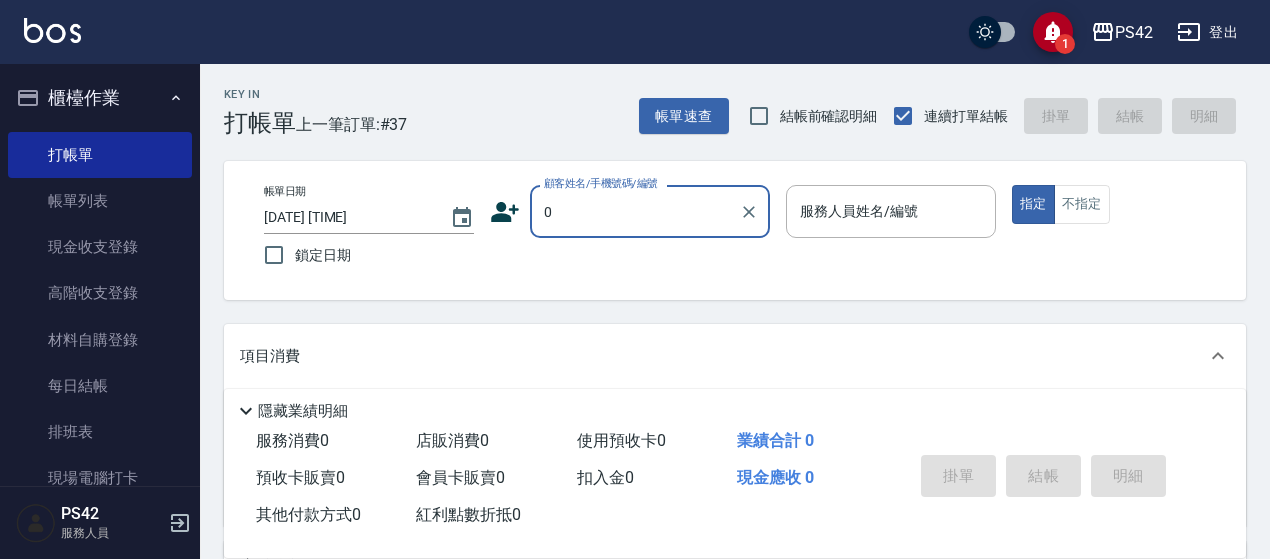 type on "無名字/0/null" 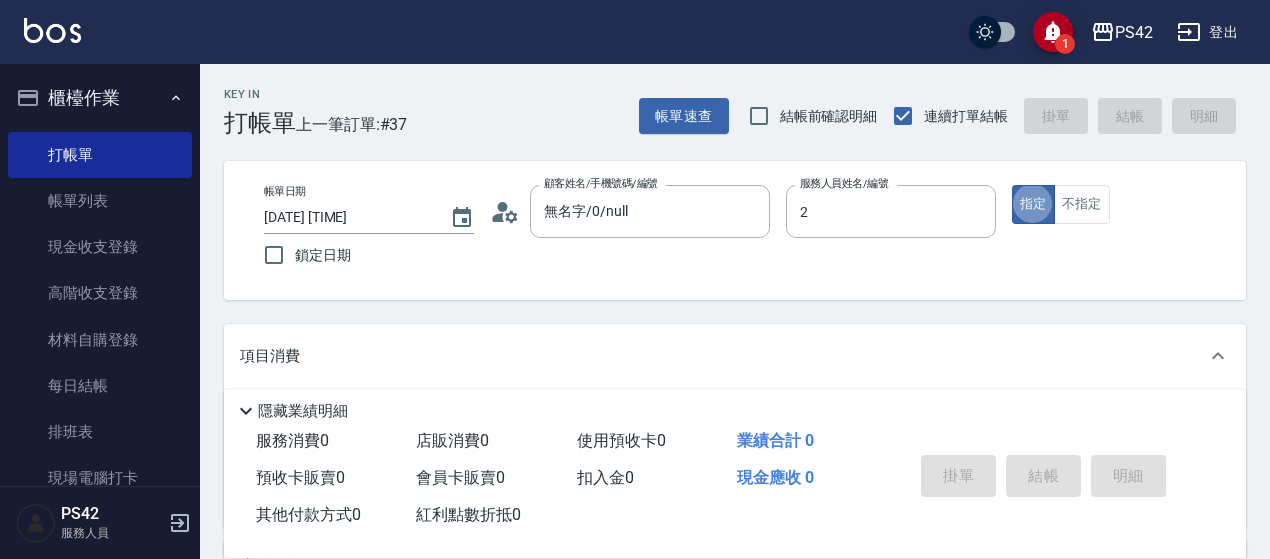 type on "[LAST]-[NUMBER]" 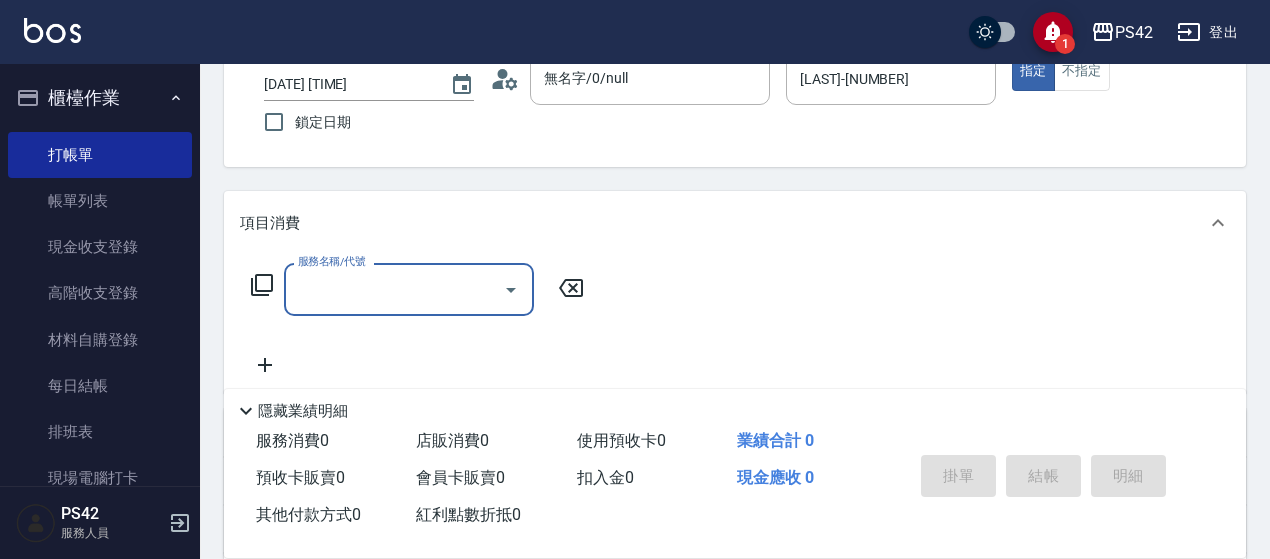 scroll, scrollTop: 300, scrollLeft: 0, axis: vertical 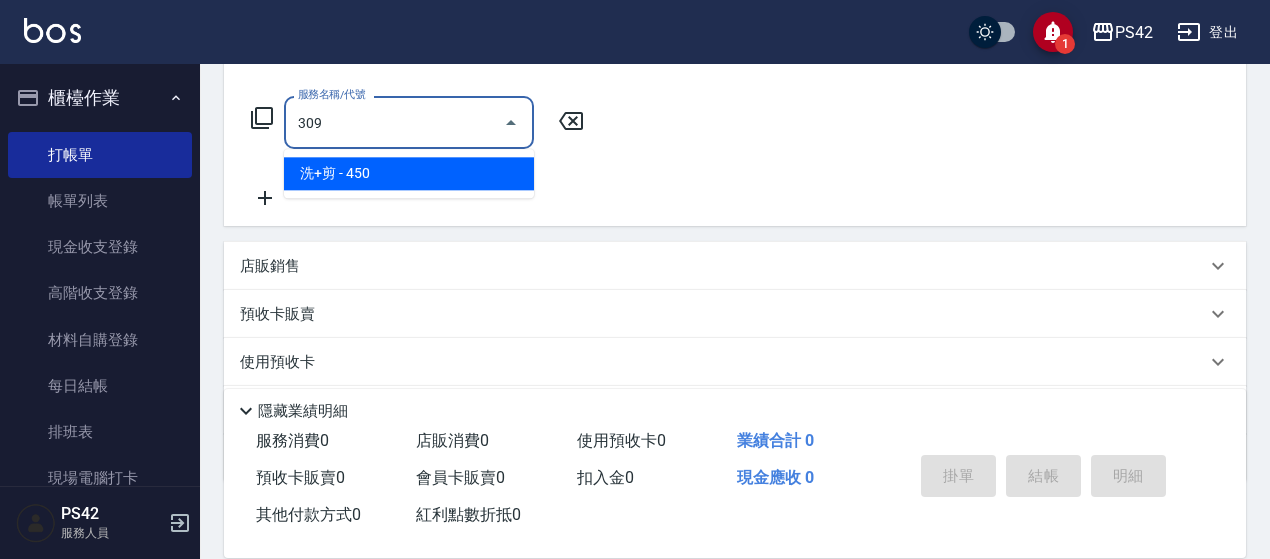 type on "洗+剪(309)" 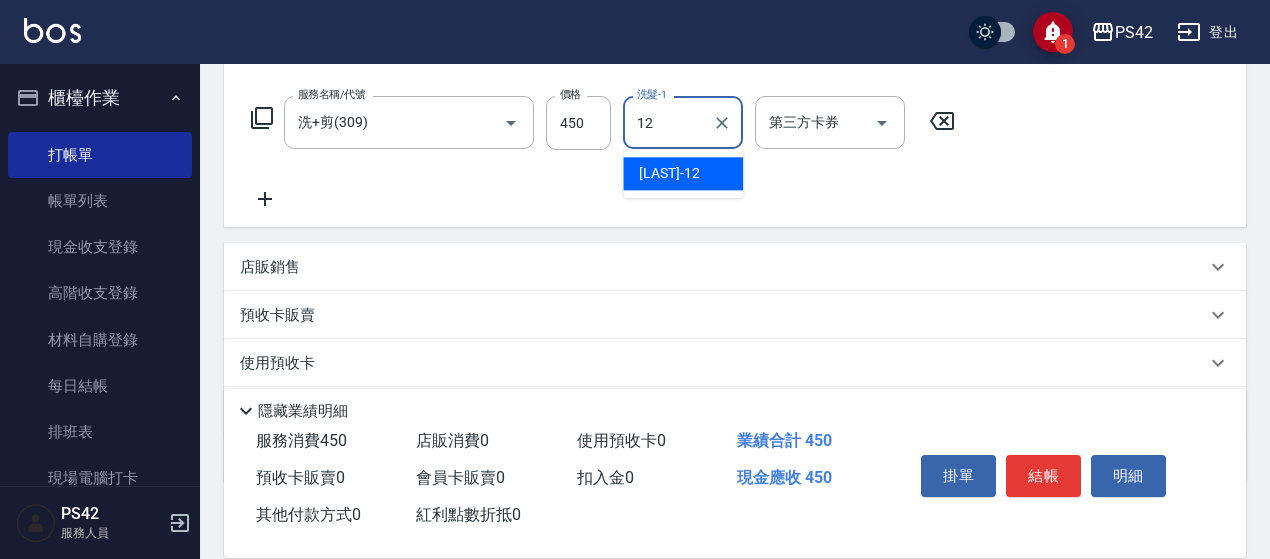 type on "[LAST]-[NUMBER]" 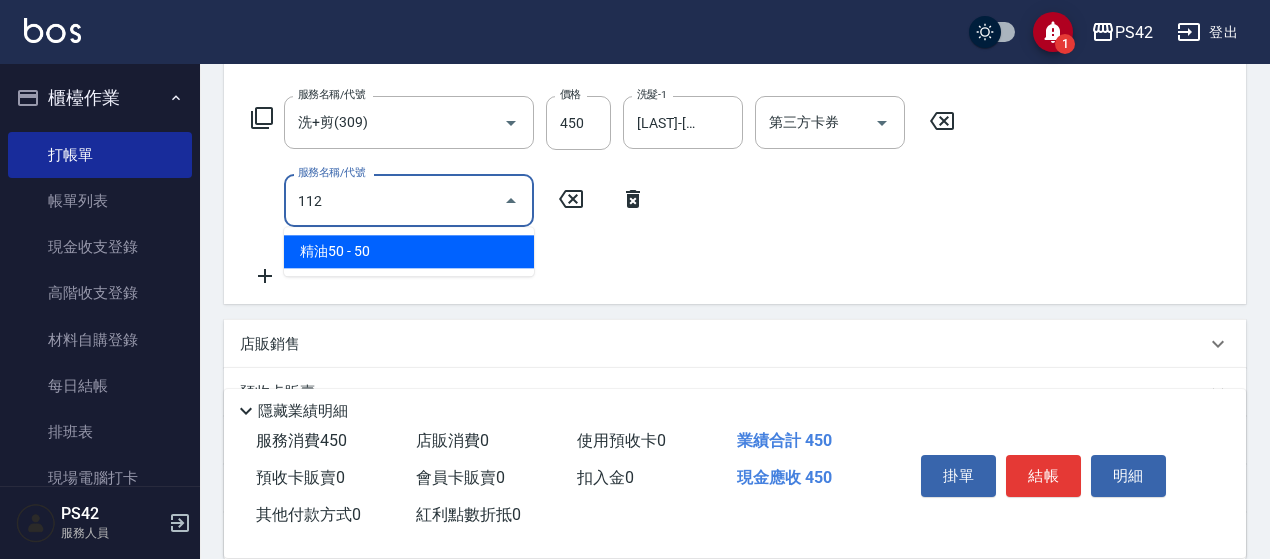 type on "精油50(112)" 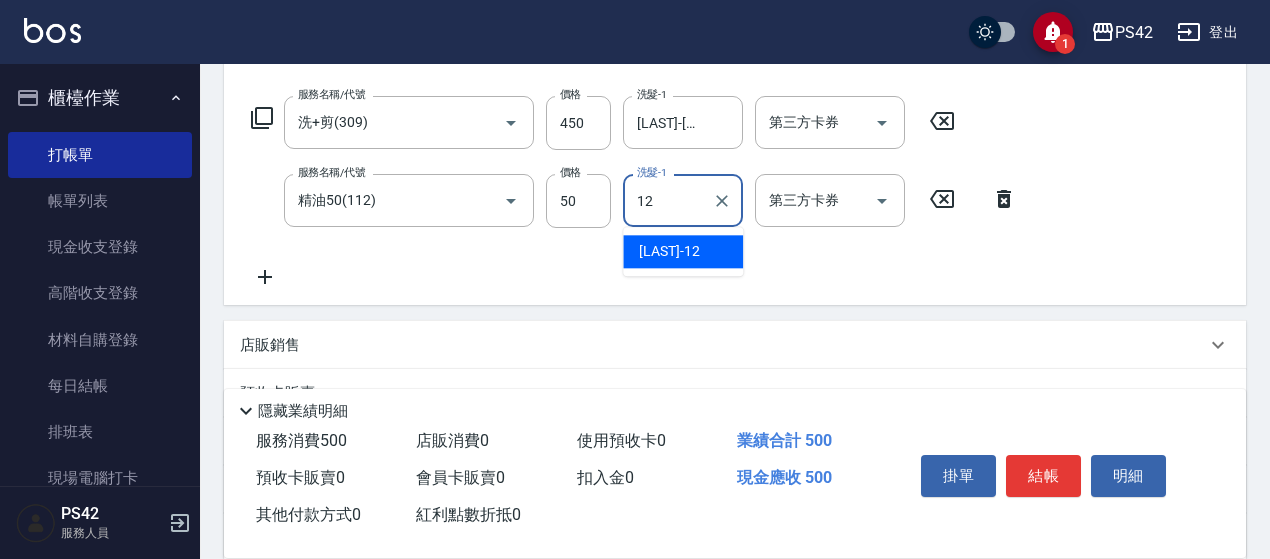 type on "[LAST]-[NUMBER]" 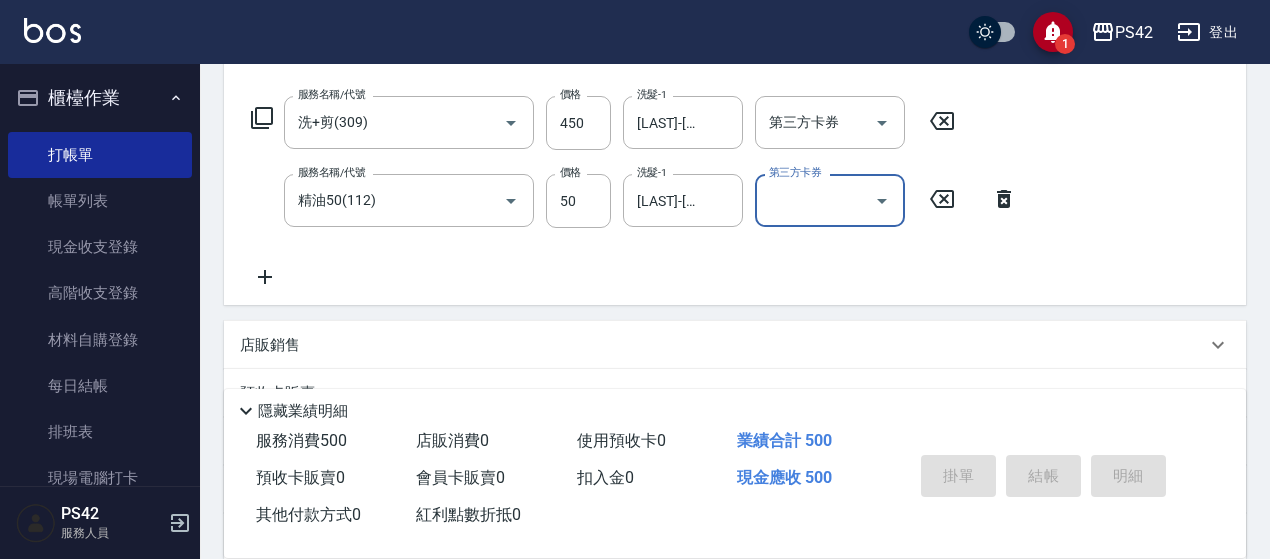 type 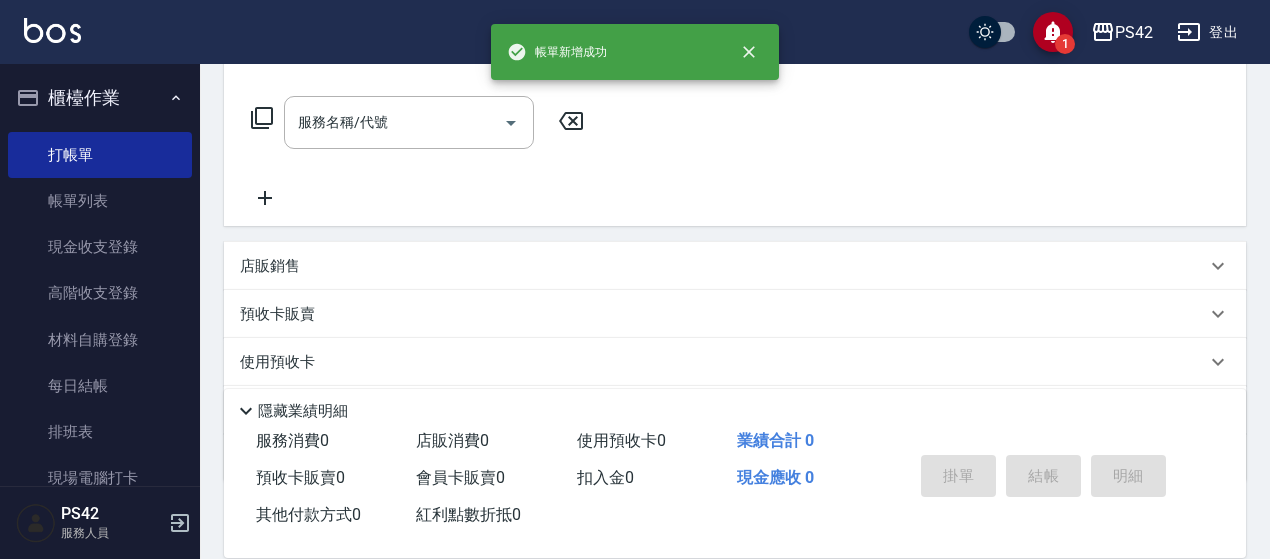 scroll, scrollTop: 0, scrollLeft: 0, axis: both 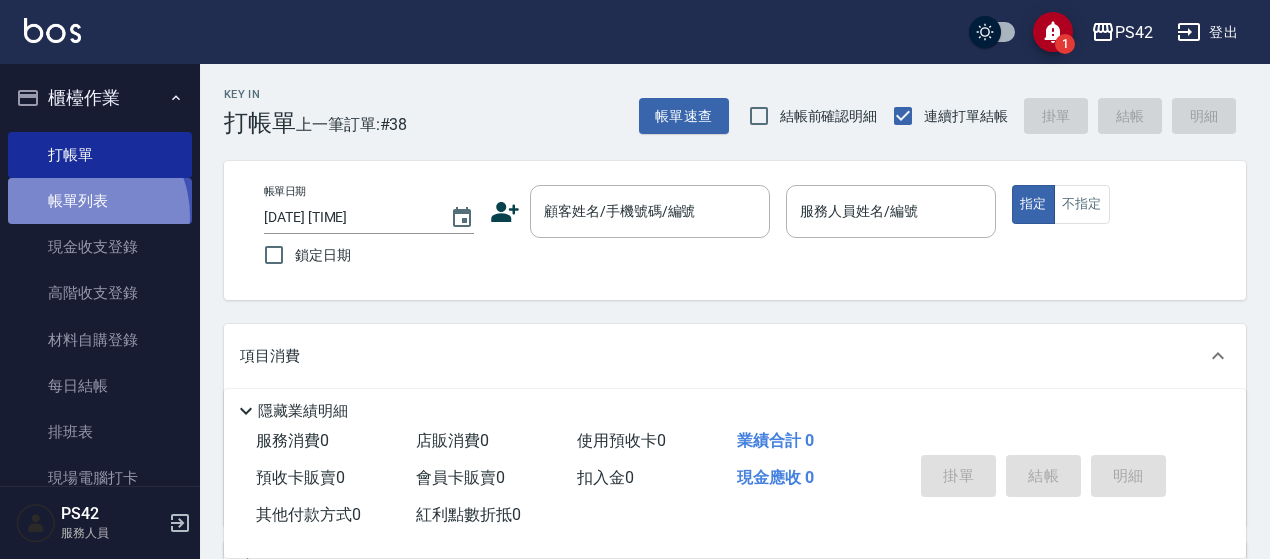click on "帳單列表" at bounding box center (100, 201) 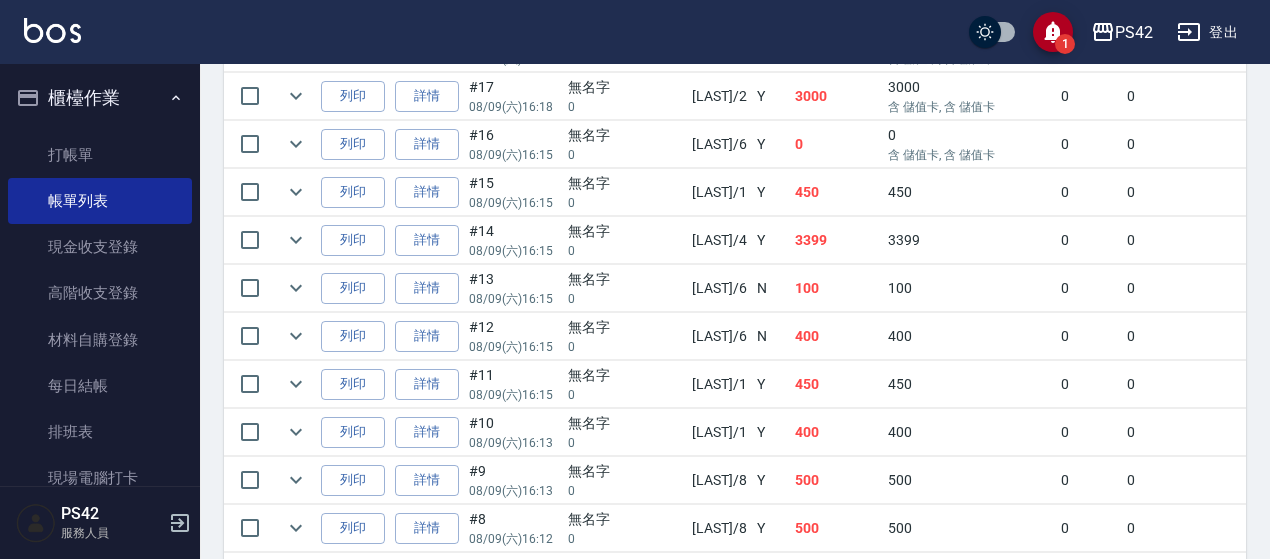 scroll, scrollTop: 1700, scrollLeft: 0, axis: vertical 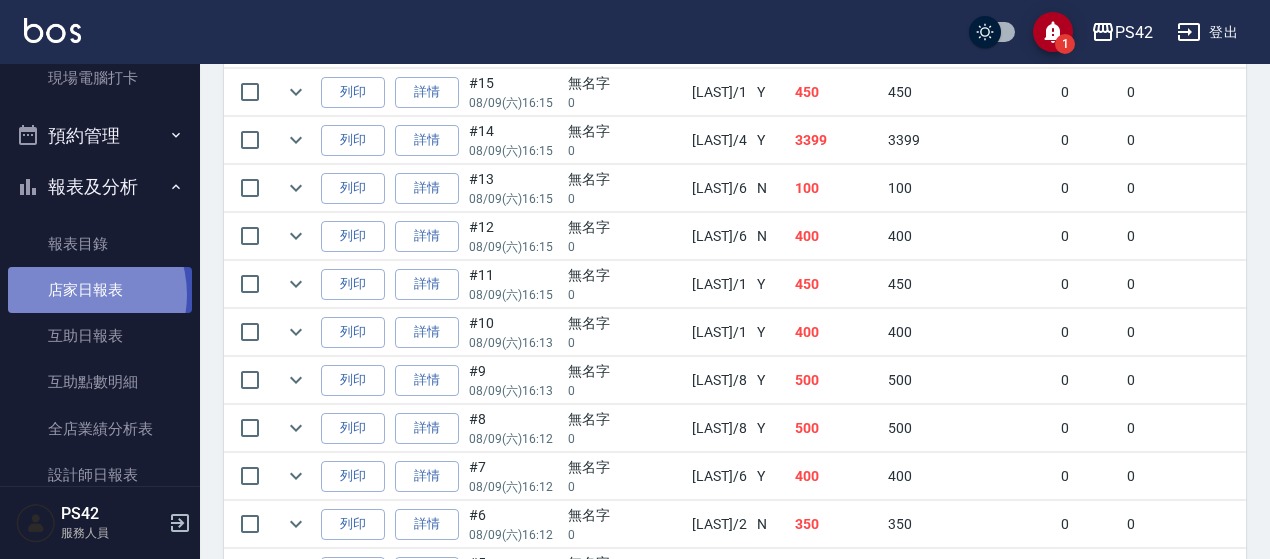 click on "店家日報表" at bounding box center [100, 290] 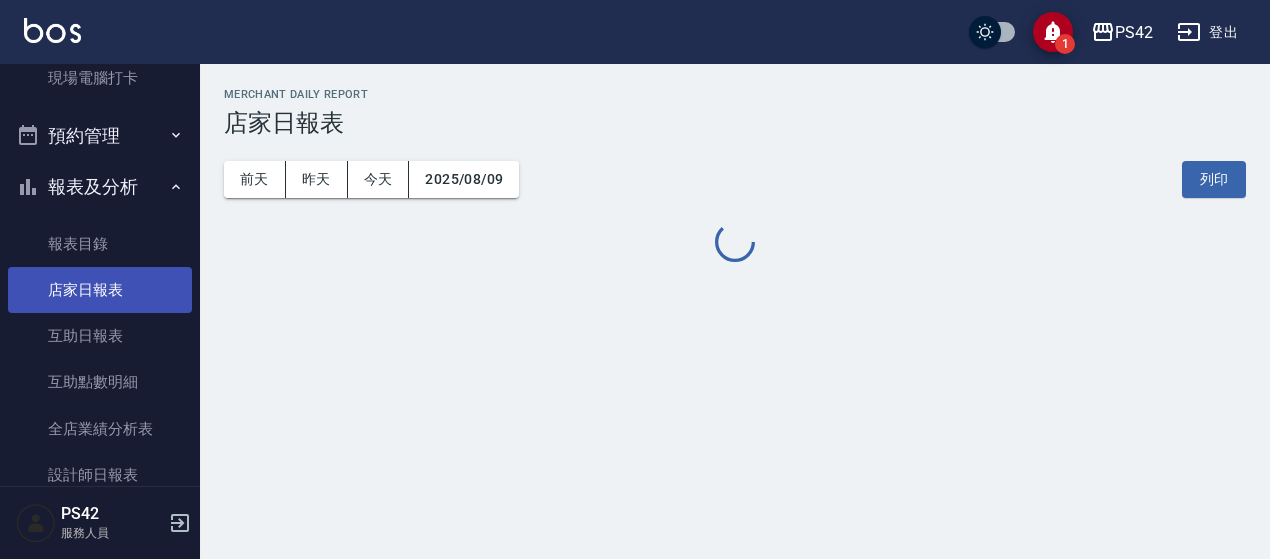 scroll, scrollTop: 0, scrollLeft: 0, axis: both 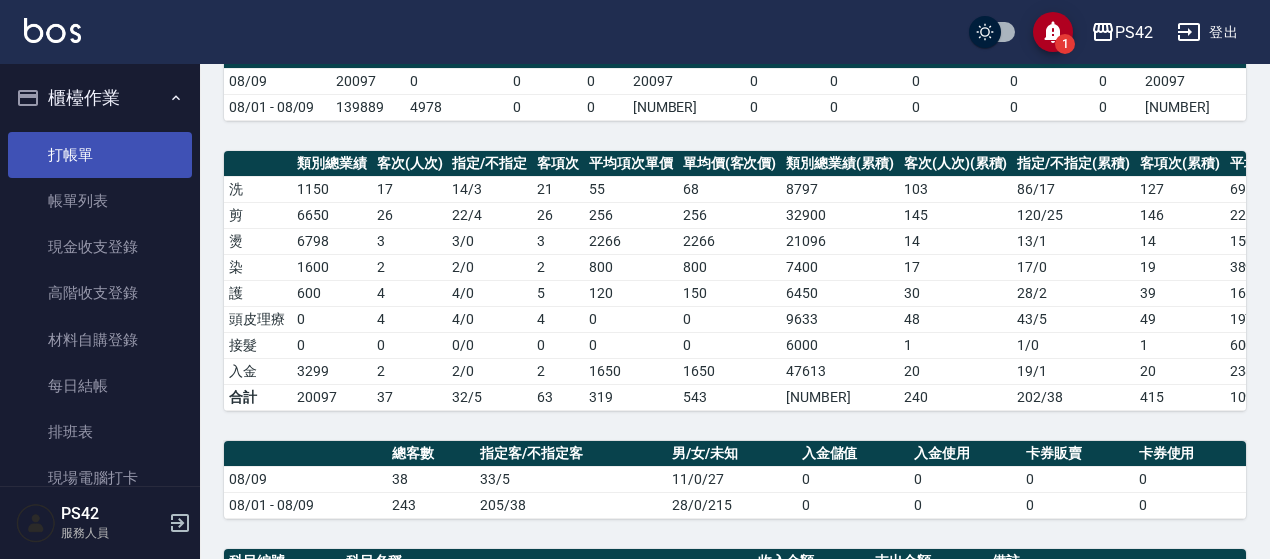 click on "打帳單" at bounding box center (100, 155) 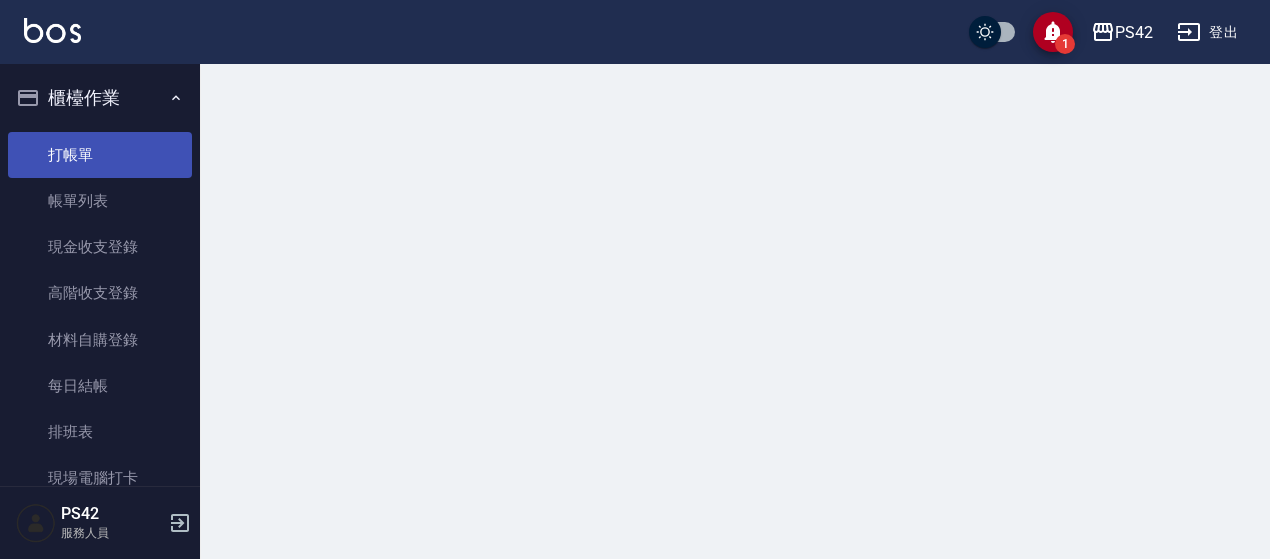 scroll, scrollTop: 0, scrollLeft: 0, axis: both 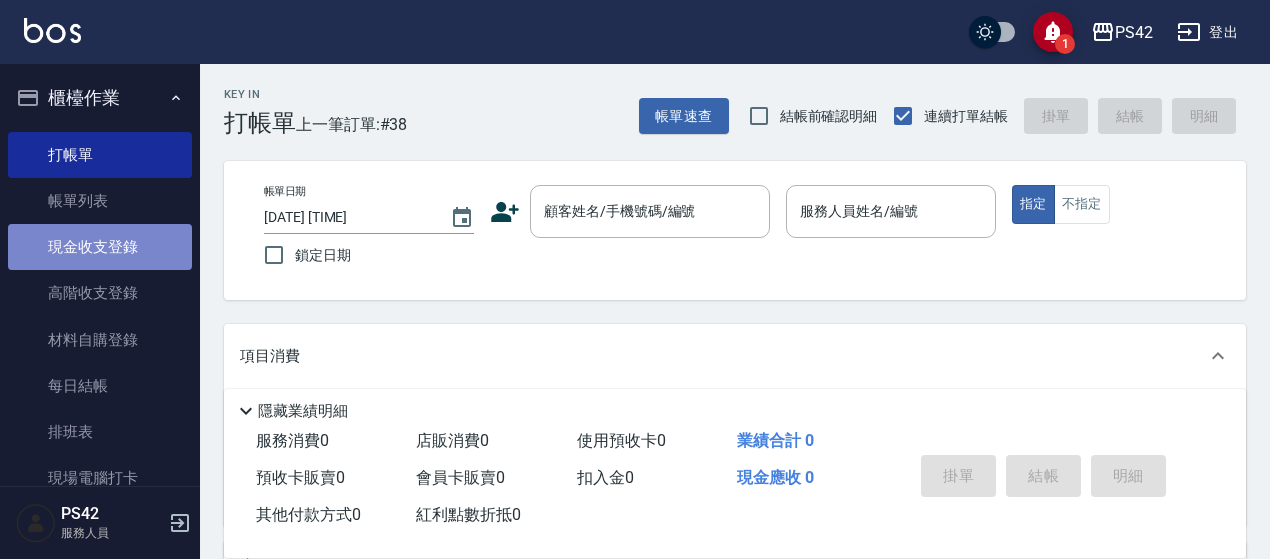 click on "現金收支登錄" at bounding box center [100, 247] 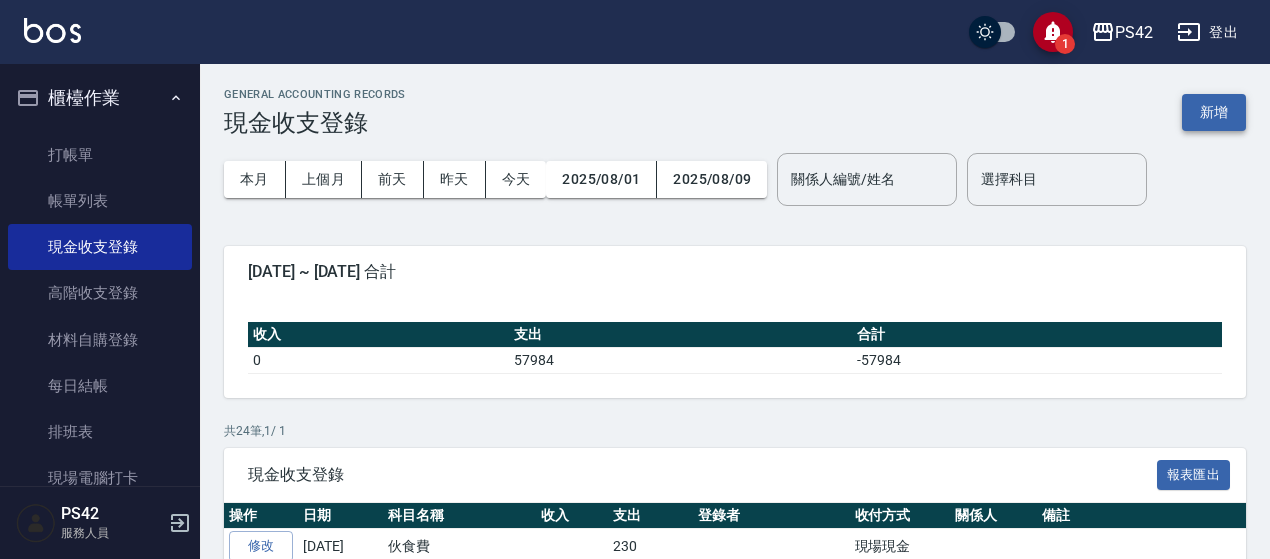 click on "新增" at bounding box center [1214, 112] 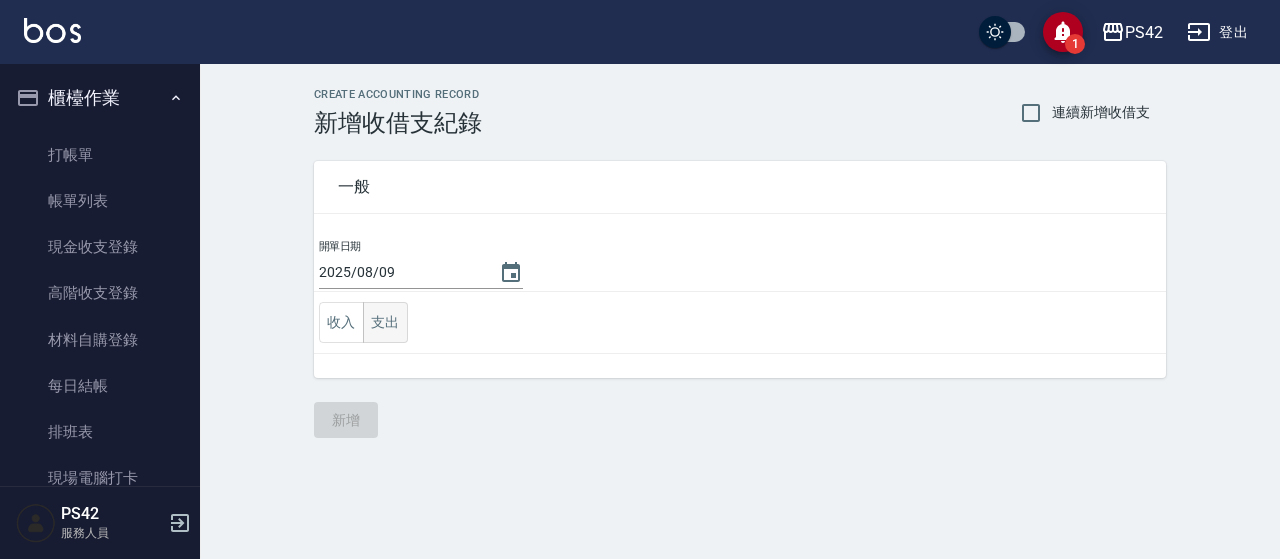 click on "支出" at bounding box center (385, 322) 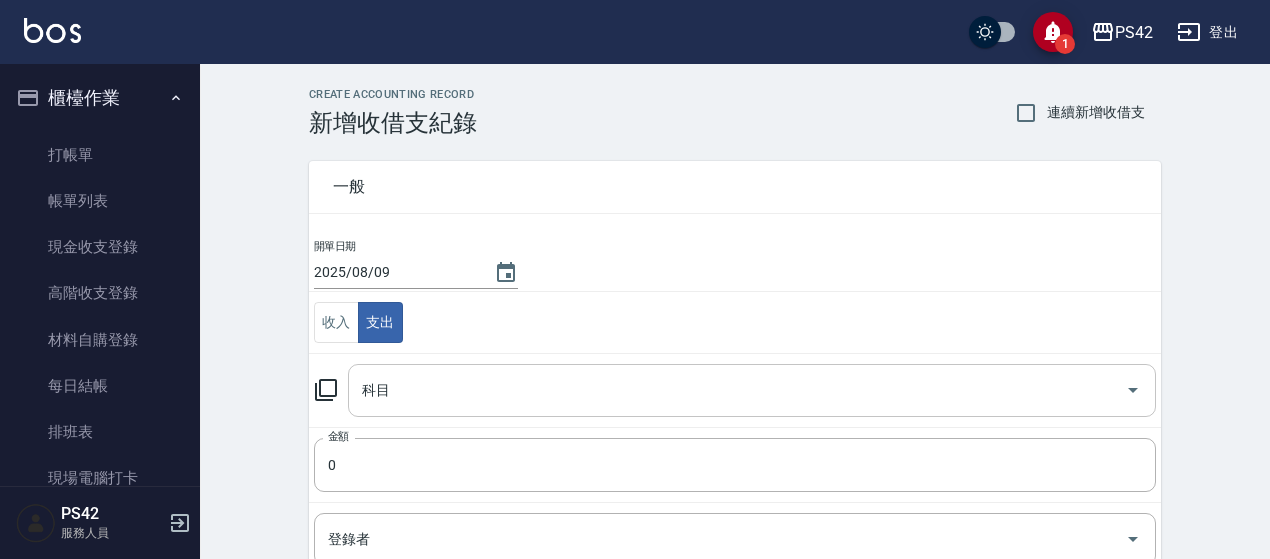 click on "科目" at bounding box center (737, 390) 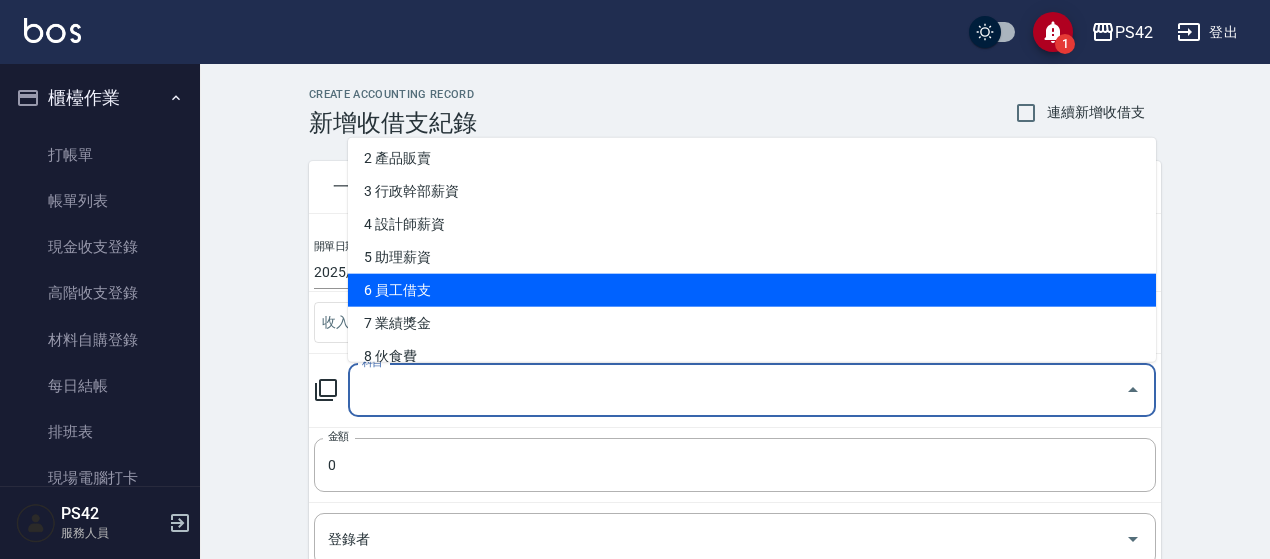 scroll, scrollTop: 100, scrollLeft: 0, axis: vertical 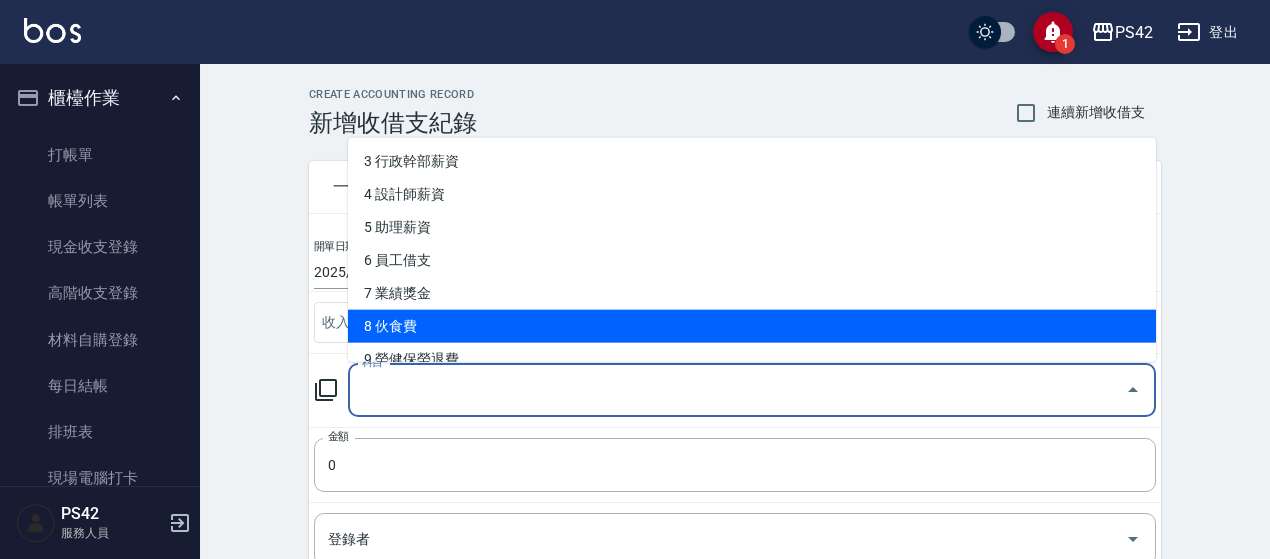 click on "8 伙食費" at bounding box center (752, 326) 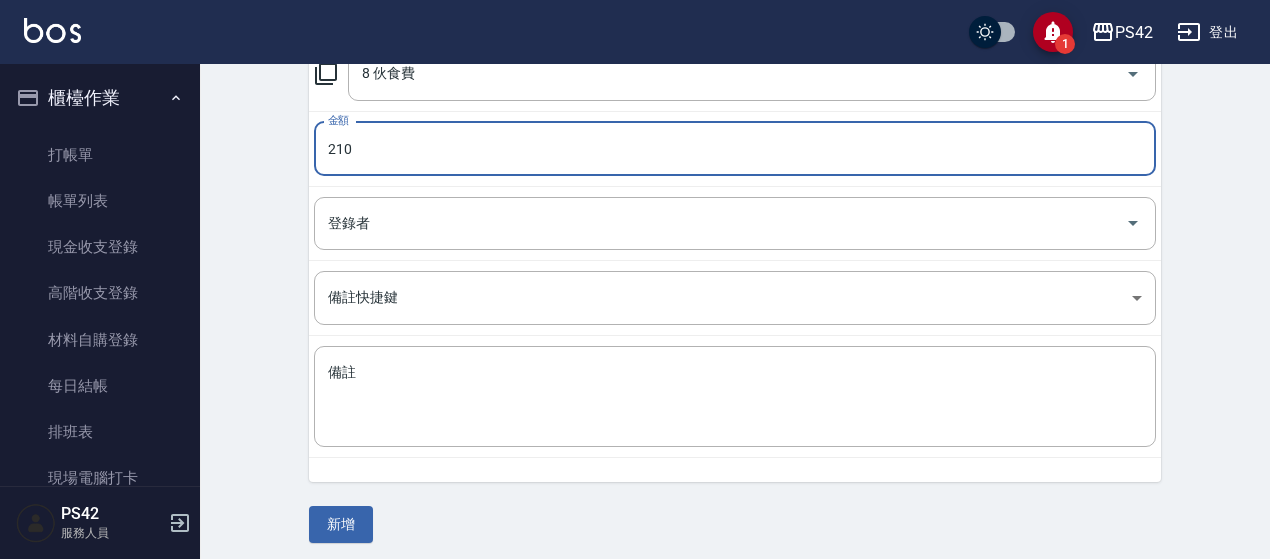 scroll, scrollTop: 320, scrollLeft: 0, axis: vertical 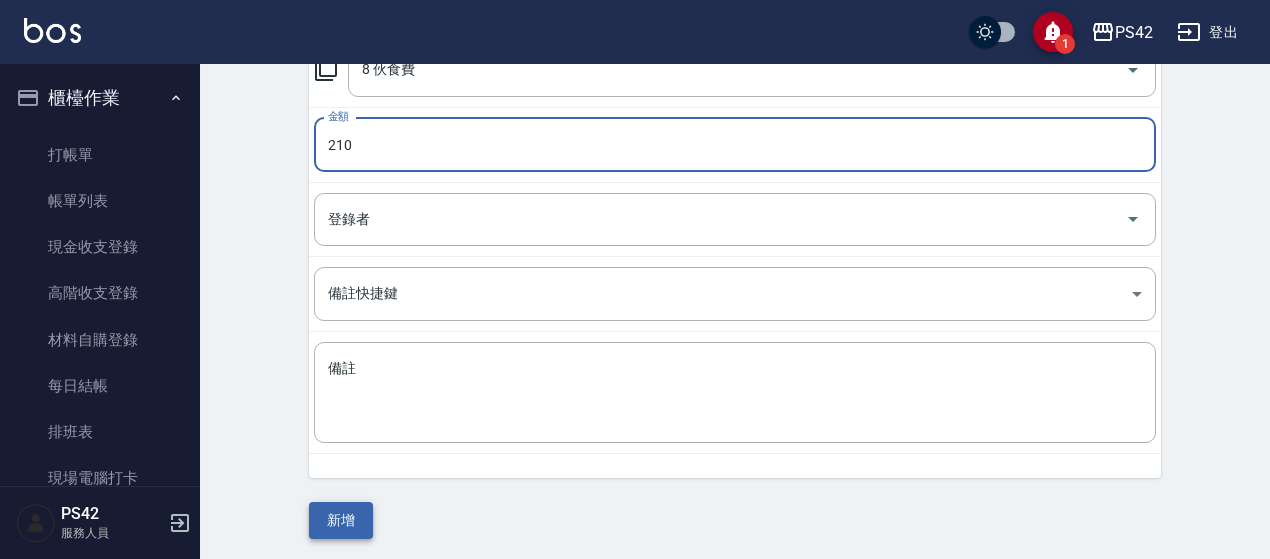 type on "210" 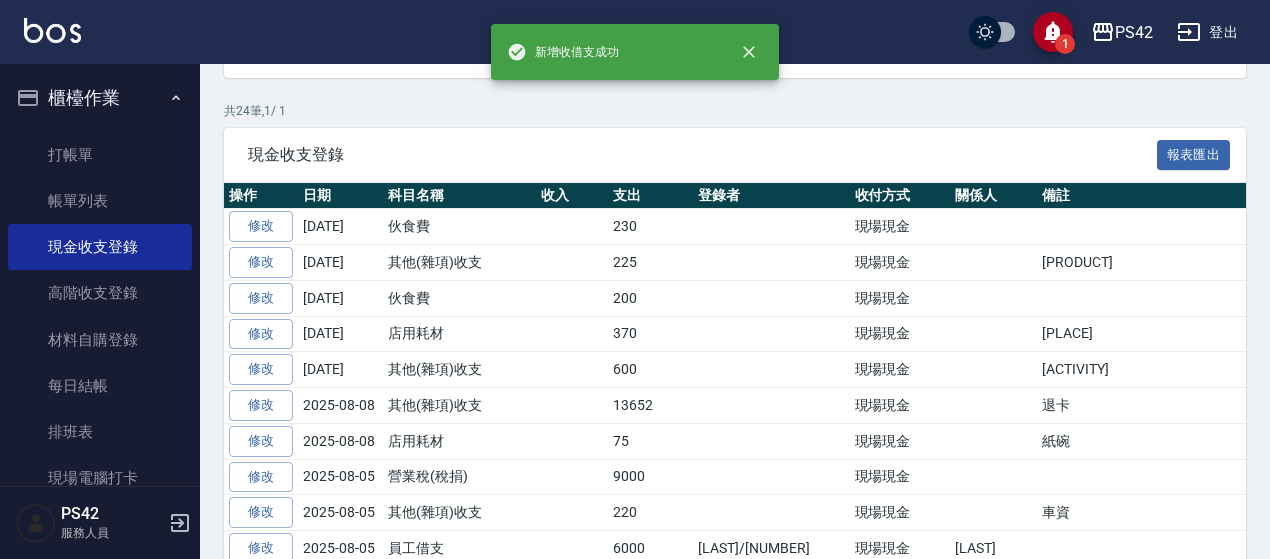scroll, scrollTop: 0, scrollLeft: 0, axis: both 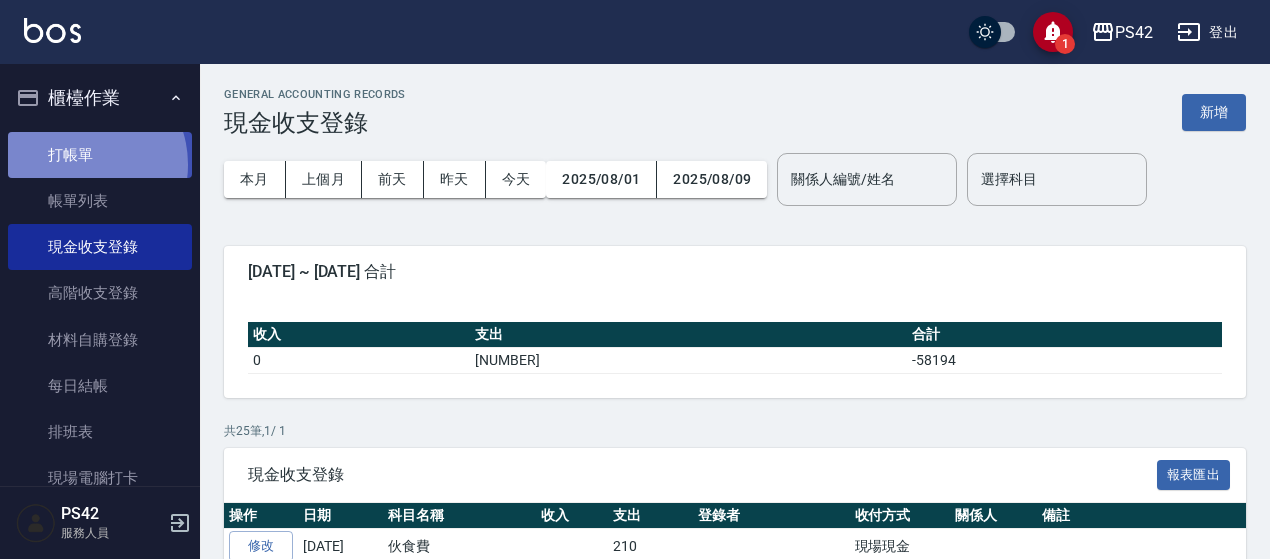 click on "打帳單" at bounding box center (100, 155) 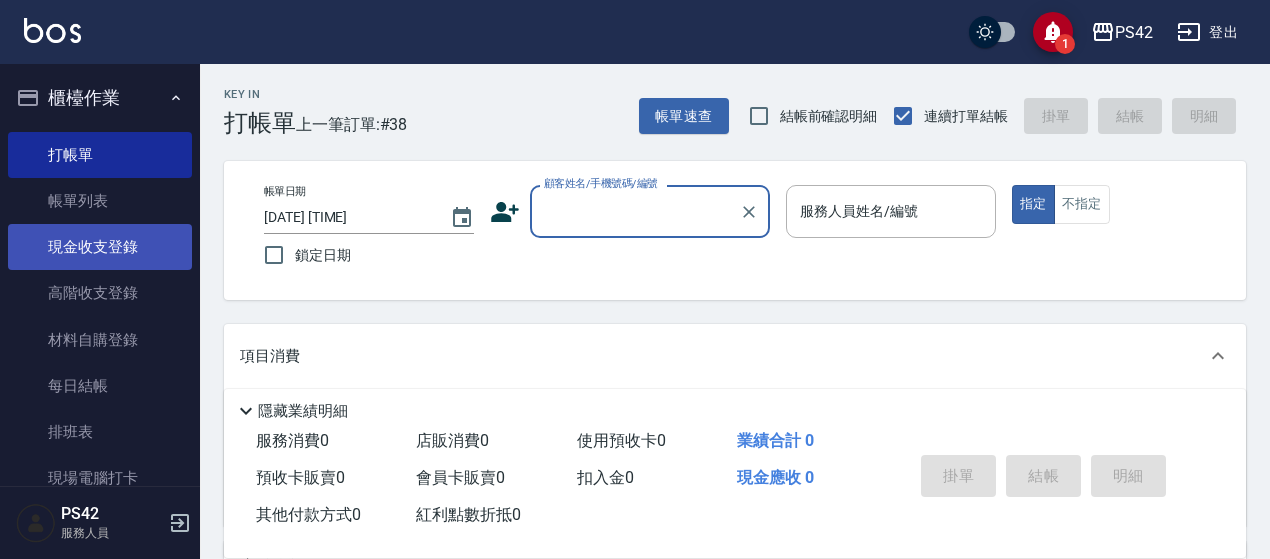 click on "現金收支登錄" at bounding box center (100, 247) 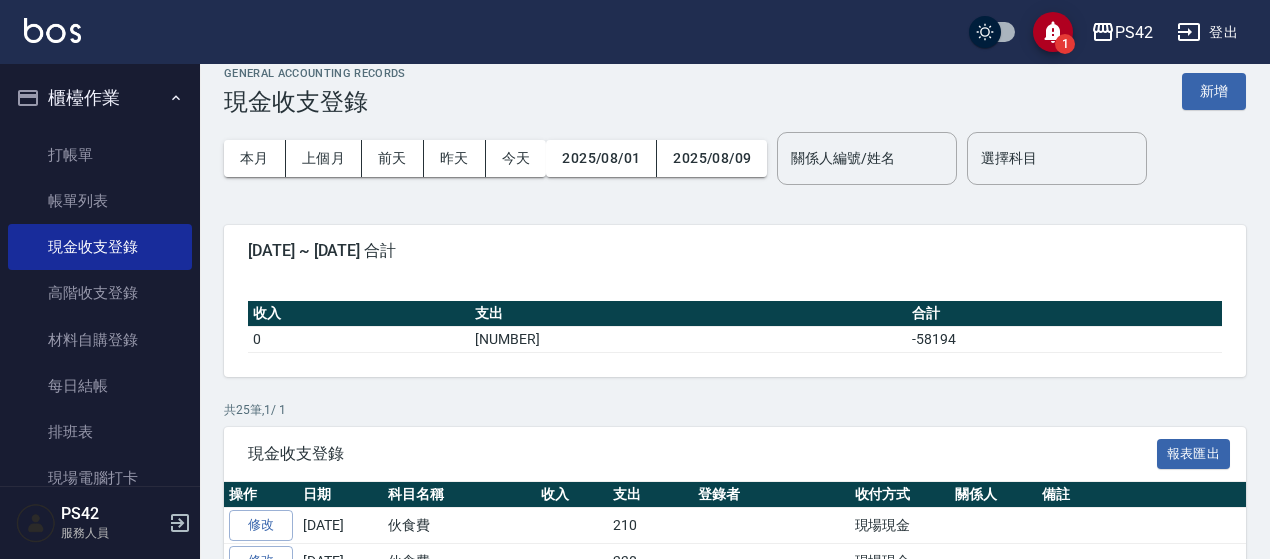 scroll, scrollTop: 0, scrollLeft: 0, axis: both 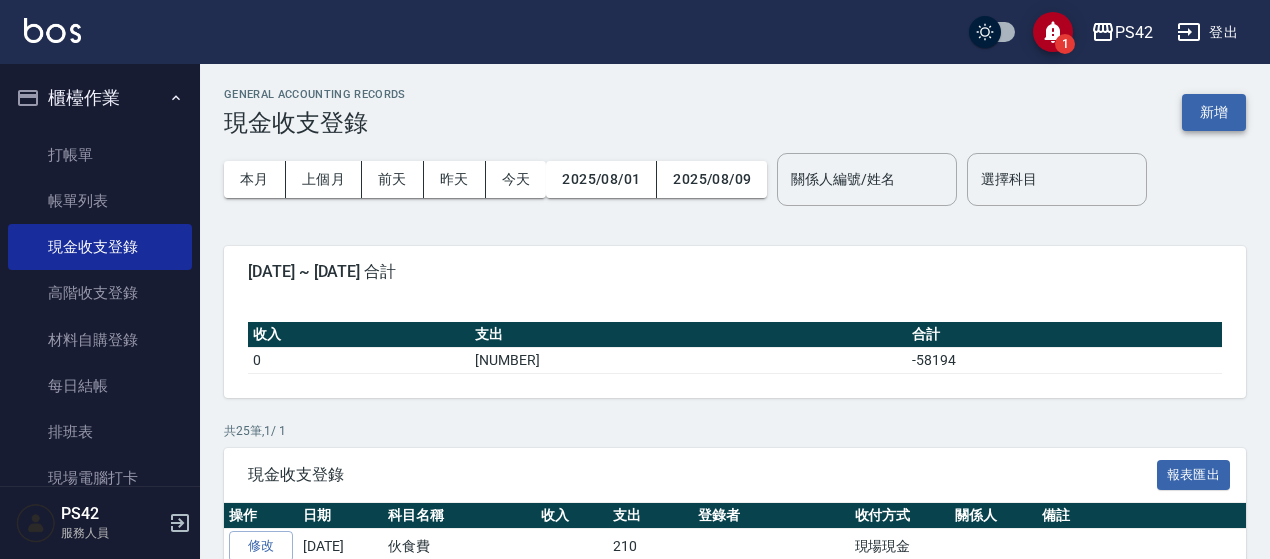 click on "新增" at bounding box center (1214, 112) 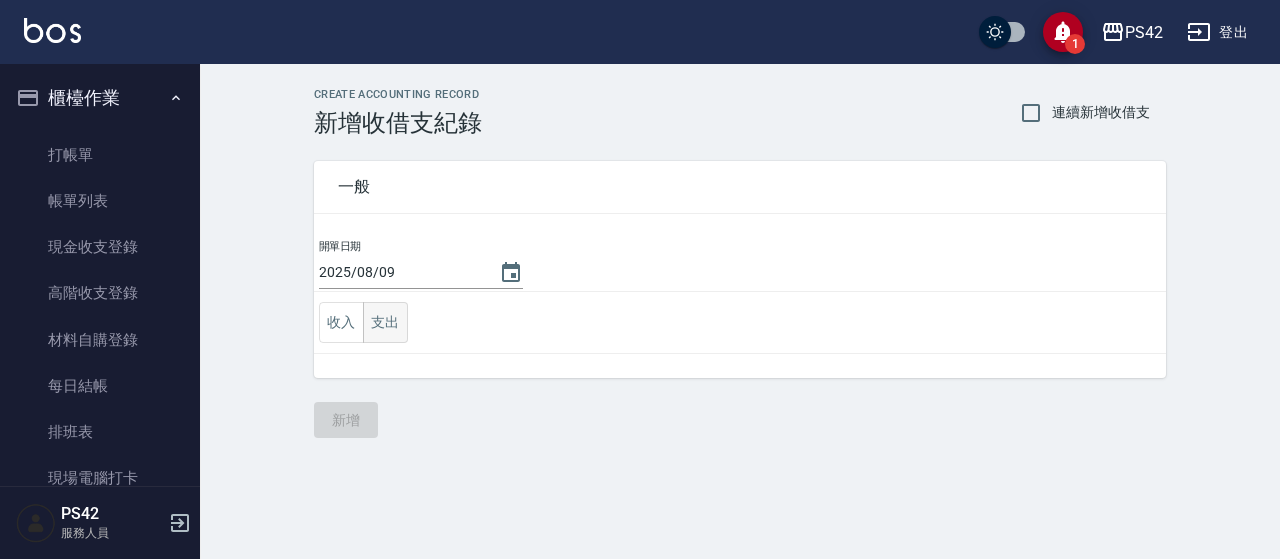 click on "支出" at bounding box center (385, 322) 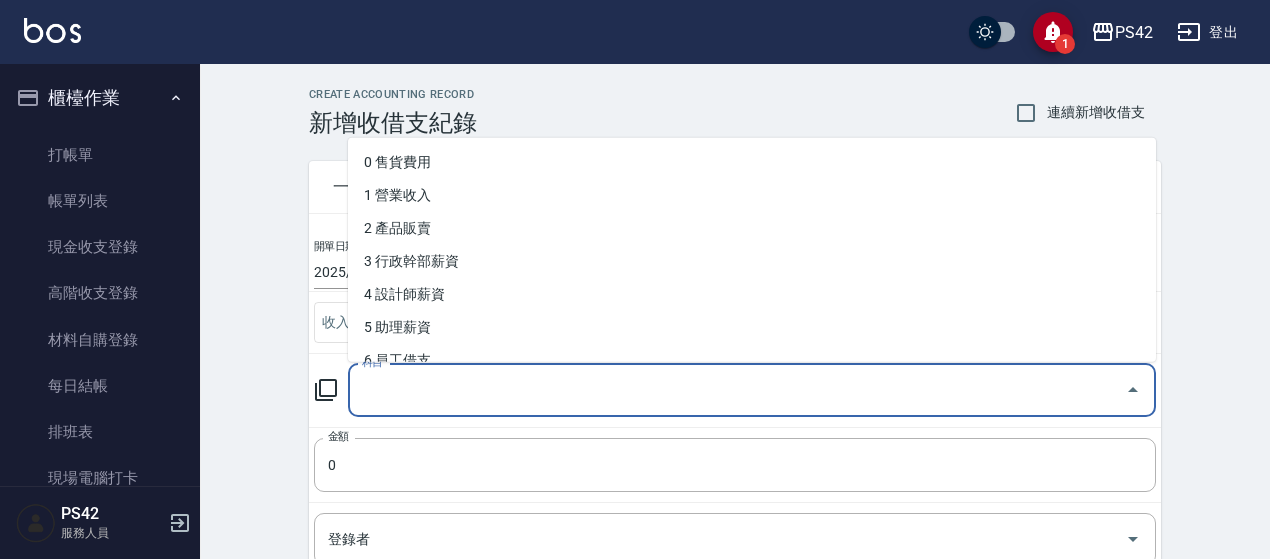 click on "科目" at bounding box center [737, 390] 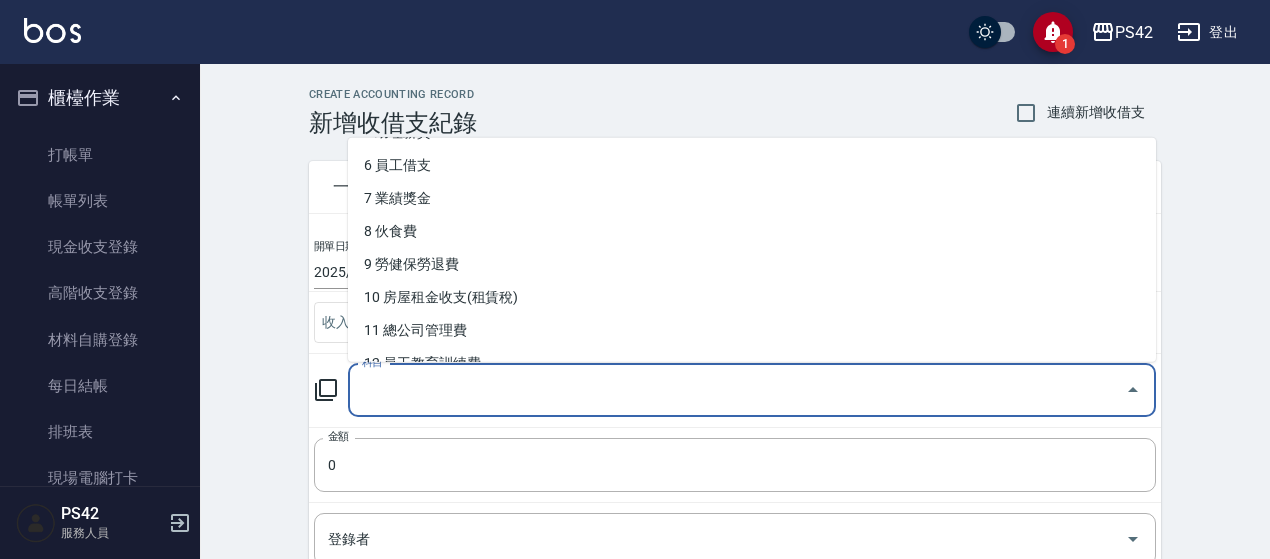 scroll, scrollTop: 200, scrollLeft: 0, axis: vertical 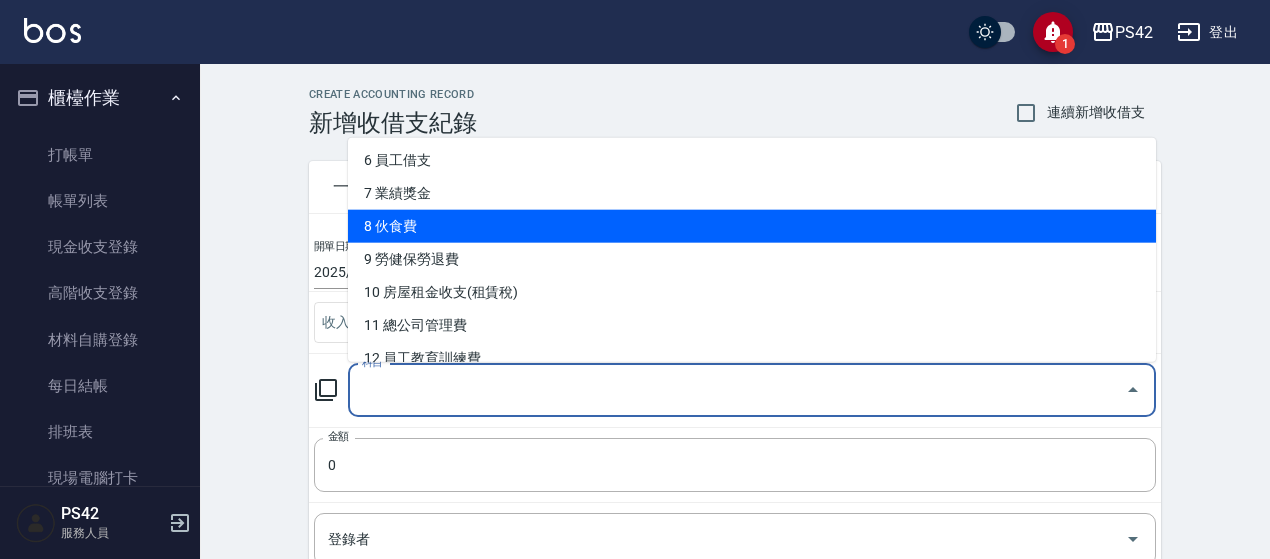 click on "8 伙食費" at bounding box center (752, 226) 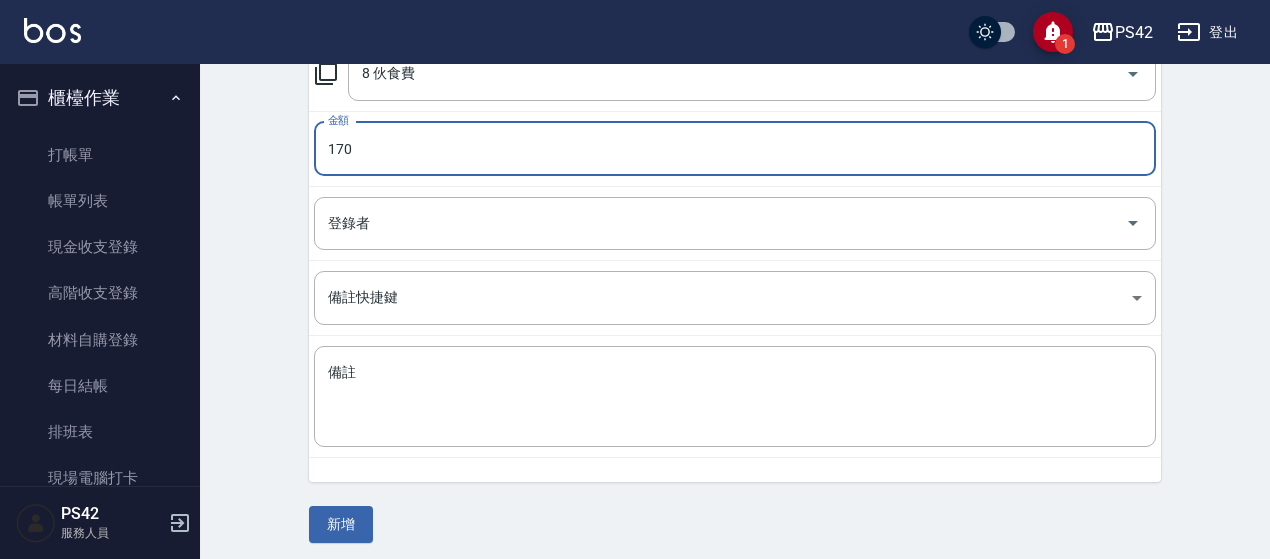 scroll, scrollTop: 320, scrollLeft: 0, axis: vertical 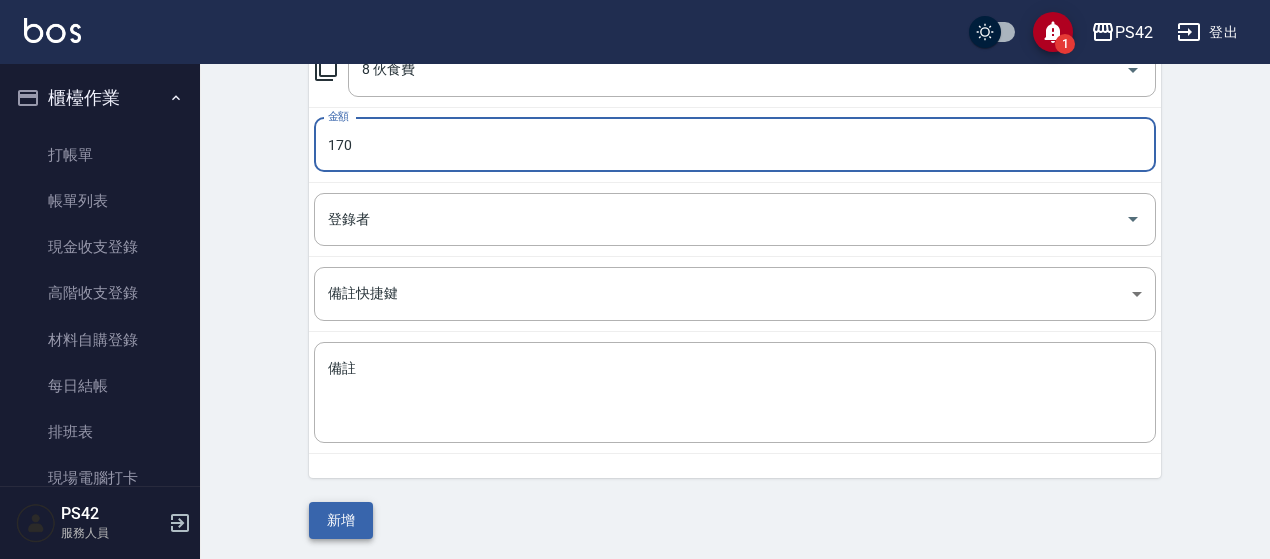 type on "170" 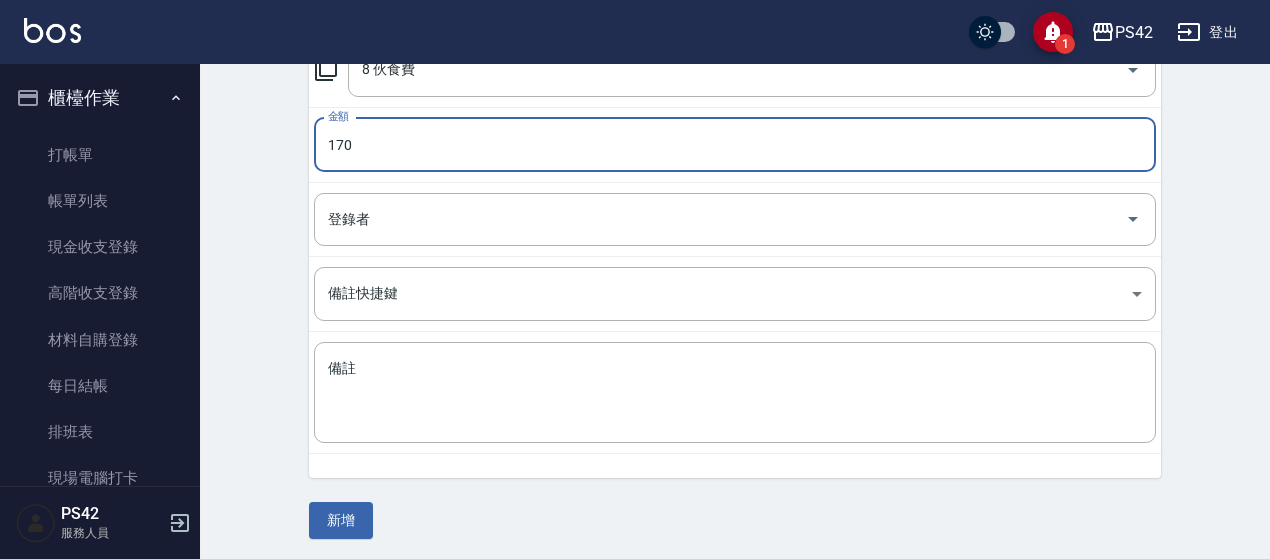 click on "新增" at bounding box center (341, 520) 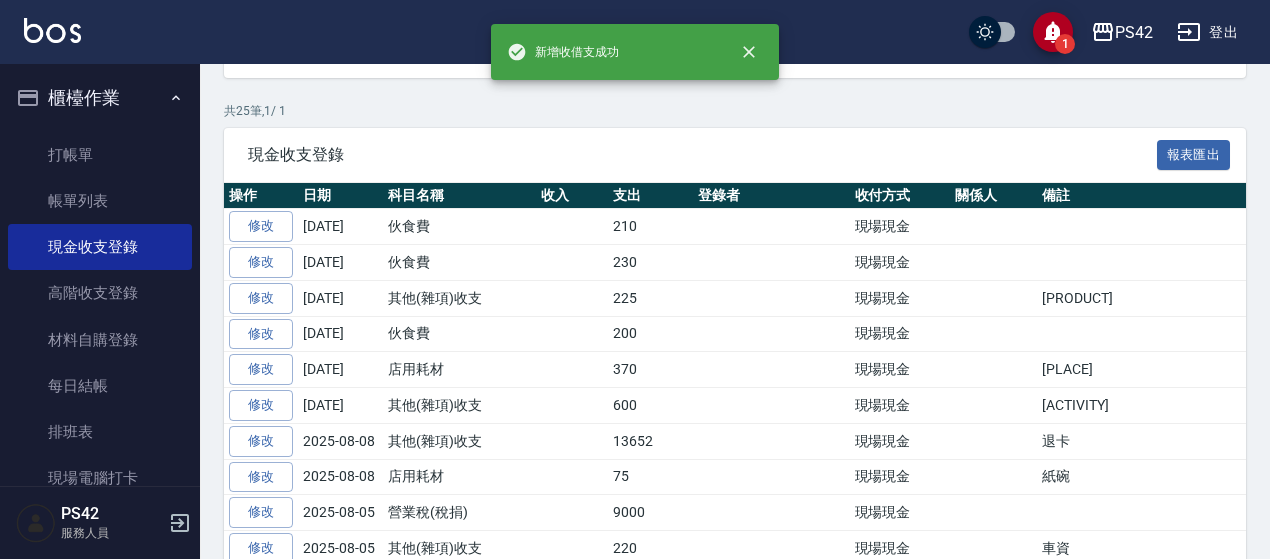 scroll, scrollTop: 0, scrollLeft: 0, axis: both 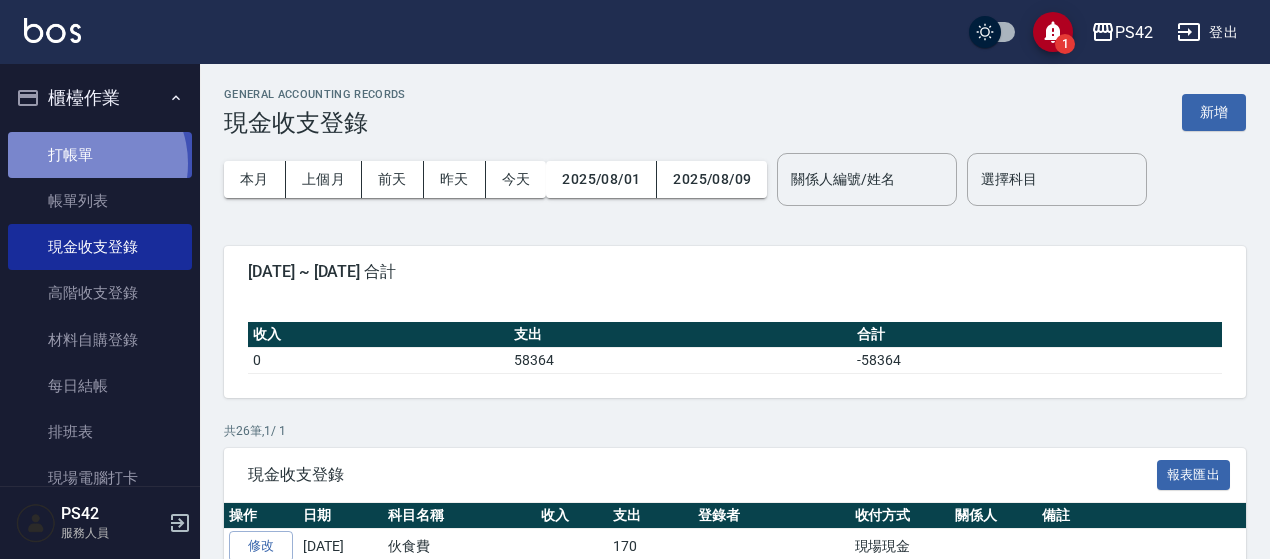 click on "打帳單" at bounding box center (100, 155) 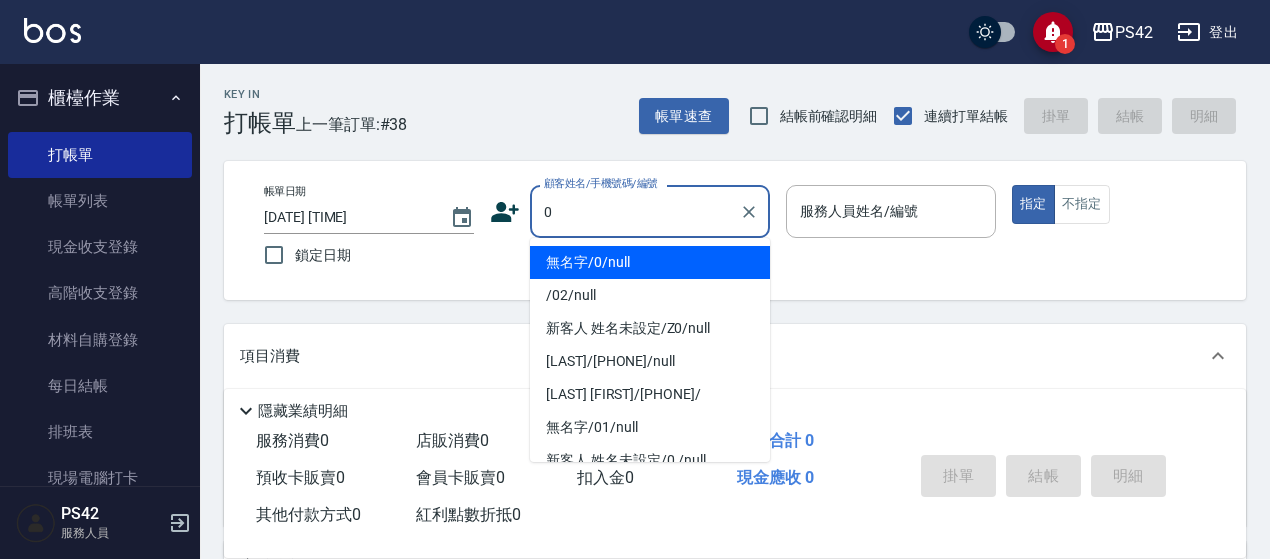type on "無名字/0/null" 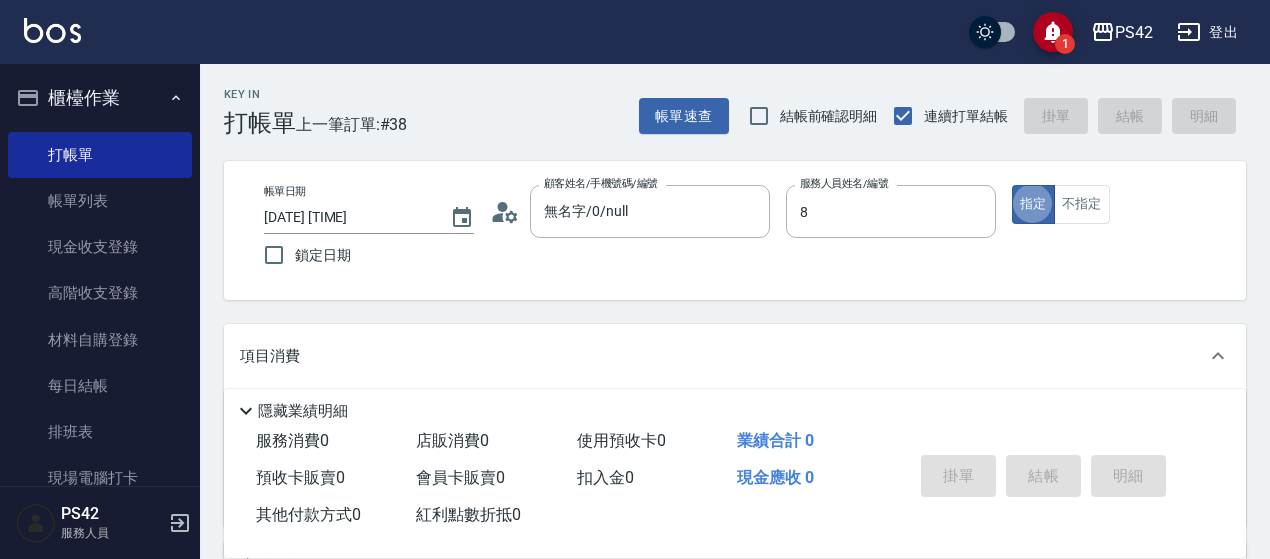 type on "[LAST] [IDENTIFIER]-[NUMBER]" 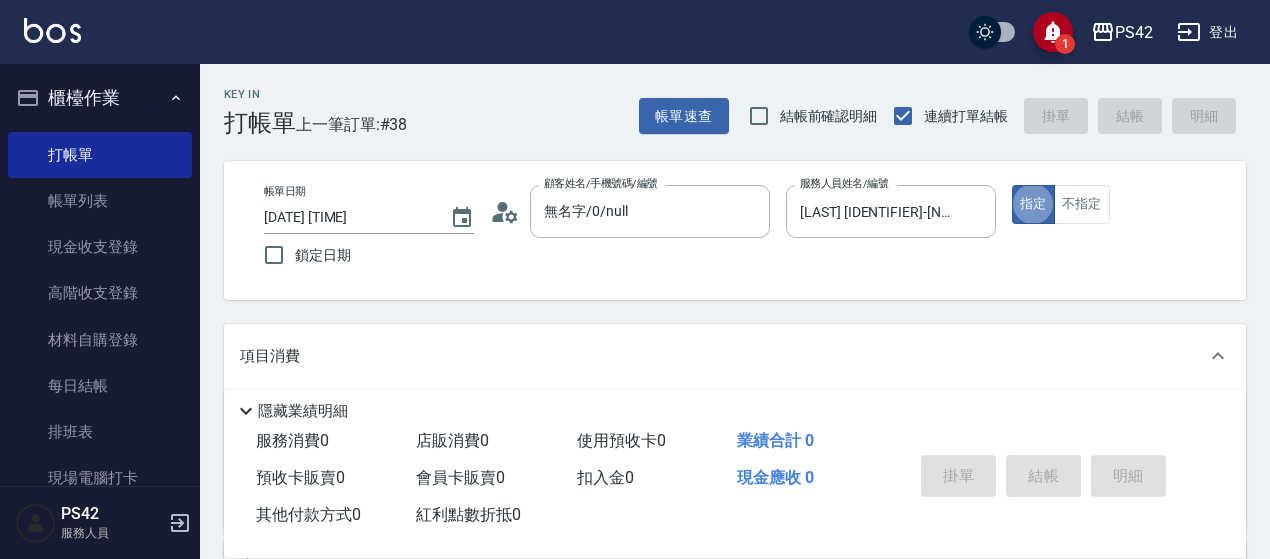 type on "true" 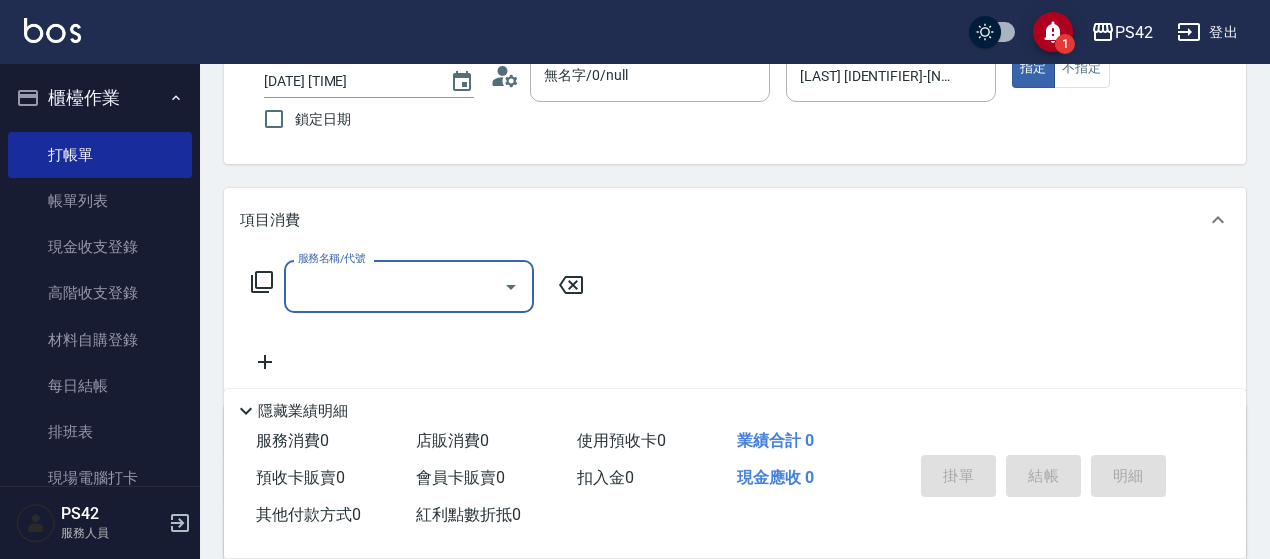 scroll, scrollTop: 300, scrollLeft: 0, axis: vertical 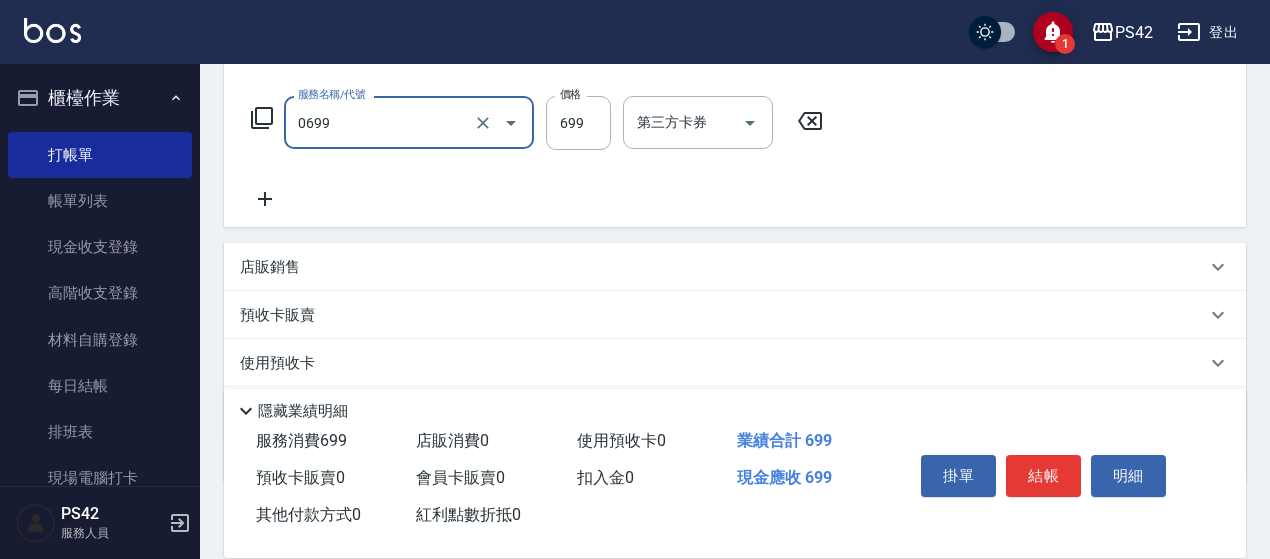 type on "精油SPA(0699)" 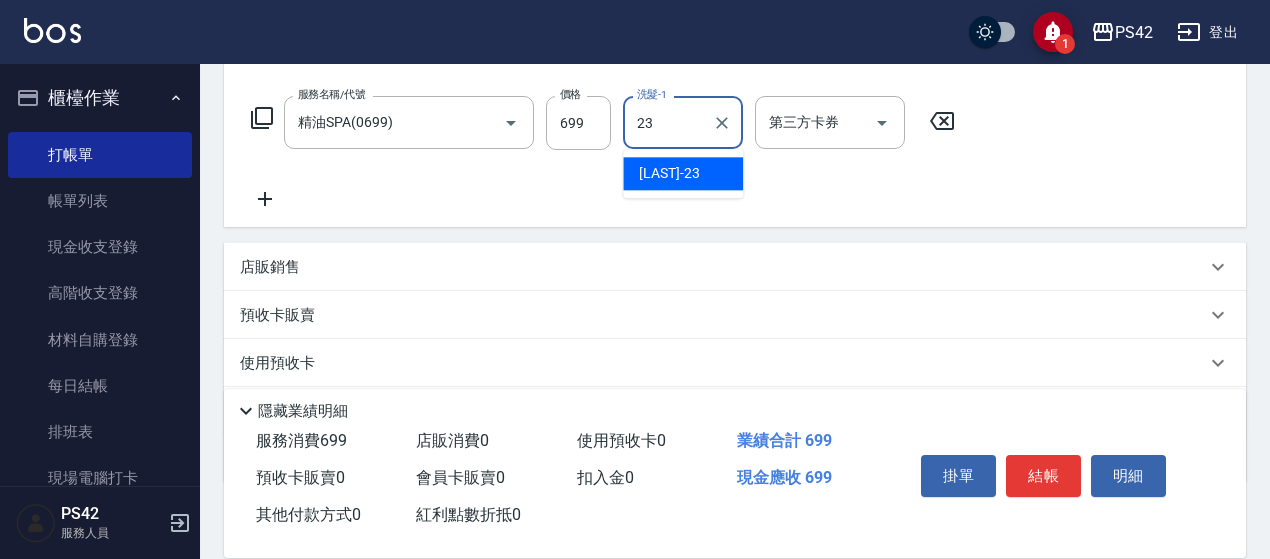 type on "[LAST]-[NUMBER]" 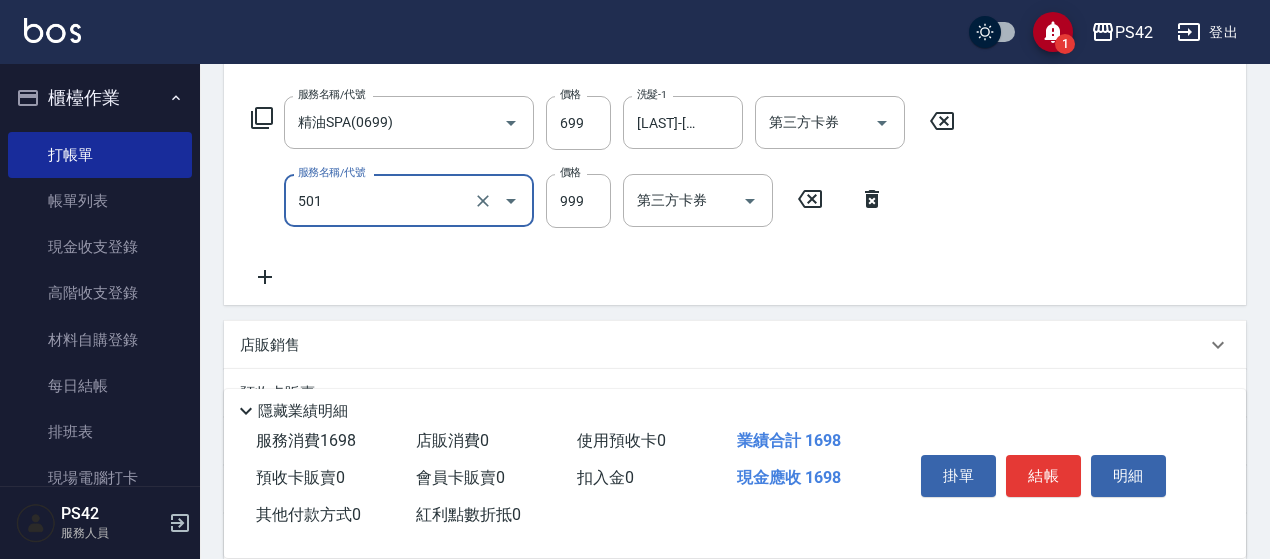 type on "染髮(501)" 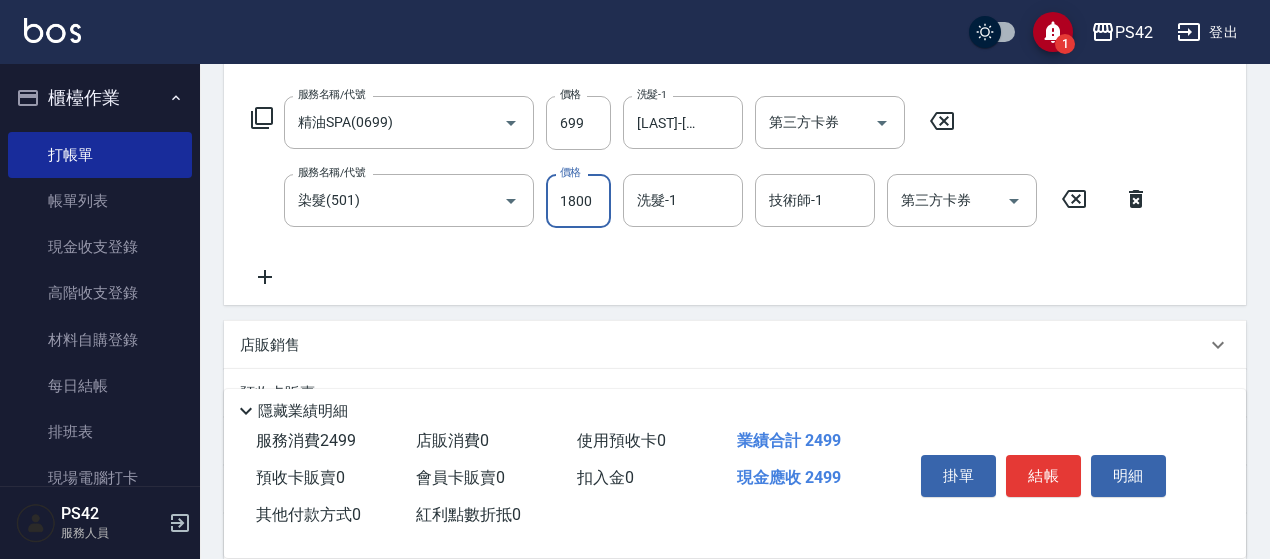 type on "1800" 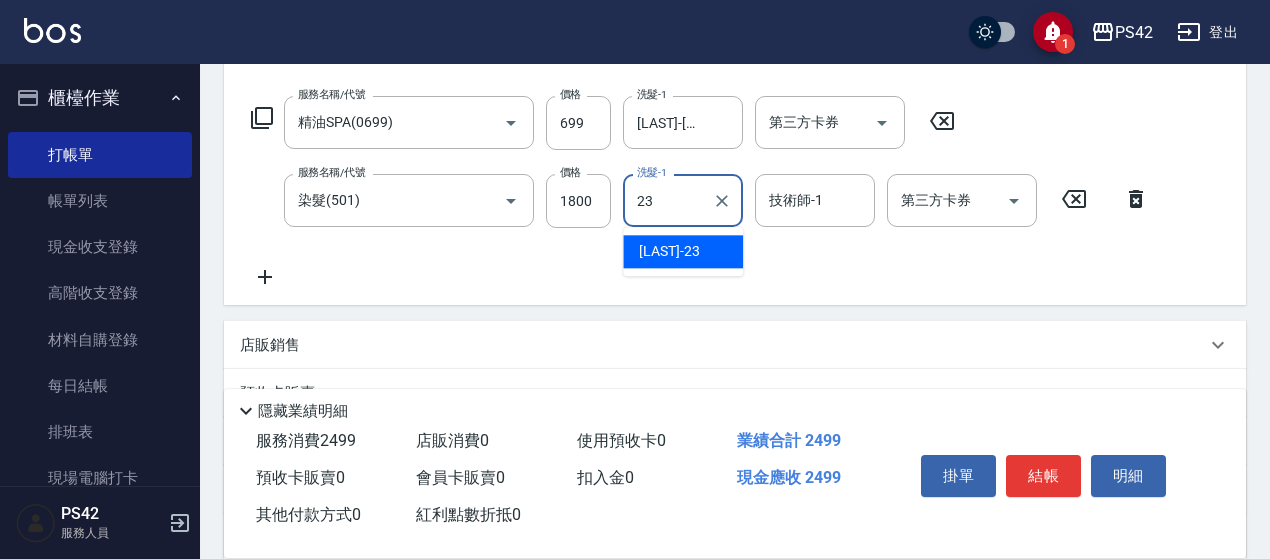 type on "[LAST]-[NUMBER]" 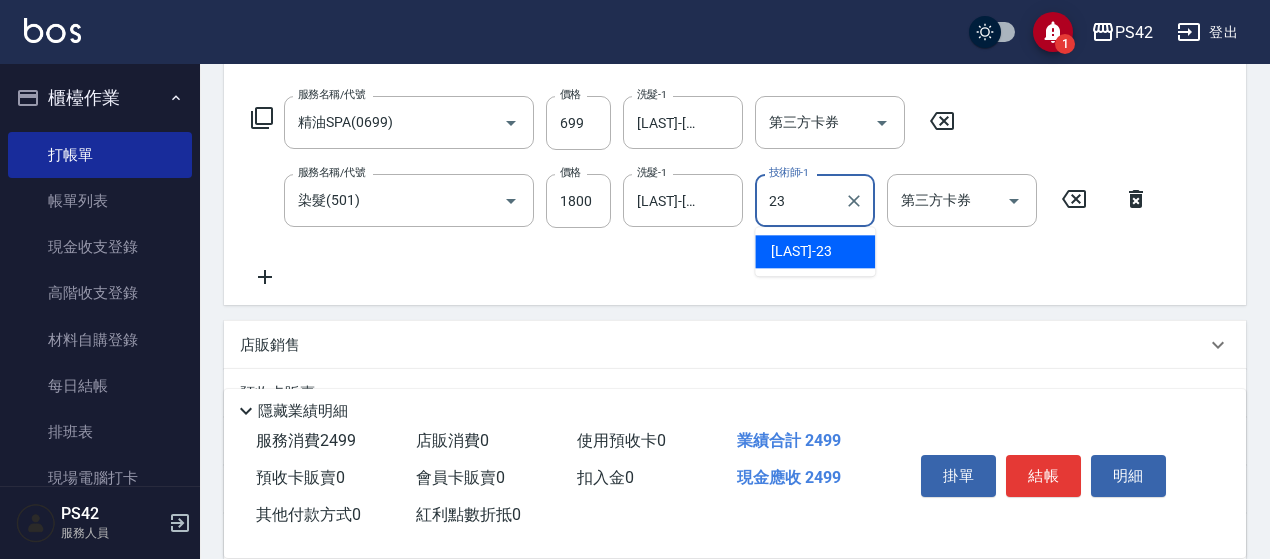 type on "[LAST]-[NUMBER]" 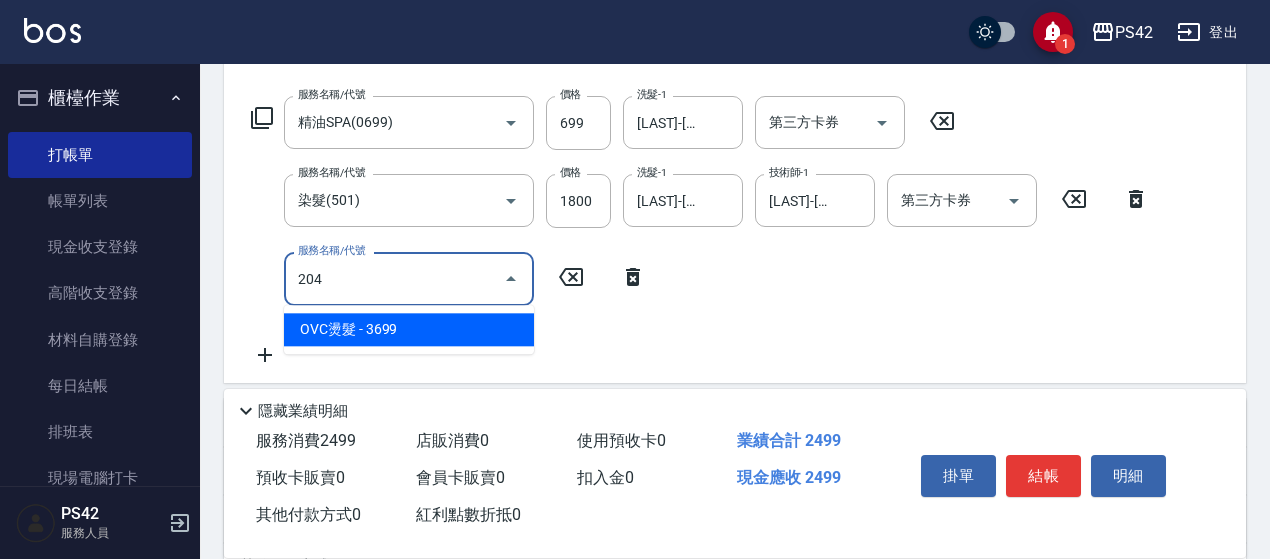 type on "OVC燙髮(204)" 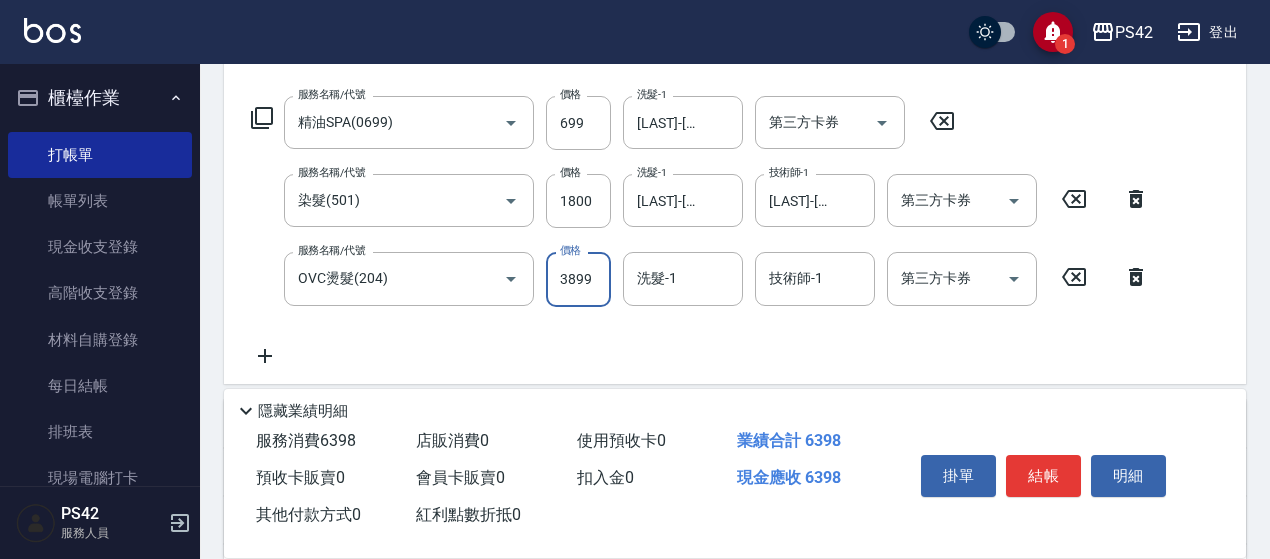 type on "3899" 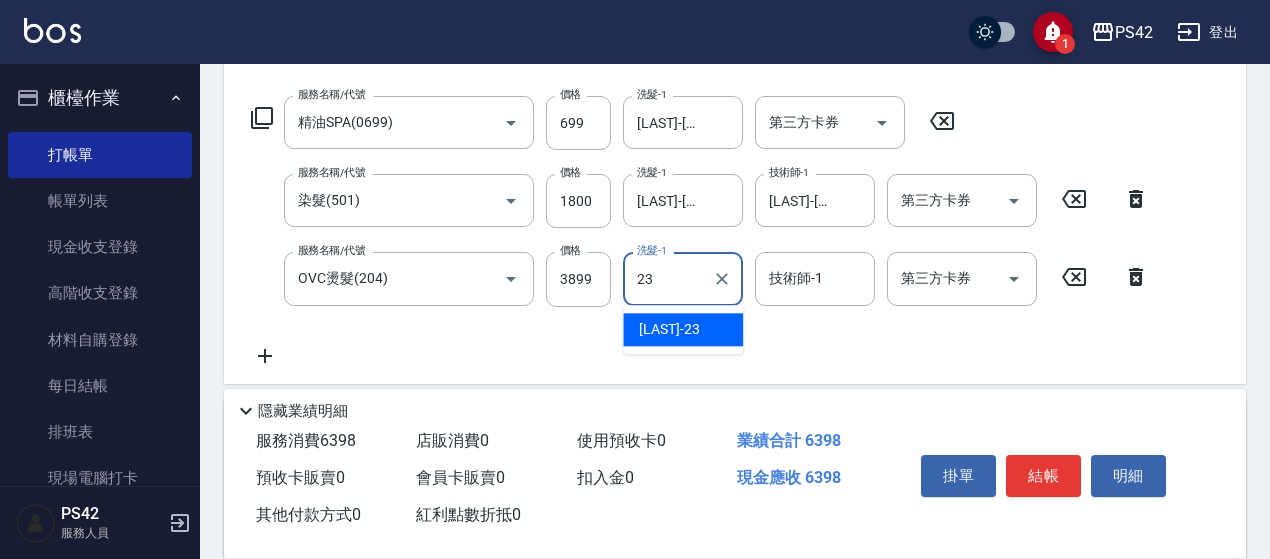 type on "[LAST]-[NUMBER]" 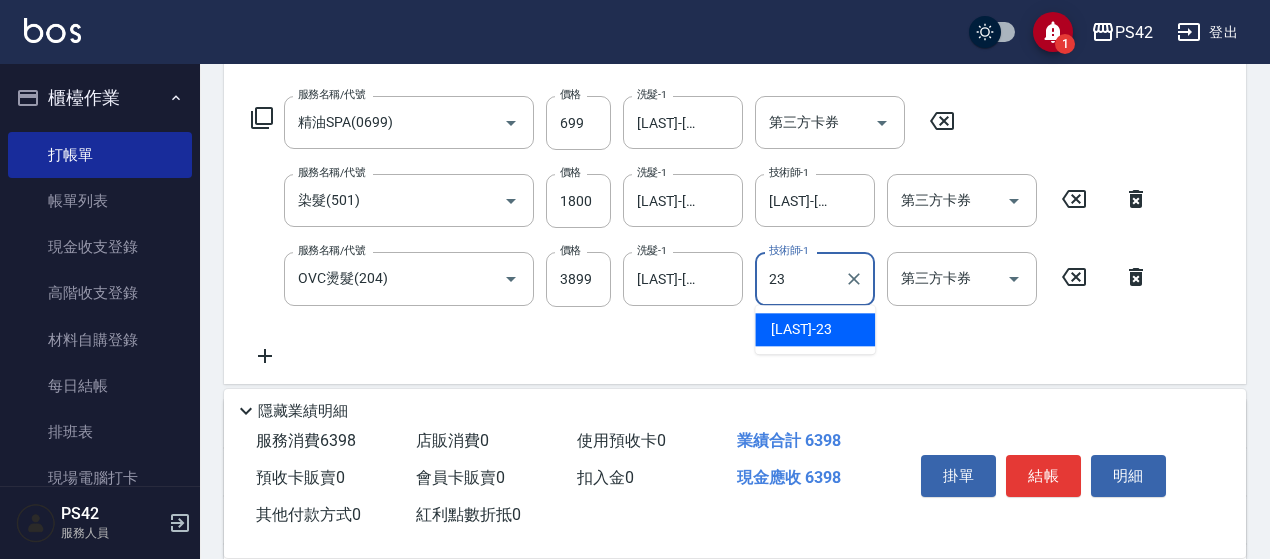 type on "[LAST]-[NUMBER]" 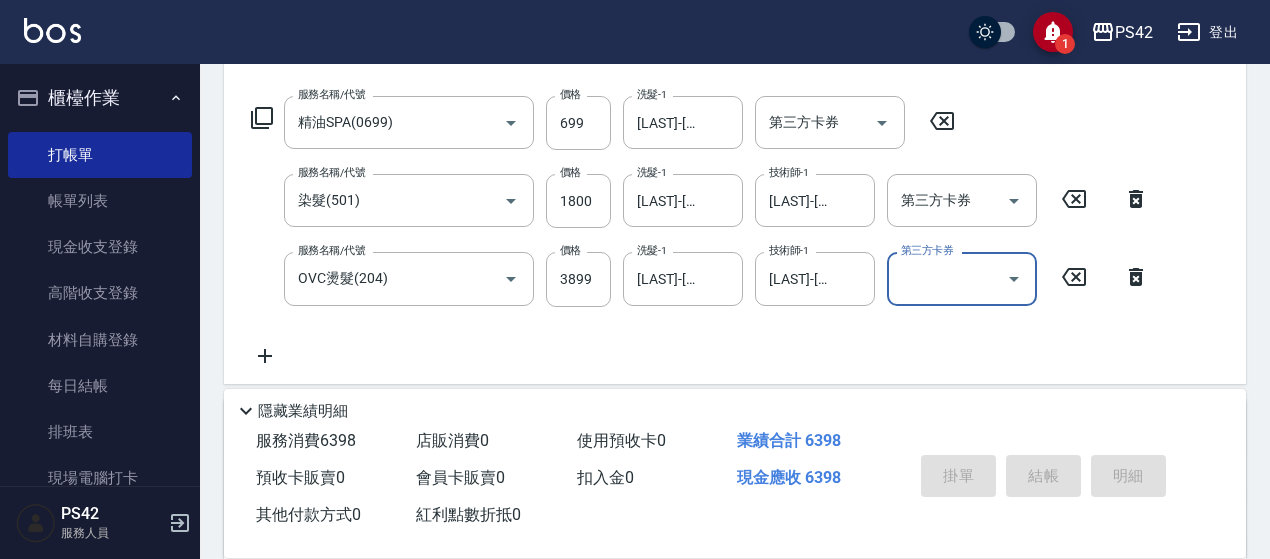 type 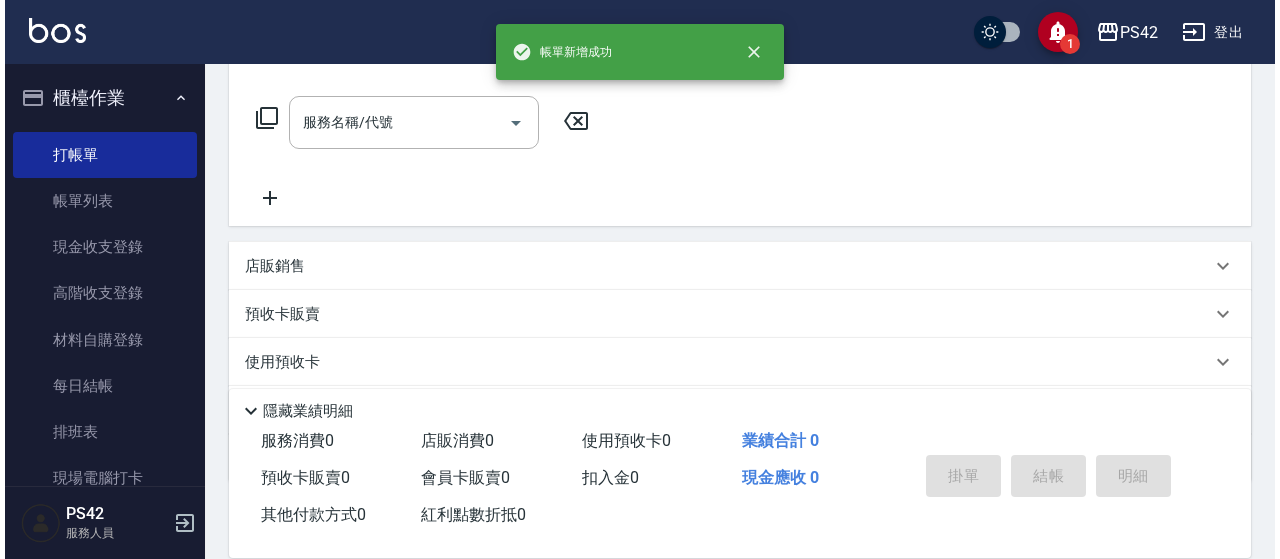 scroll, scrollTop: 0, scrollLeft: 0, axis: both 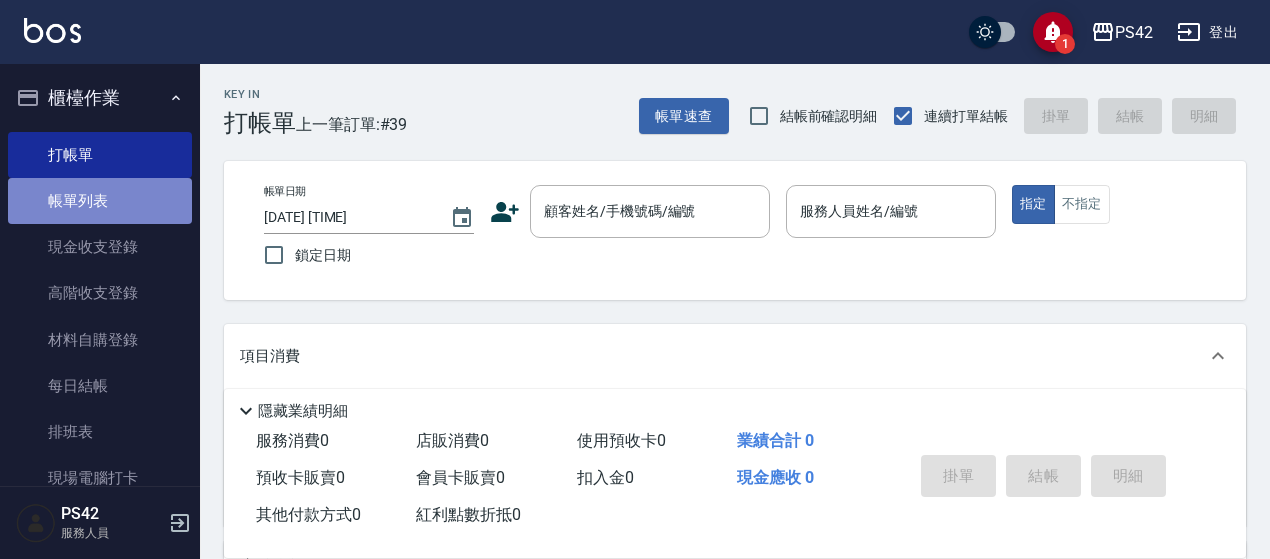 click on "帳單列表" at bounding box center (100, 201) 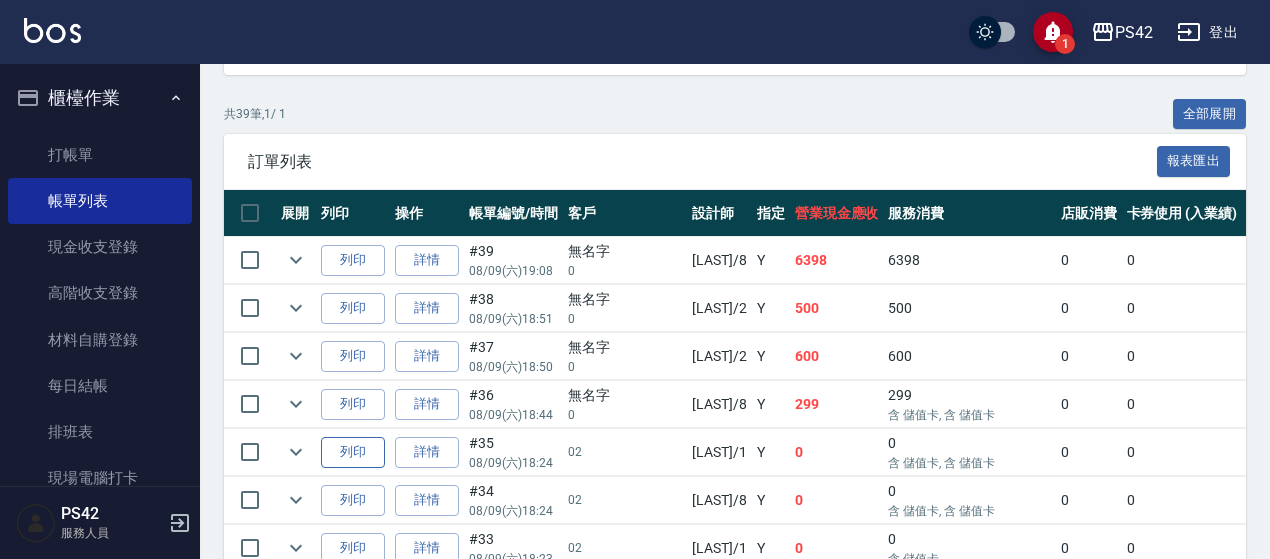 scroll, scrollTop: 400, scrollLeft: 0, axis: vertical 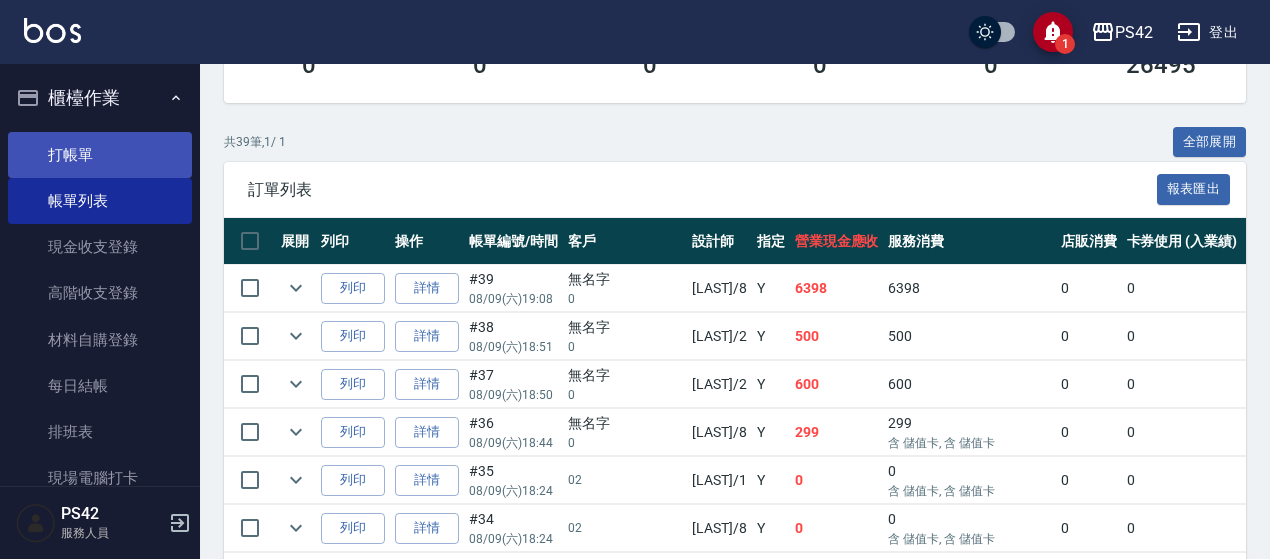 click on "打帳單" at bounding box center (100, 155) 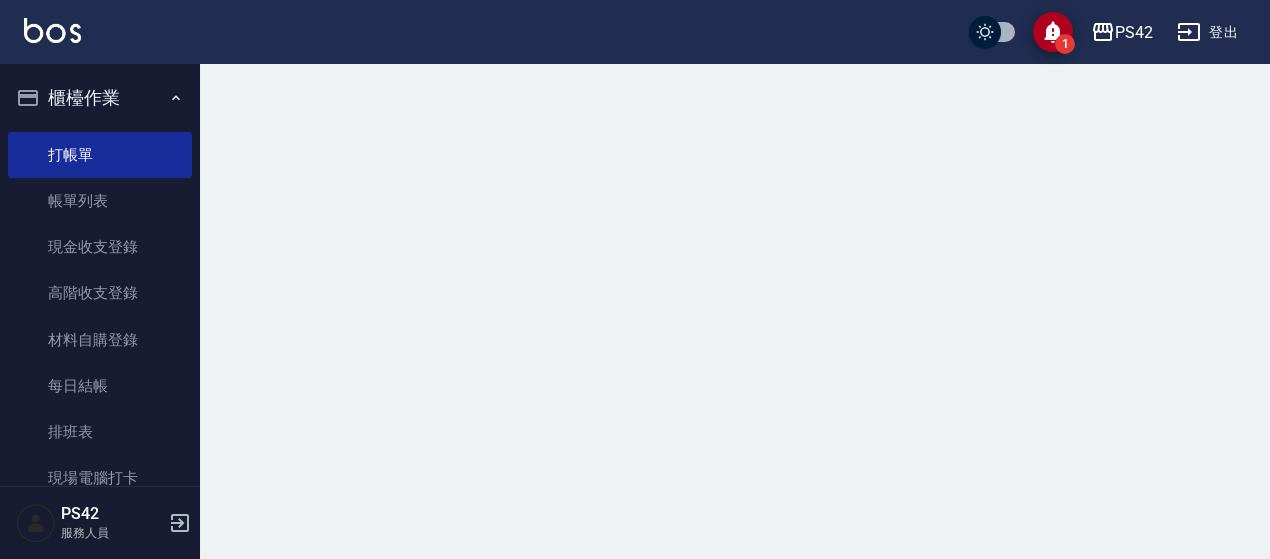 scroll, scrollTop: 0, scrollLeft: 0, axis: both 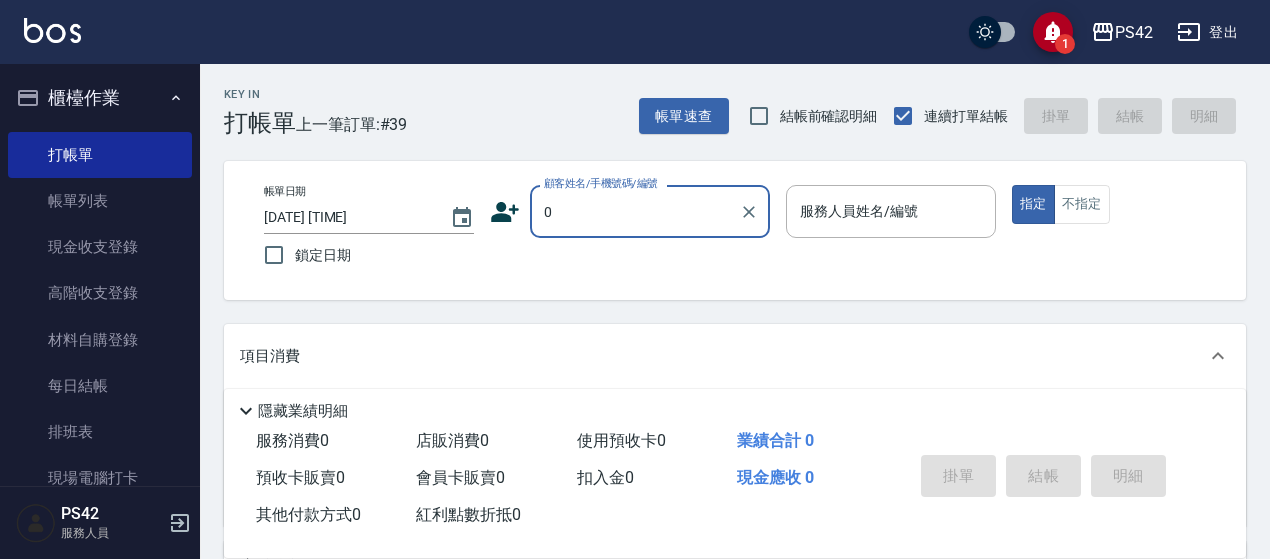 type on "無名字/0/null" 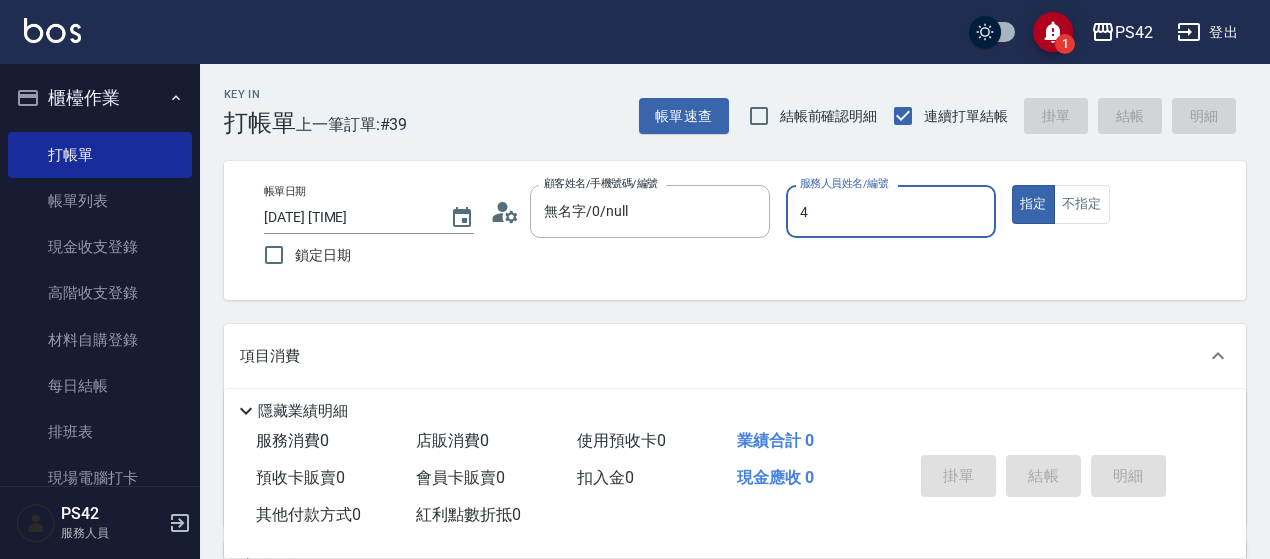 type on "[LAST]-[NUMBER]" 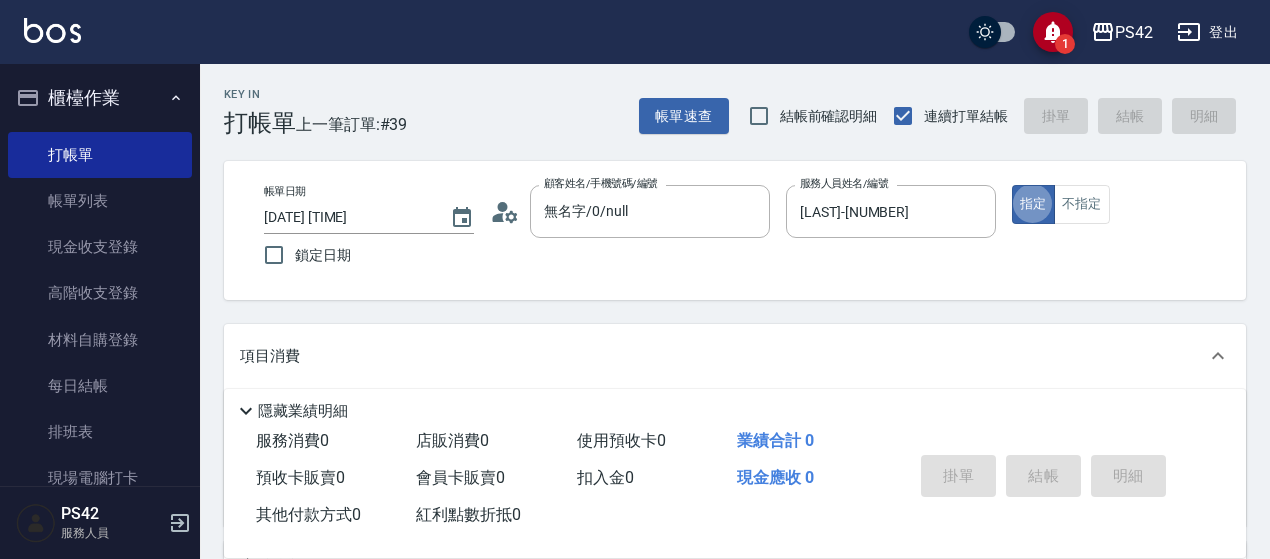 type on "true" 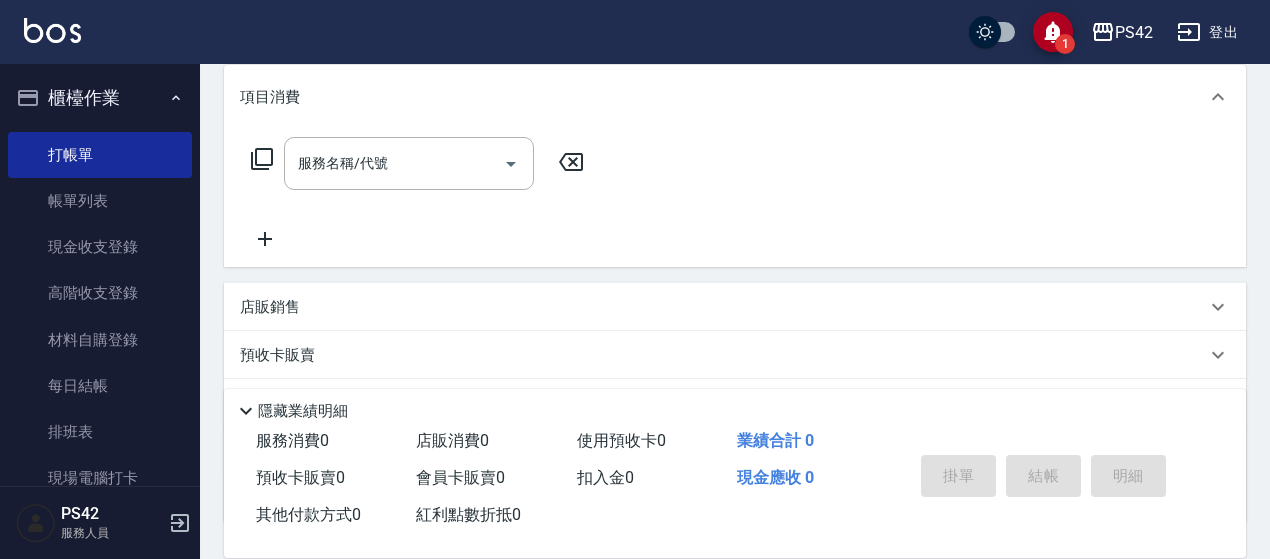 scroll, scrollTop: 300, scrollLeft: 0, axis: vertical 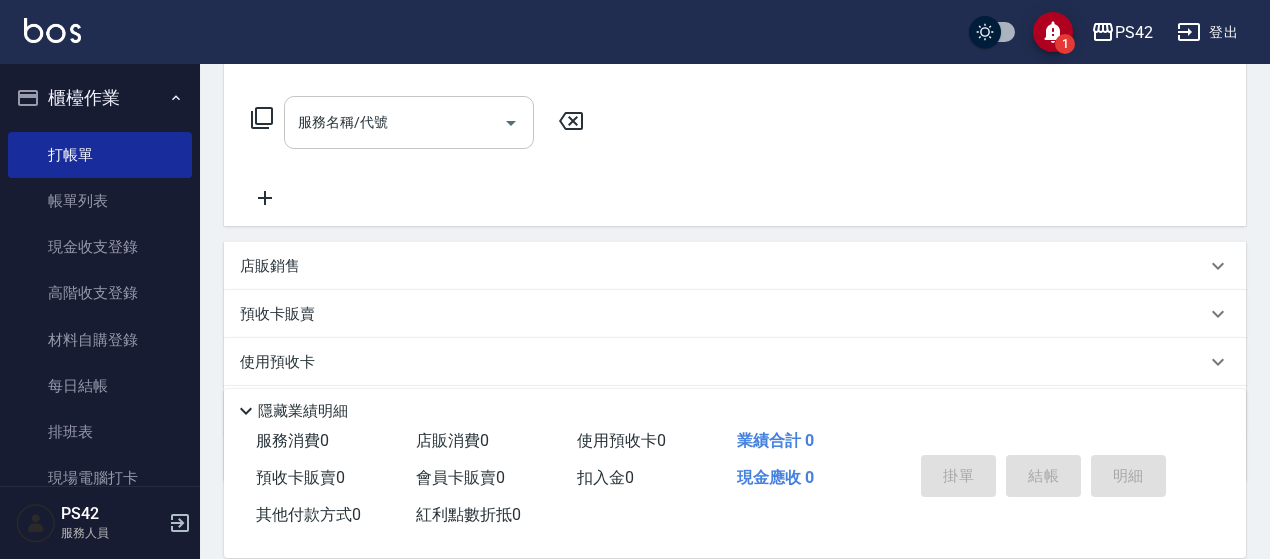 click on "服務名稱/代號" at bounding box center (394, 122) 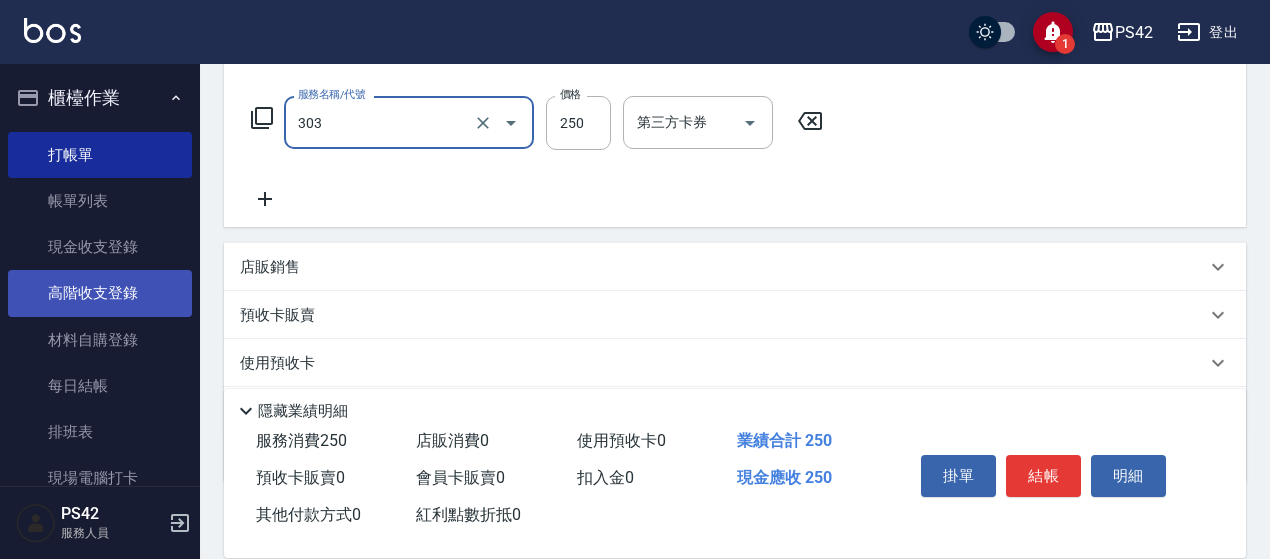 type on "剪髮(303)" 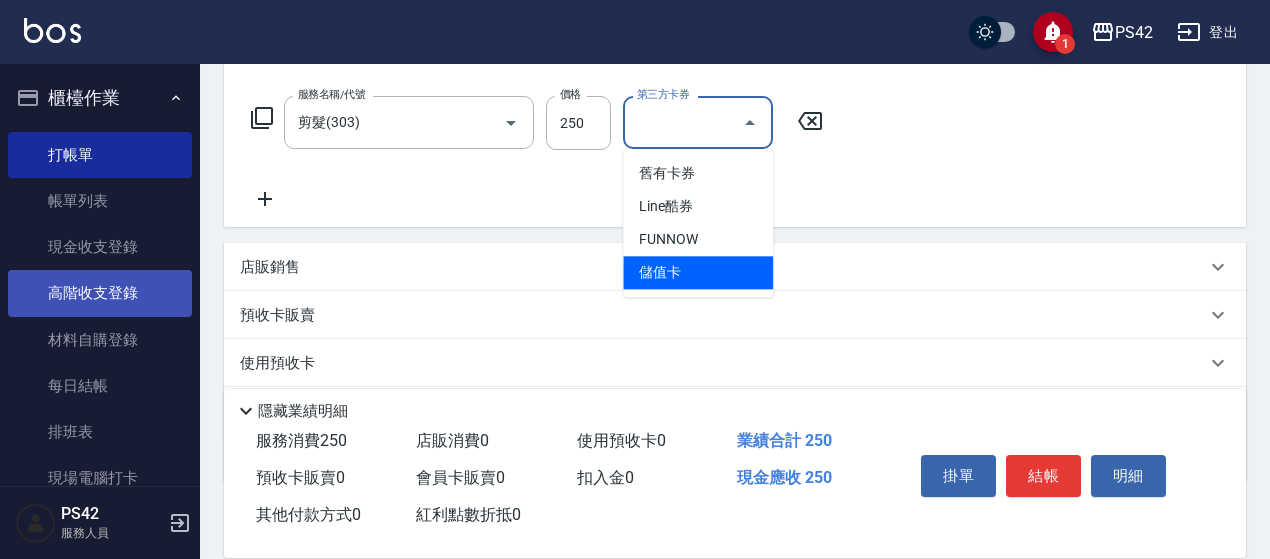 type on "儲值卡" 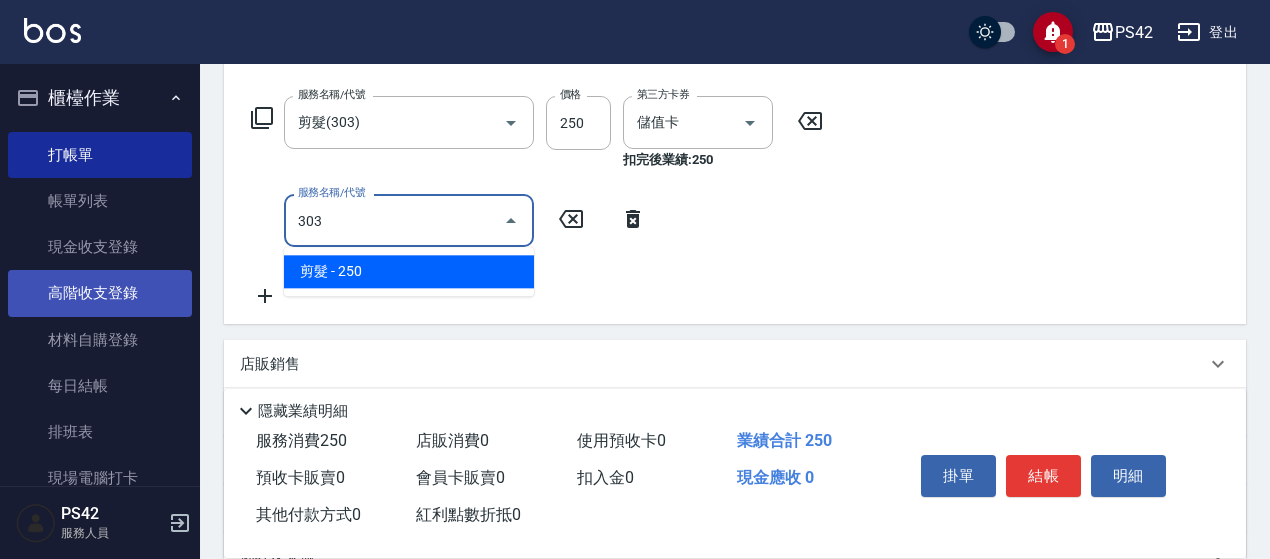 type on "剪髮(303)" 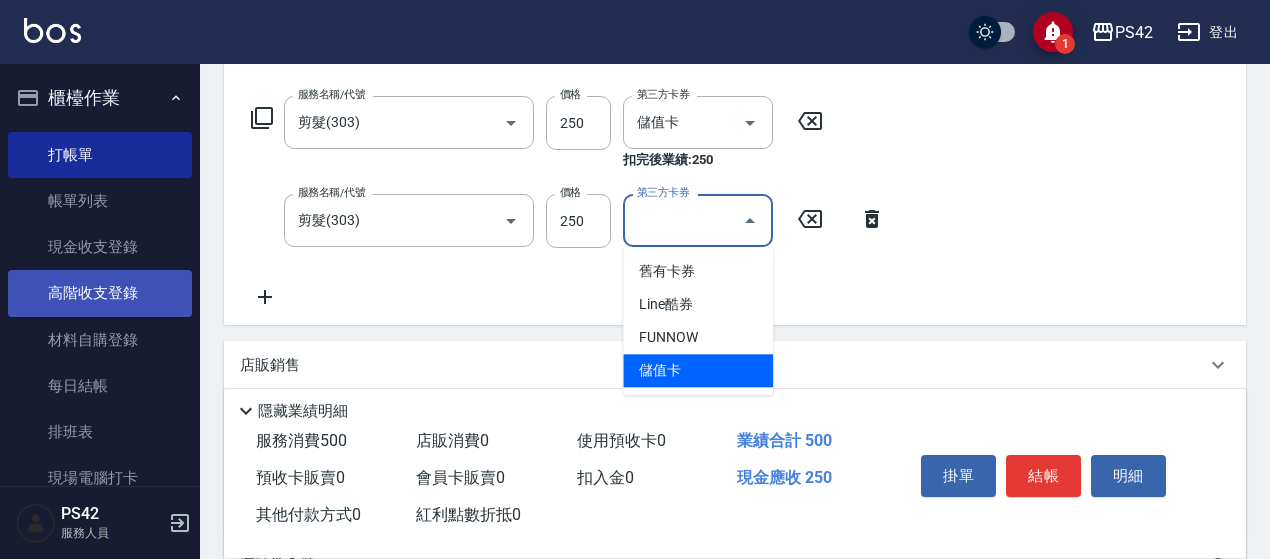 type on "儲值卡" 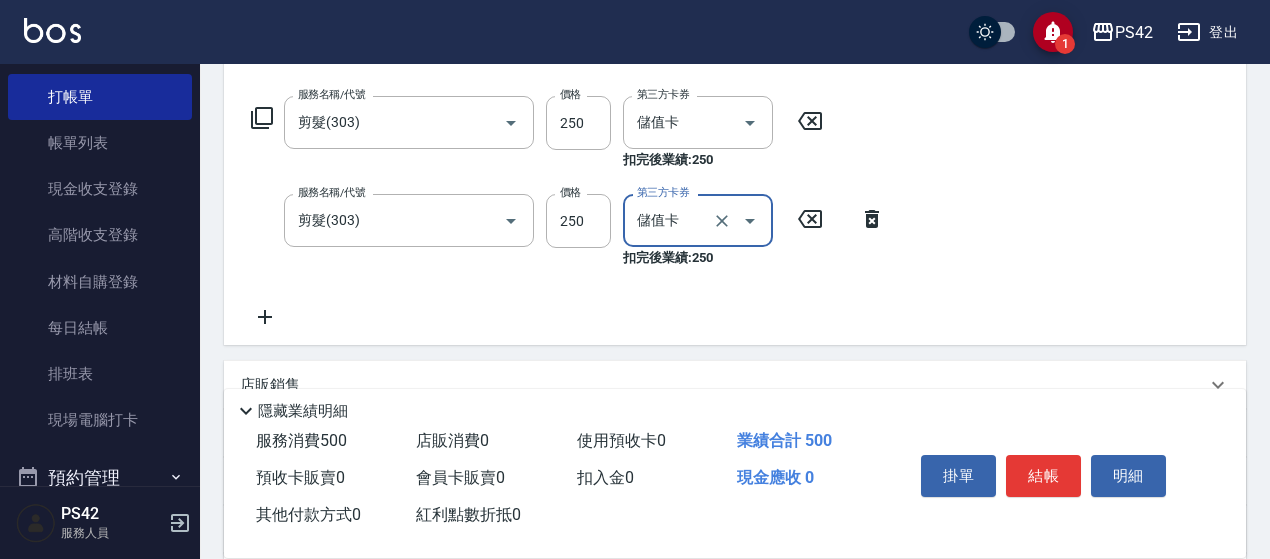 scroll, scrollTop: 200, scrollLeft: 0, axis: vertical 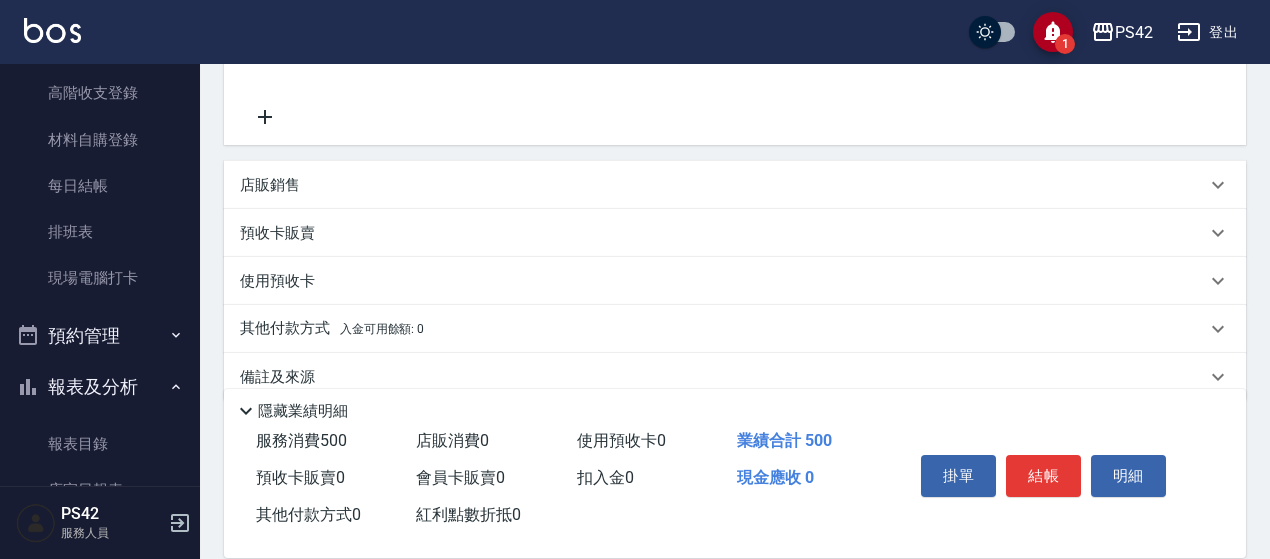 click on "店販銷售" at bounding box center [723, 185] 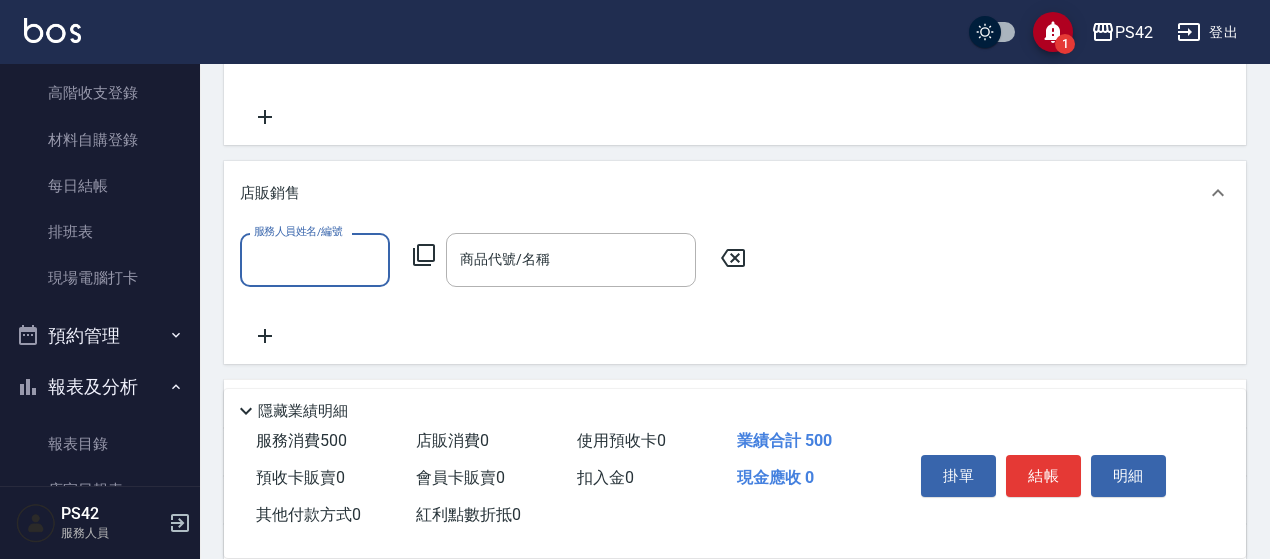 scroll, scrollTop: 0, scrollLeft: 0, axis: both 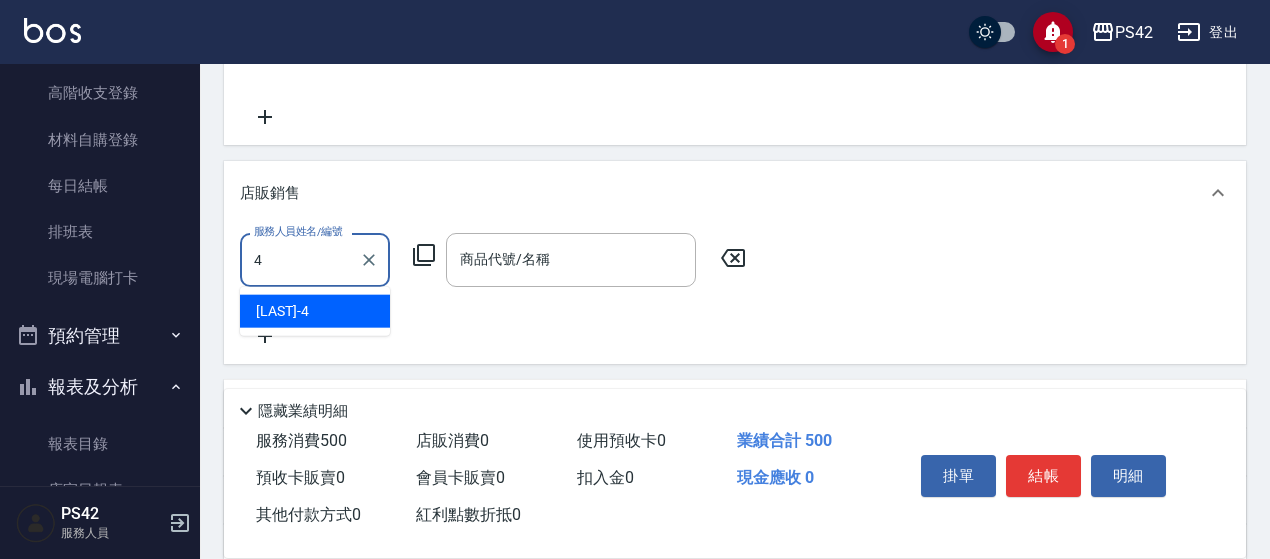 type on "[LAST]-[NUMBER]" 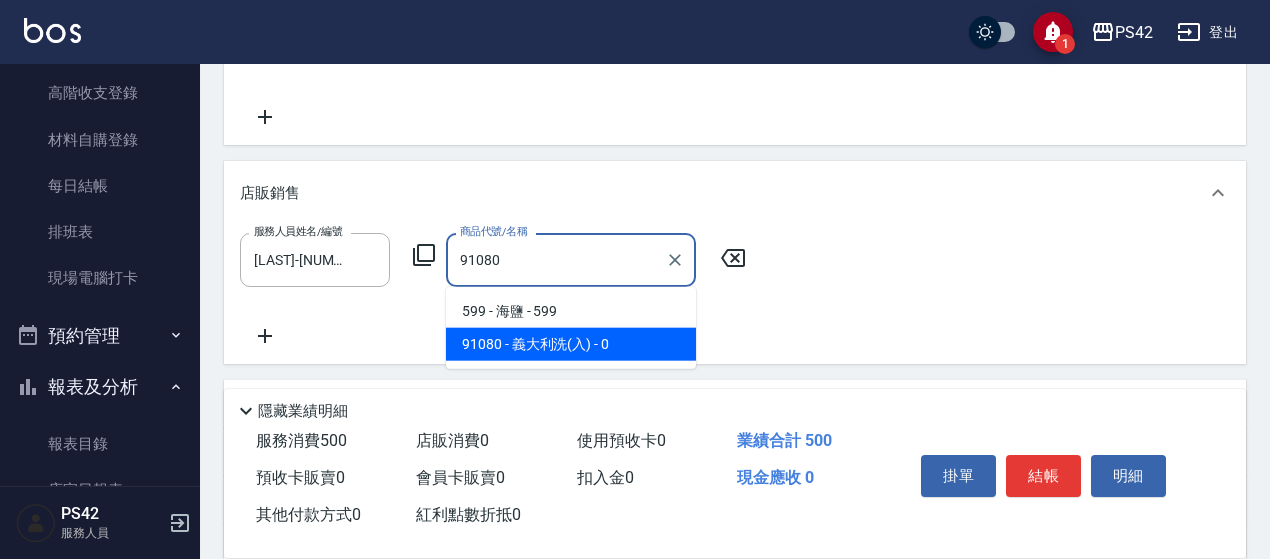 type on "義大利洗(入)" 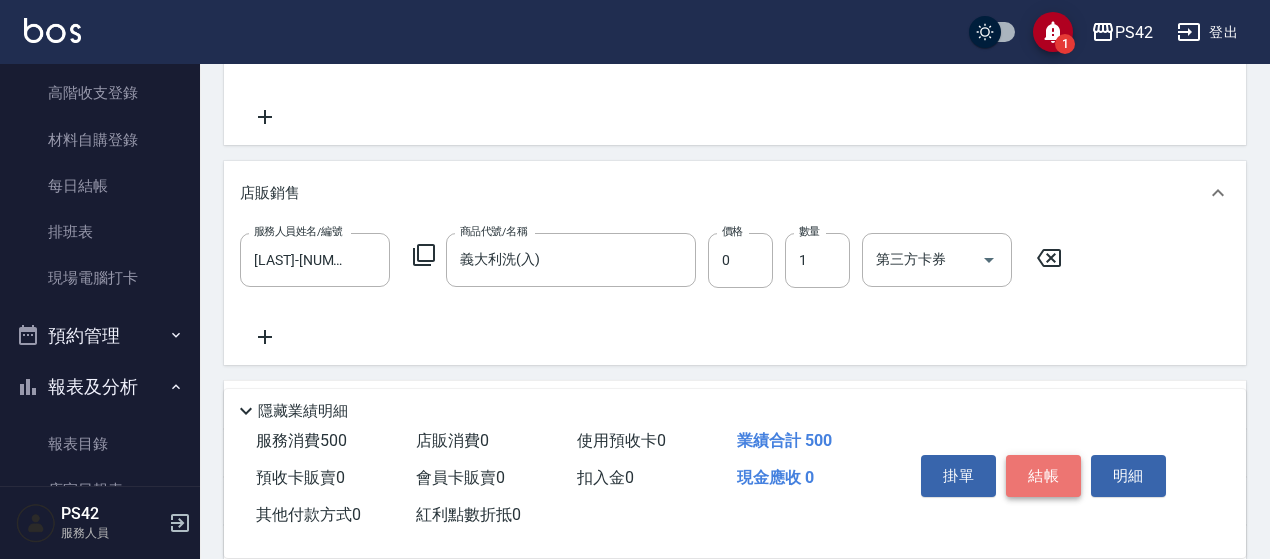 click on "結帳" at bounding box center [1043, 476] 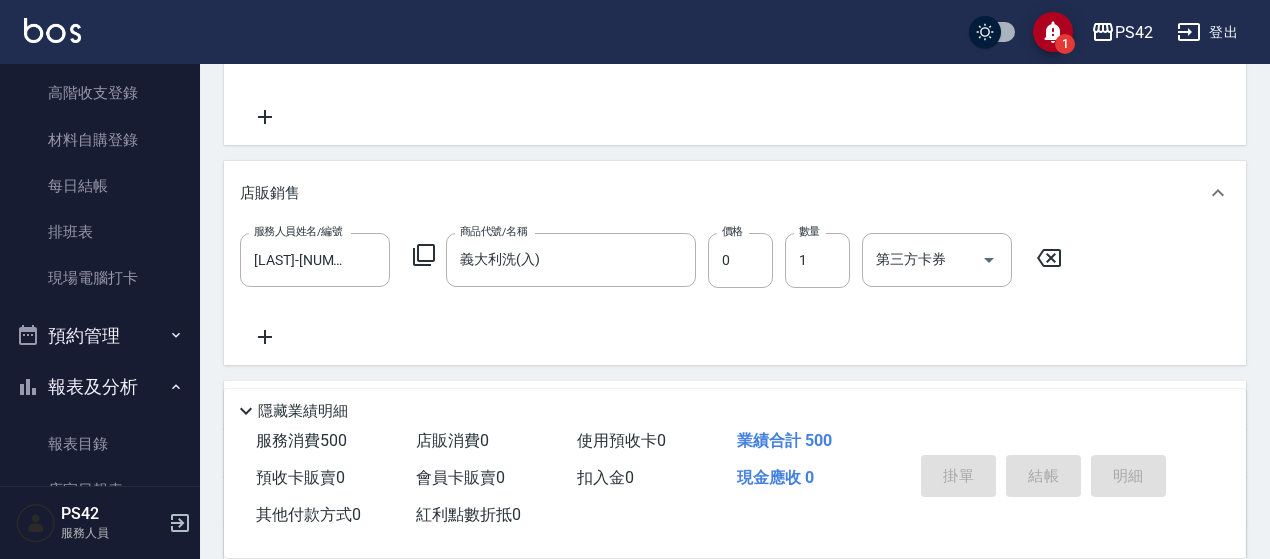 type 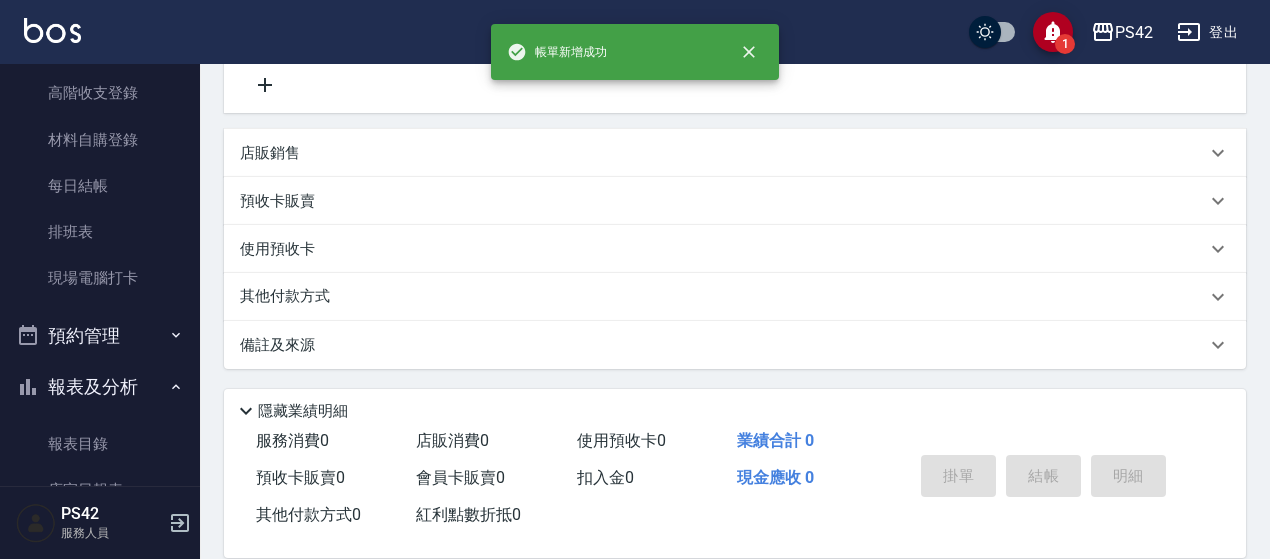 scroll, scrollTop: 0, scrollLeft: 0, axis: both 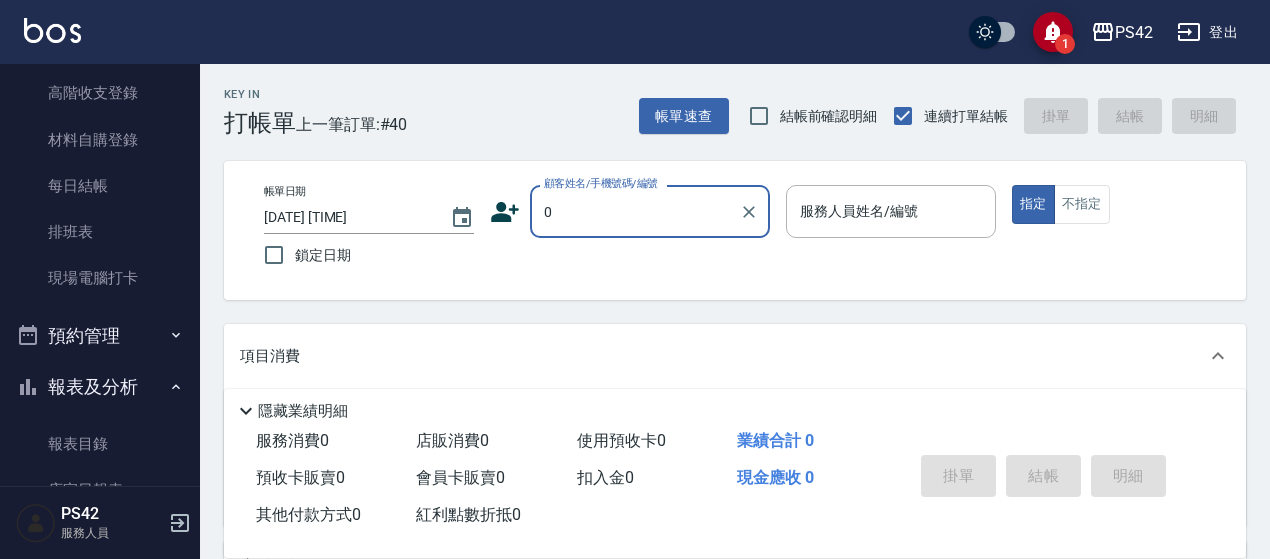 type on "無名字/0/null" 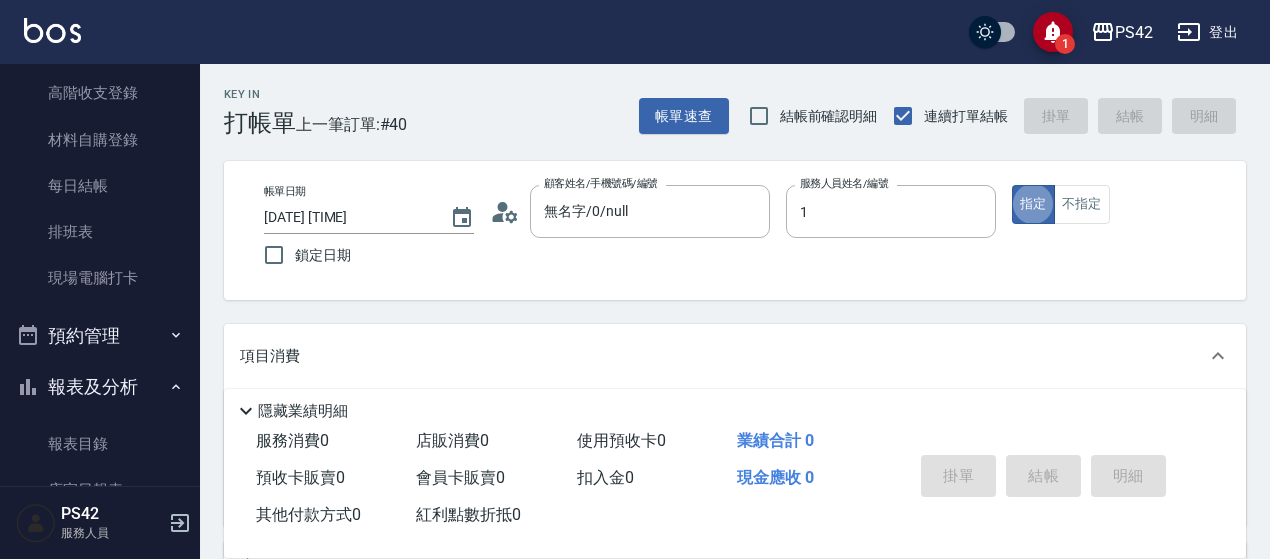 type on "[LAST]-[NUMBER]" 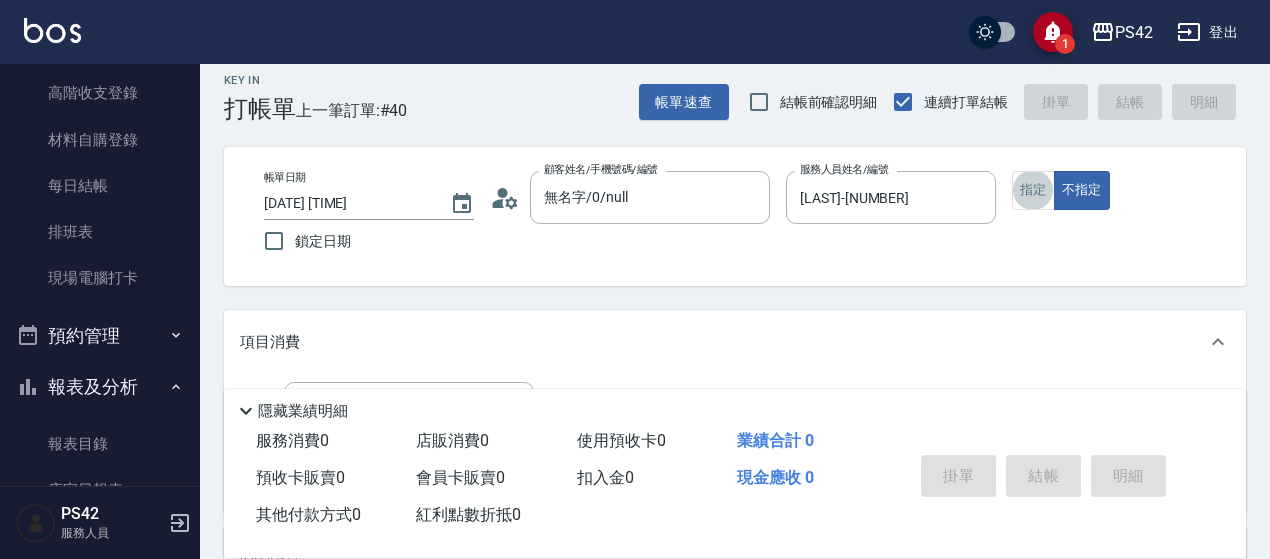 scroll, scrollTop: 200, scrollLeft: 0, axis: vertical 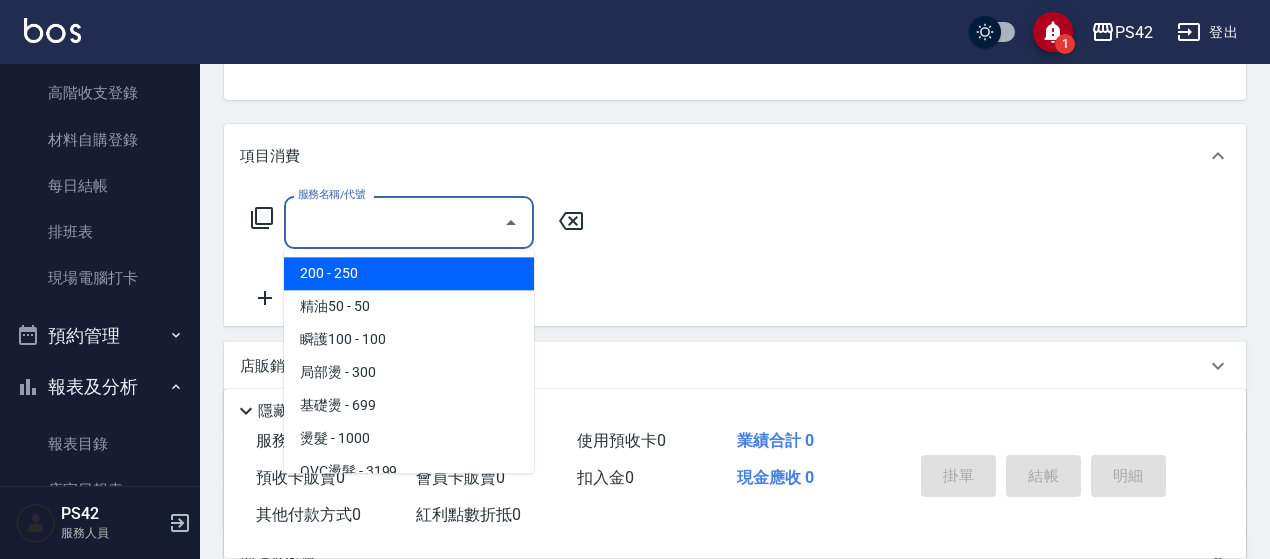 click on "服務名稱/代號" at bounding box center [394, 222] 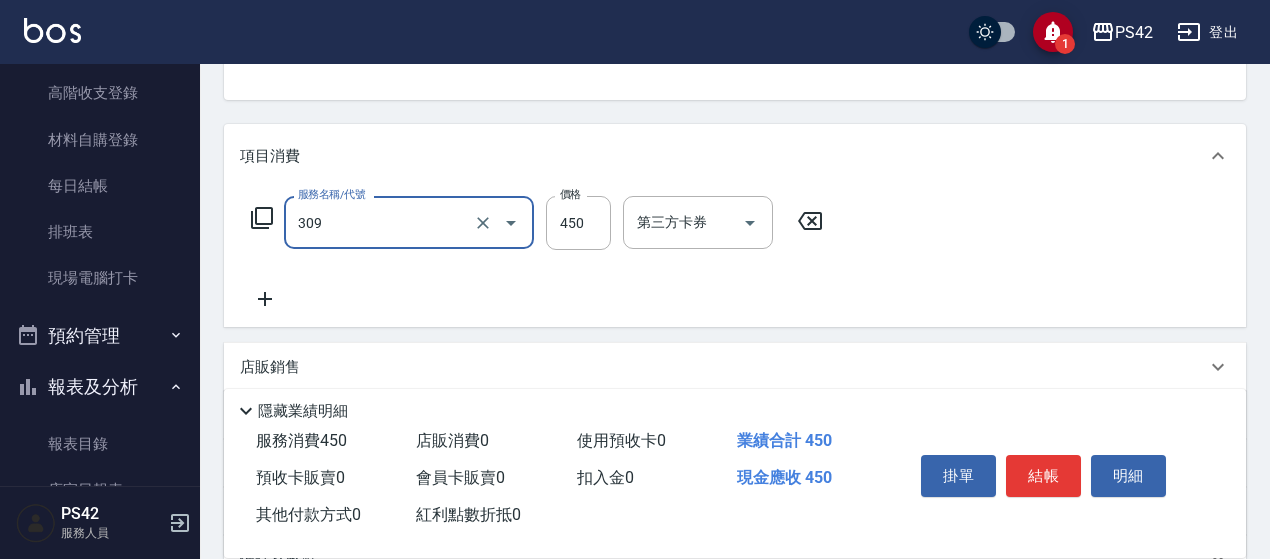 type on "洗+剪(309)" 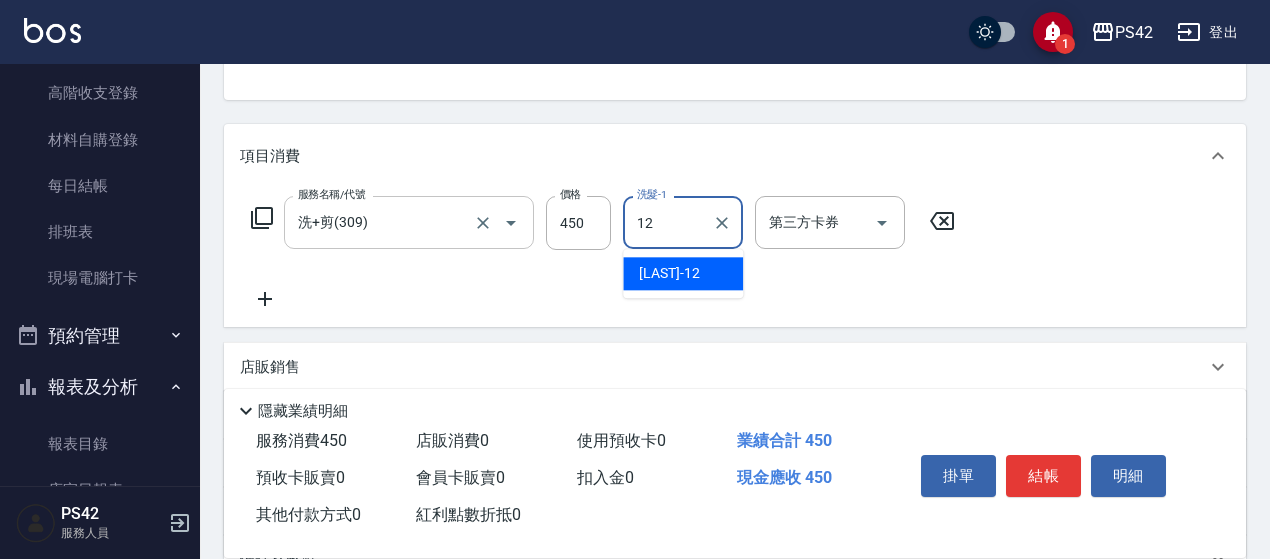type on "[LAST]-[NUMBER]" 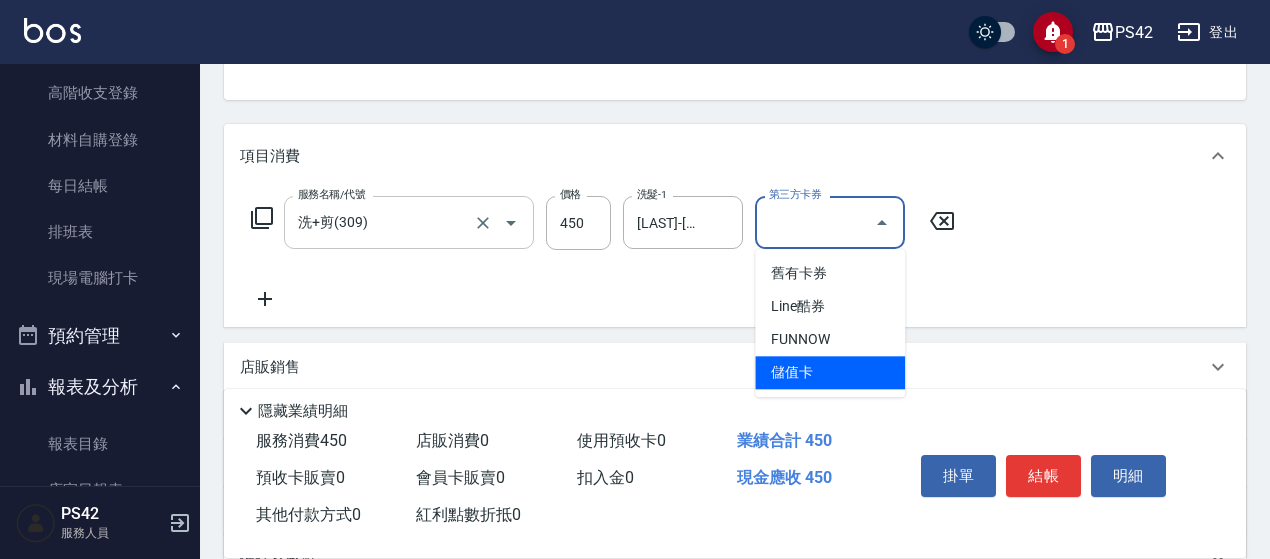 type on "儲值卡" 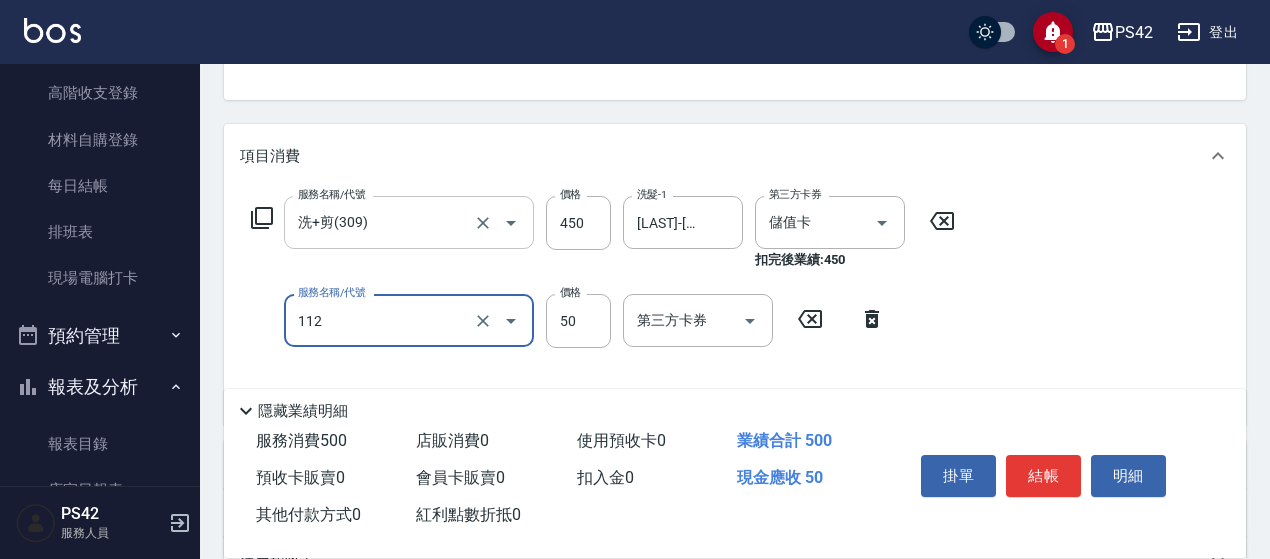 type on "精油50(112)" 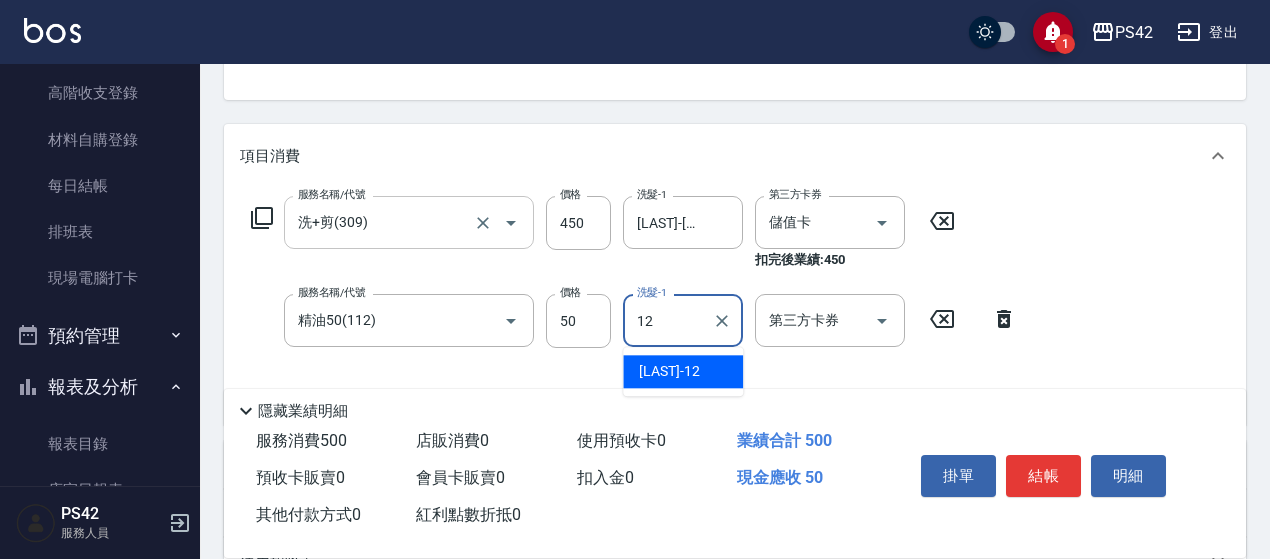 type on "[LAST]-[NUMBER]" 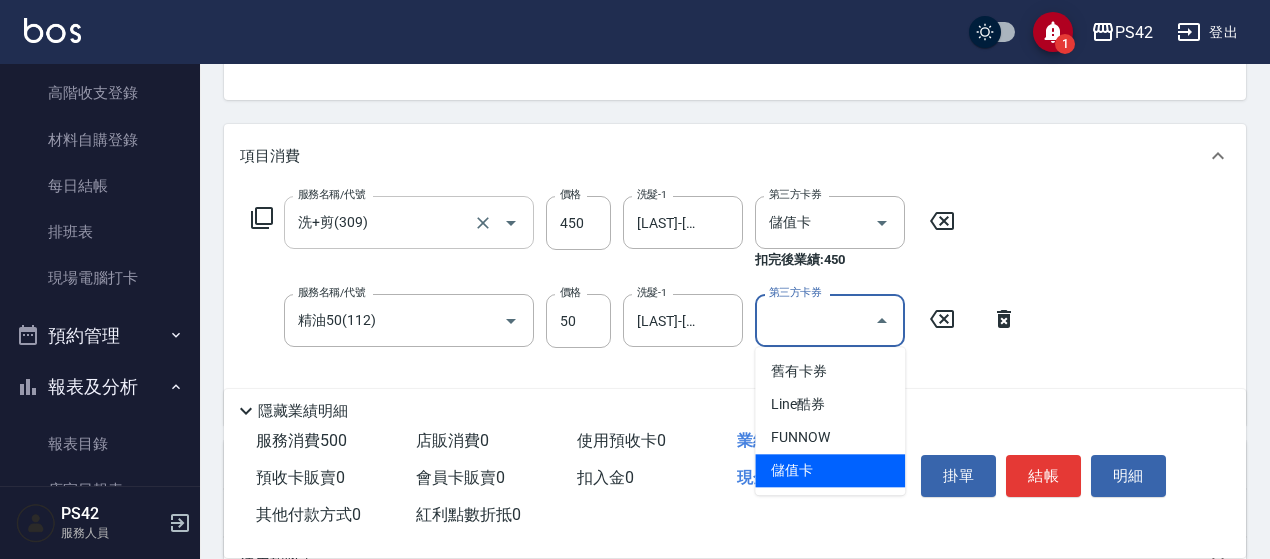 type on "儲值卡" 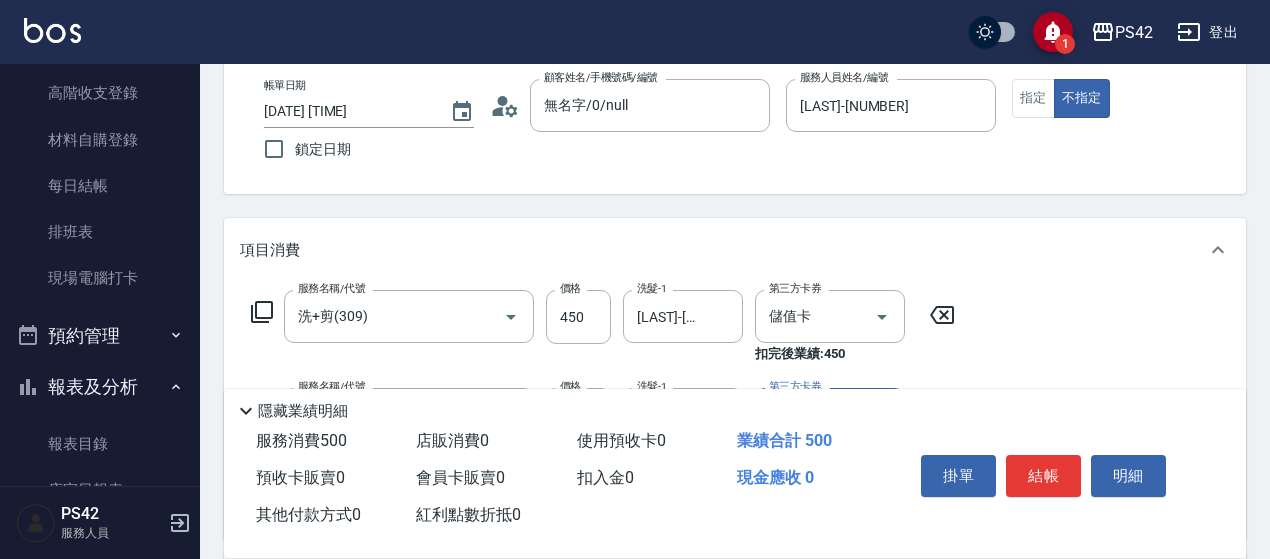 scroll, scrollTop: 0, scrollLeft: 0, axis: both 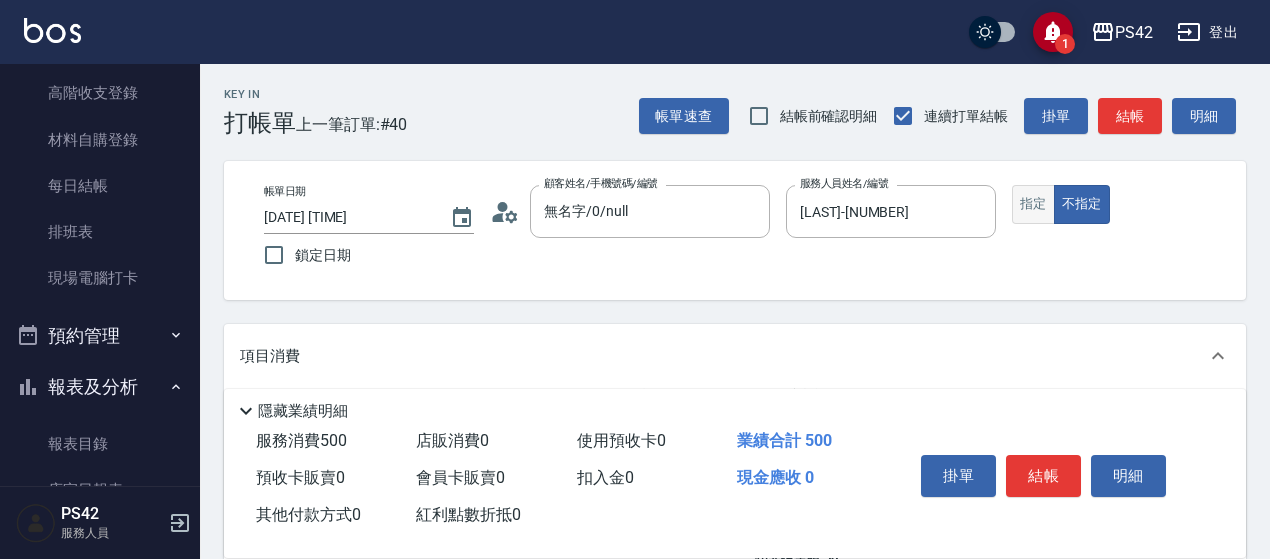 click on "指定" at bounding box center [1033, 204] 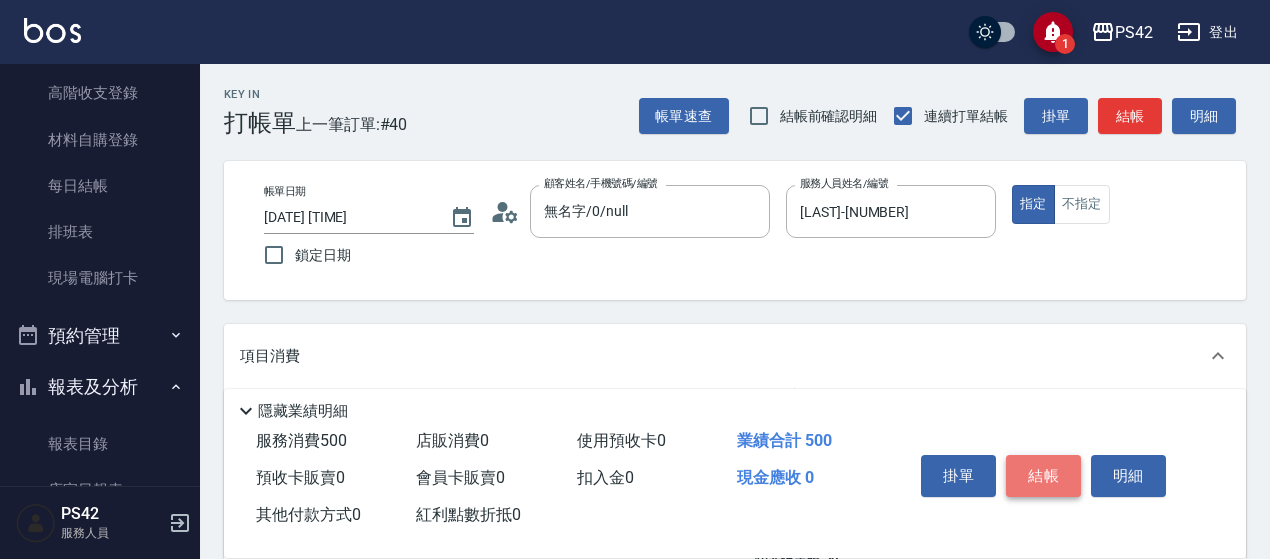 click on "結帳" at bounding box center (1043, 476) 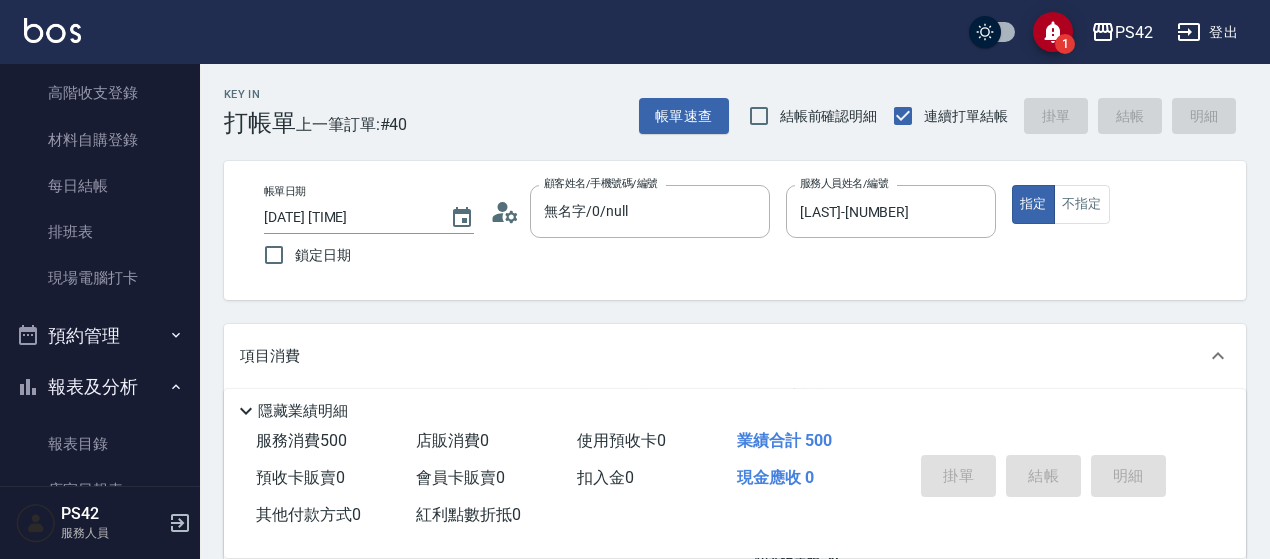 type 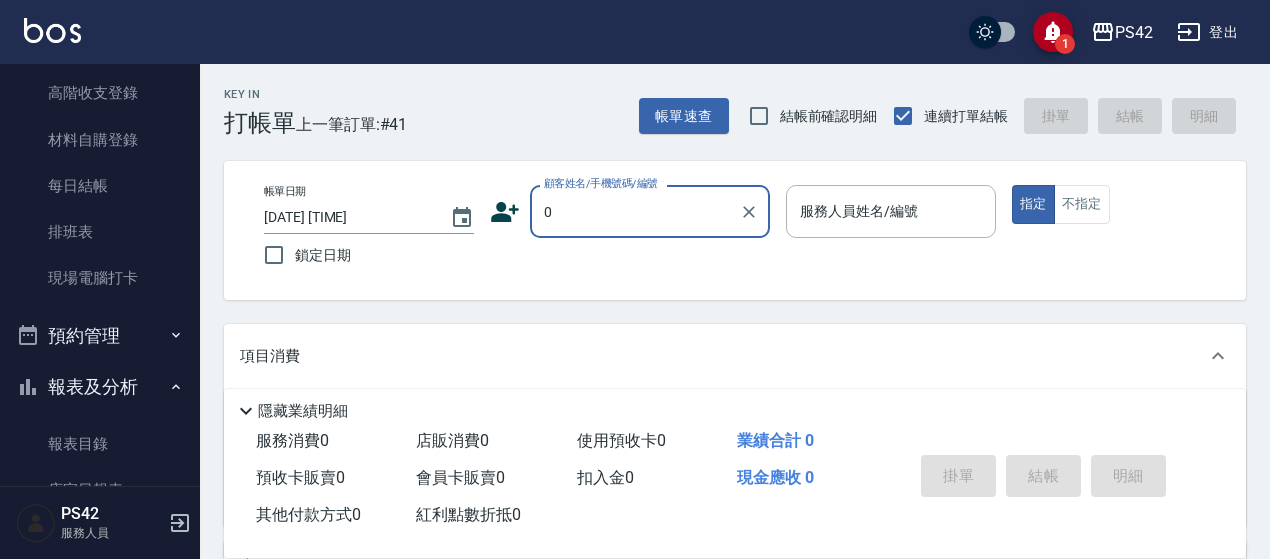 type on "無名字/0/null" 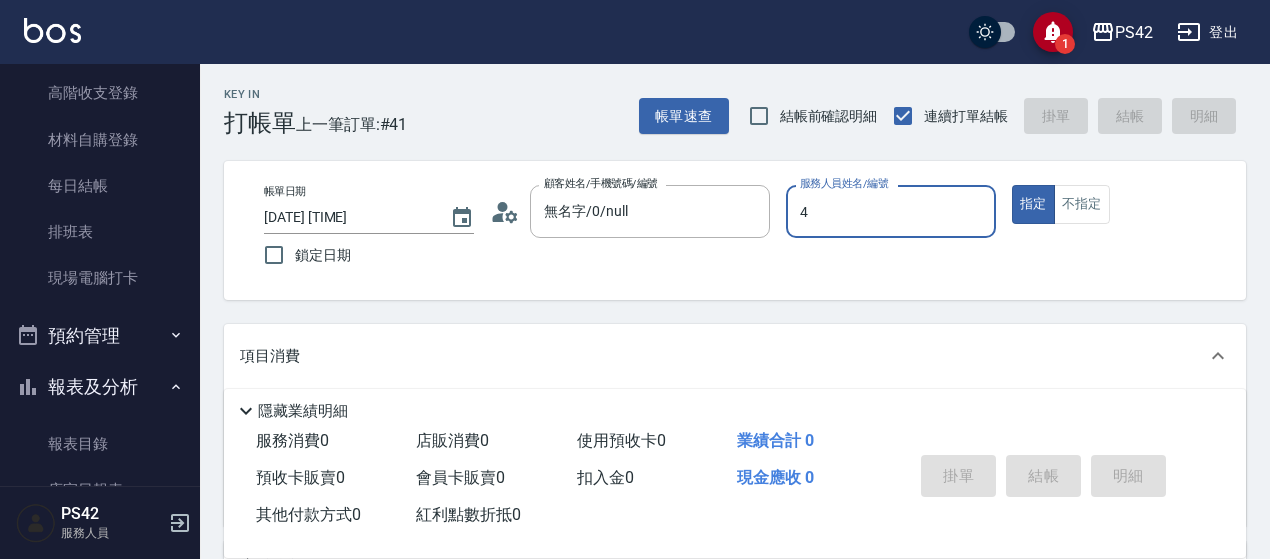 type on "[LAST]-[NUMBER]" 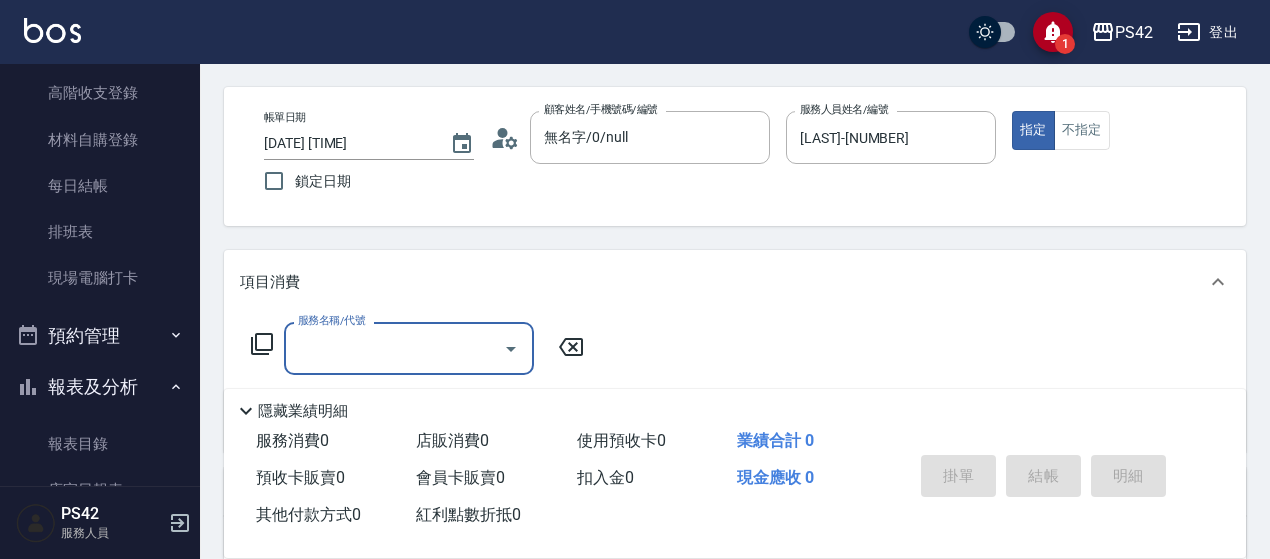 scroll, scrollTop: 200, scrollLeft: 0, axis: vertical 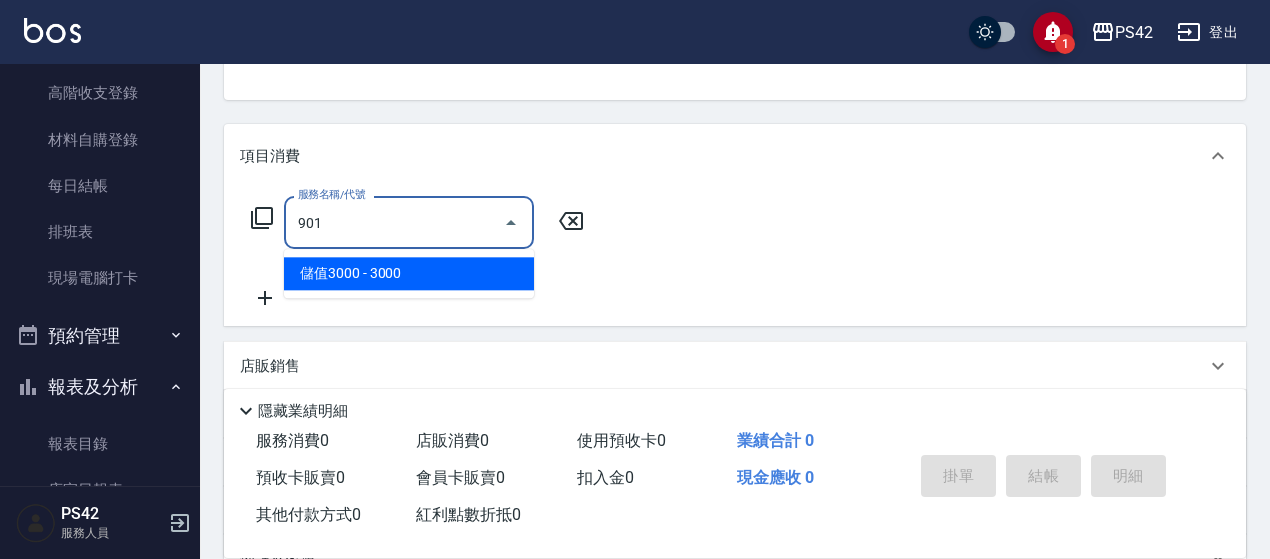 type on "儲值3000(901)" 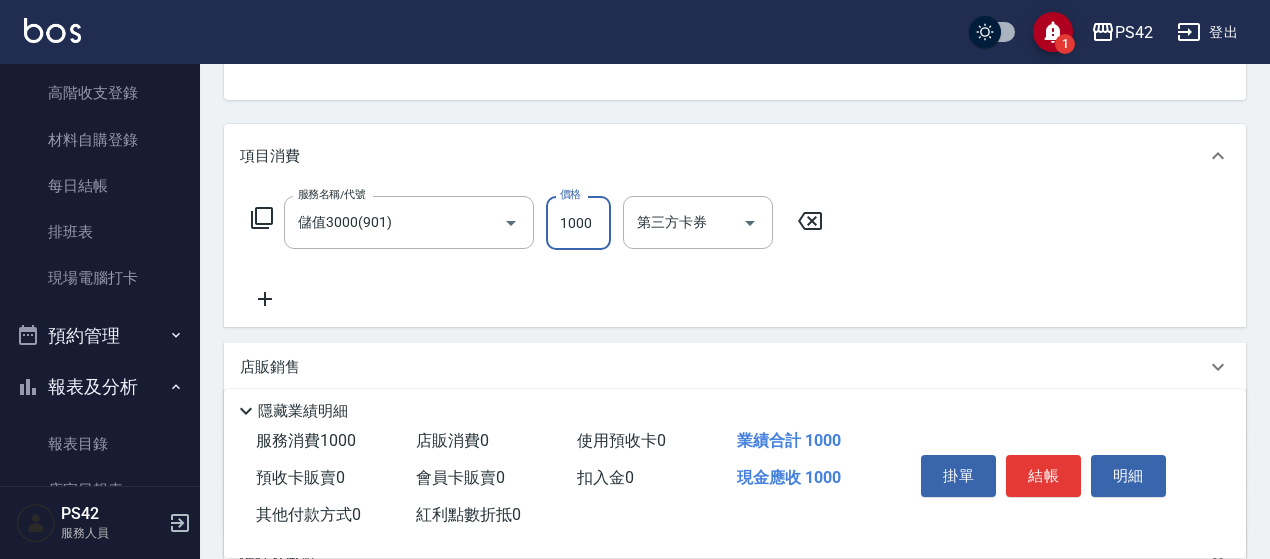 type on "1000" 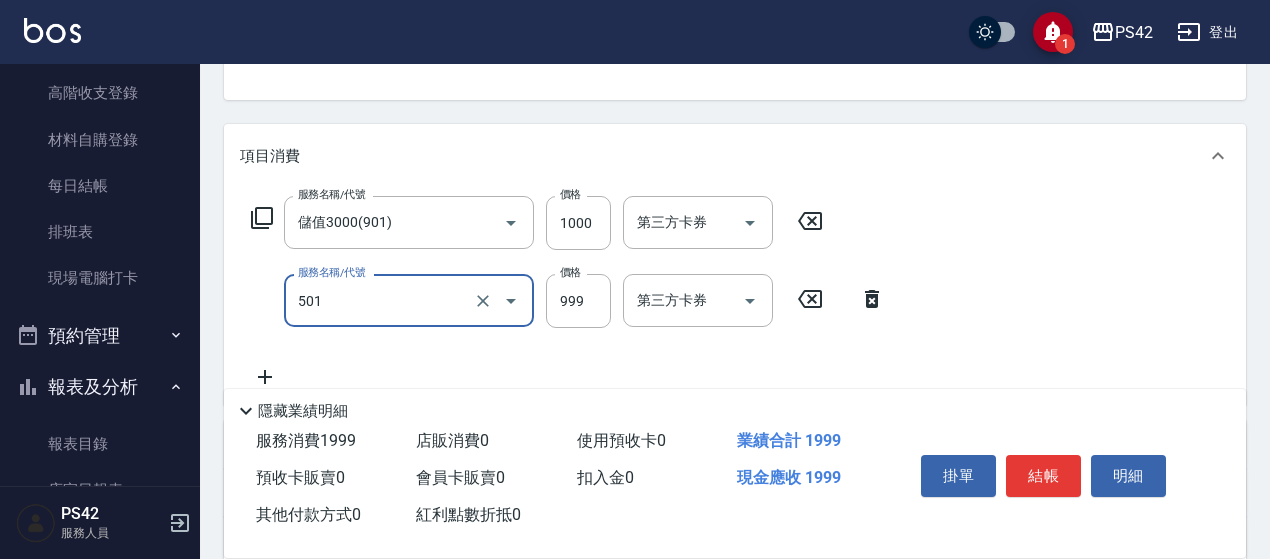 type on "染髮(501)" 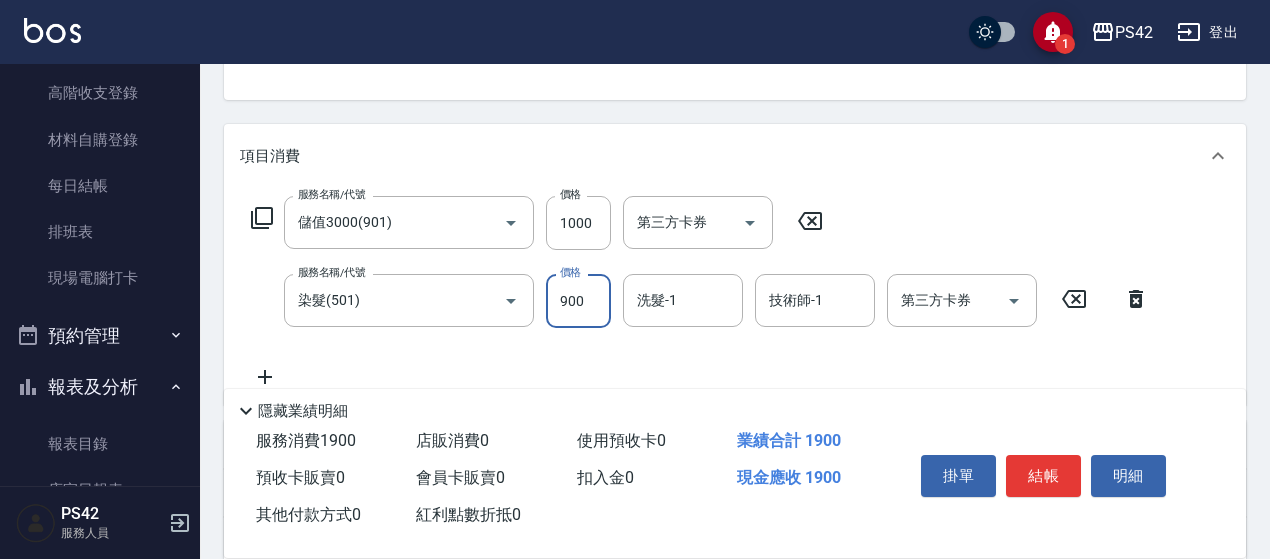 type on "900" 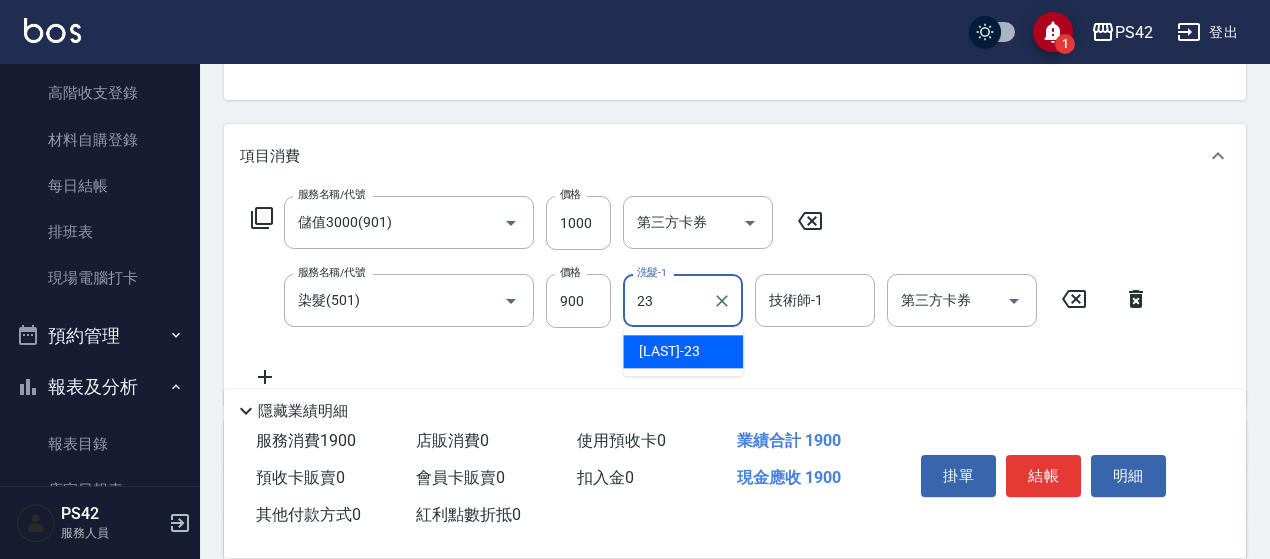 type on "[LAST]-[NUMBER]" 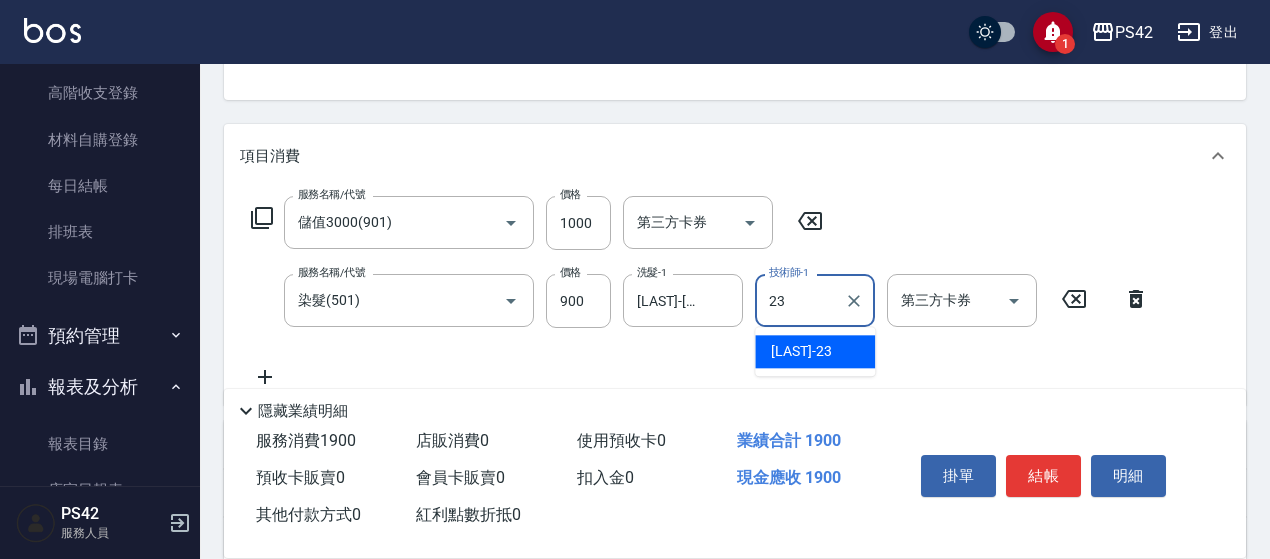 type on "[LAST]-[NUMBER]" 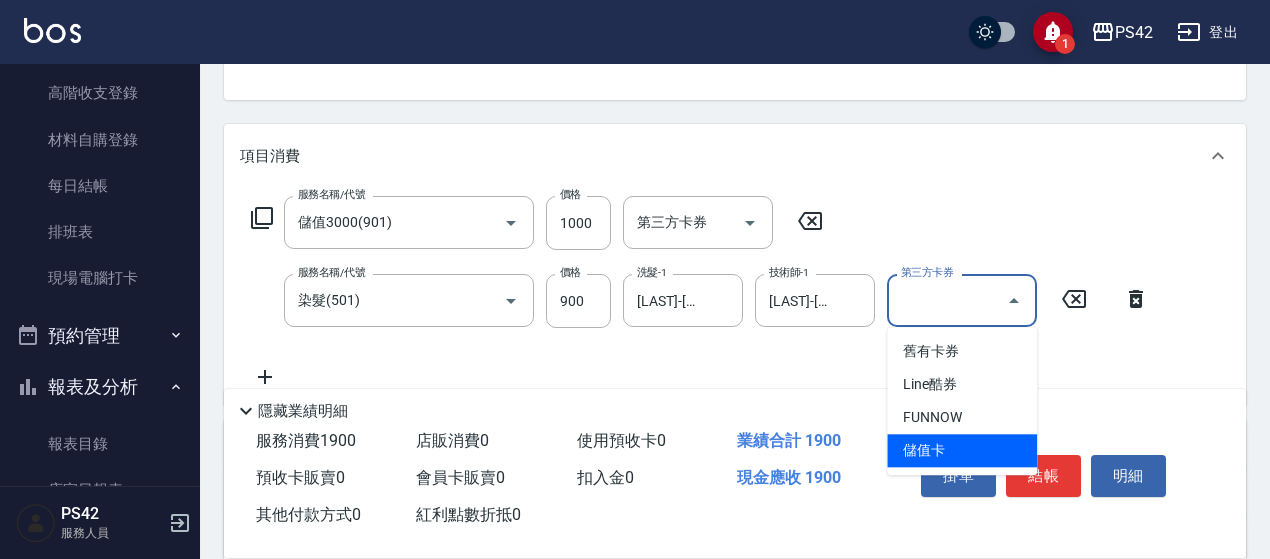 type on "儲值卡" 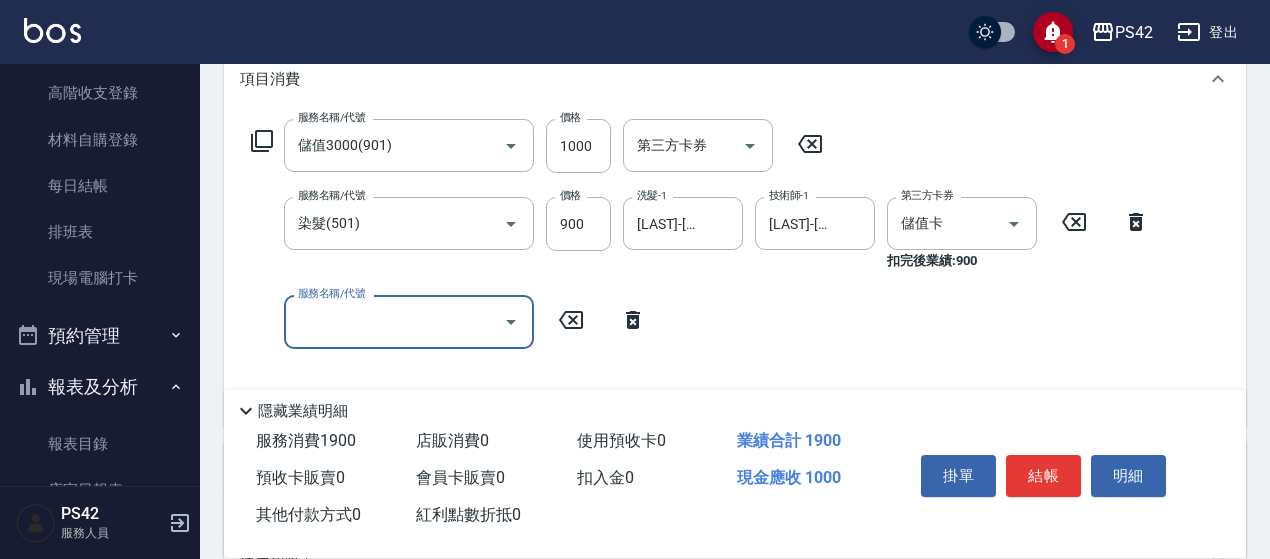 scroll, scrollTop: 400, scrollLeft: 0, axis: vertical 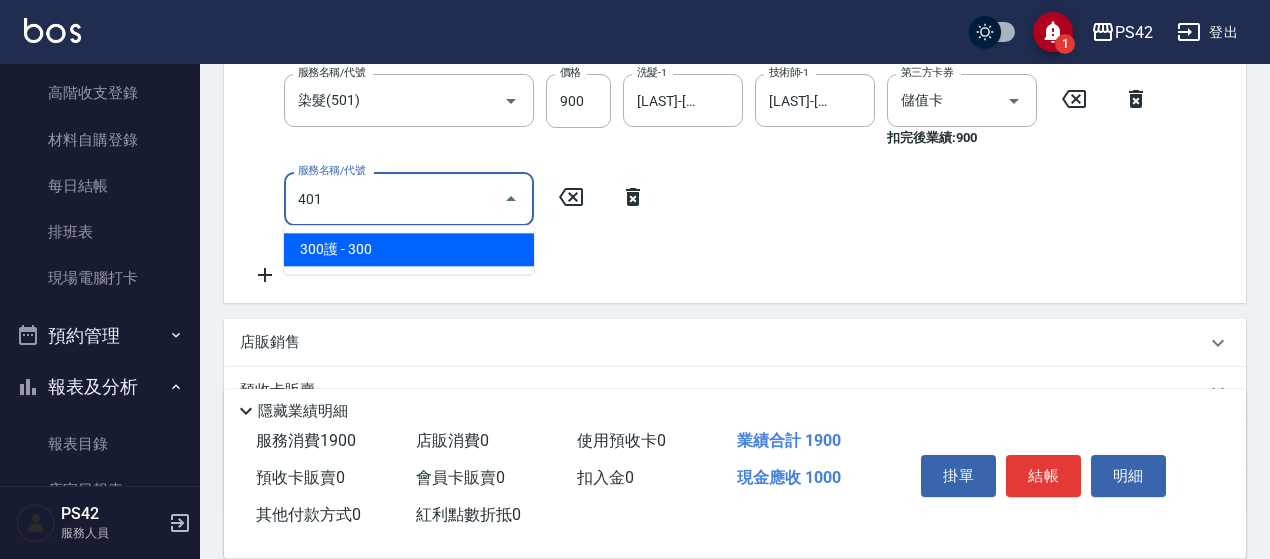 type on "300護(401)" 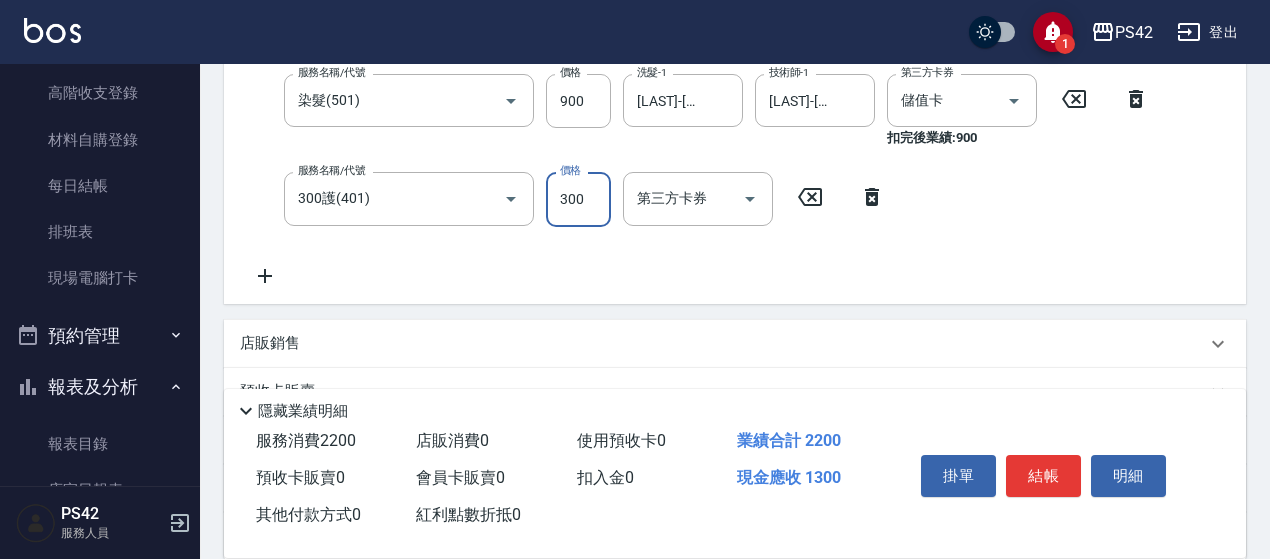 scroll, scrollTop: 396, scrollLeft: 0, axis: vertical 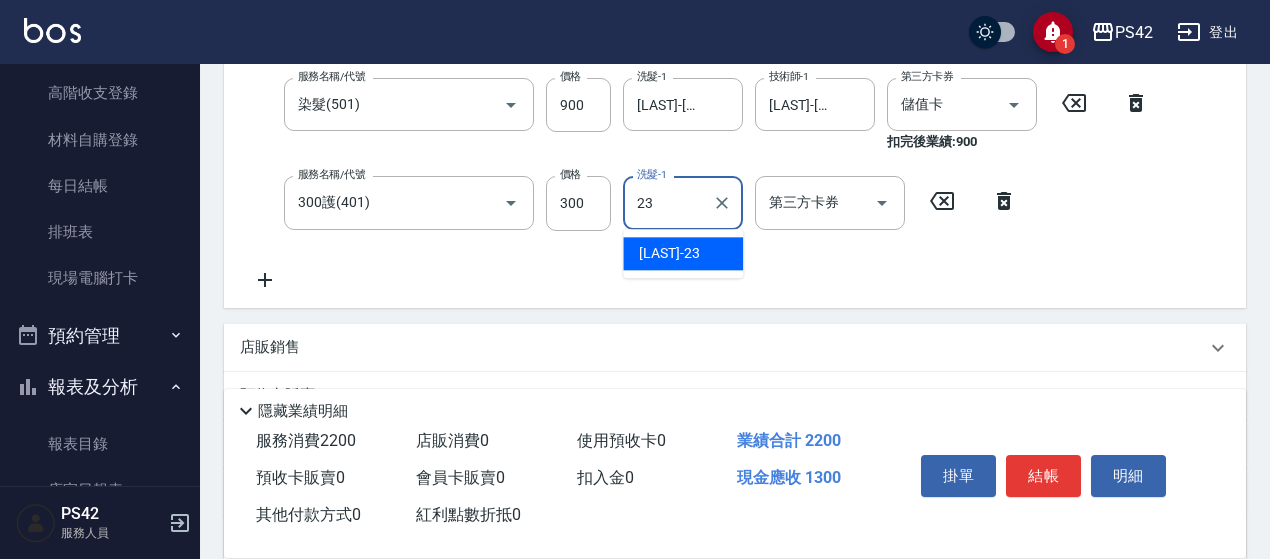 type on "[LAST]-[NUMBER]" 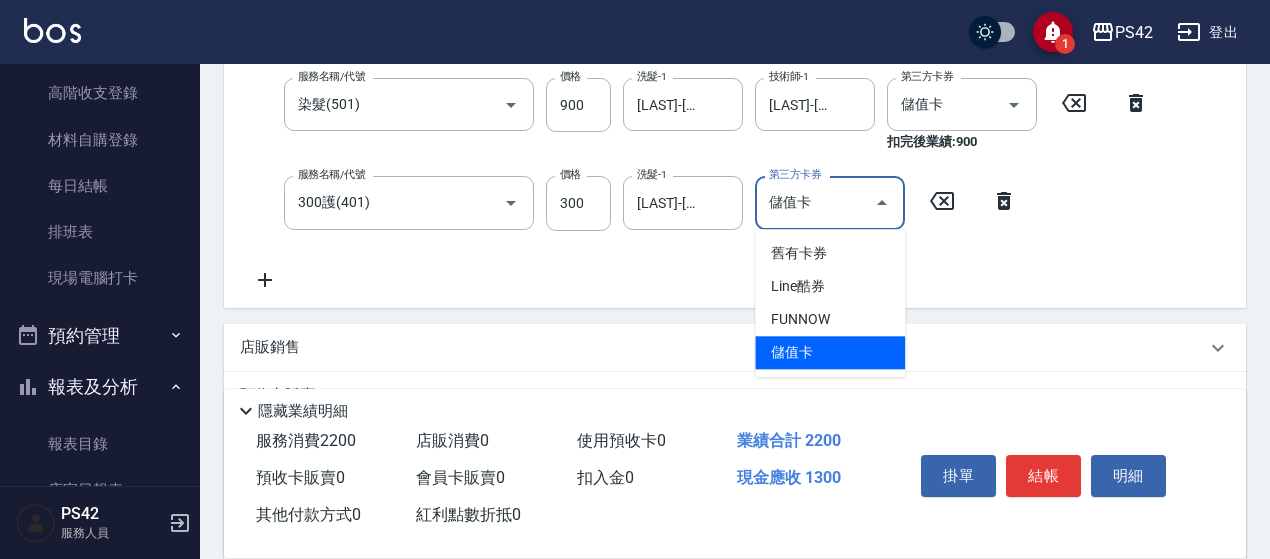 type on "儲值卡" 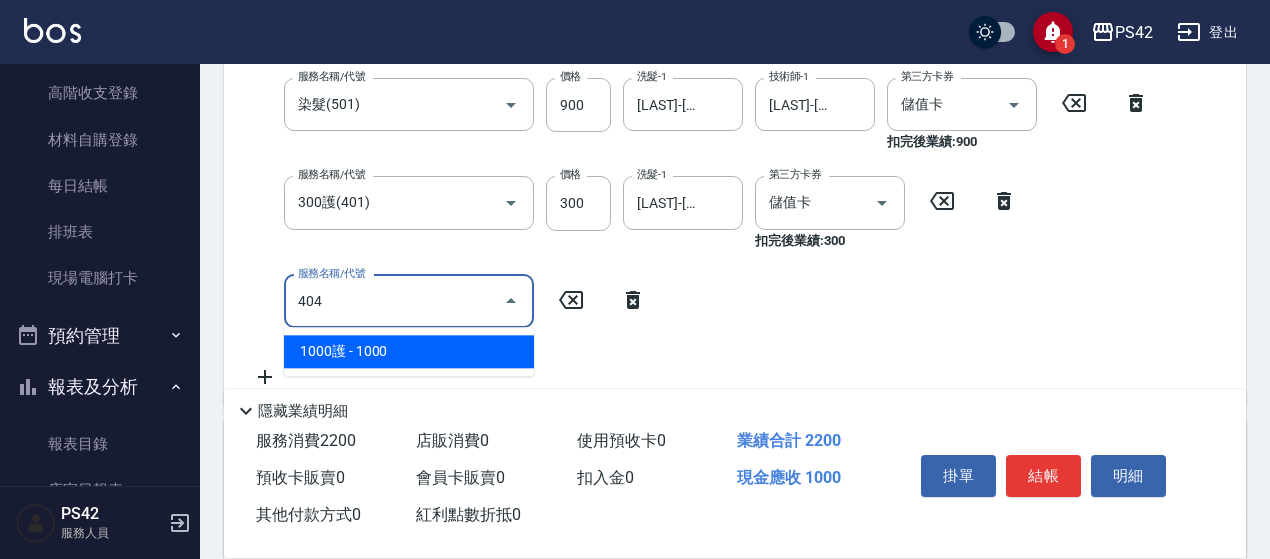 type on "1000護(404)" 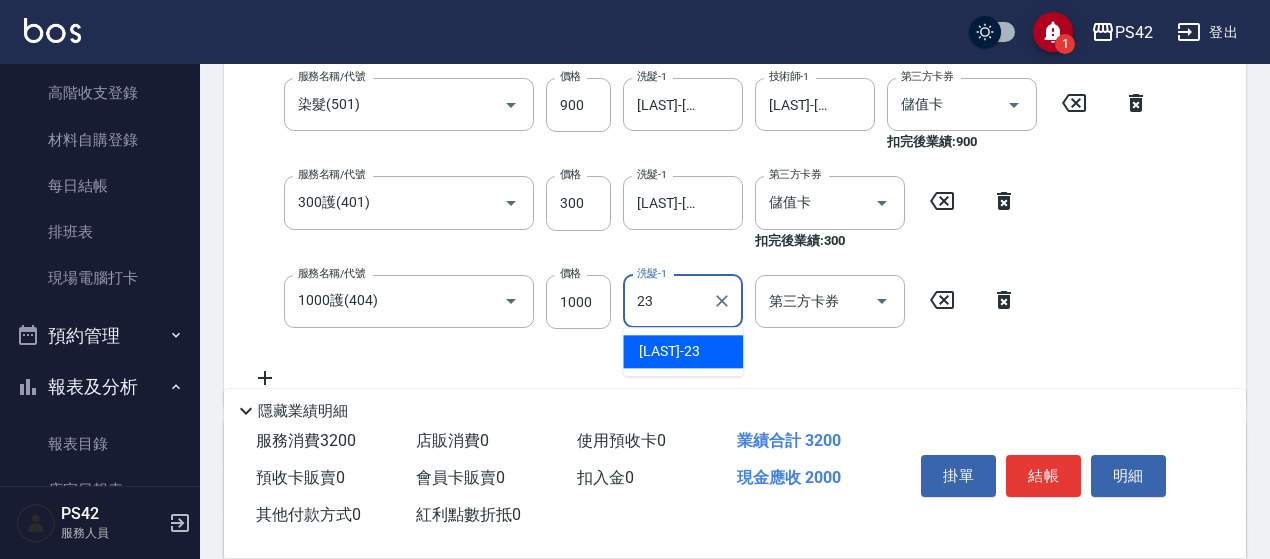 type on "[LAST]-[NUMBER]" 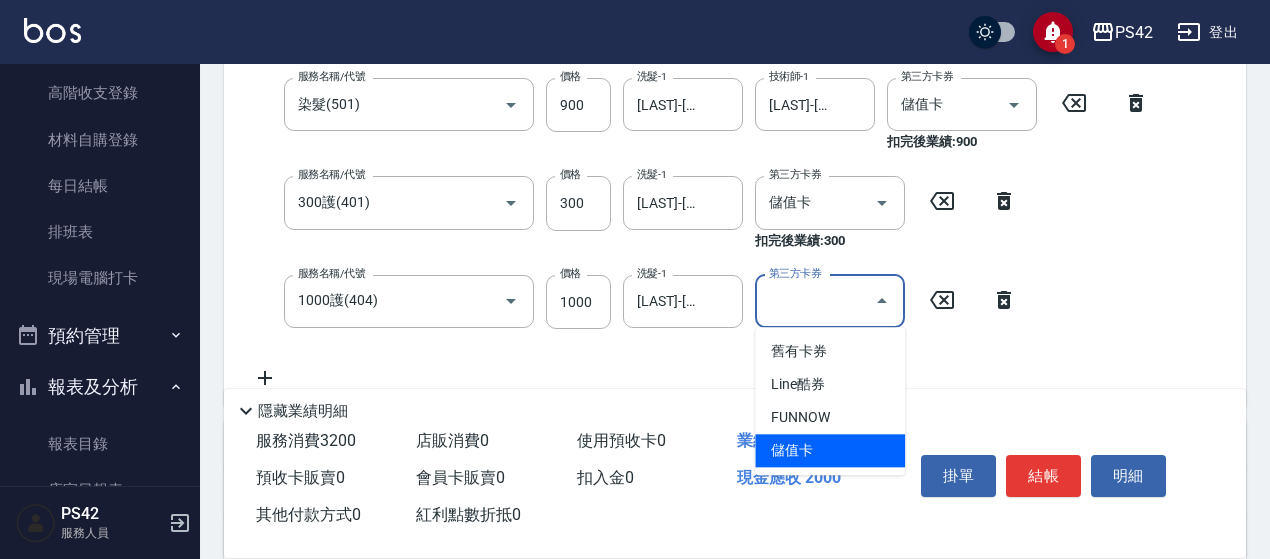 type on "儲值卡" 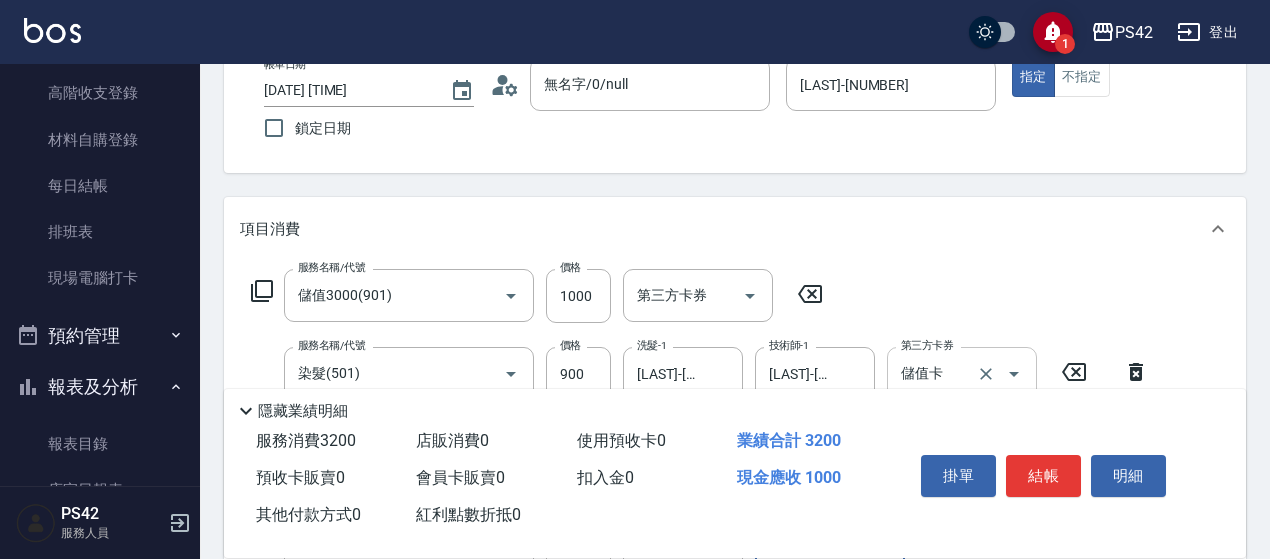 scroll, scrollTop: 96, scrollLeft: 0, axis: vertical 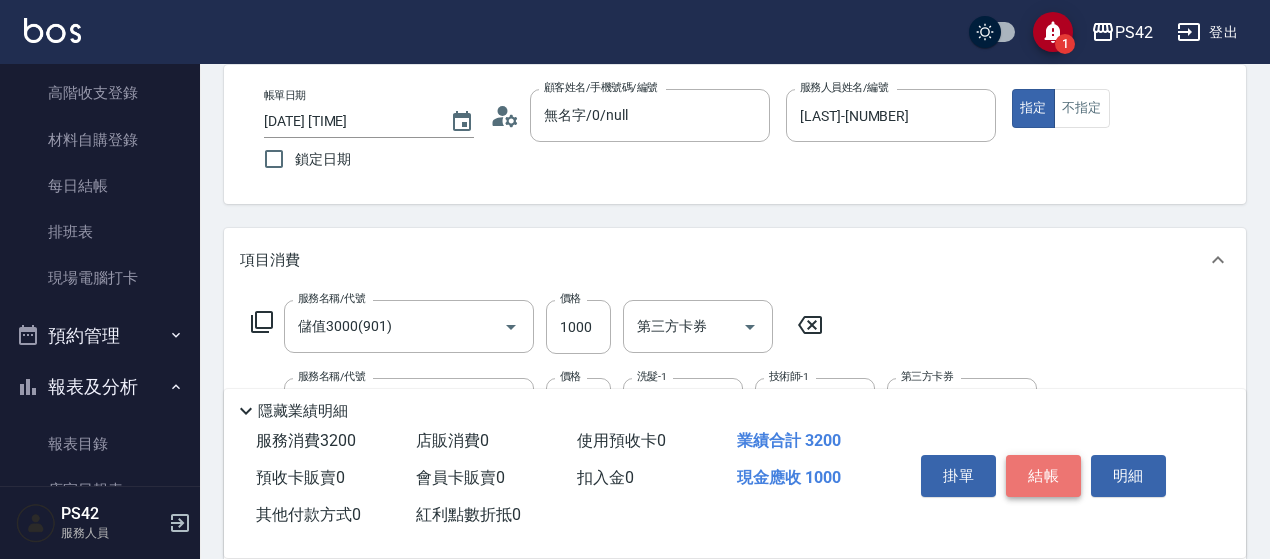 click on "結帳" at bounding box center (1043, 476) 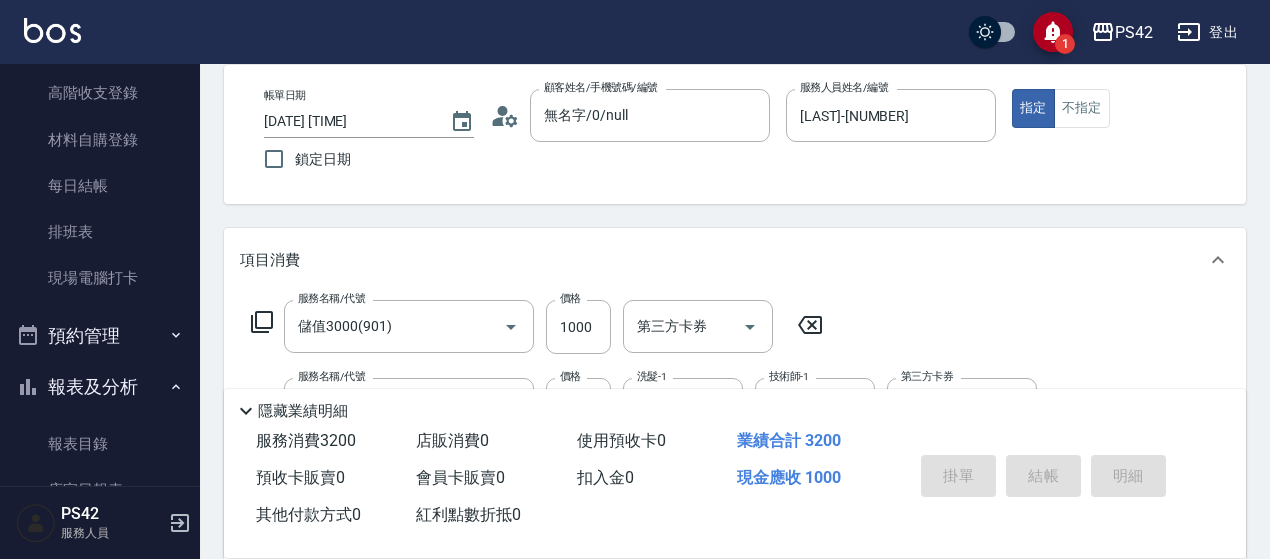type 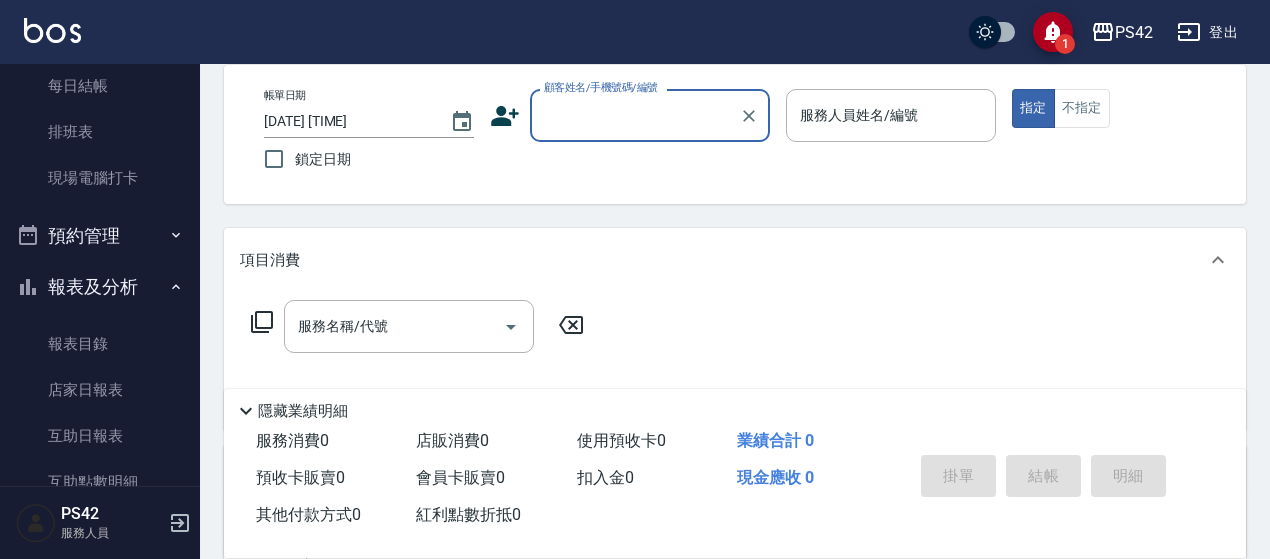 scroll, scrollTop: 400, scrollLeft: 0, axis: vertical 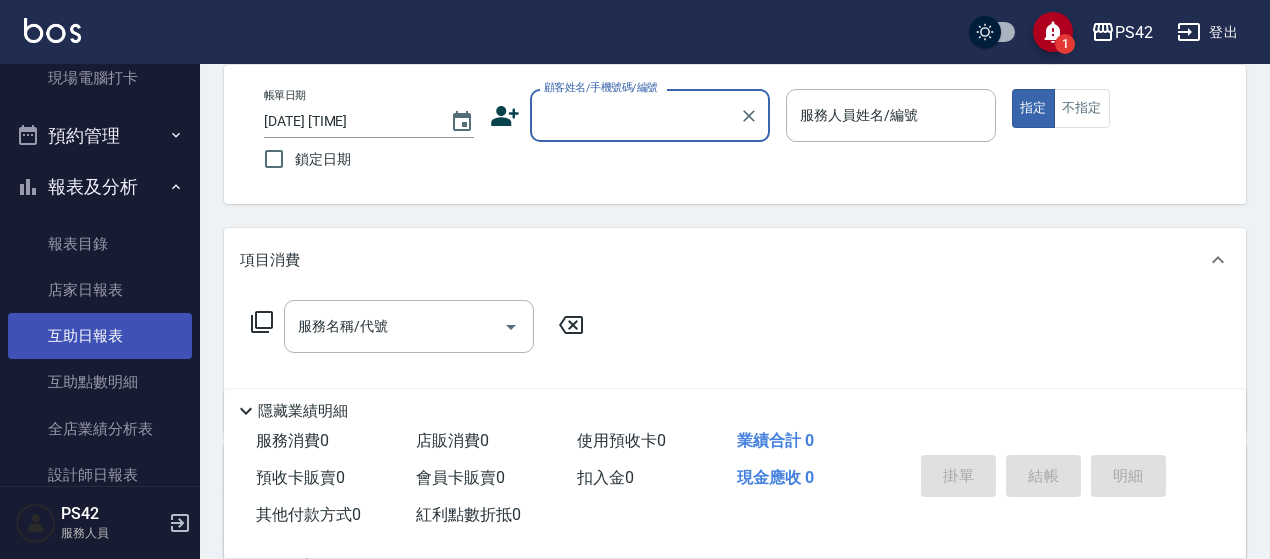 click on "互助日報表" at bounding box center [100, 336] 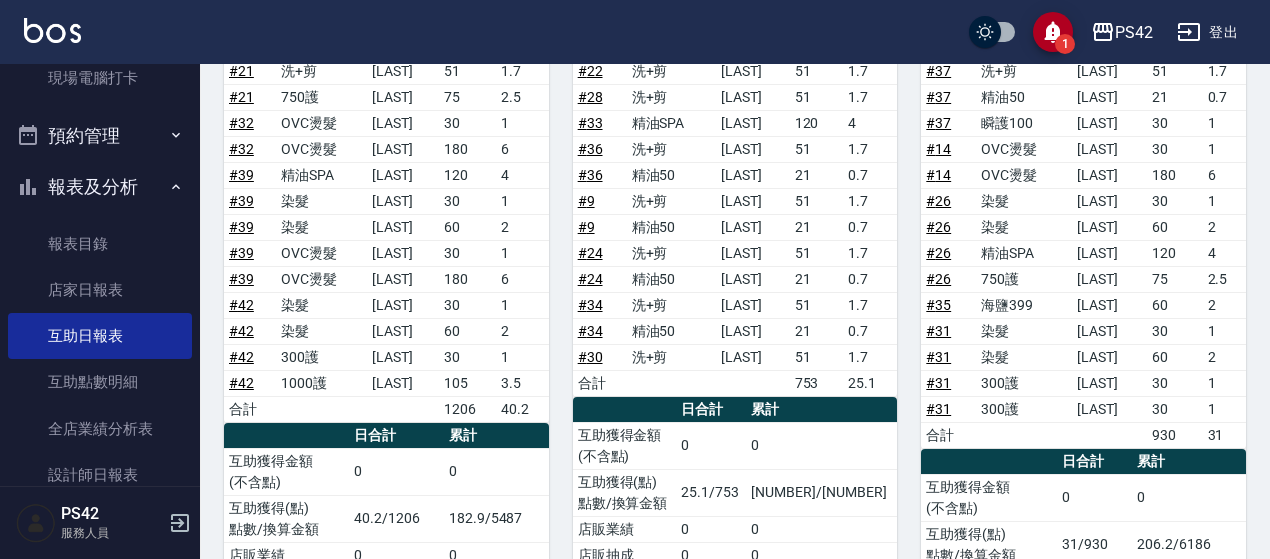 scroll, scrollTop: 1677, scrollLeft: 0, axis: vertical 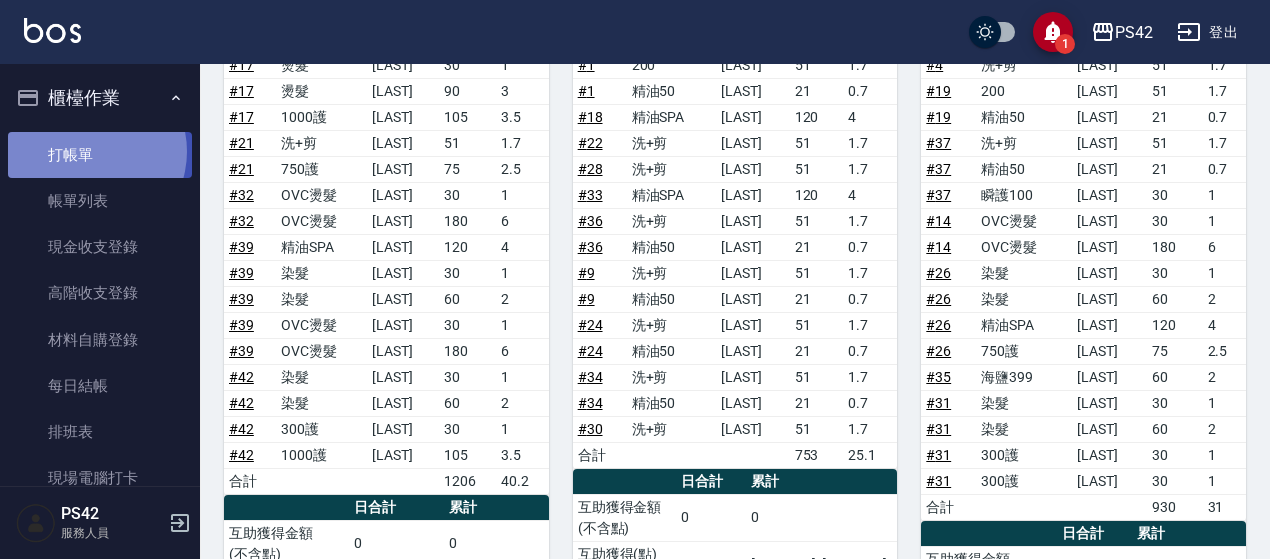 click on "打帳單" at bounding box center (100, 155) 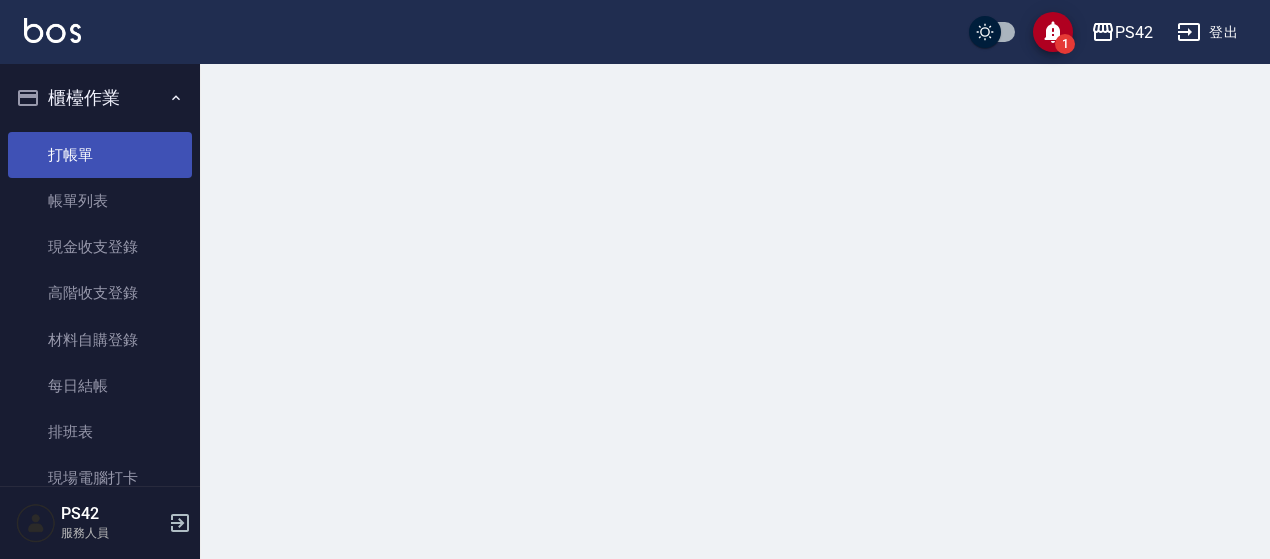 scroll, scrollTop: 0, scrollLeft: 0, axis: both 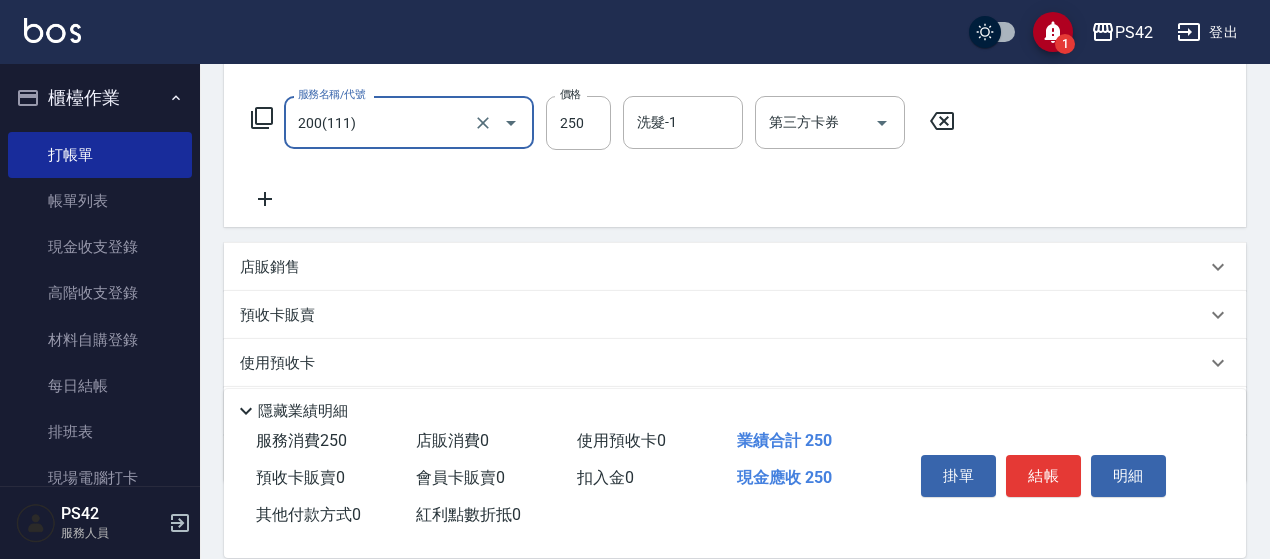 click 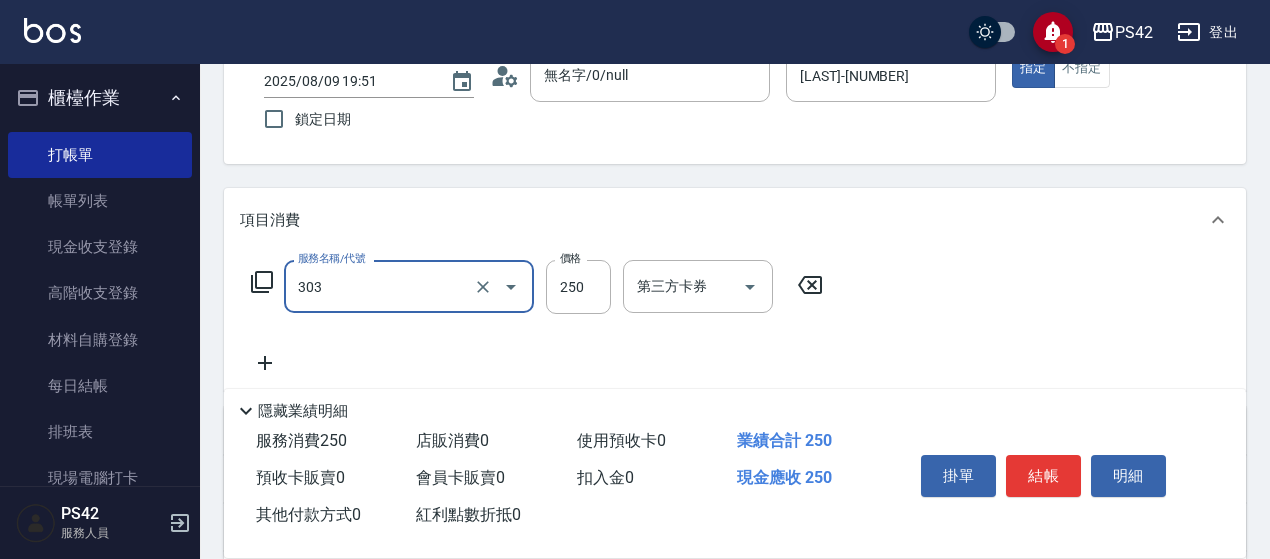 scroll, scrollTop: 0, scrollLeft: 0, axis: both 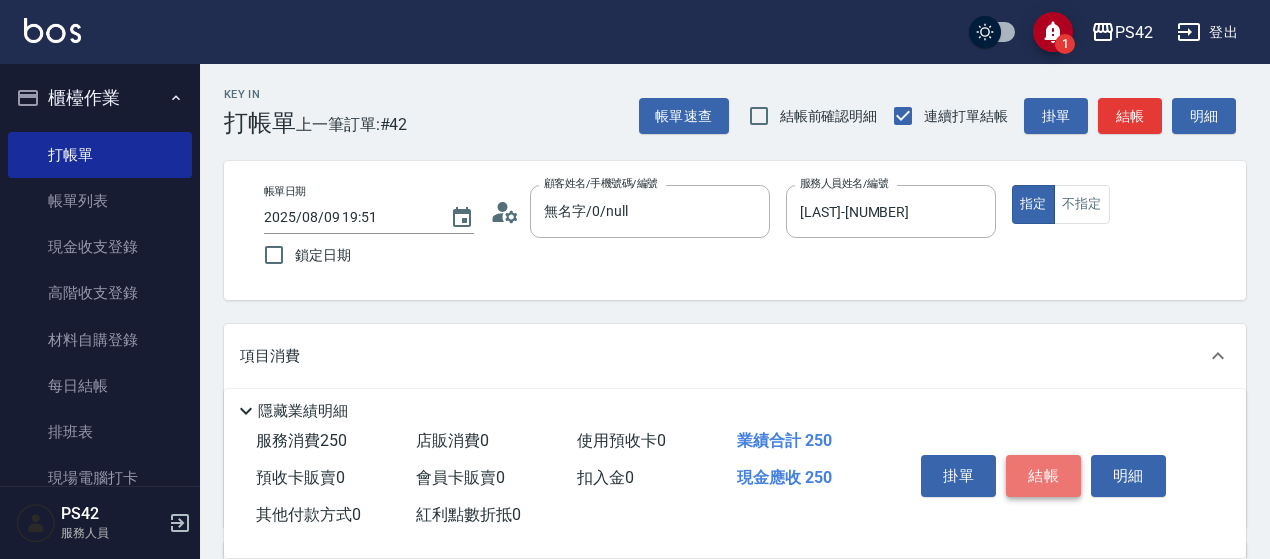 click on "結帳" at bounding box center (1043, 476) 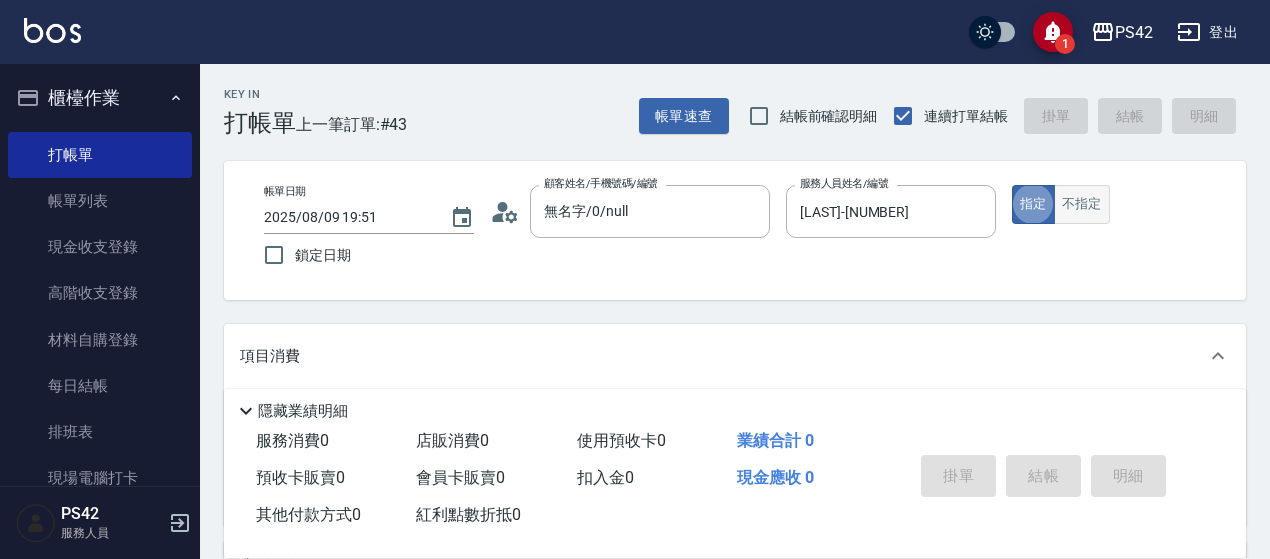 click on "不指定" at bounding box center [1082, 204] 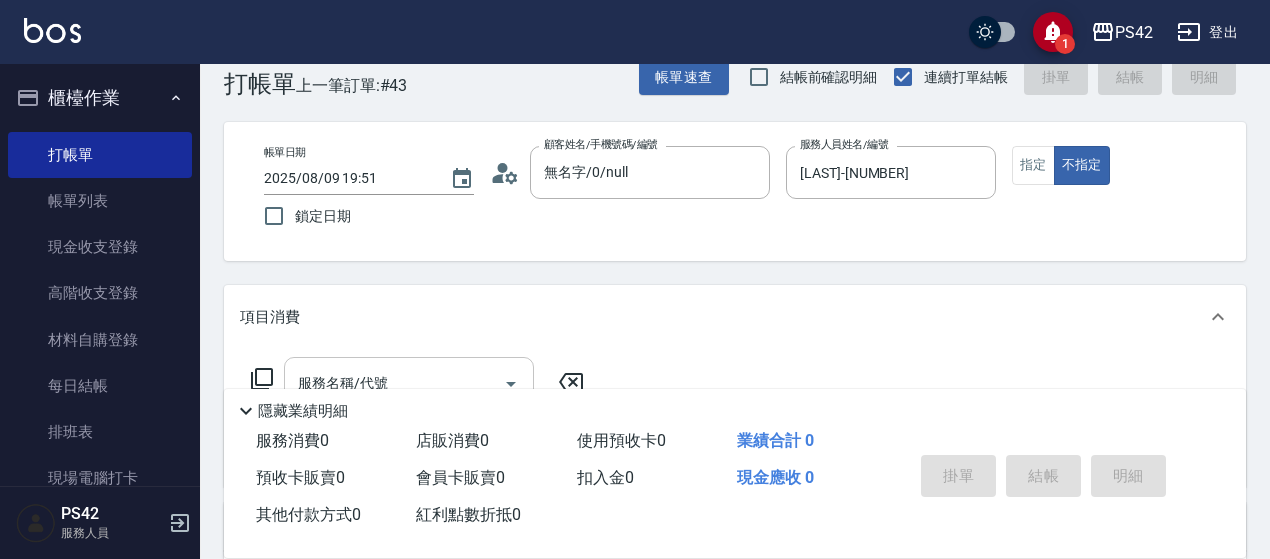 scroll, scrollTop: 100, scrollLeft: 0, axis: vertical 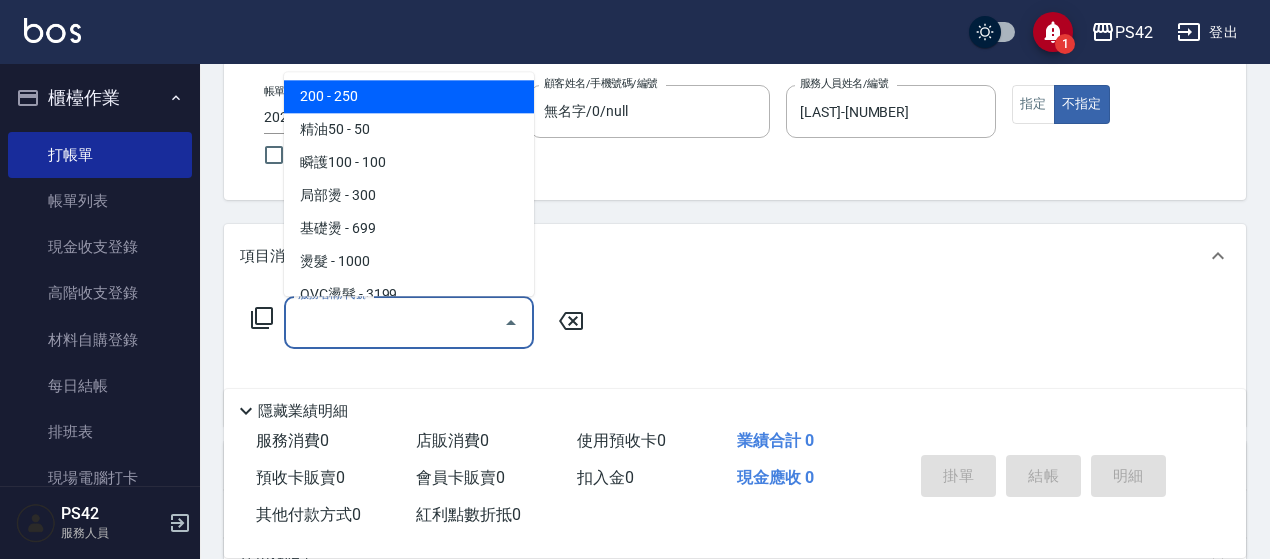 click on "服務名稱/代號" at bounding box center (394, 322) 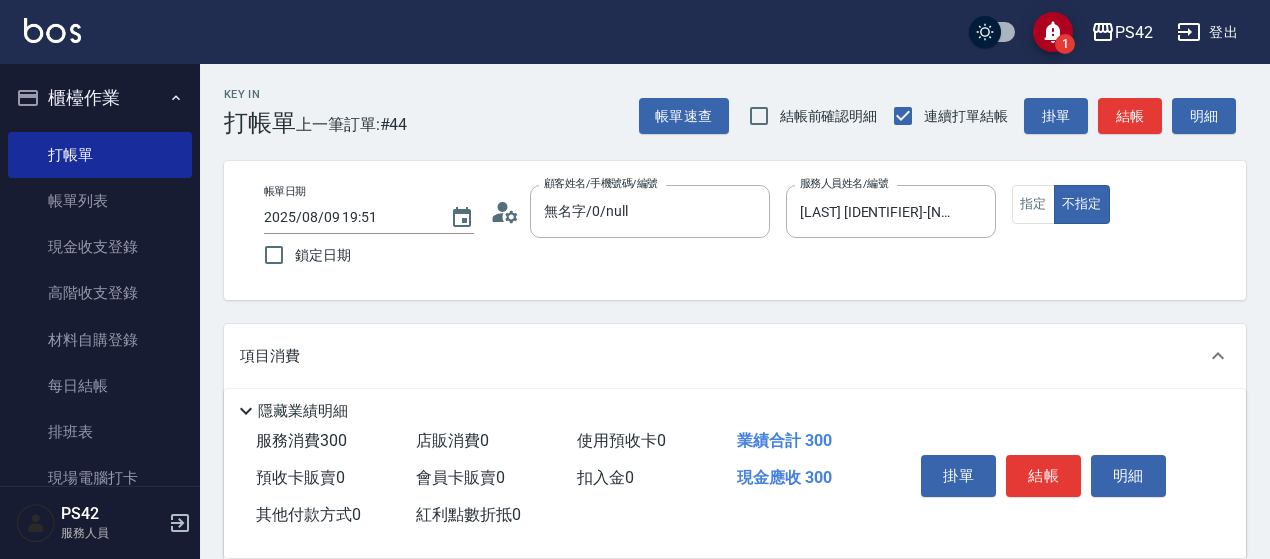 scroll, scrollTop: 0, scrollLeft: 0, axis: both 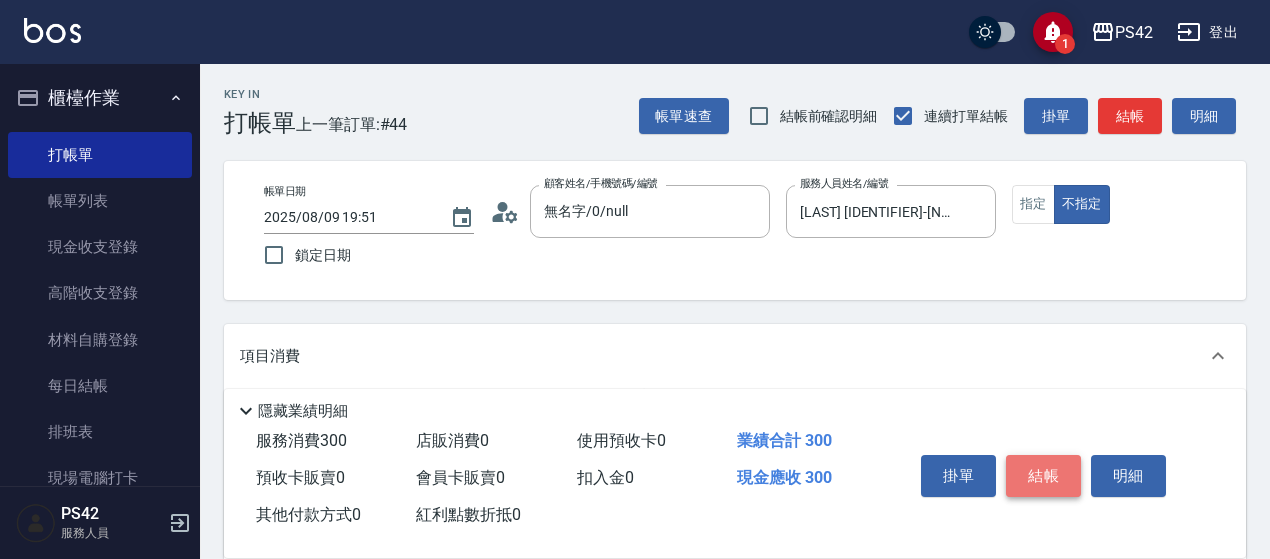 click on "結帳" at bounding box center [1043, 476] 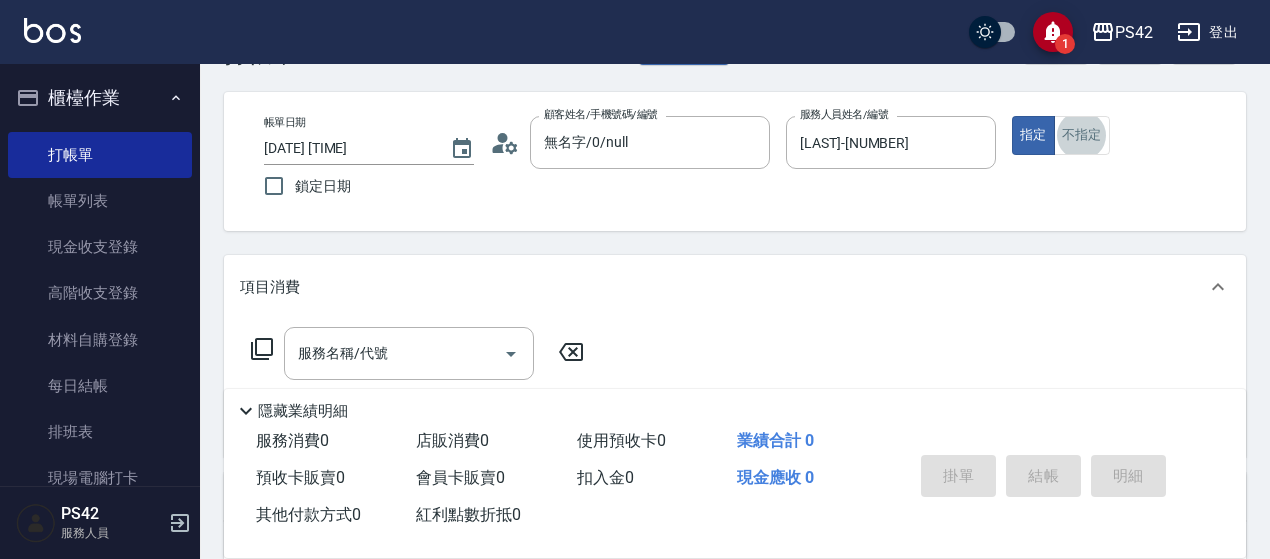 scroll, scrollTop: 100, scrollLeft: 0, axis: vertical 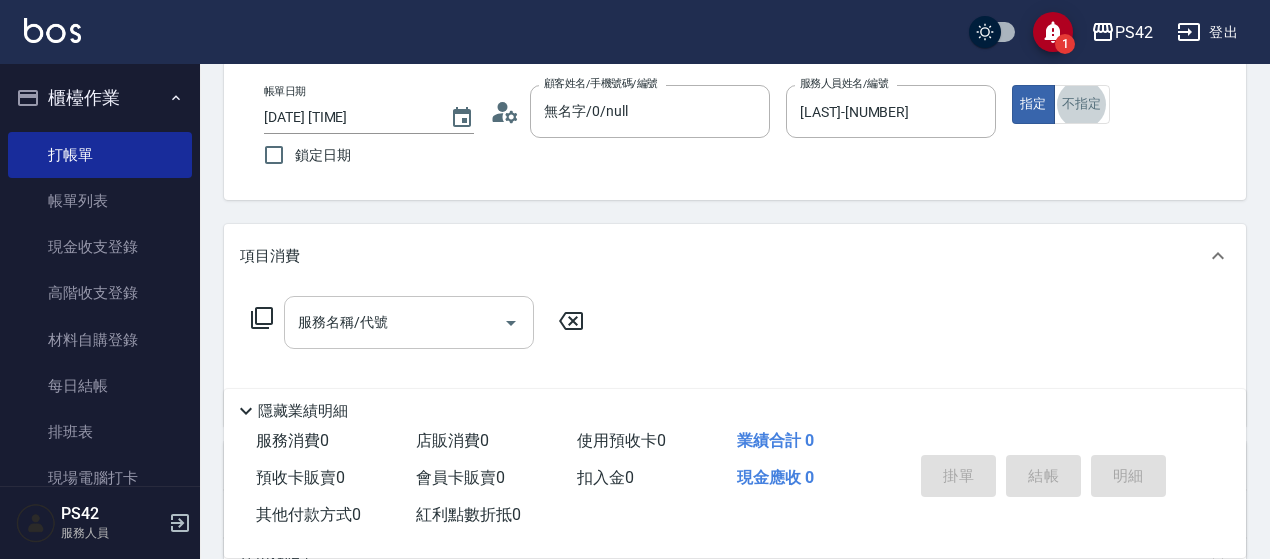 click on "服務名稱/代號" at bounding box center [409, 322] 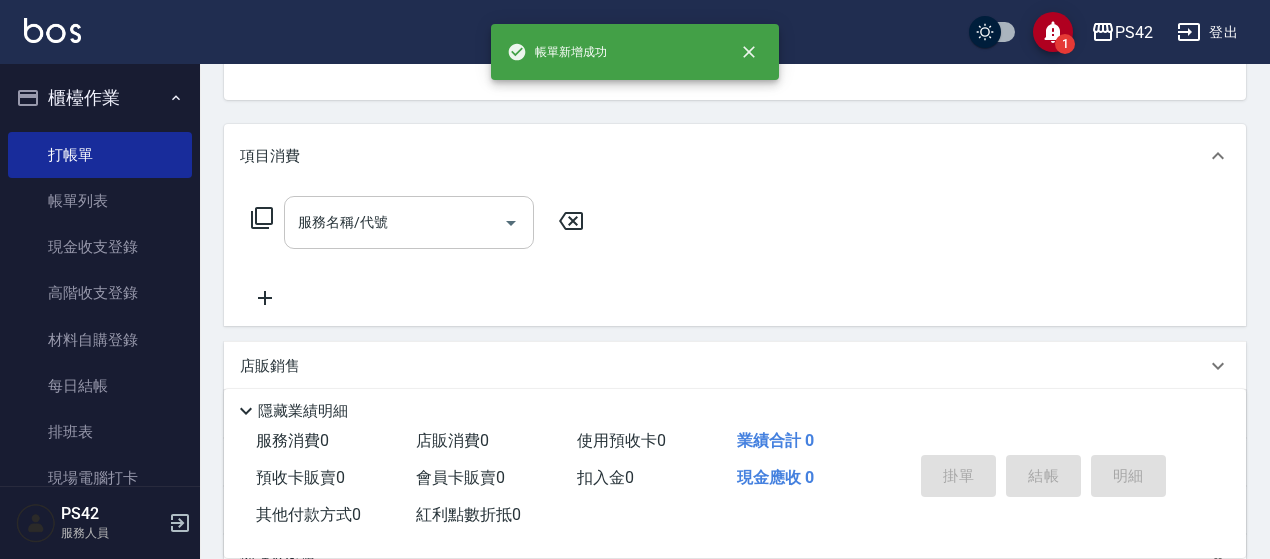 scroll, scrollTop: 194, scrollLeft: 0, axis: vertical 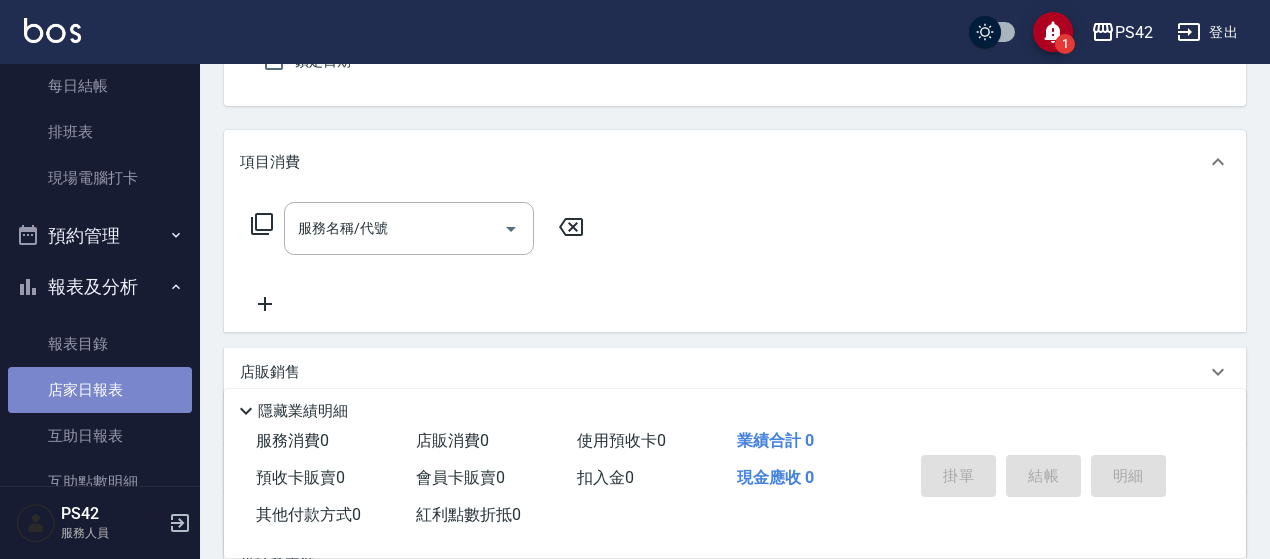 click on "店家日報表" at bounding box center [100, 390] 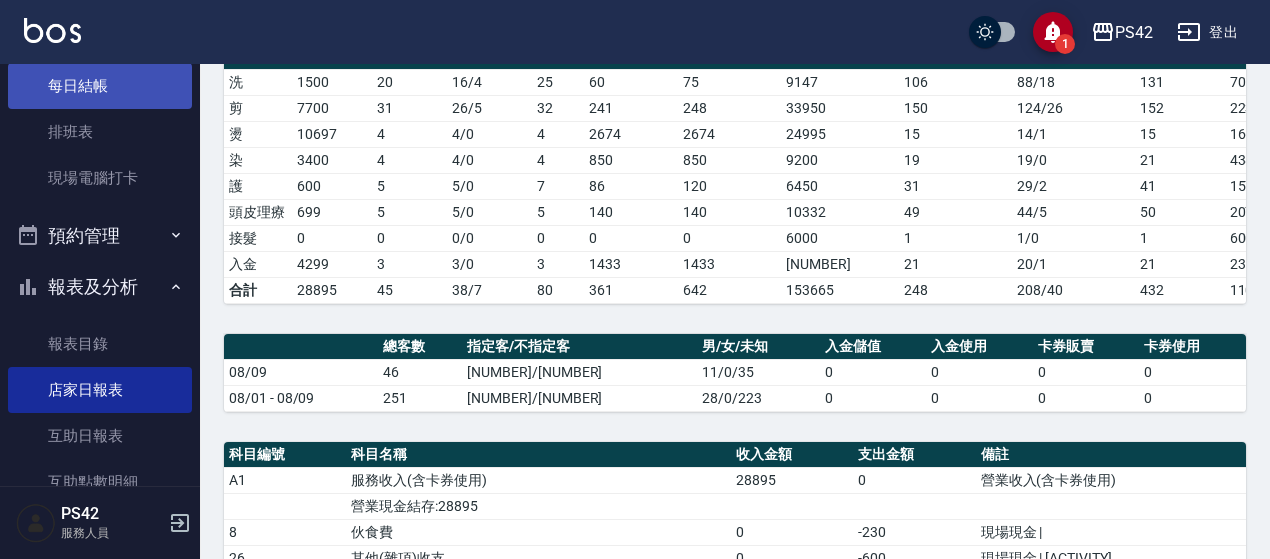 scroll, scrollTop: 300, scrollLeft: 0, axis: vertical 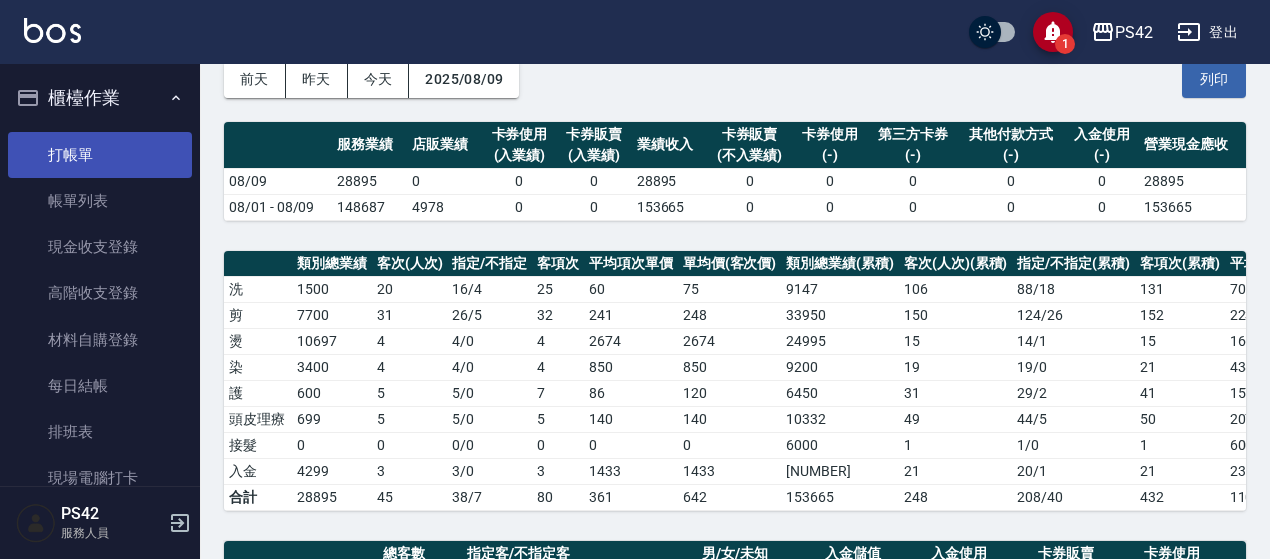click on "打帳單" at bounding box center (100, 155) 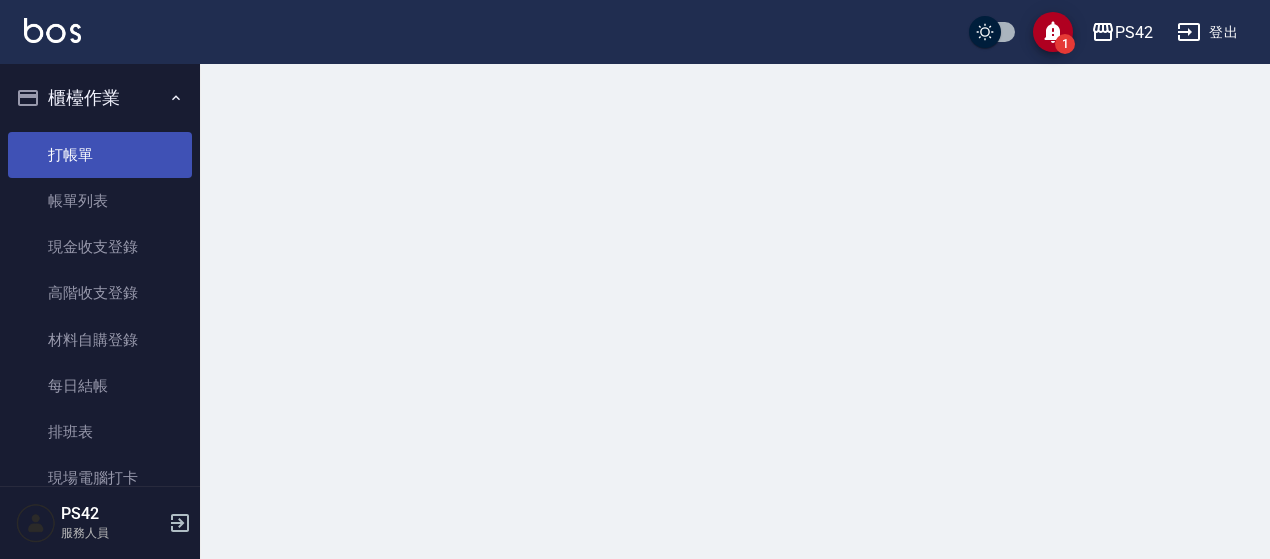 scroll, scrollTop: 0, scrollLeft: 0, axis: both 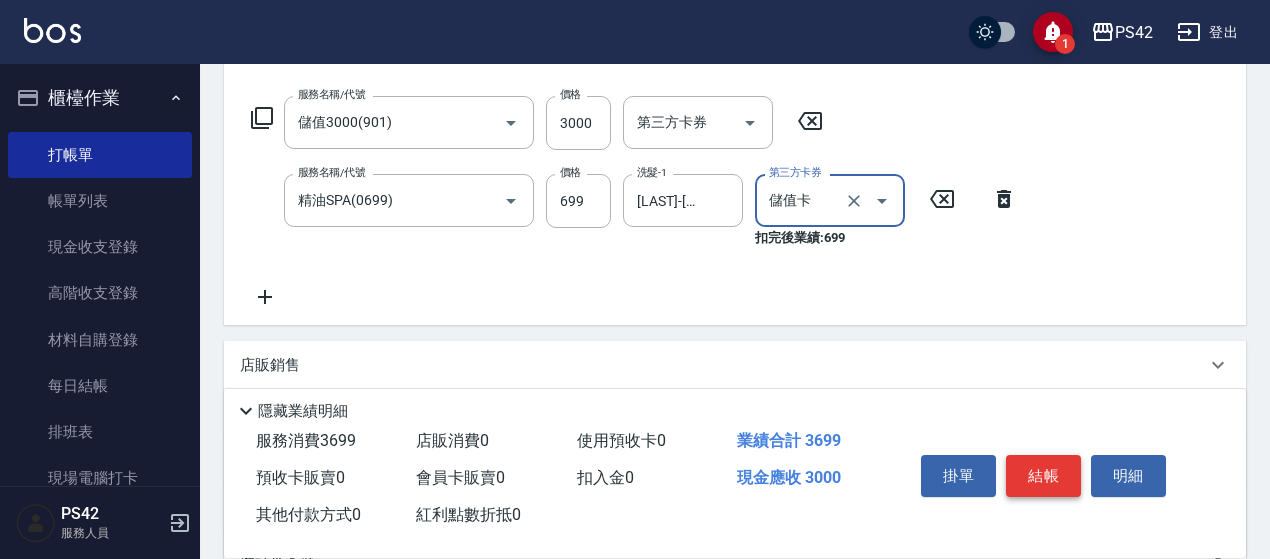 click on "結帳" at bounding box center [1043, 476] 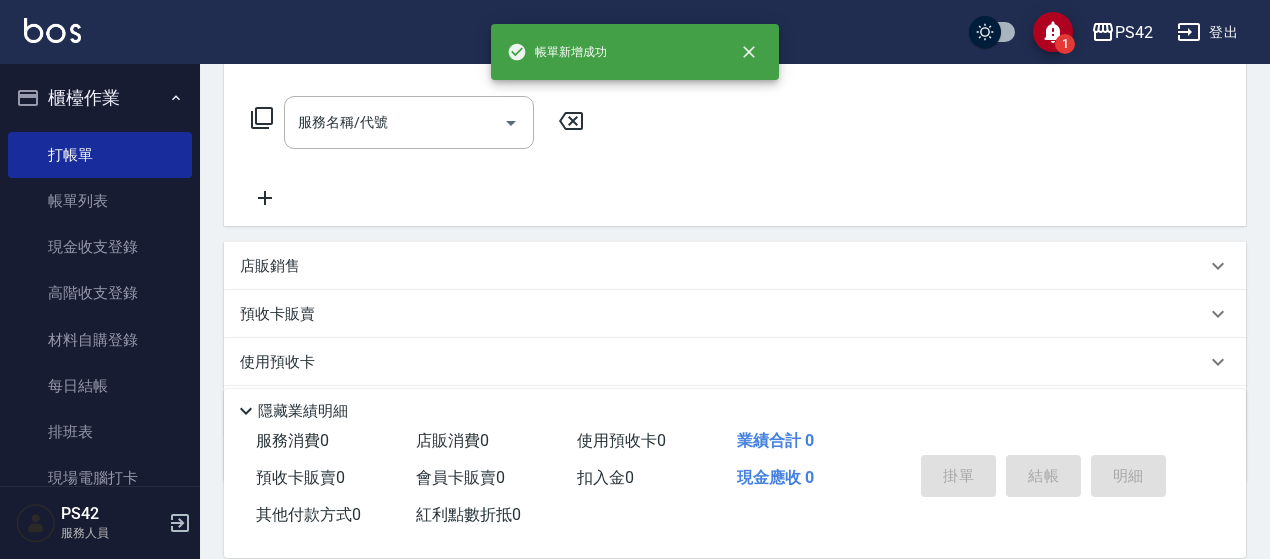 scroll, scrollTop: 0, scrollLeft: 0, axis: both 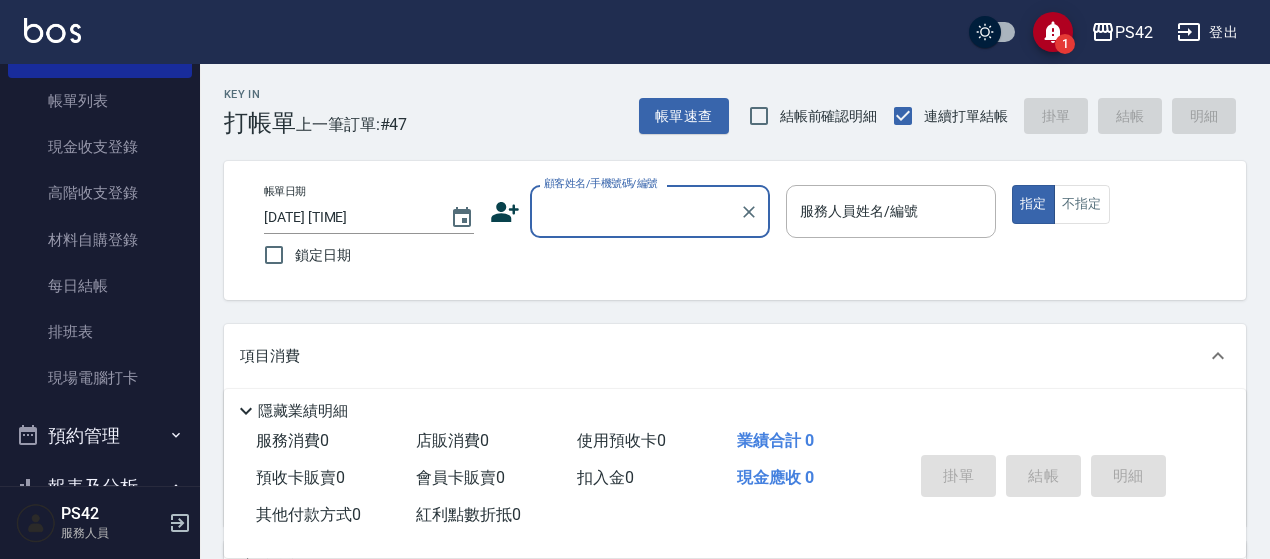 drag, startPoint x: 444, startPoint y: 106, endPoint x: 408, endPoint y: 115, distance: 37.107952 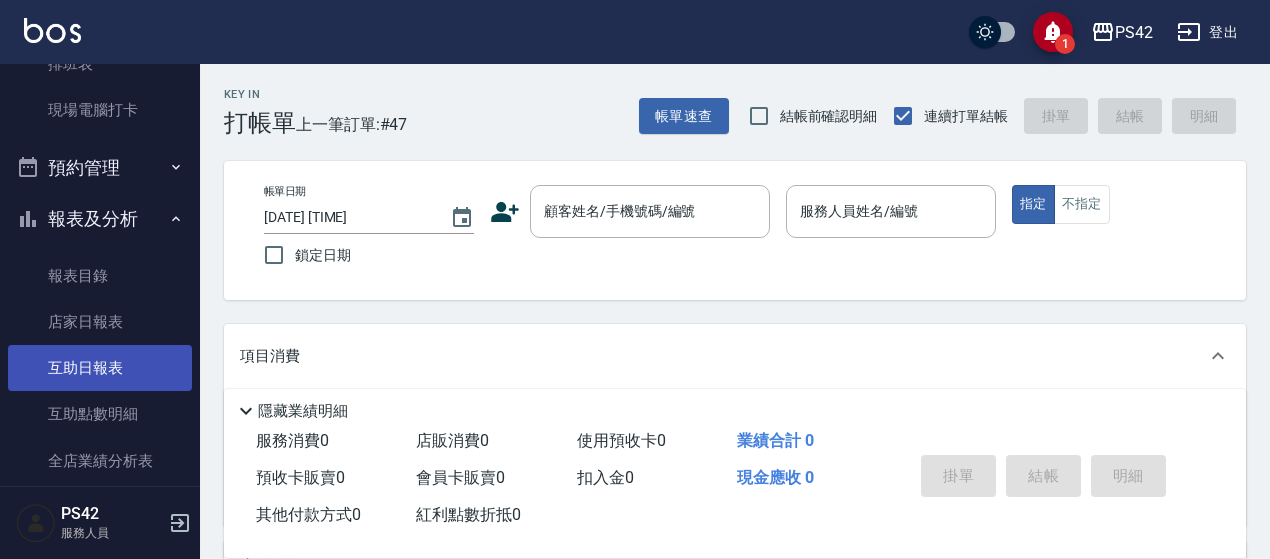 scroll, scrollTop: 400, scrollLeft: 0, axis: vertical 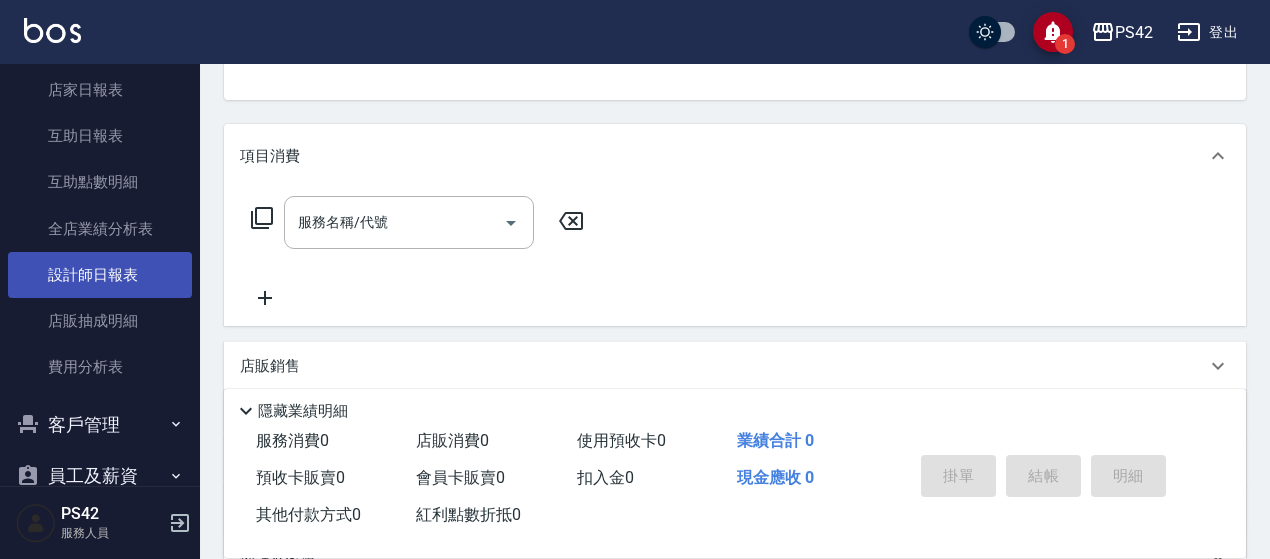 click on "設計師日報表" at bounding box center [100, 275] 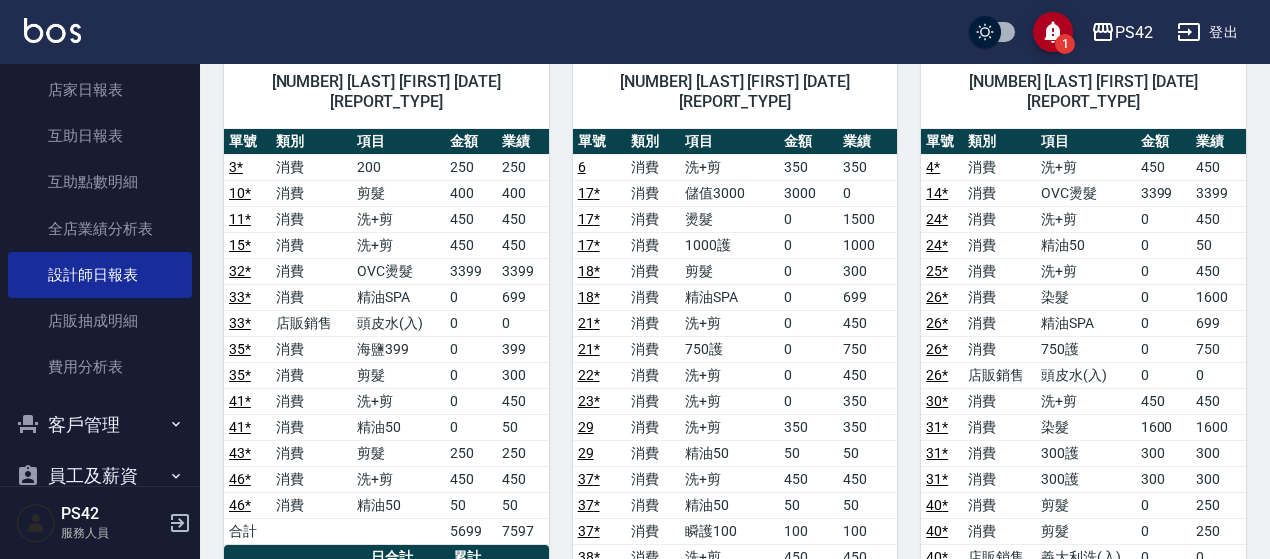 scroll, scrollTop: 500, scrollLeft: 0, axis: vertical 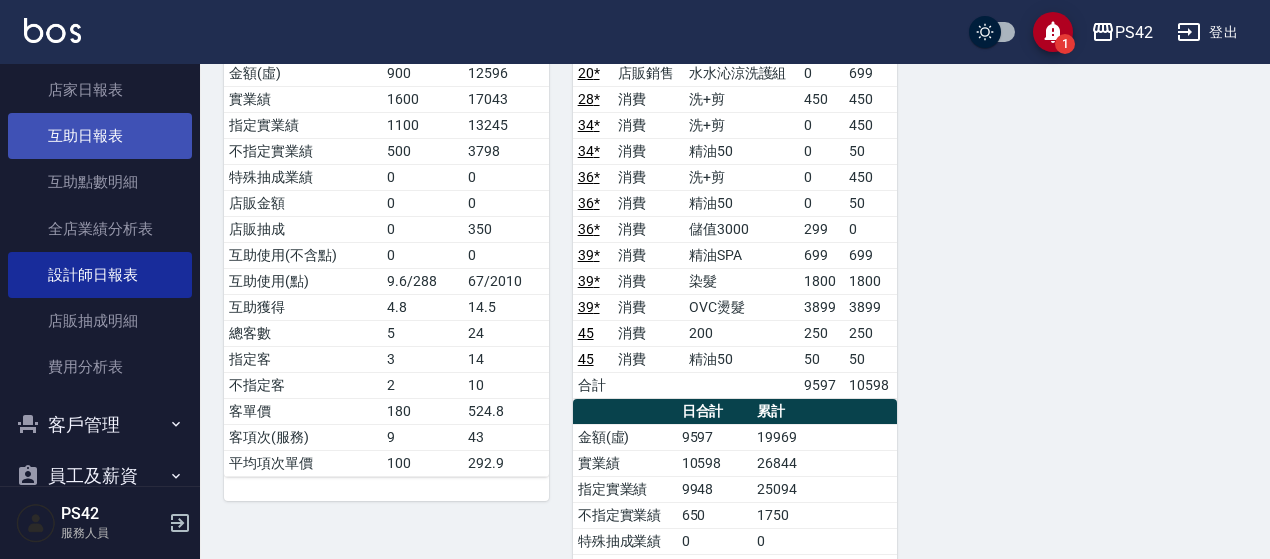 click on "互助日報表" at bounding box center (100, 136) 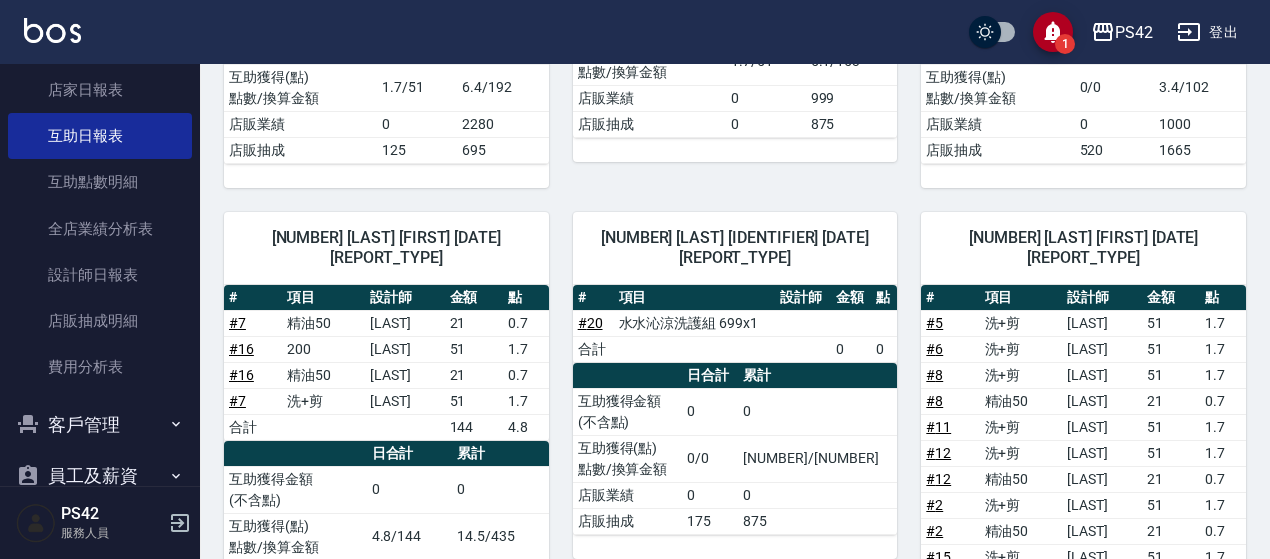 scroll, scrollTop: 500, scrollLeft: 0, axis: vertical 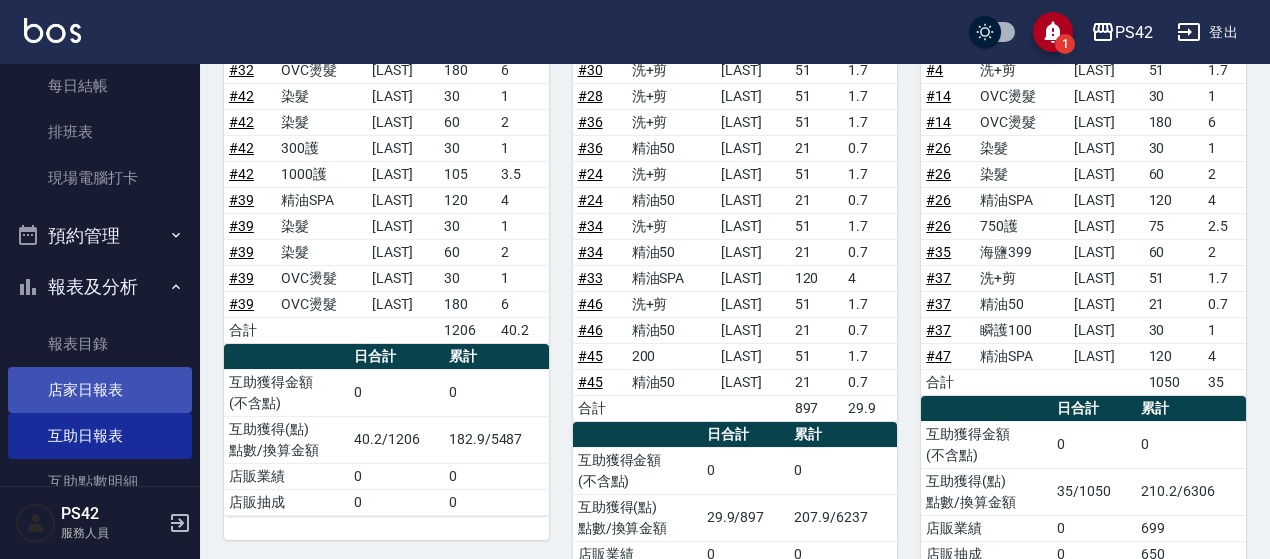 click on "店家日報表" at bounding box center [100, 390] 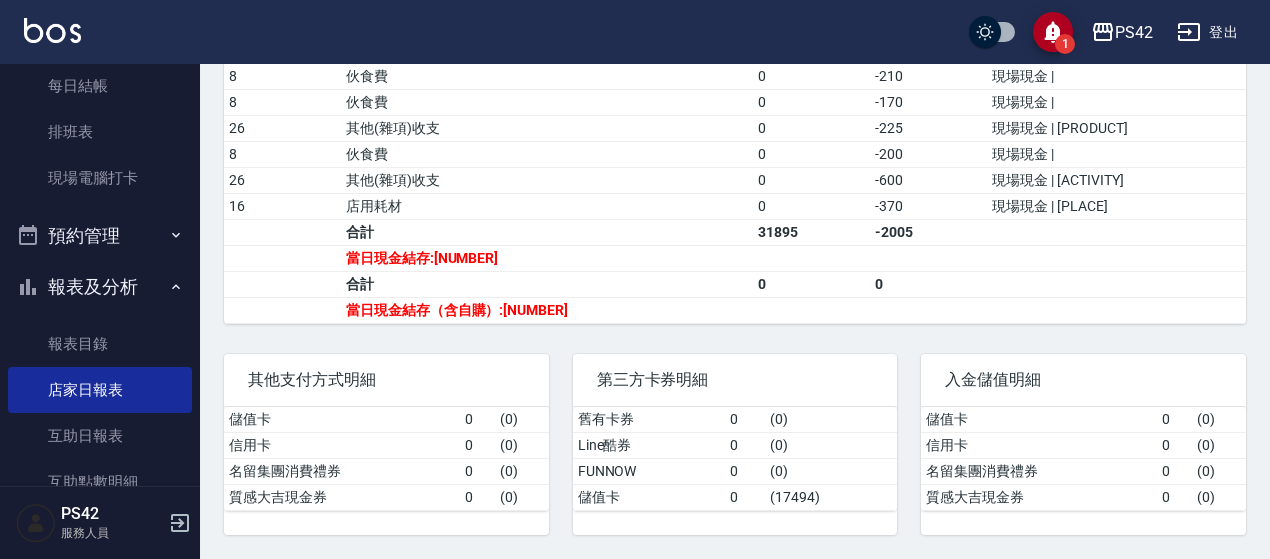 scroll, scrollTop: 692, scrollLeft: 0, axis: vertical 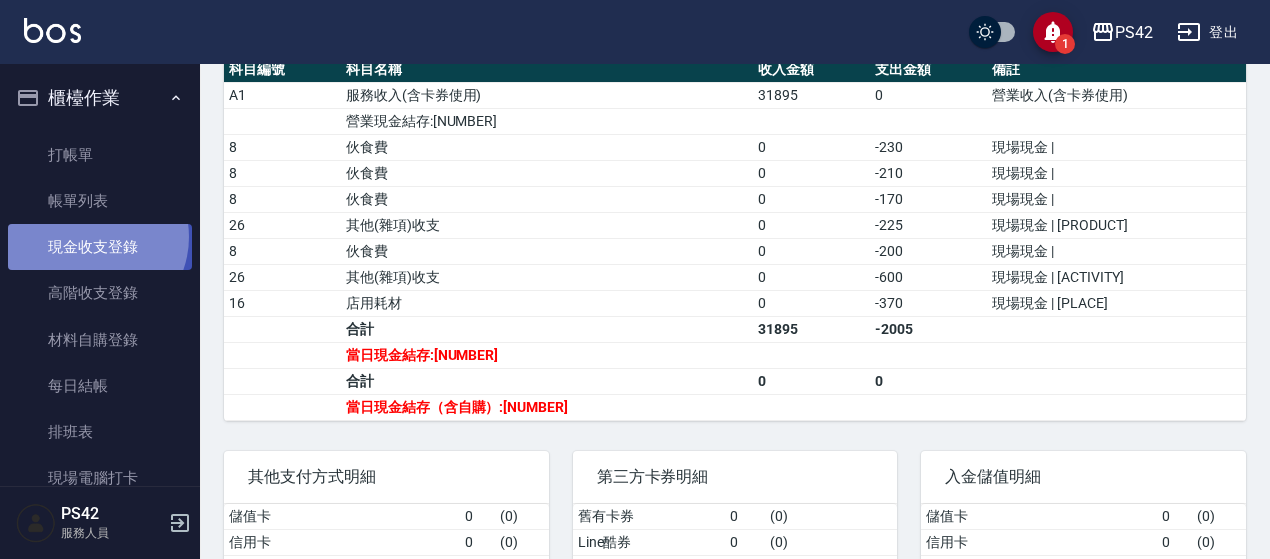click on "現金收支登錄" at bounding box center (100, 247) 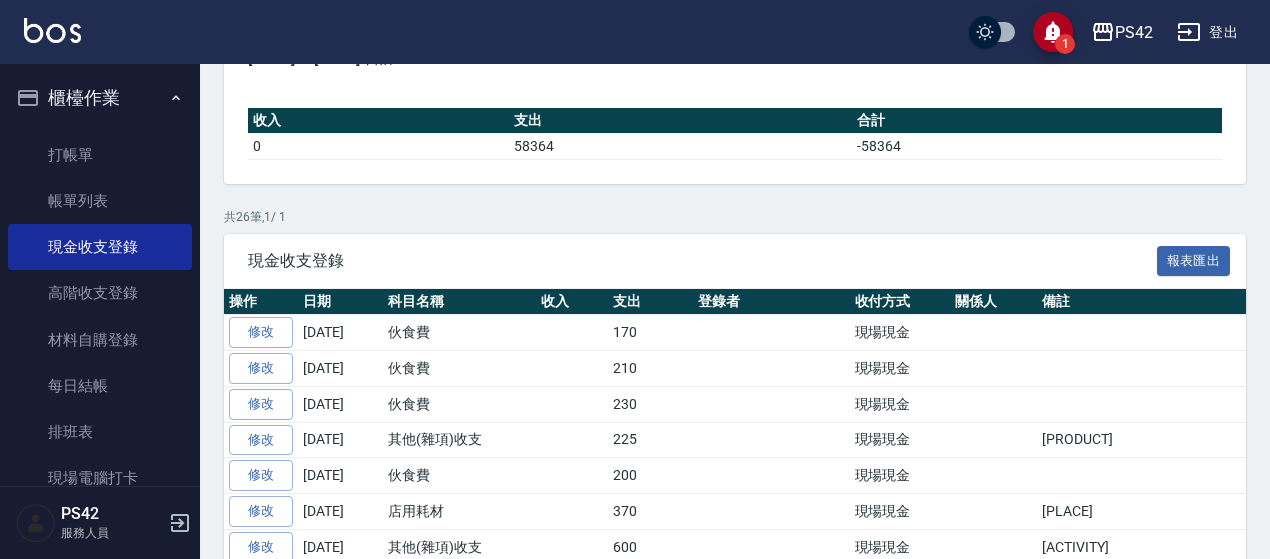 scroll, scrollTop: 300, scrollLeft: 0, axis: vertical 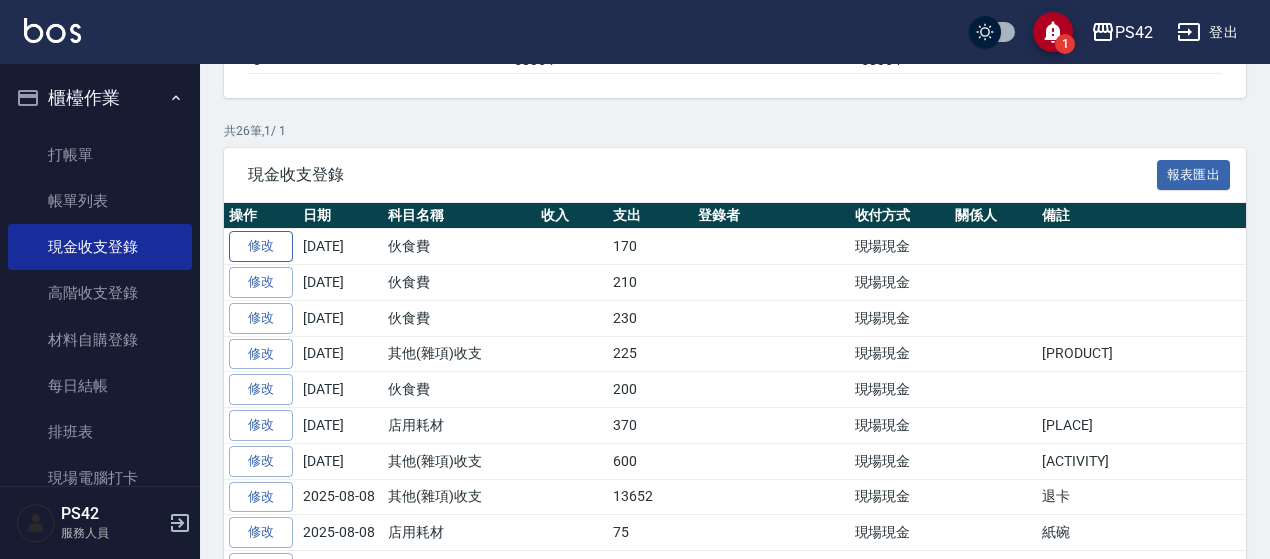 click on "修改" at bounding box center [261, 246] 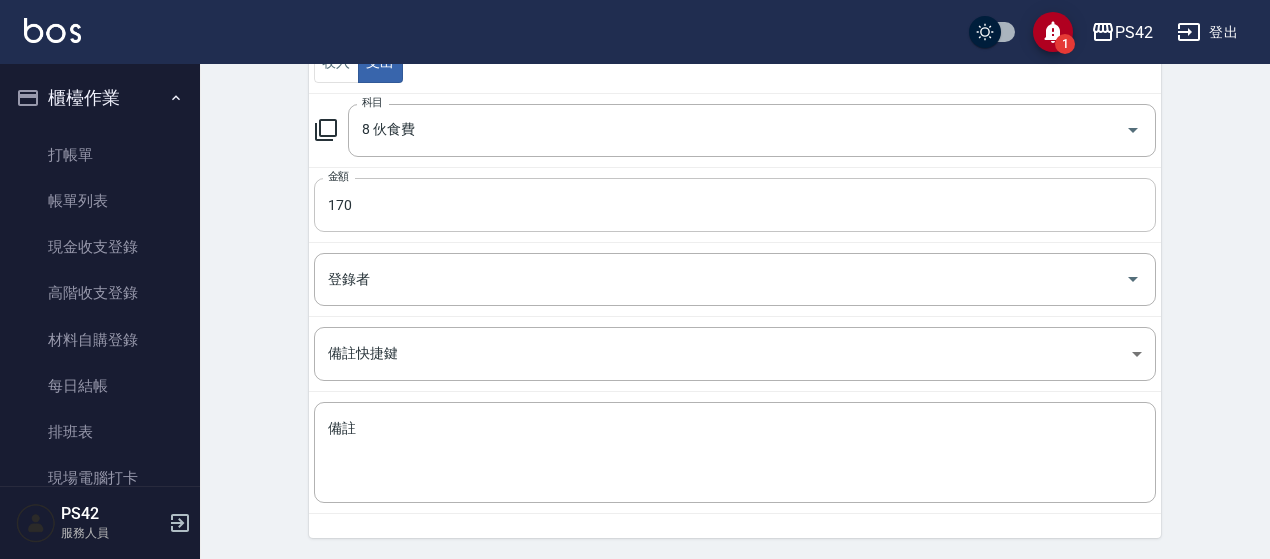 scroll, scrollTop: 296, scrollLeft: 0, axis: vertical 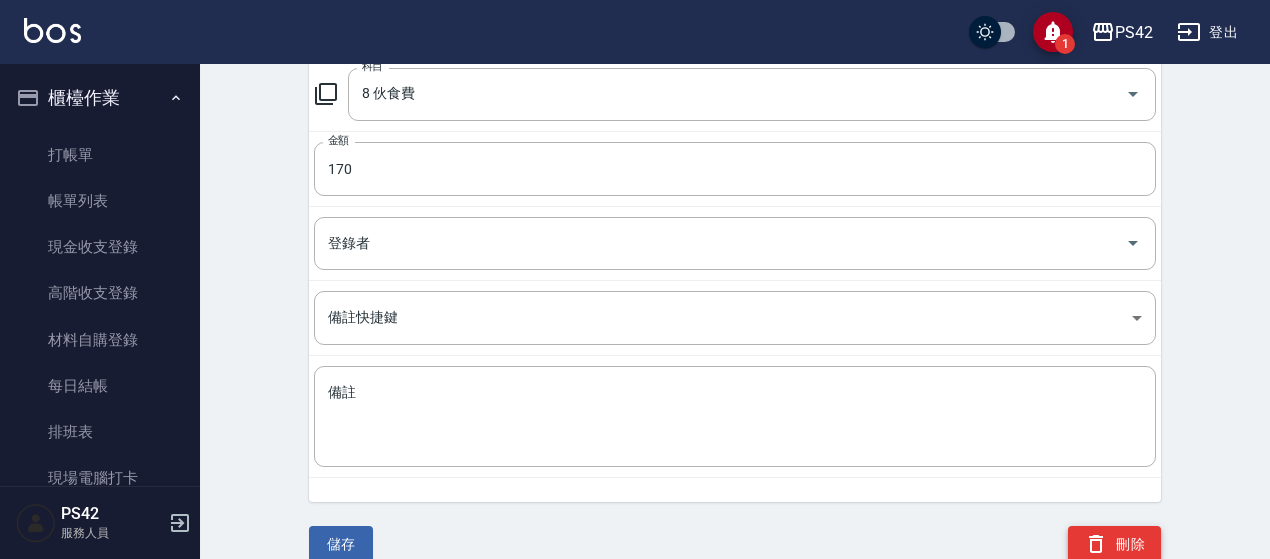 click on "刪除" at bounding box center (1114, 544) 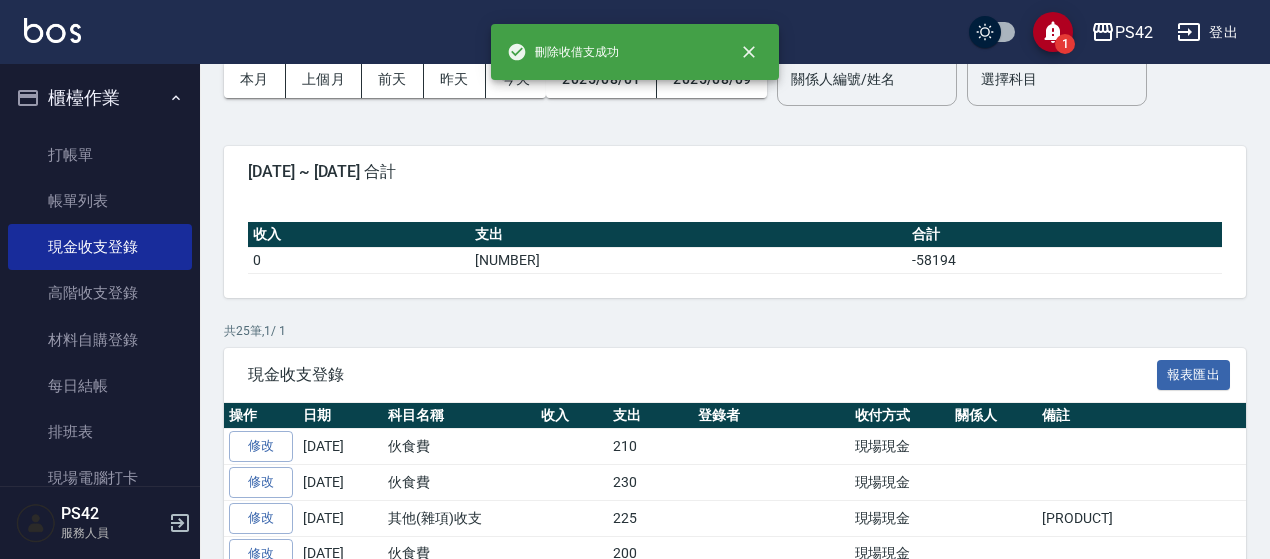 scroll, scrollTop: 400, scrollLeft: 0, axis: vertical 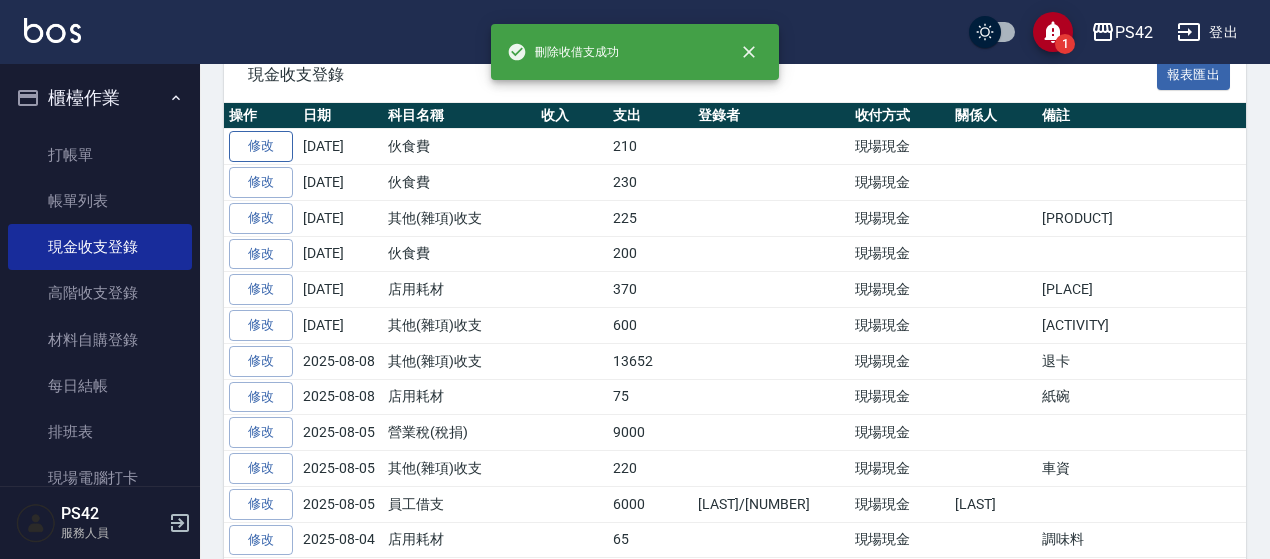 click on "修改" at bounding box center (261, 146) 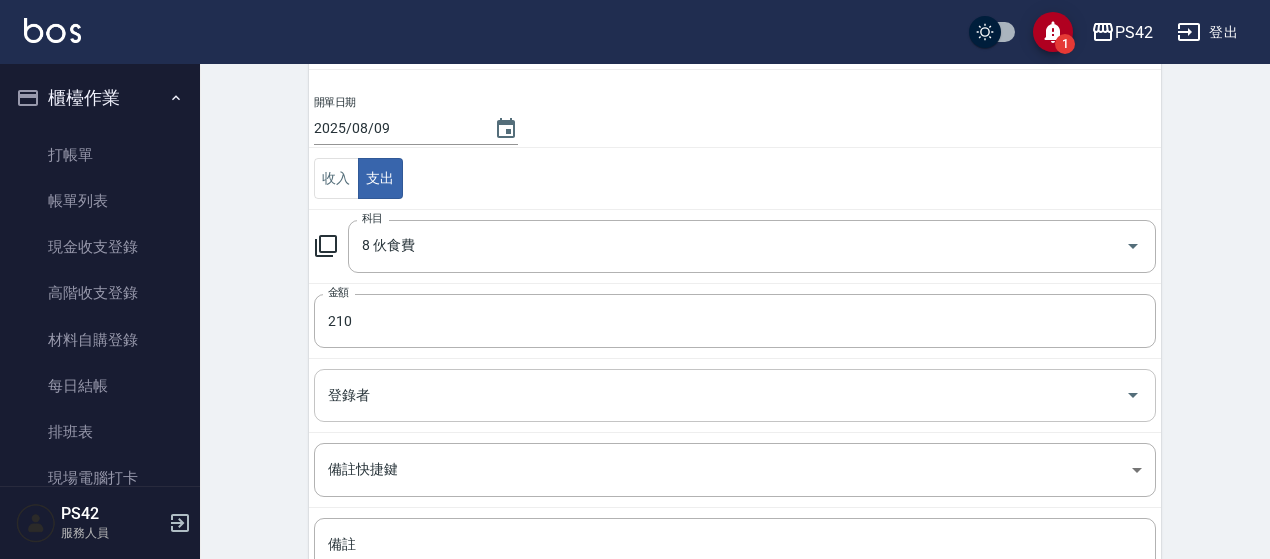 scroll, scrollTop: 296, scrollLeft: 0, axis: vertical 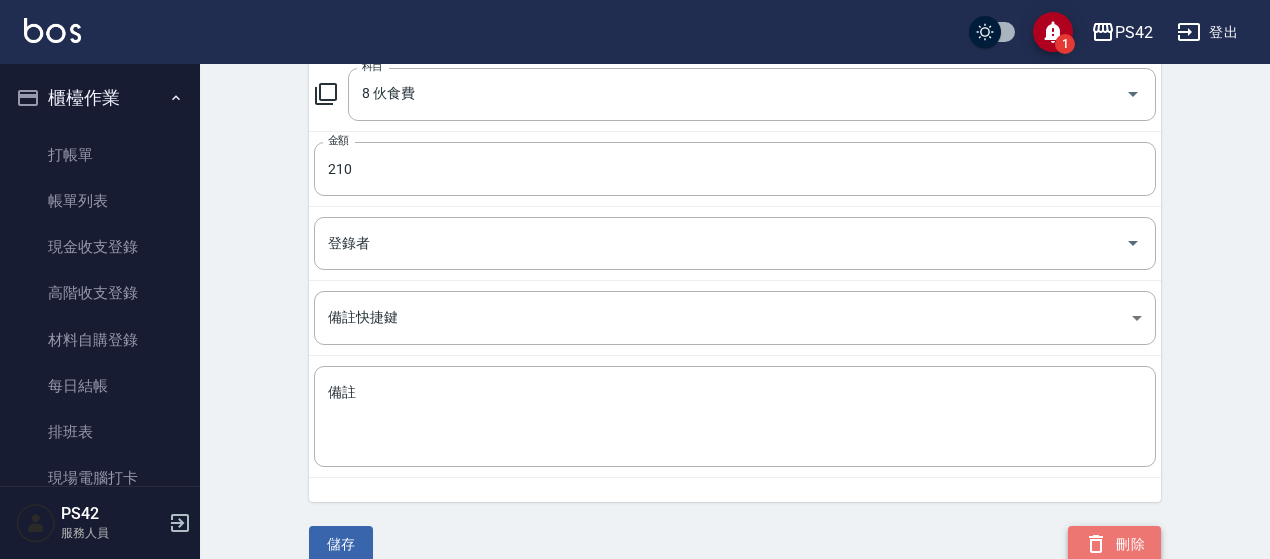 click on "刪除" at bounding box center (1114, 544) 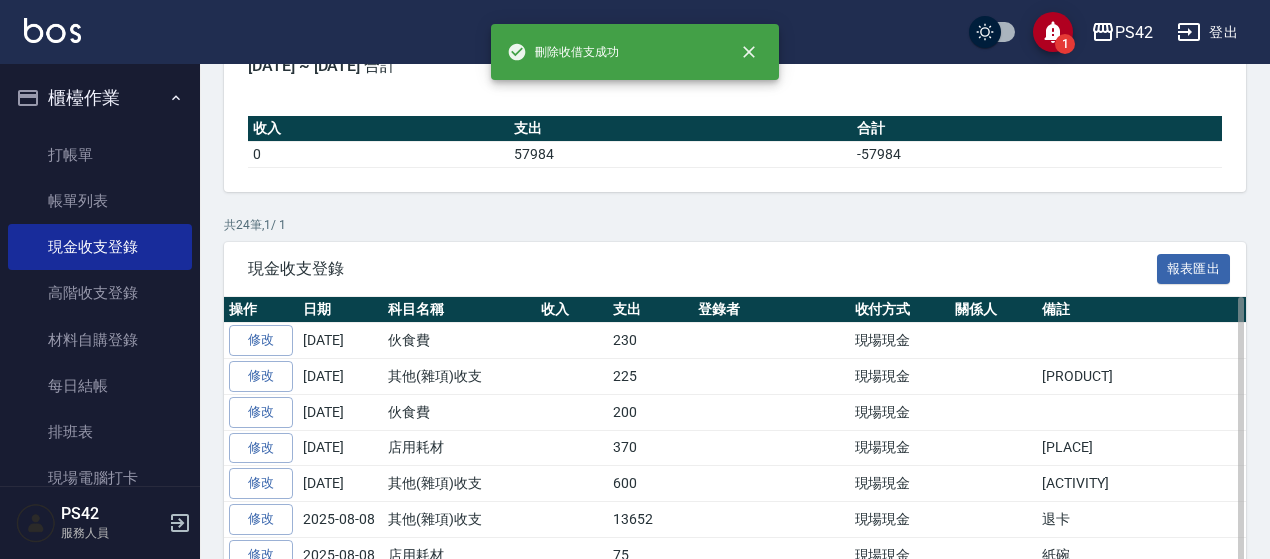 scroll, scrollTop: 400, scrollLeft: 0, axis: vertical 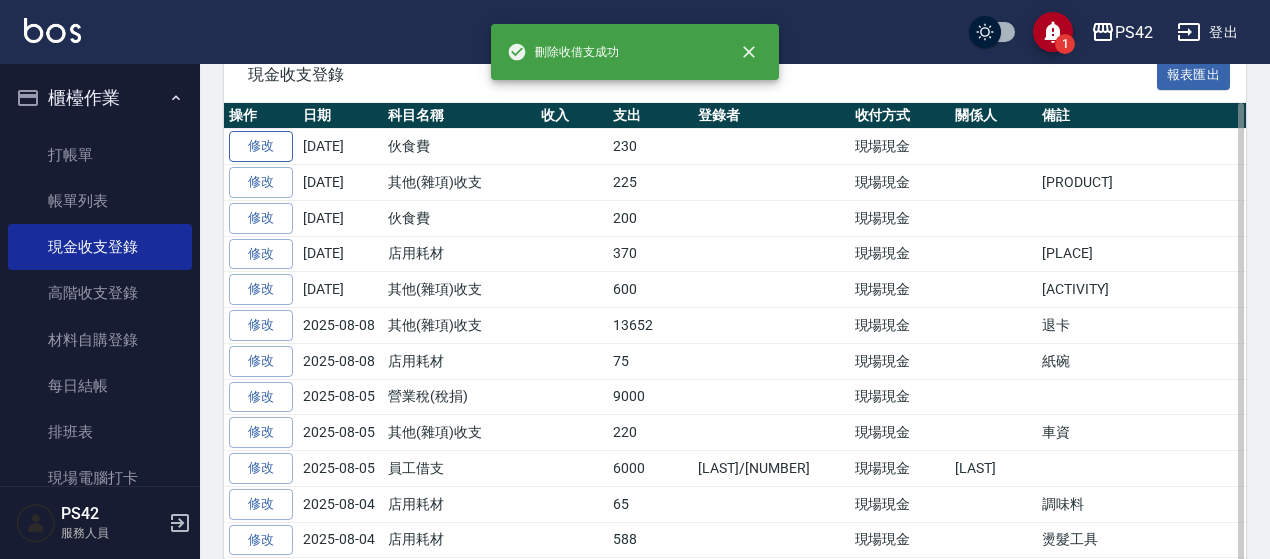click on "修改" at bounding box center (261, 146) 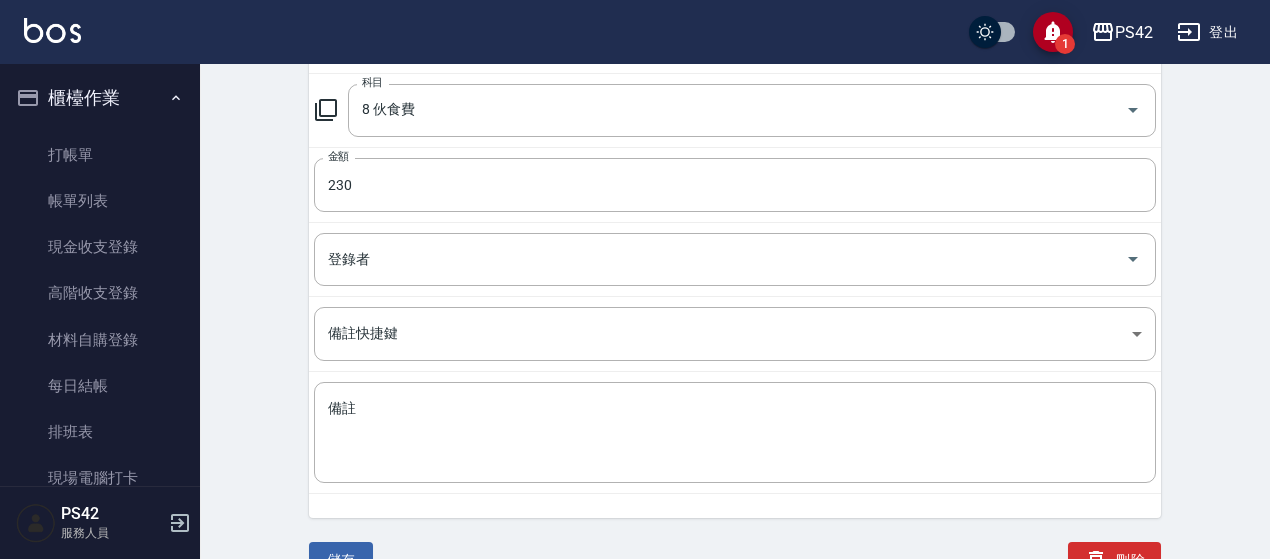 scroll, scrollTop: 296, scrollLeft: 0, axis: vertical 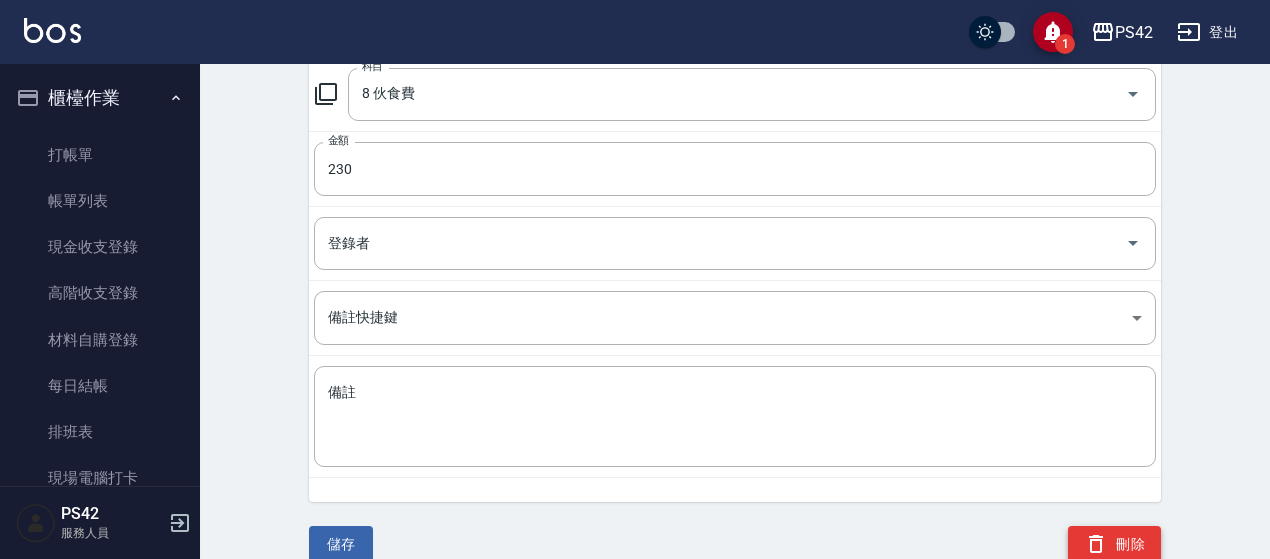 click 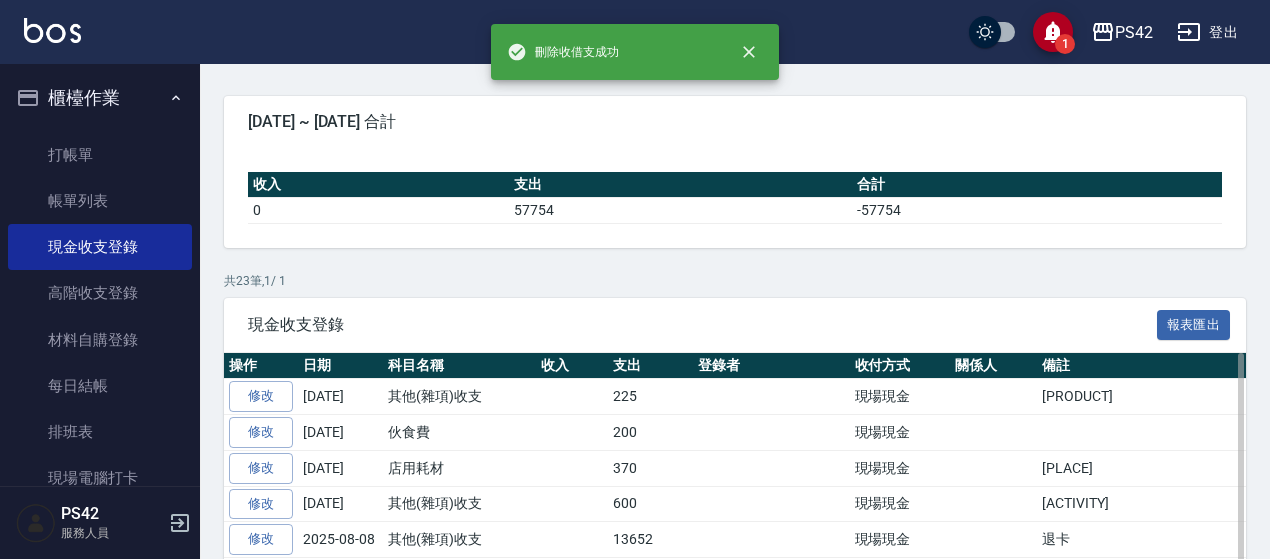 scroll, scrollTop: 400, scrollLeft: 0, axis: vertical 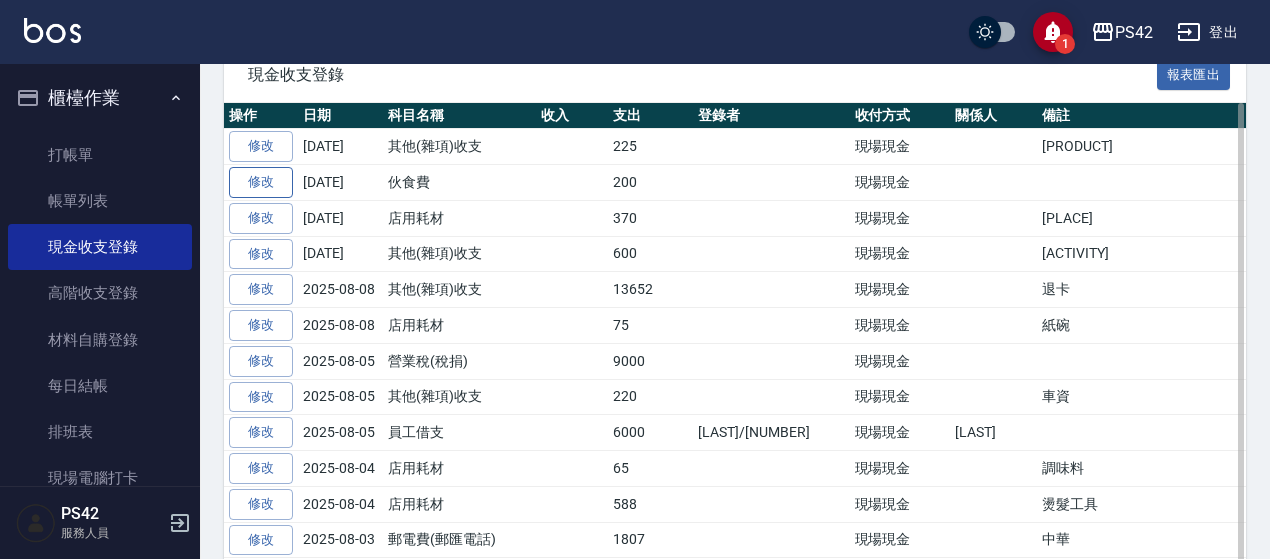 click on "修改" at bounding box center [261, 182] 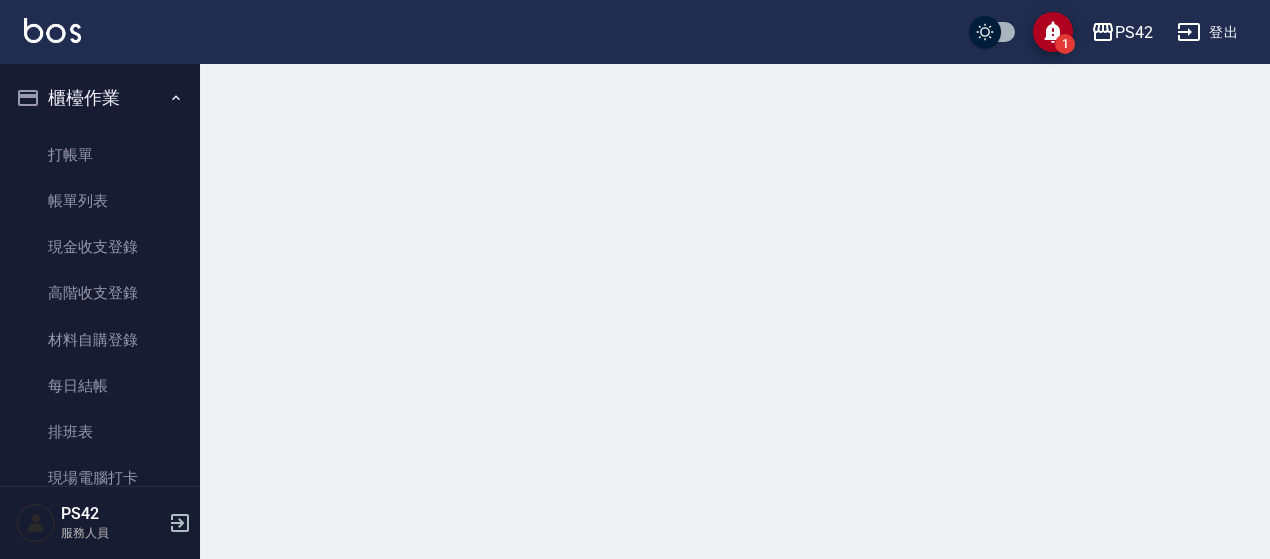 scroll, scrollTop: 0, scrollLeft: 0, axis: both 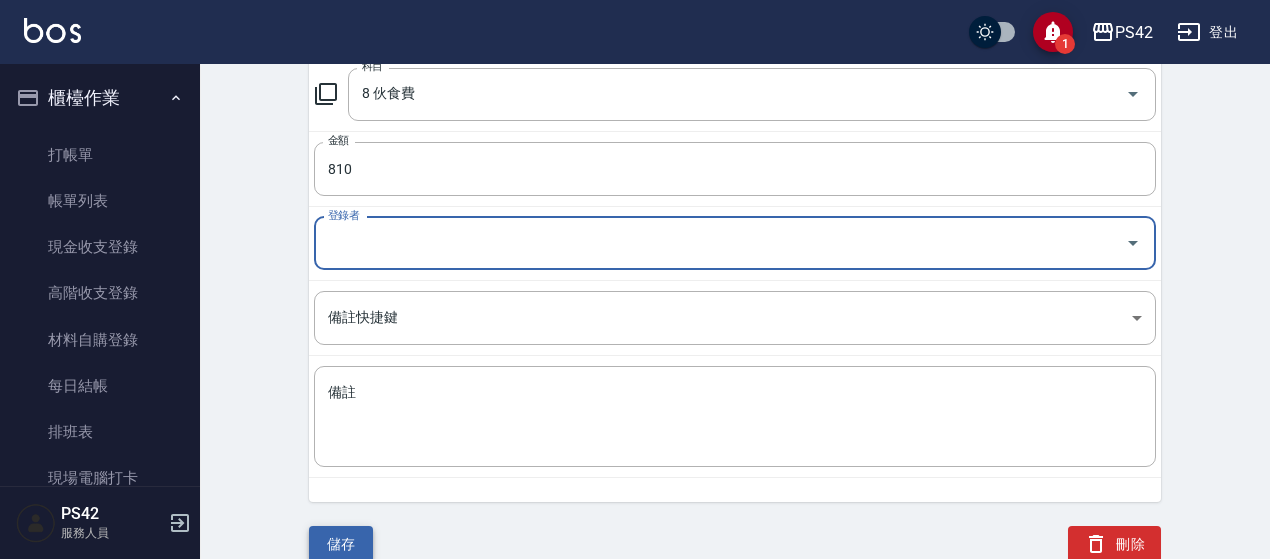 click on "儲存" at bounding box center (341, 544) 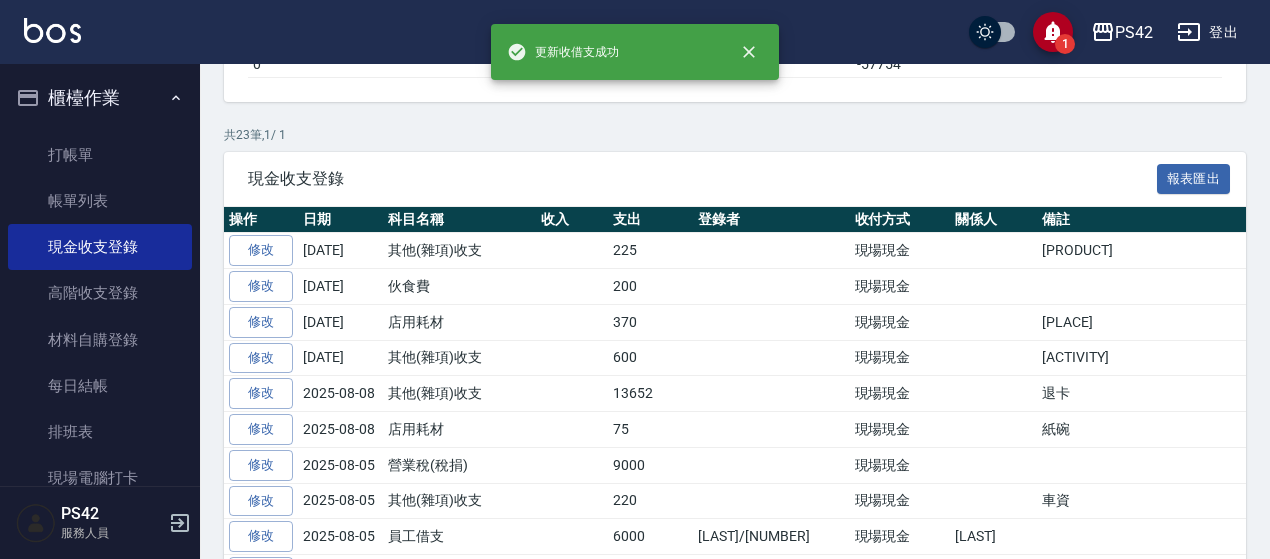 scroll, scrollTop: 0, scrollLeft: 0, axis: both 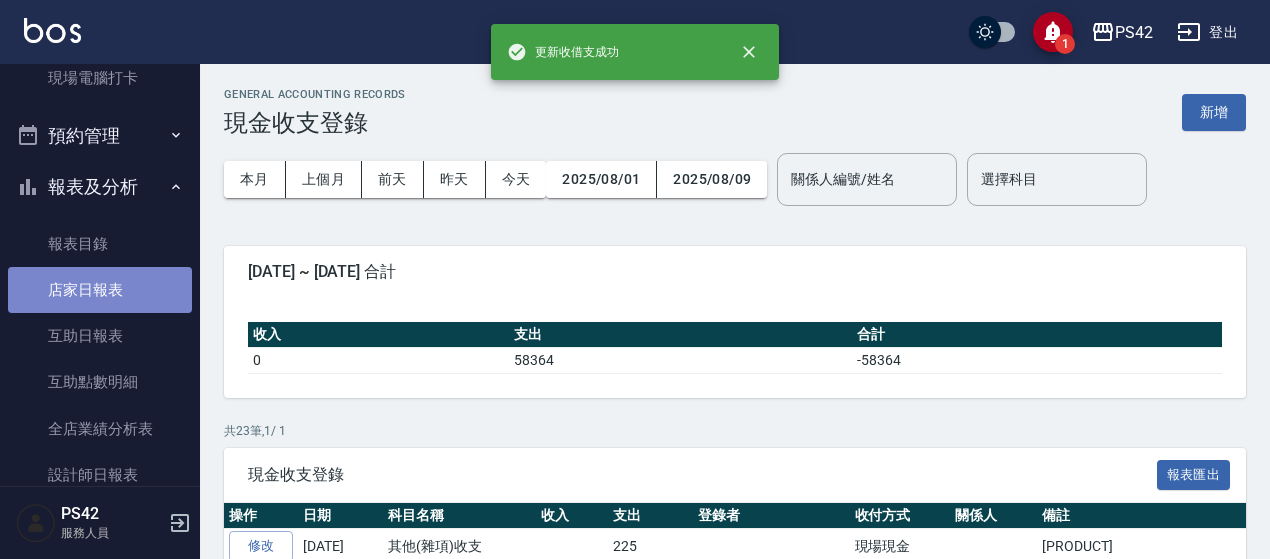 click on "店家日報表" at bounding box center [100, 290] 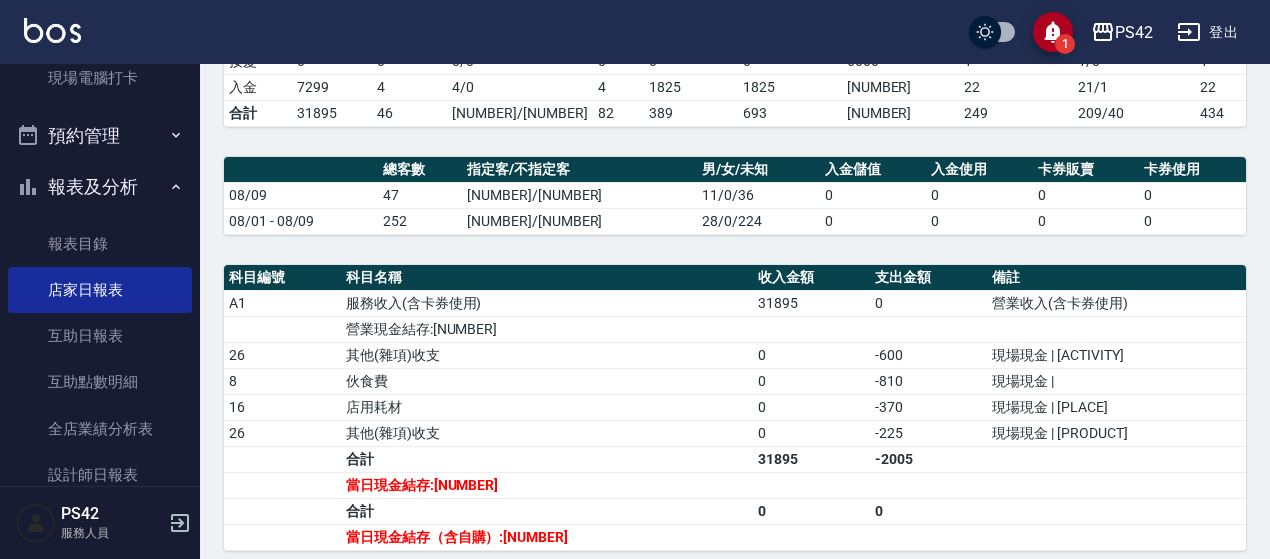 scroll, scrollTop: 600, scrollLeft: 0, axis: vertical 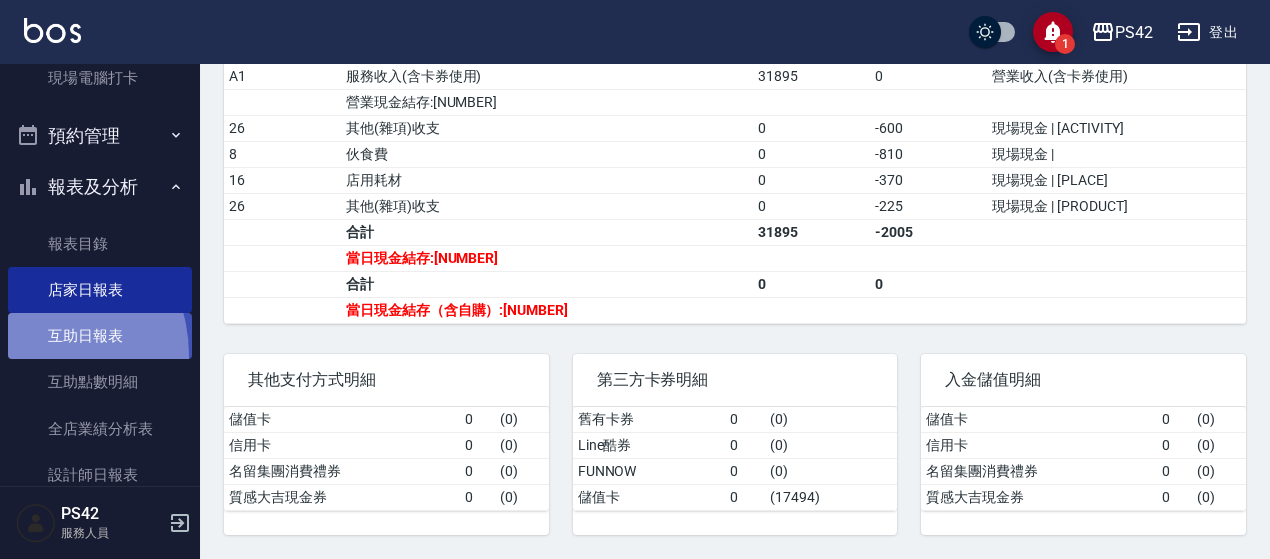 click on "互助日報表" at bounding box center [100, 336] 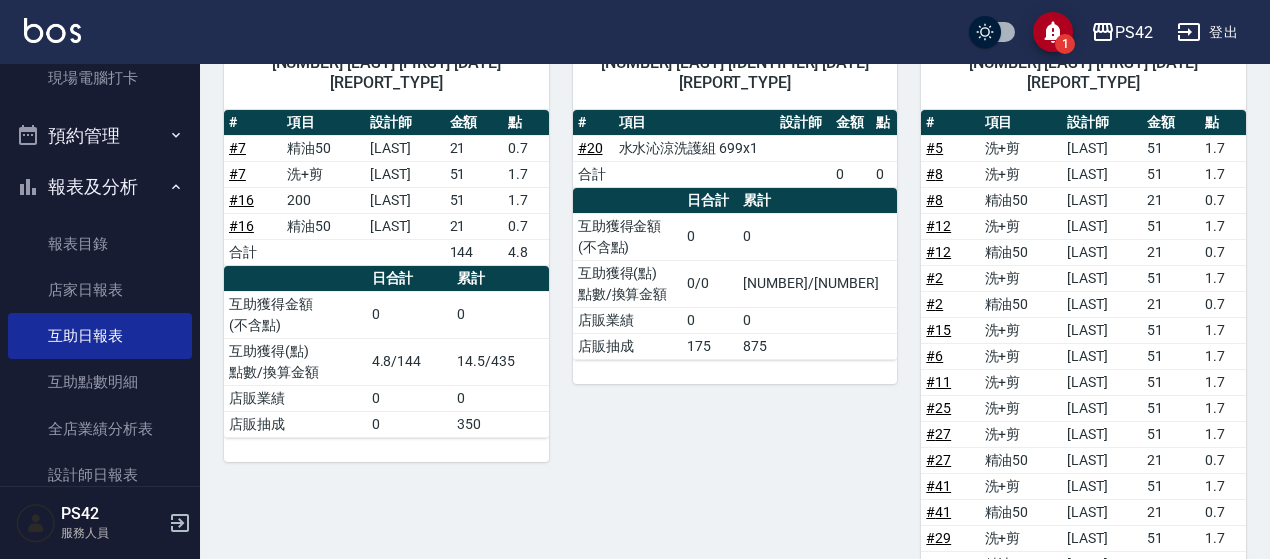 scroll, scrollTop: 654, scrollLeft: 0, axis: vertical 